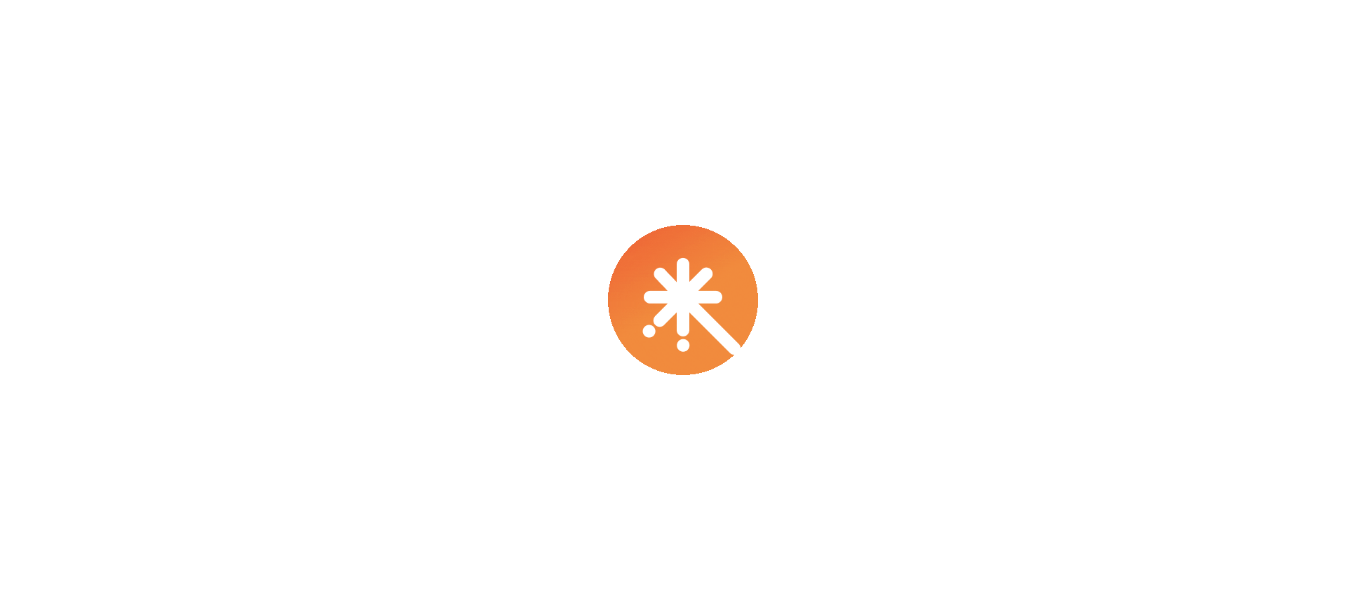 scroll, scrollTop: 0, scrollLeft: 0, axis: both 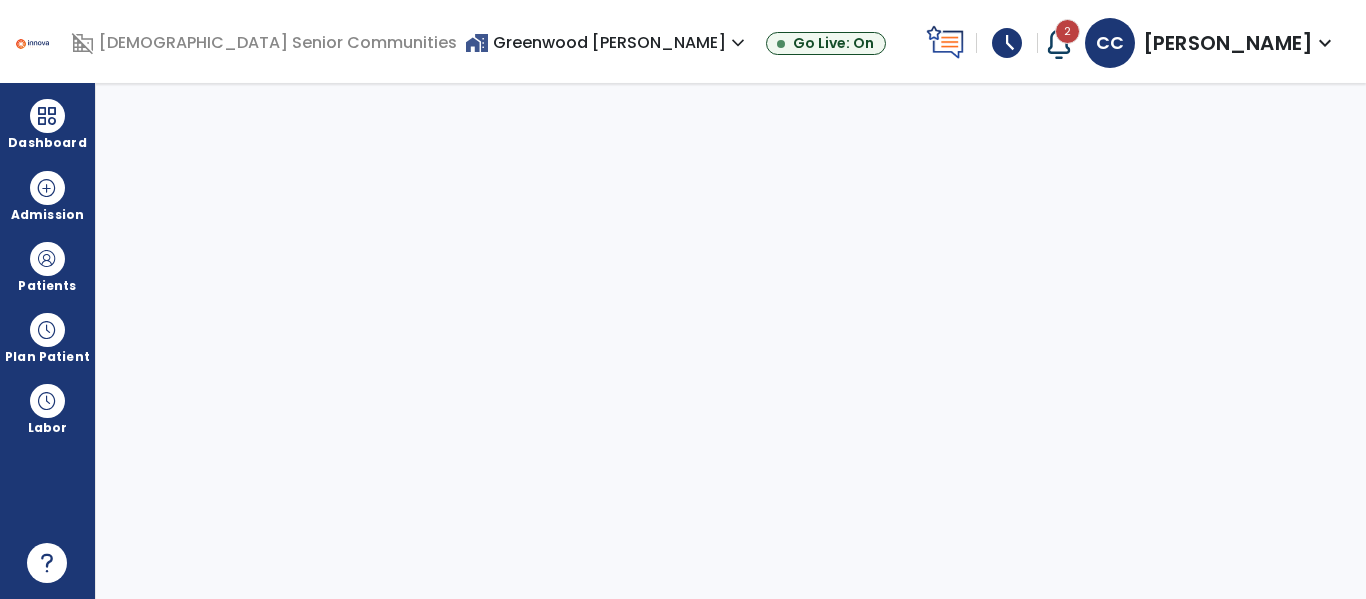 select on "****" 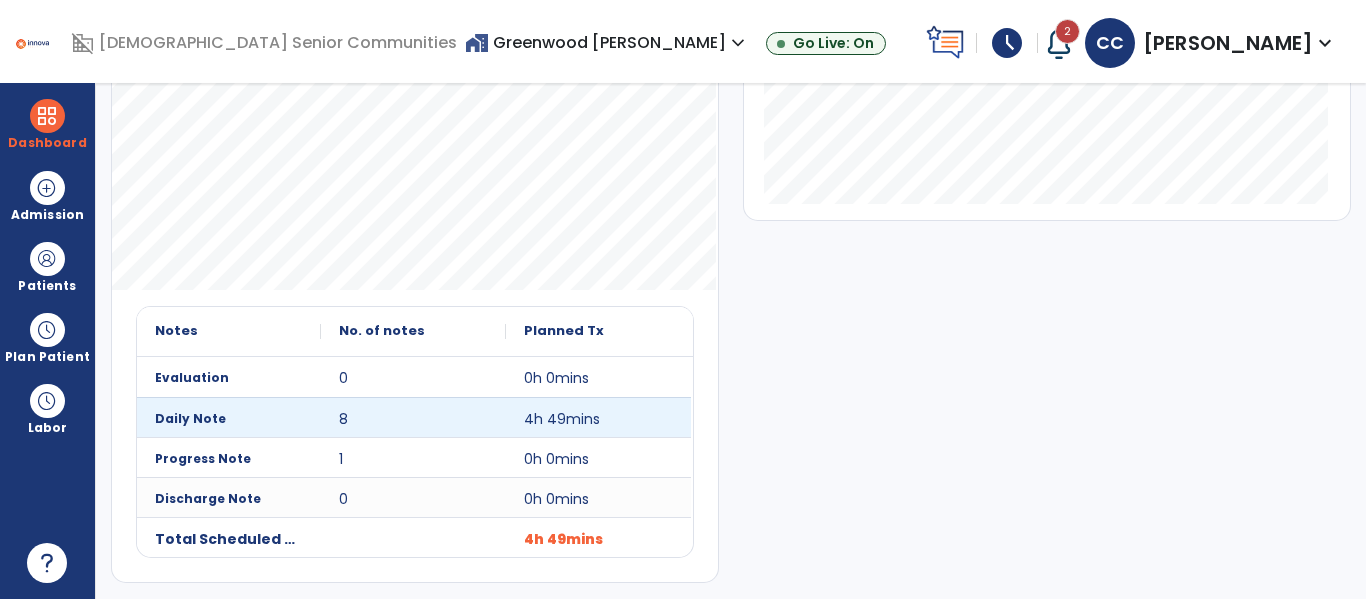 scroll, scrollTop: 0, scrollLeft: 0, axis: both 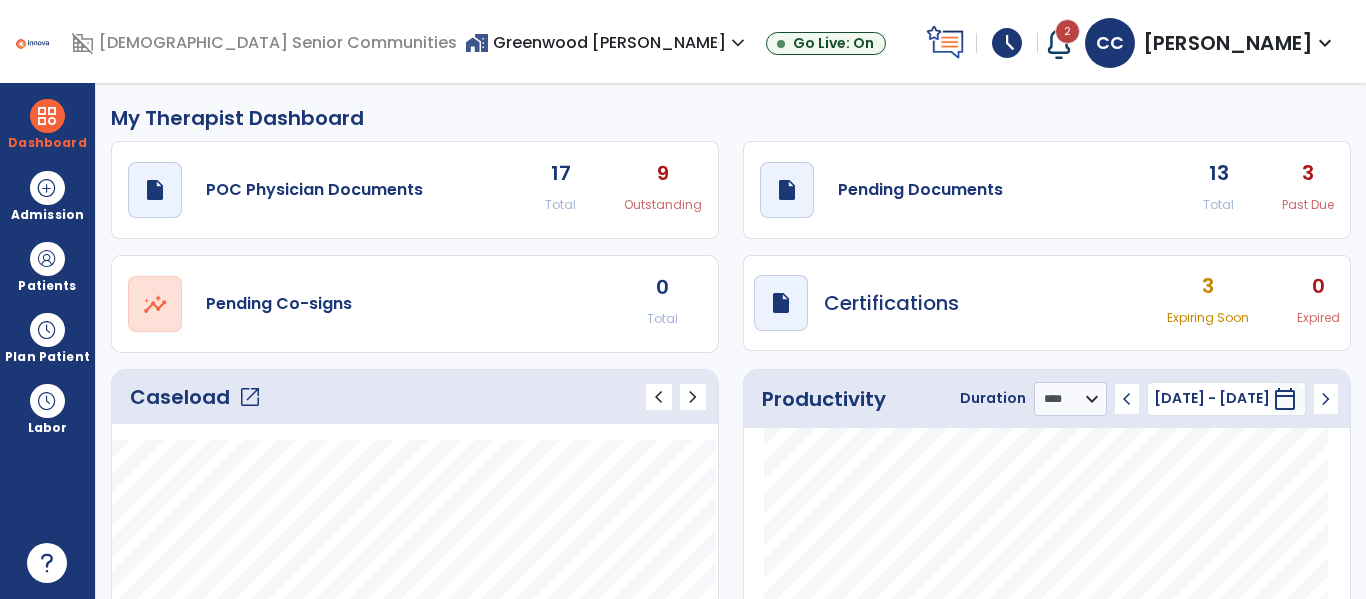 click on "Caseload   open_in_new" 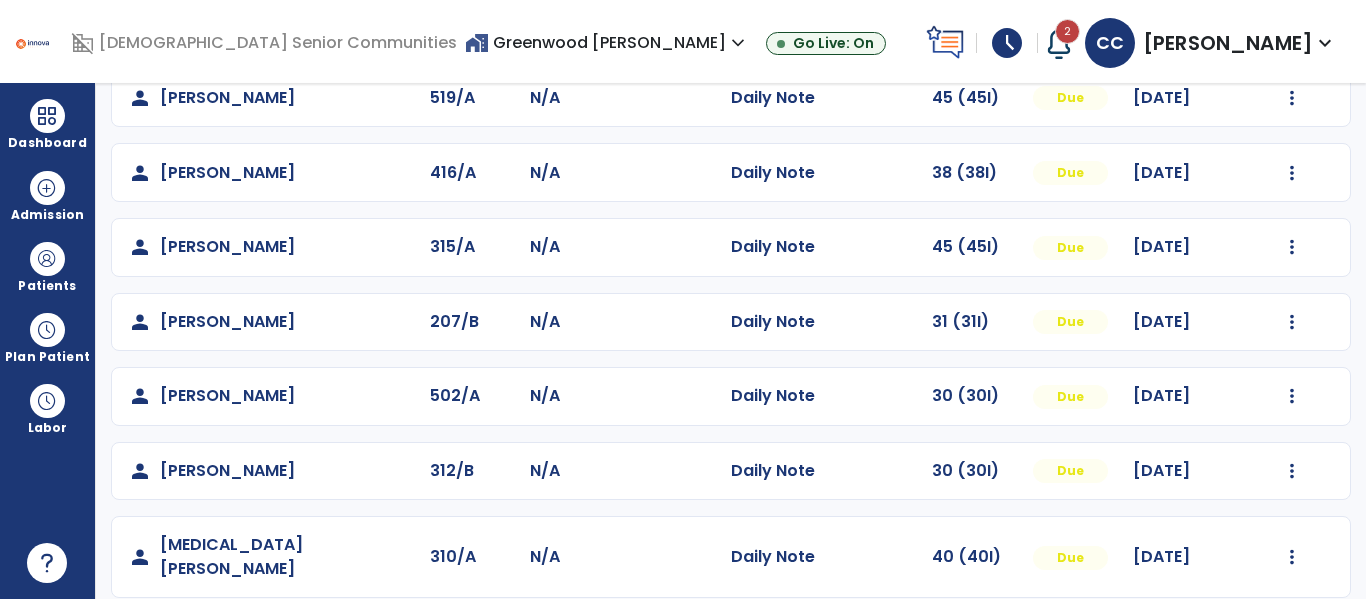 scroll, scrollTop: 0, scrollLeft: 0, axis: both 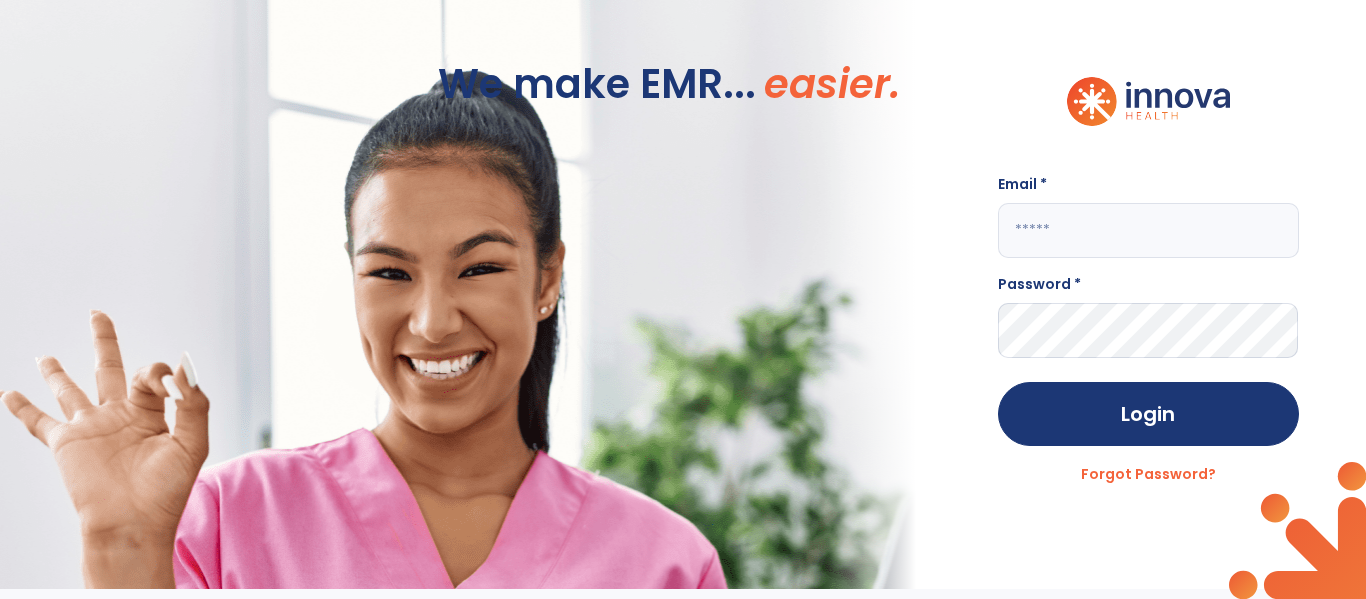 click 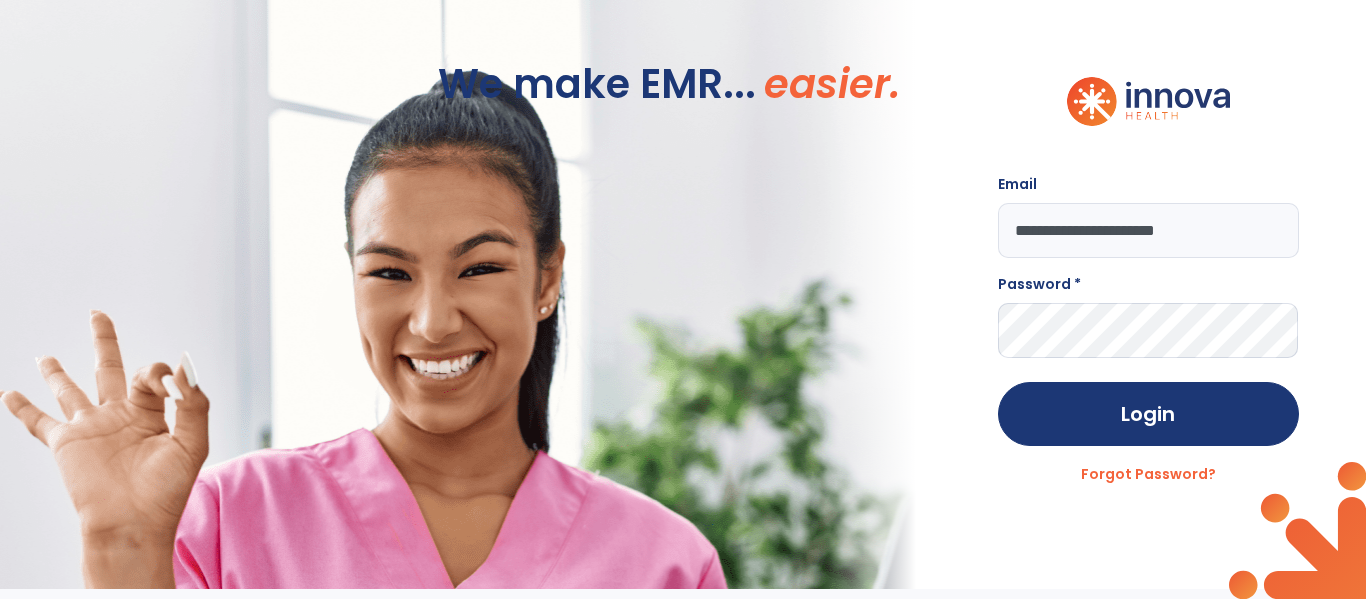 type on "**********" 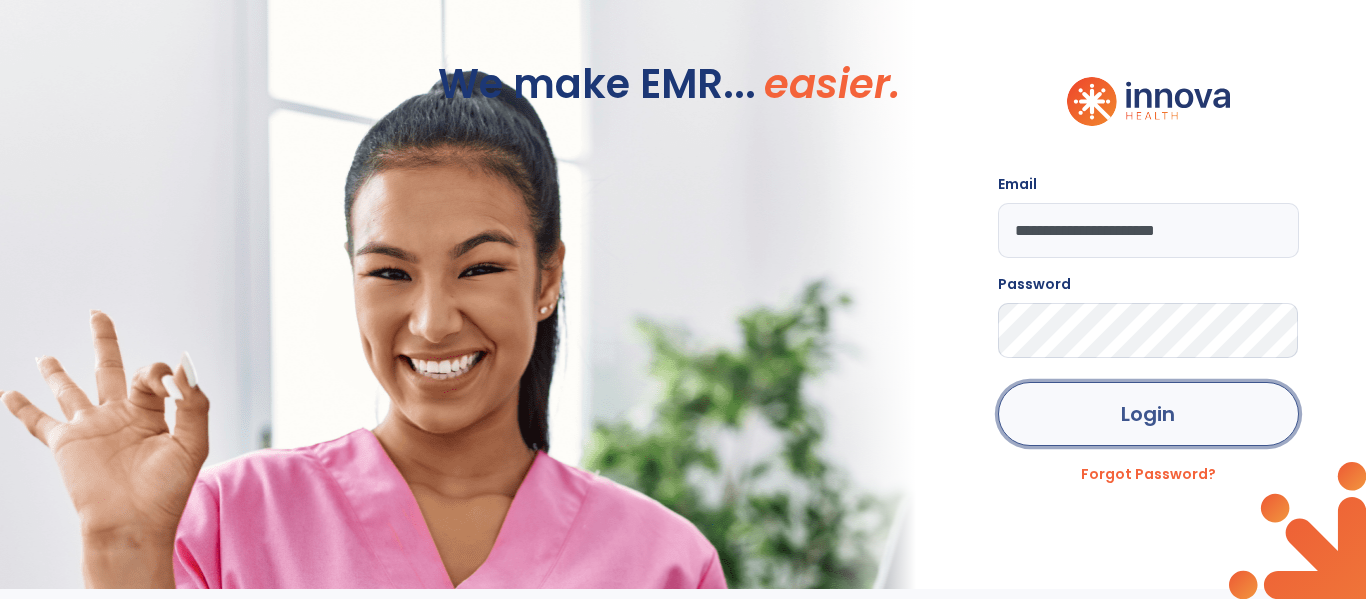 click on "Login" 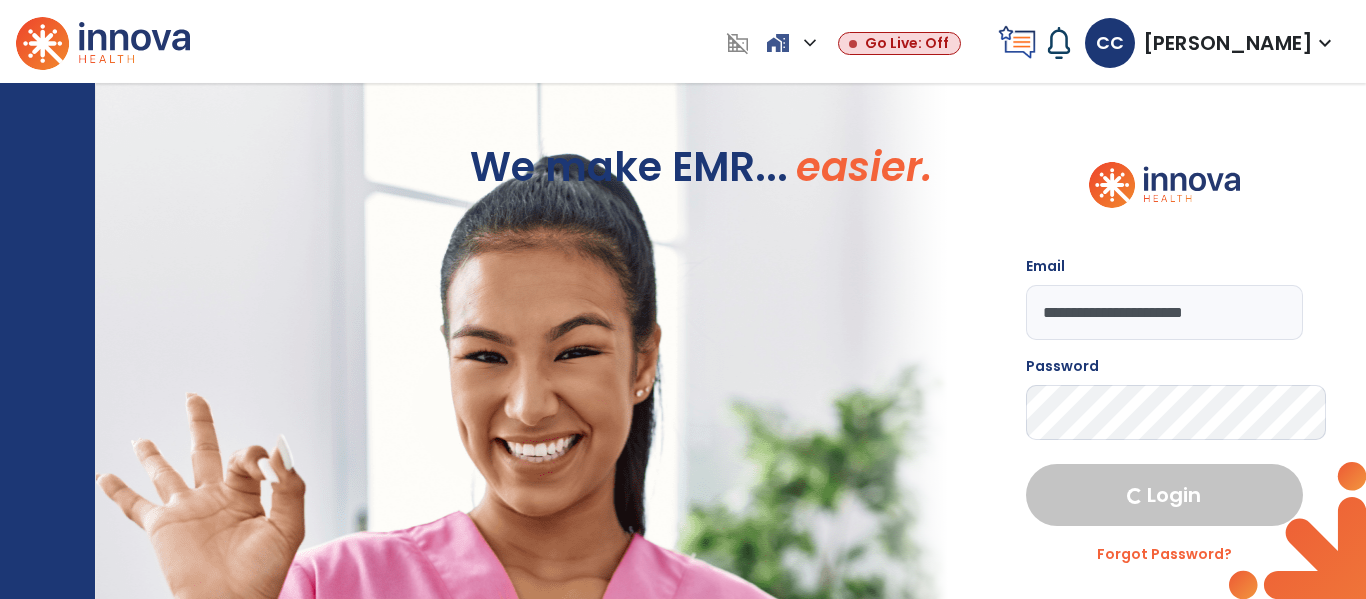 select on "****" 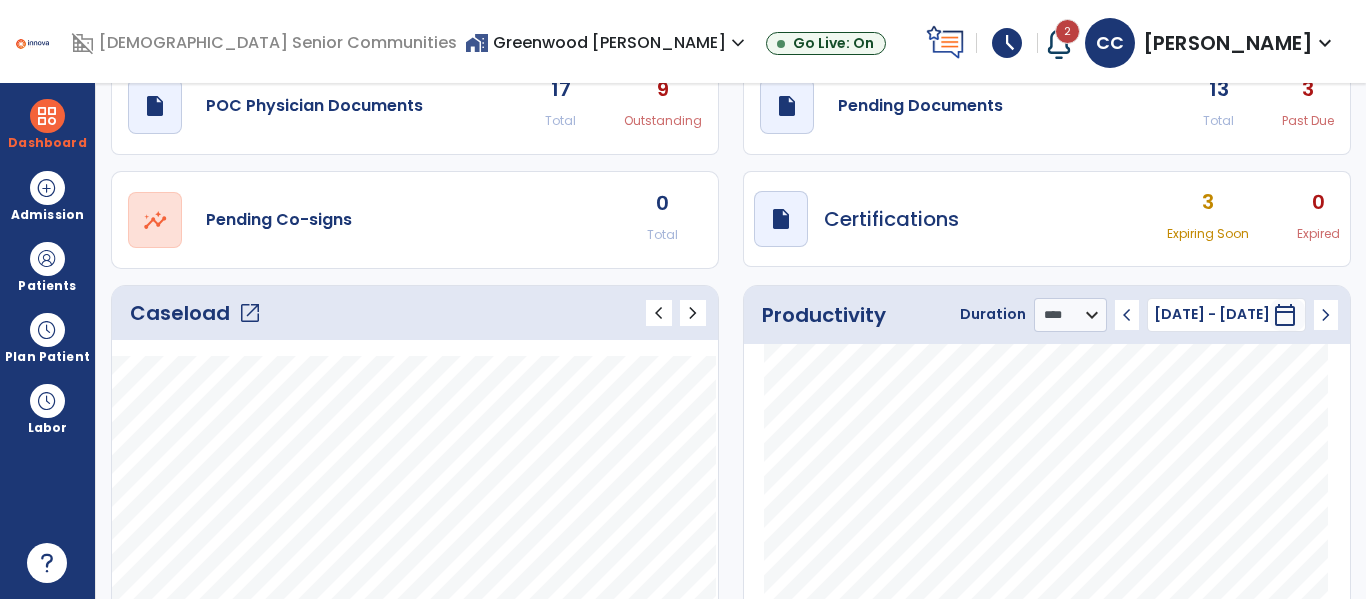 scroll, scrollTop: 0, scrollLeft: 0, axis: both 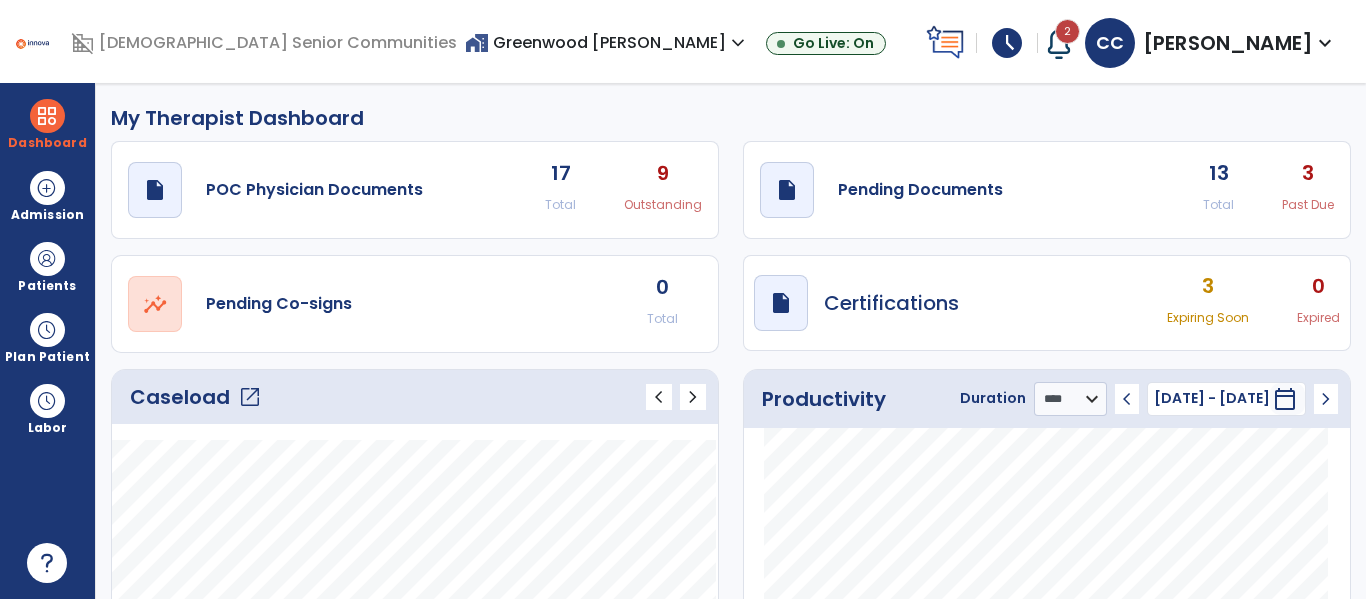 click on "Caseload   open_in_new" 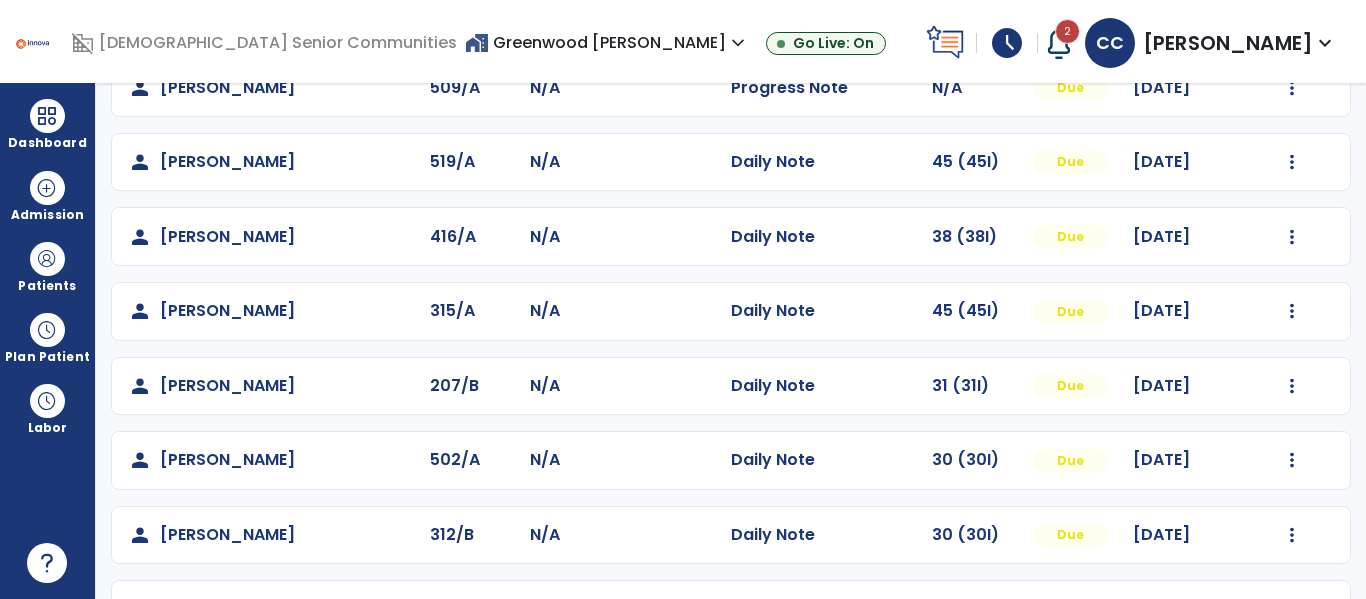 scroll, scrollTop: 410, scrollLeft: 0, axis: vertical 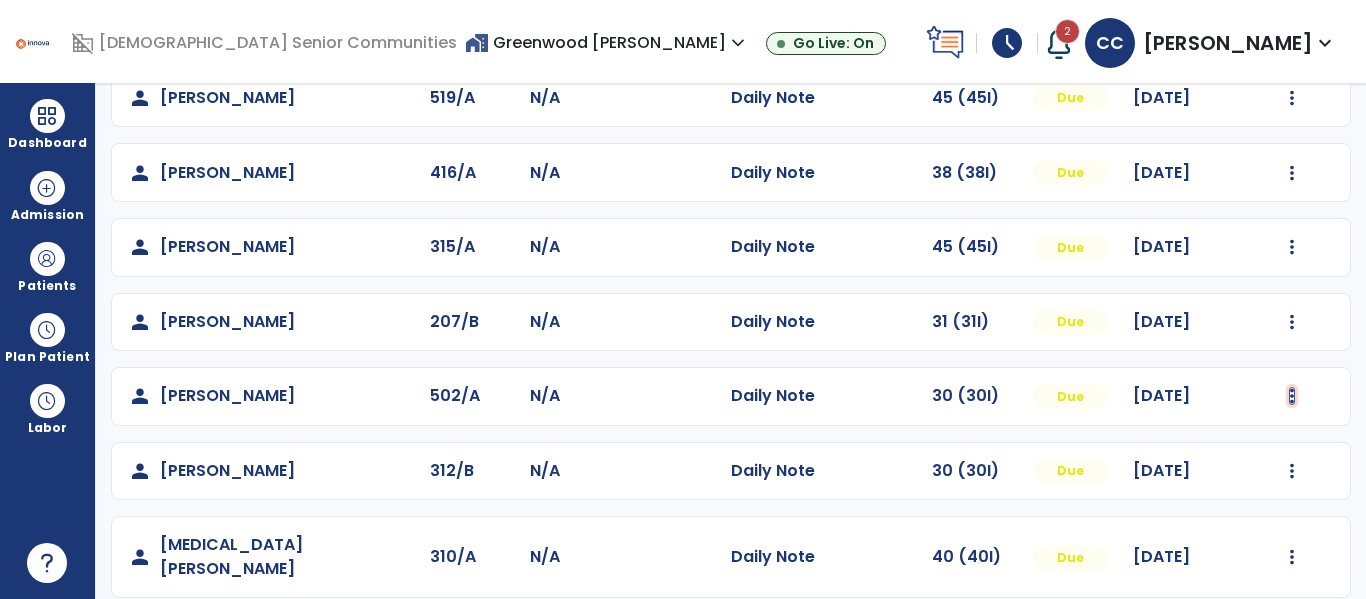 click at bounding box center [1292, -51] 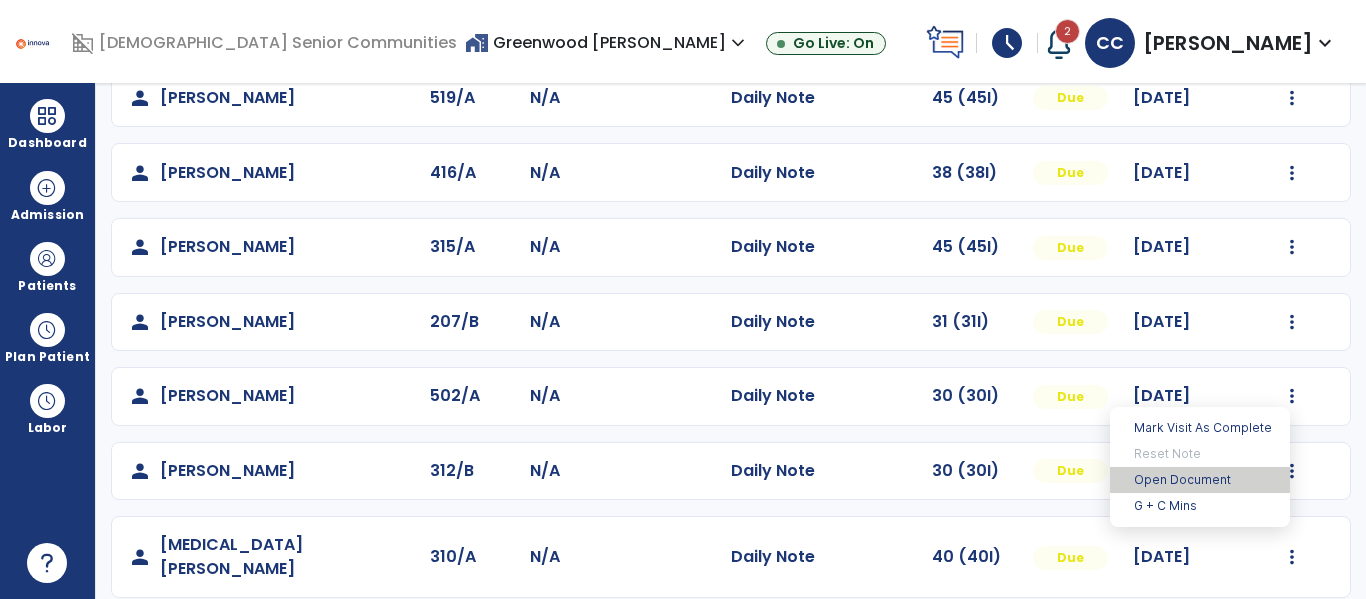 click on "Open Document" at bounding box center [1200, 480] 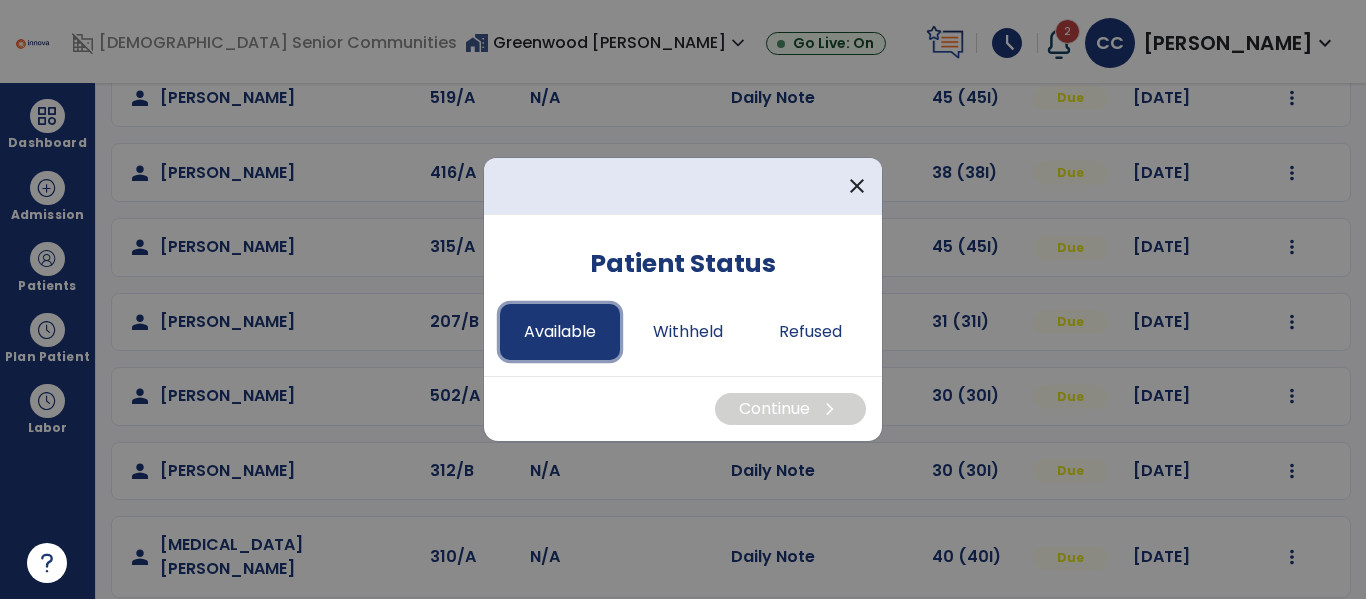 click on "Available" at bounding box center [560, 332] 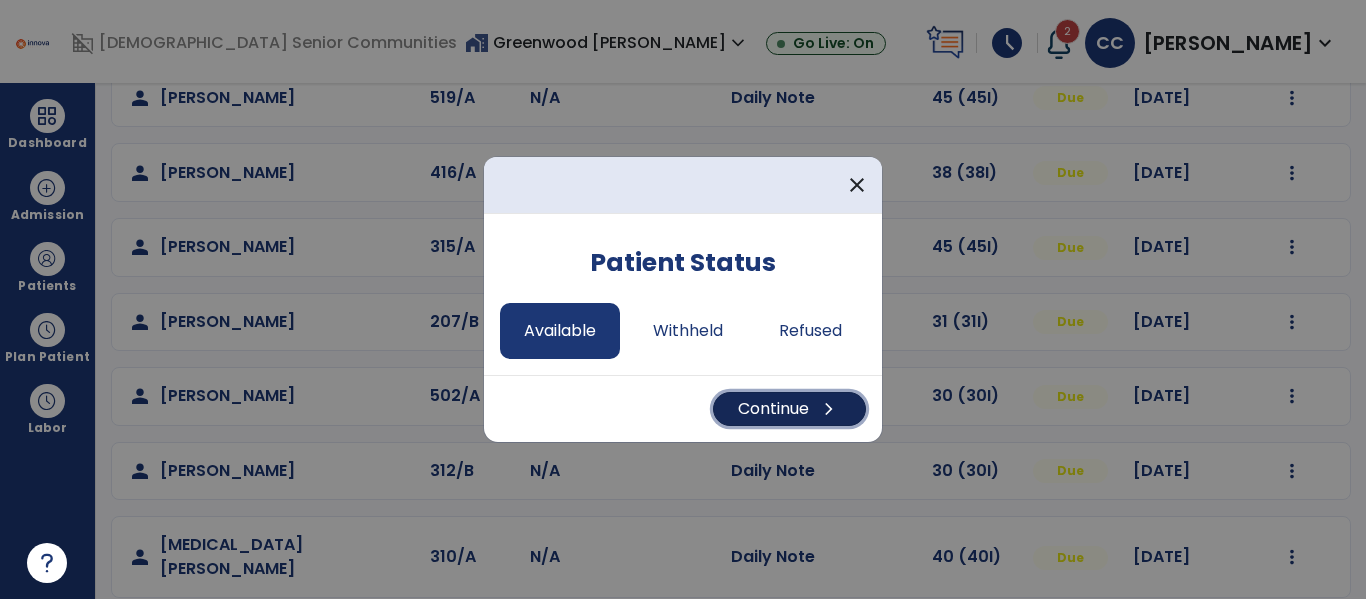 click on "Continue   chevron_right" at bounding box center (789, 409) 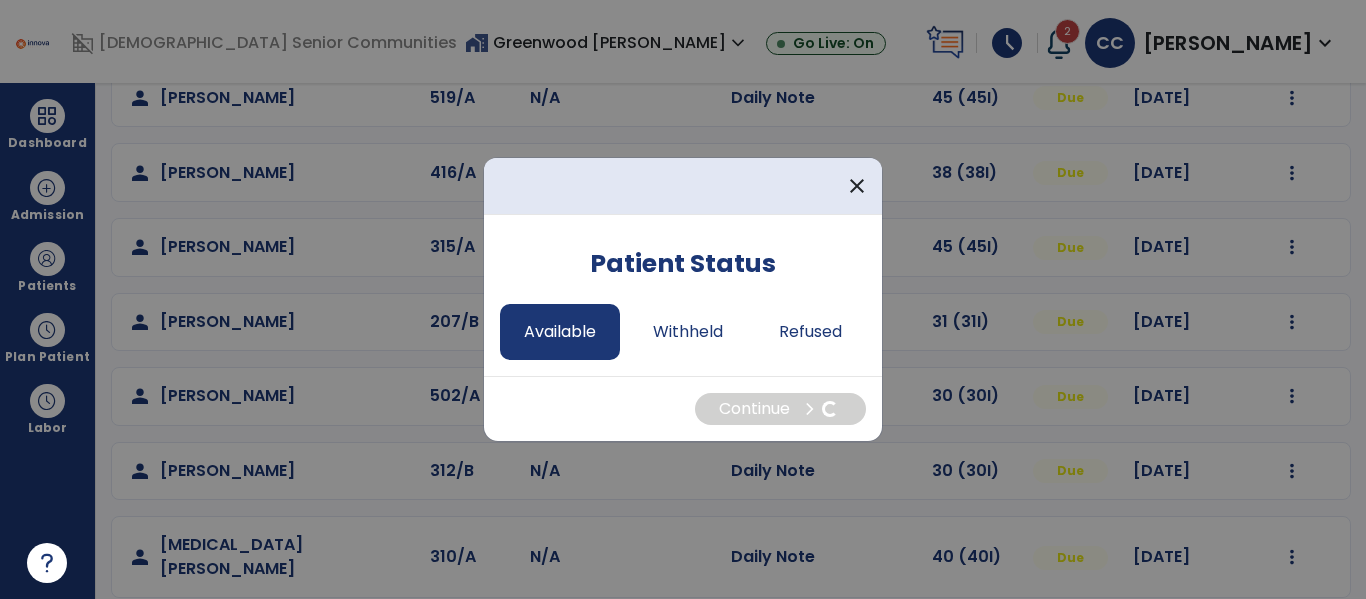 select on "*" 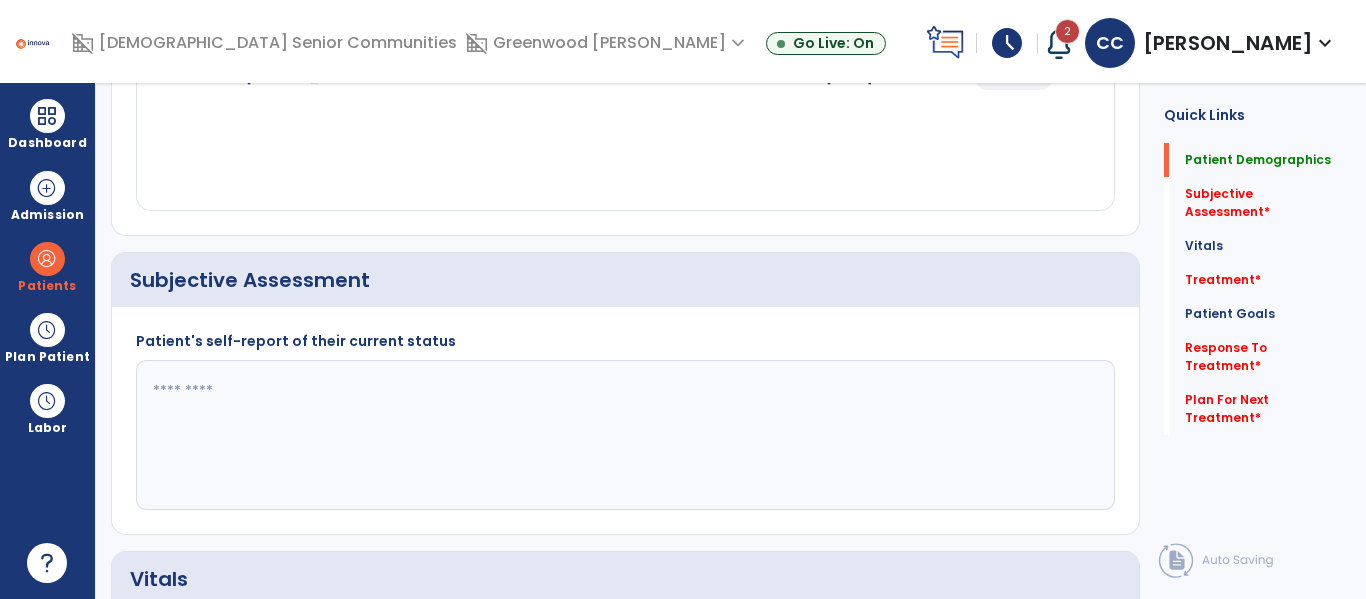 scroll, scrollTop: 0, scrollLeft: 0, axis: both 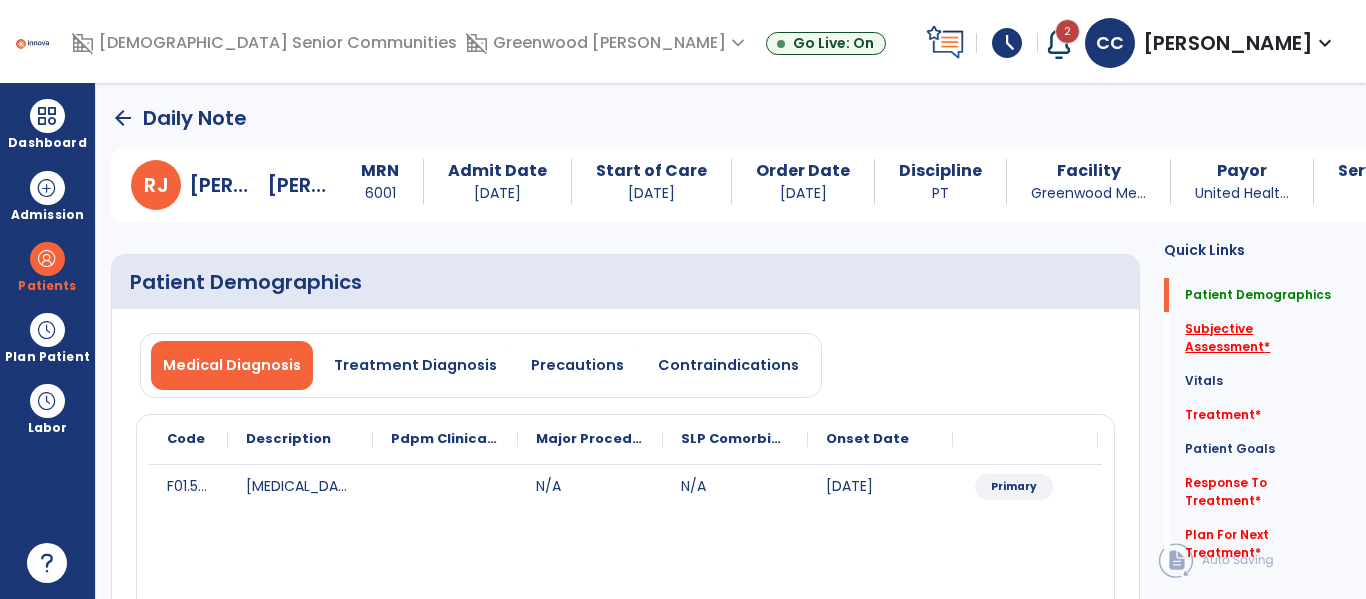 click on "Subjective Assessment   *" 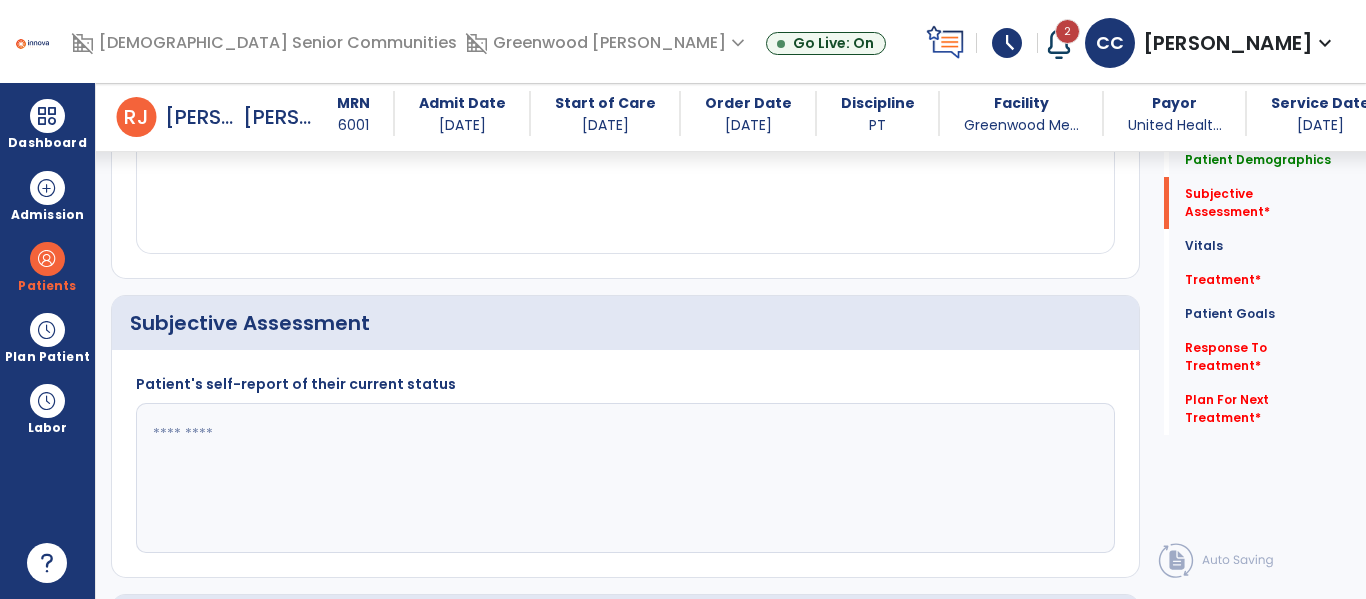 scroll, scrollTop: 457, scrollLeft: 0, axis: vertical 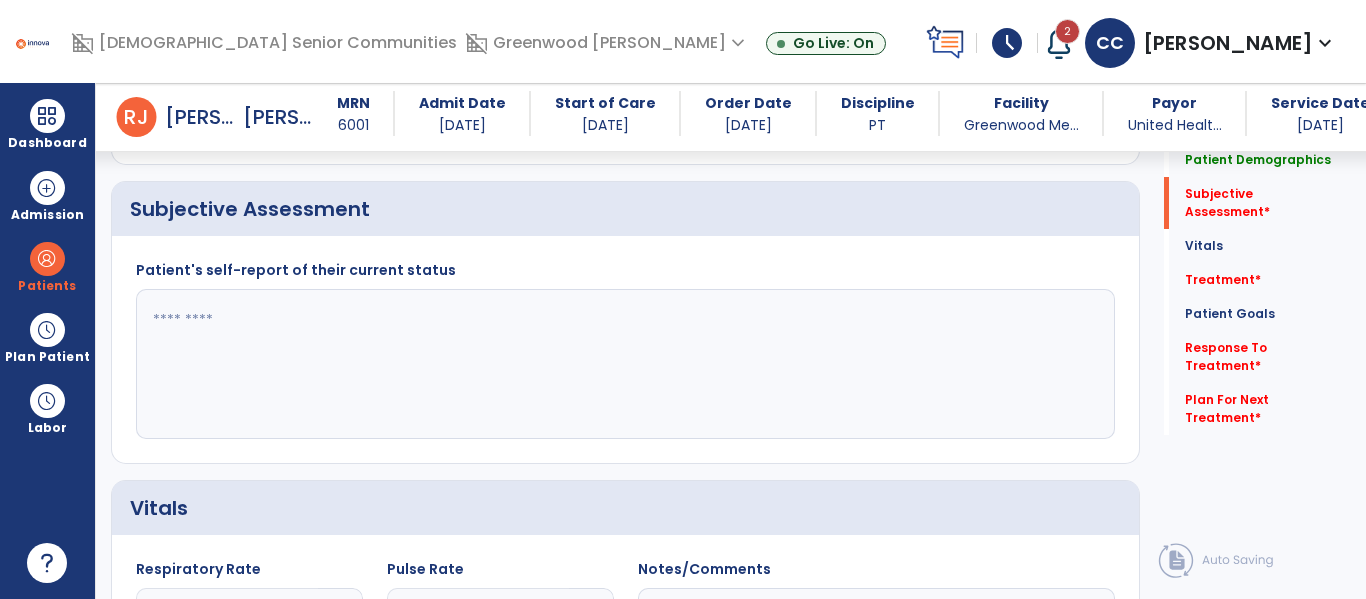 click 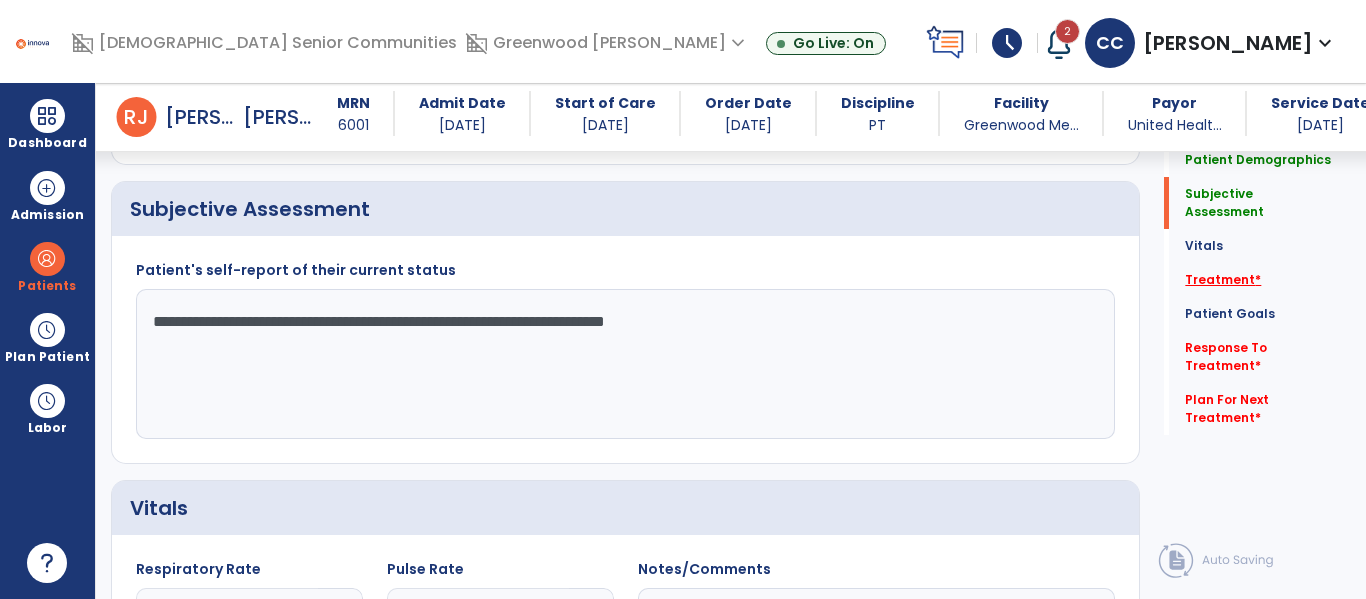 type on "**********" 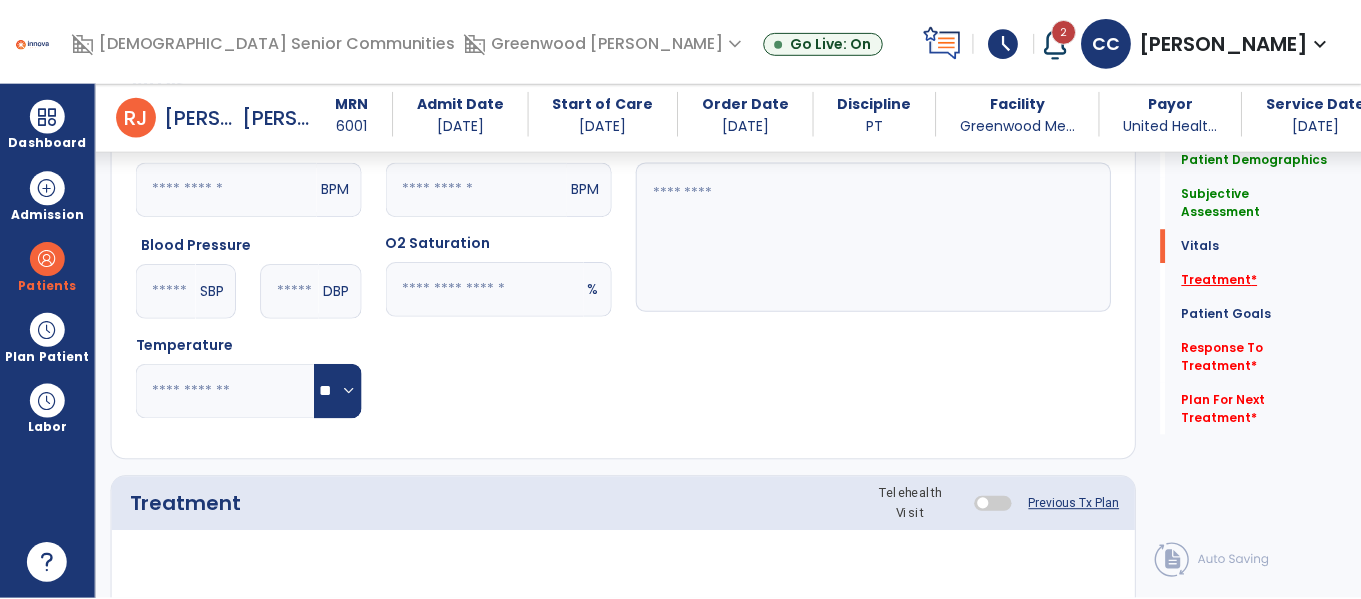 scroll, scrollTop: 1146, scrollLeft: 0, axis: vertical 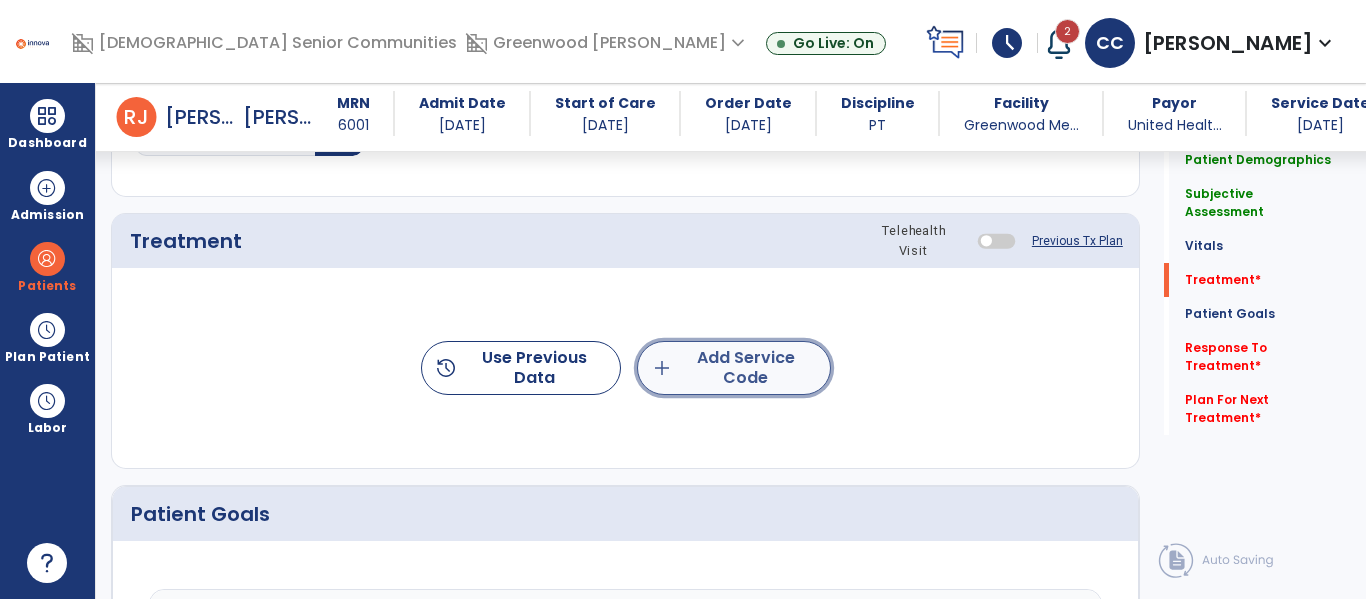 click on "add" 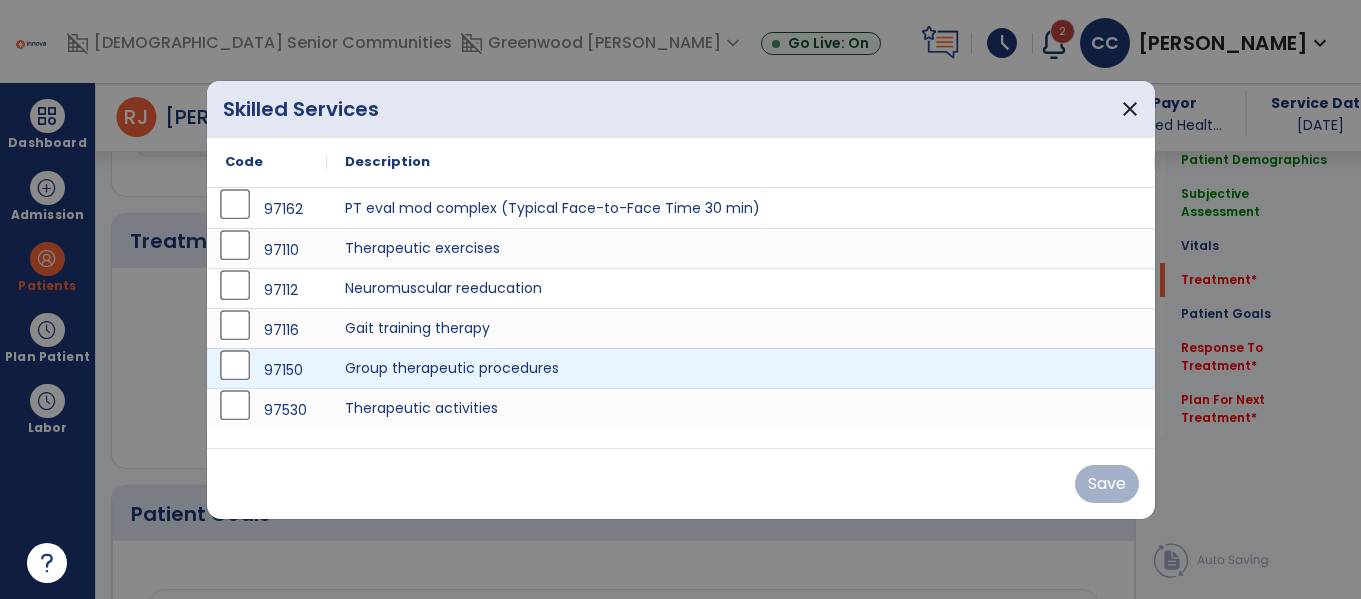 scroll, scrollTop: 1146, scrollLeft: 0, axis: vertical 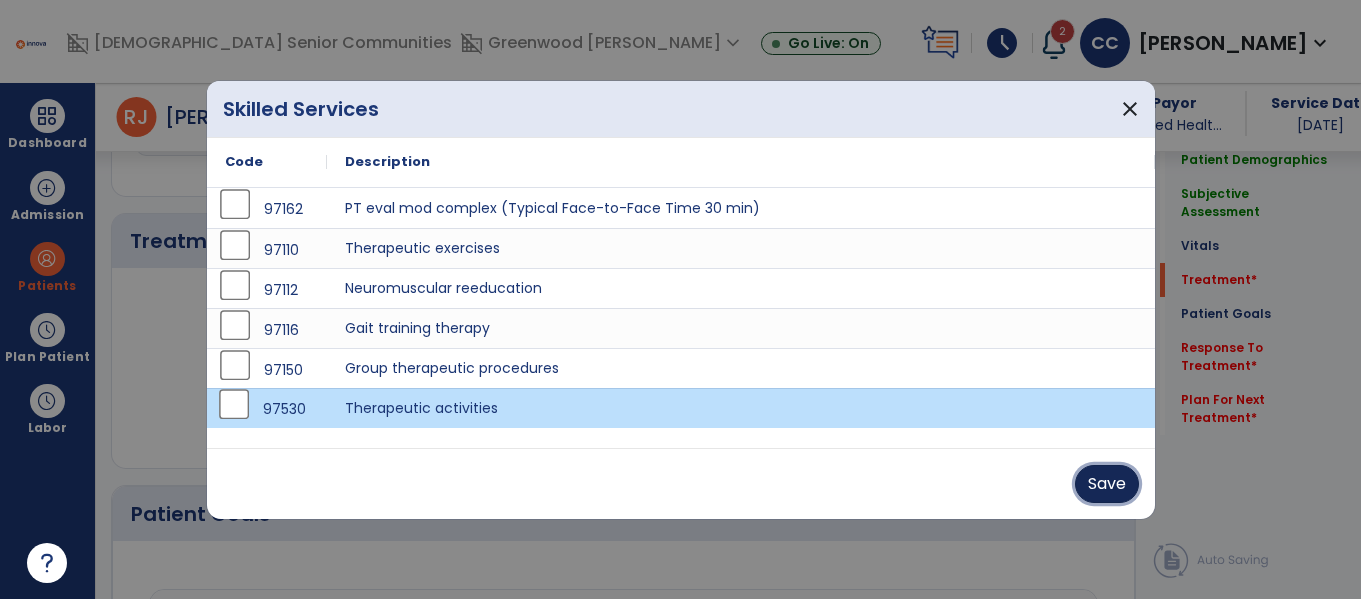 click on "Save" at bounding box center [1107, 484] 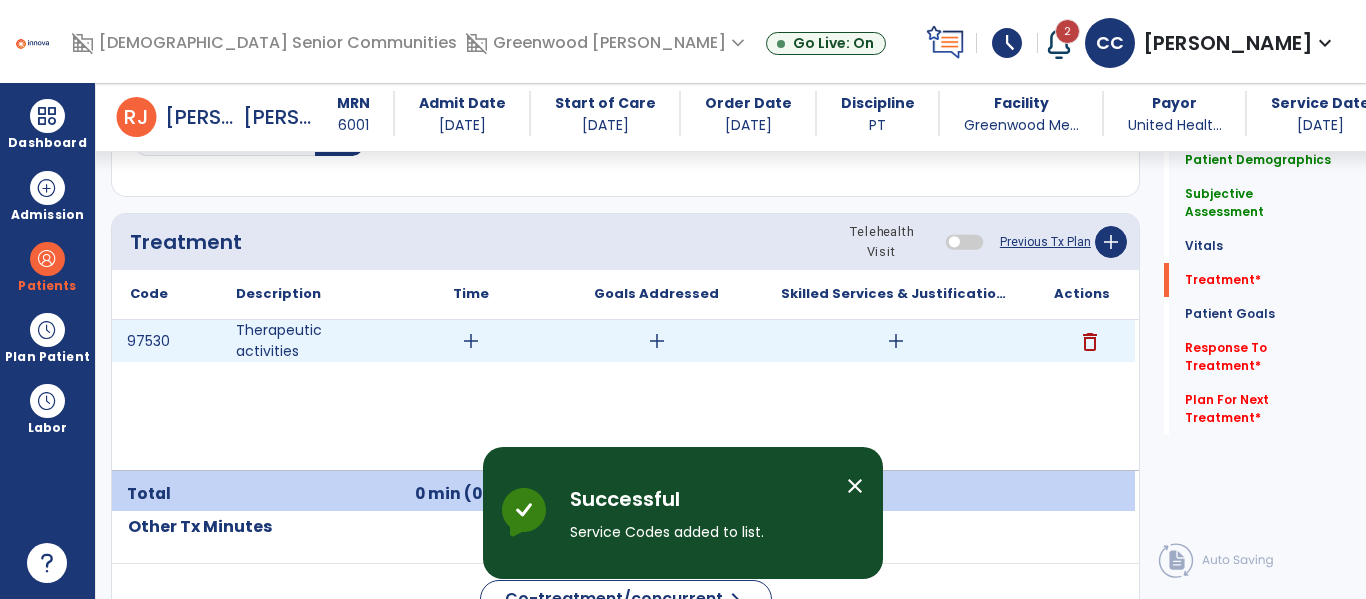 click on "add" at bounding box center (471, 341) 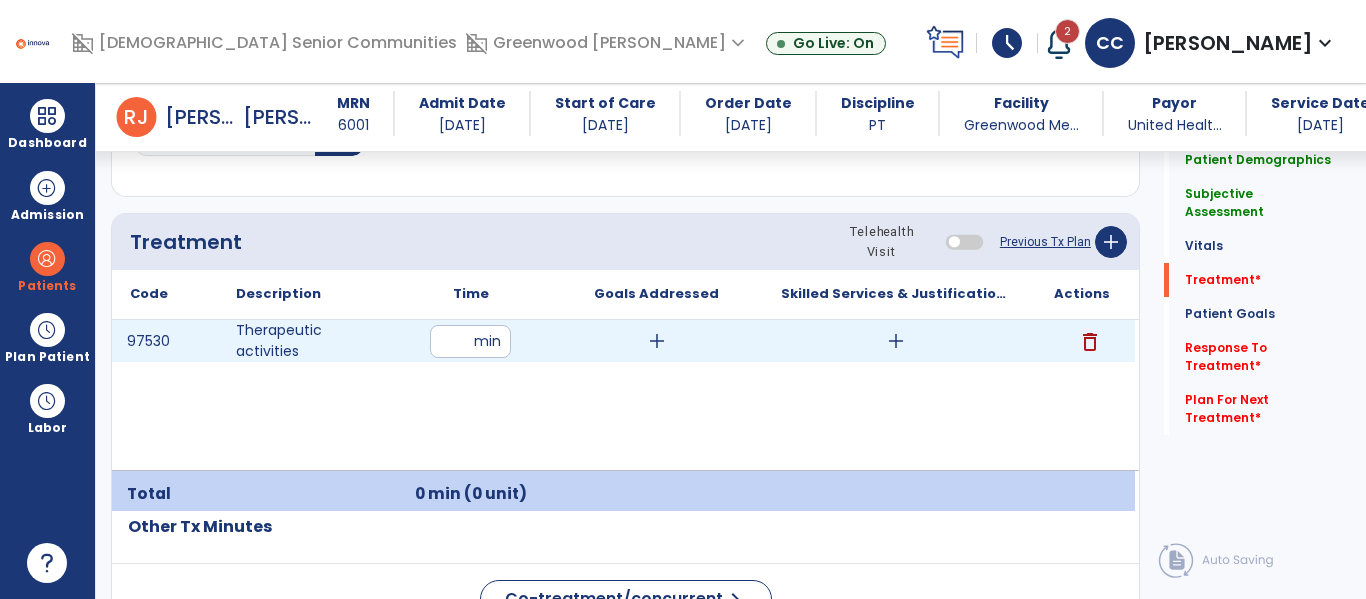 type on "**" 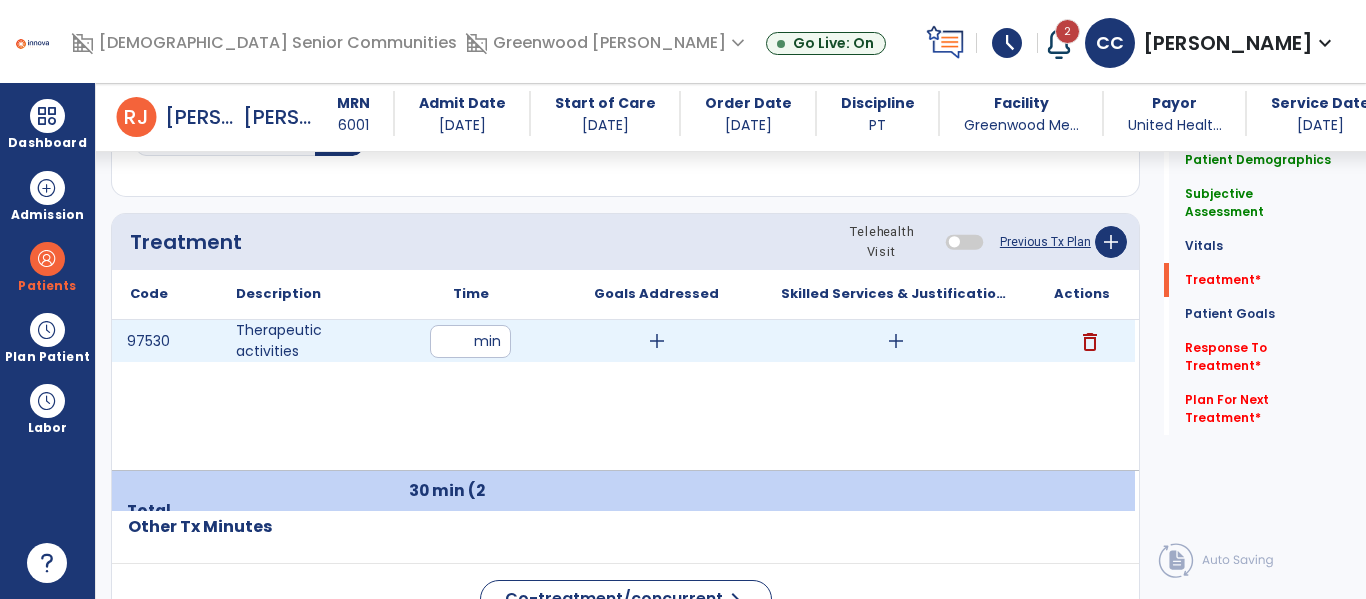 click on "add" at bounding box center [896, 341] 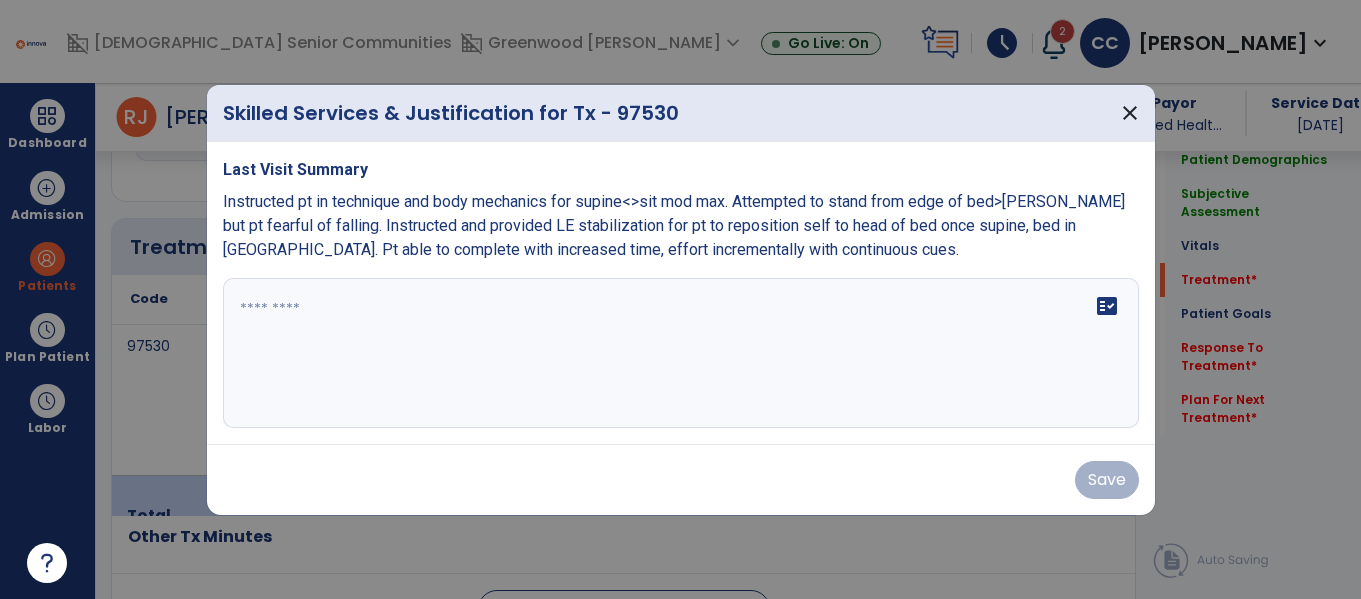 scroll, scrollTop: 1146, scrollLeft: 0, axis: vertical 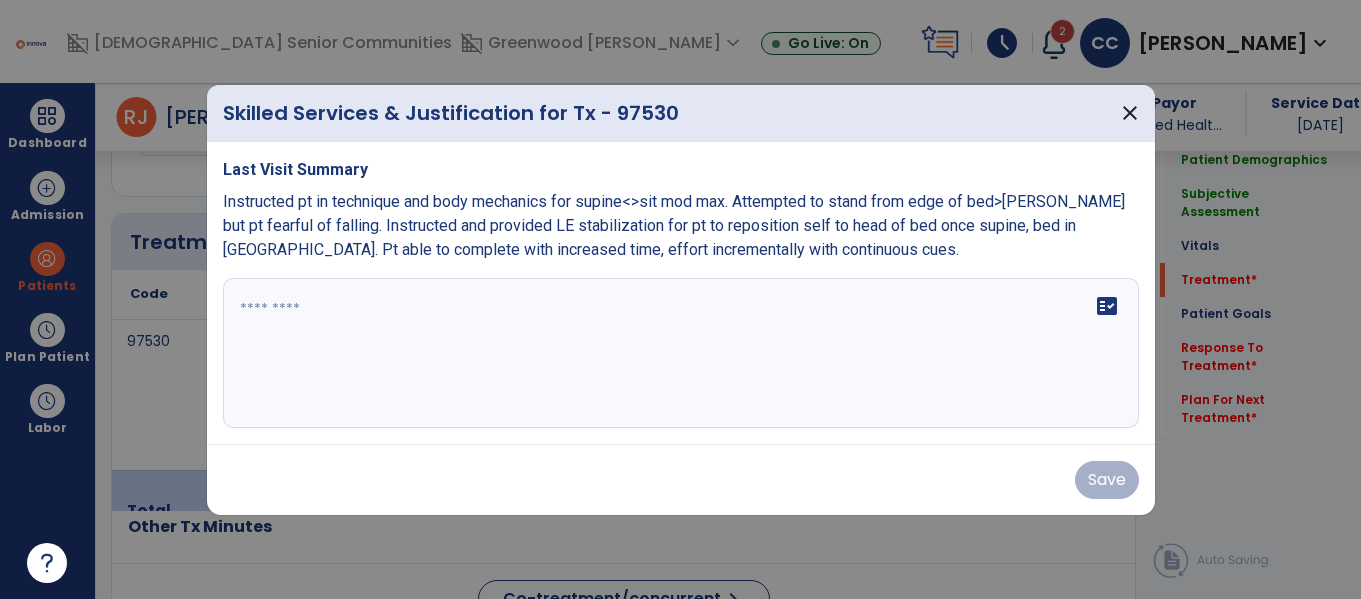 click on "fact_check" at bounding box center (681, 353) 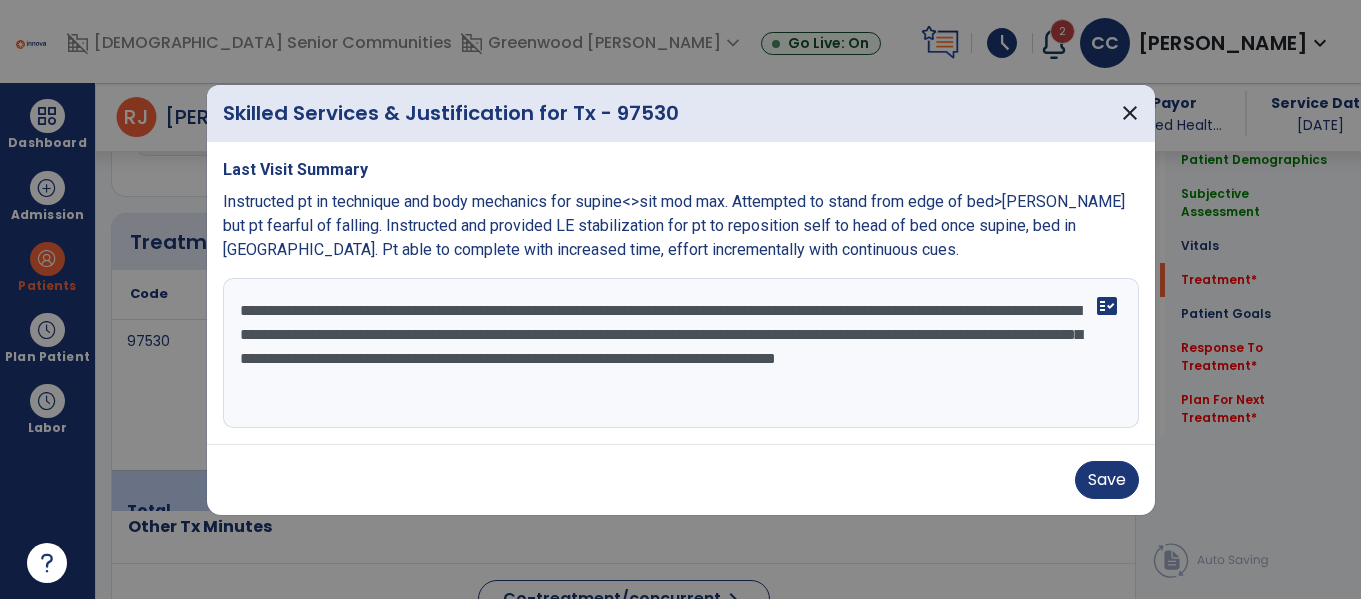 click on "**********" at bounding box center (681, 353) 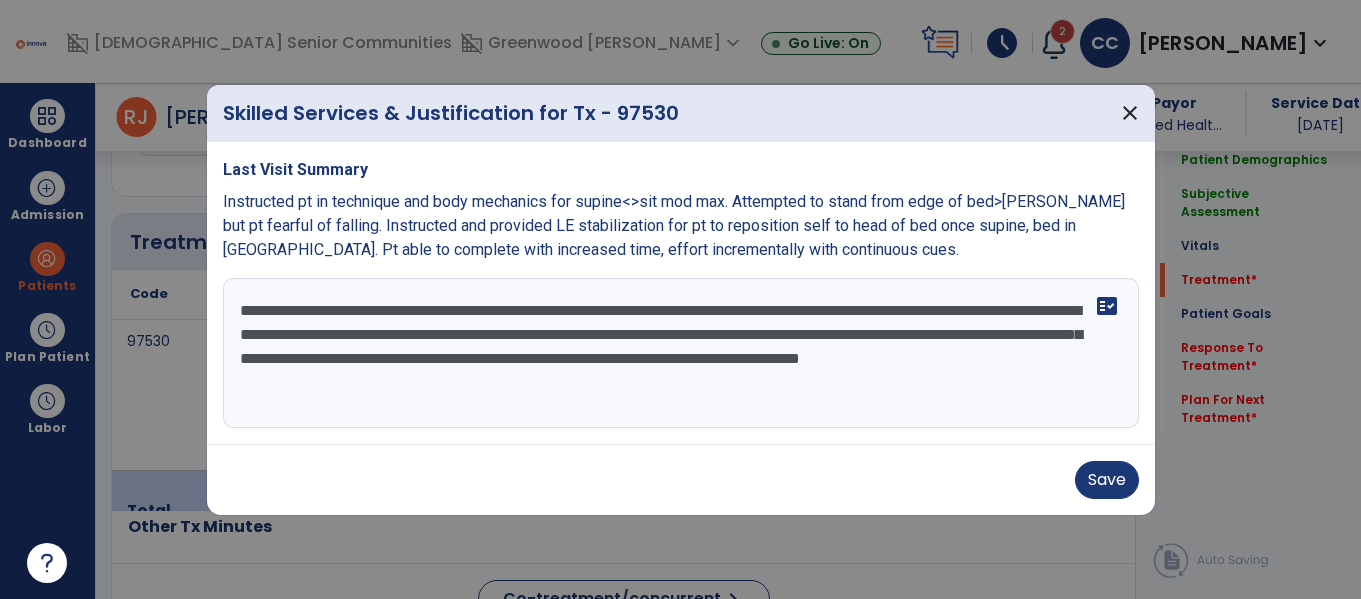 click on "**********" at bounding box center (681, 353) 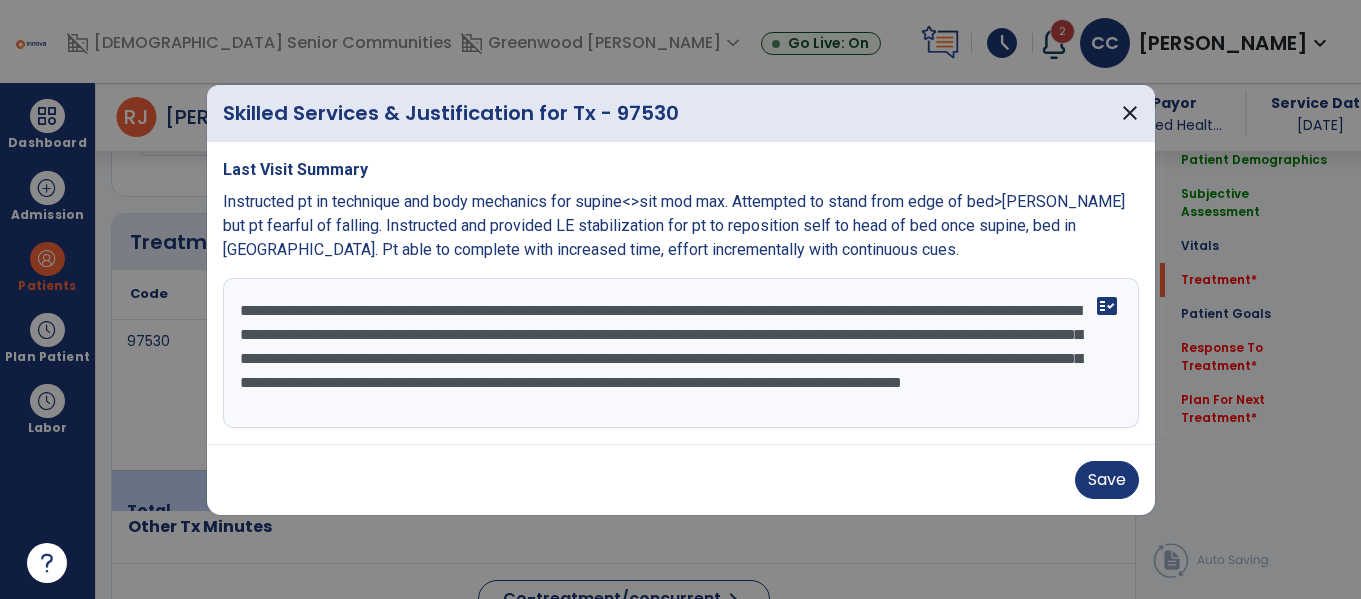 scroll, scrollTop: 16, scrollLeft: 0, axis: vertical 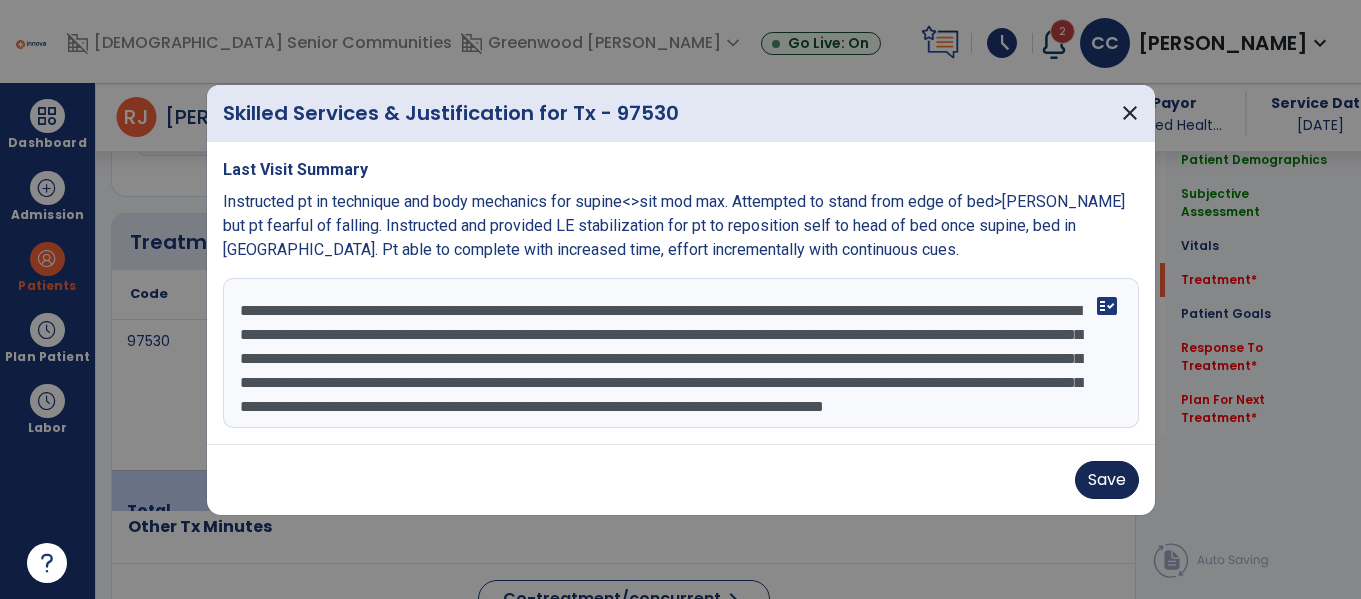 type on "**********" 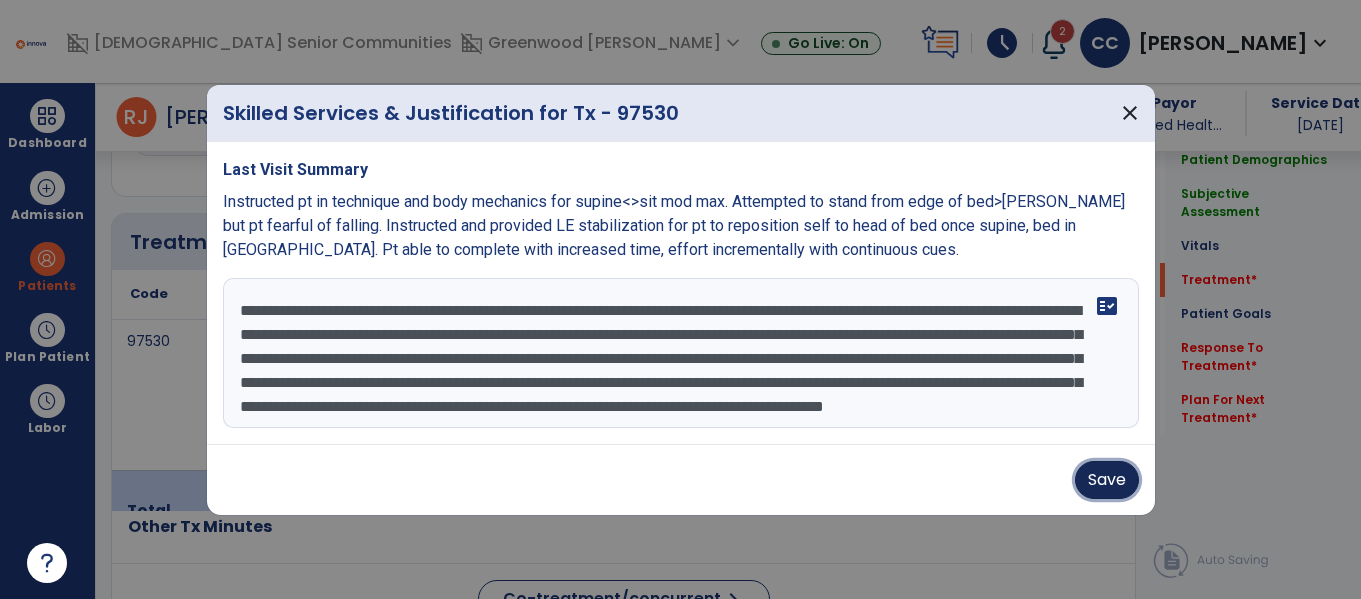 click on "Save" at bounding box center [1107, 480] 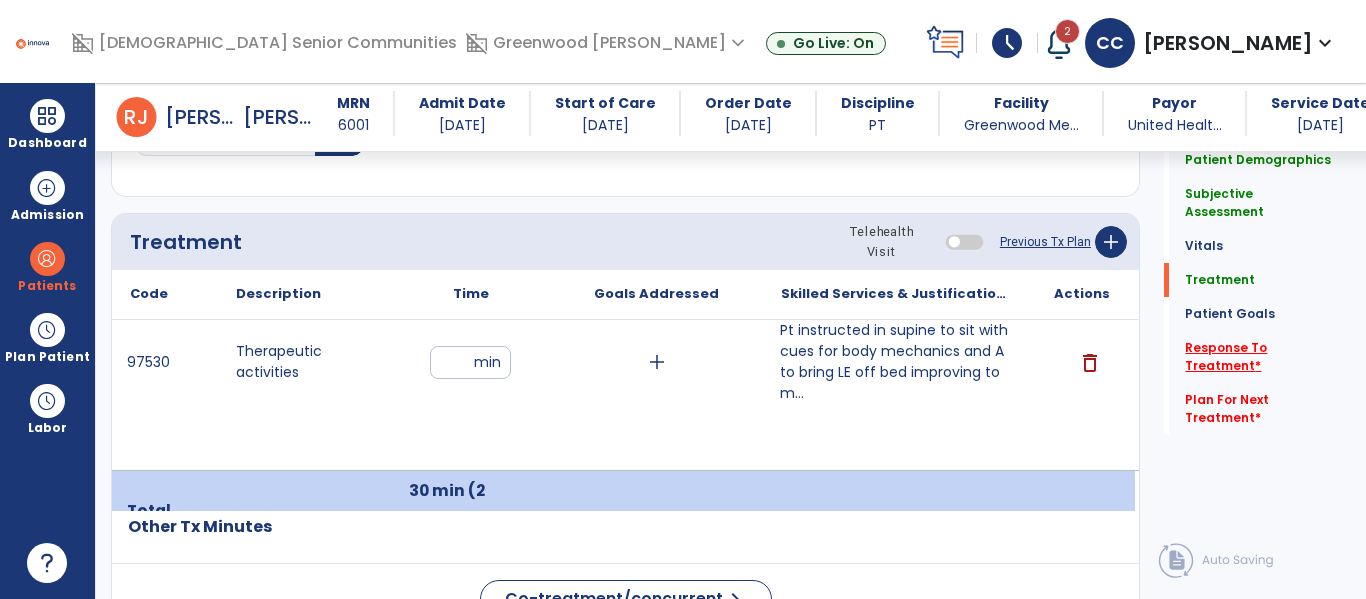 click on "Response To Treatment   *" 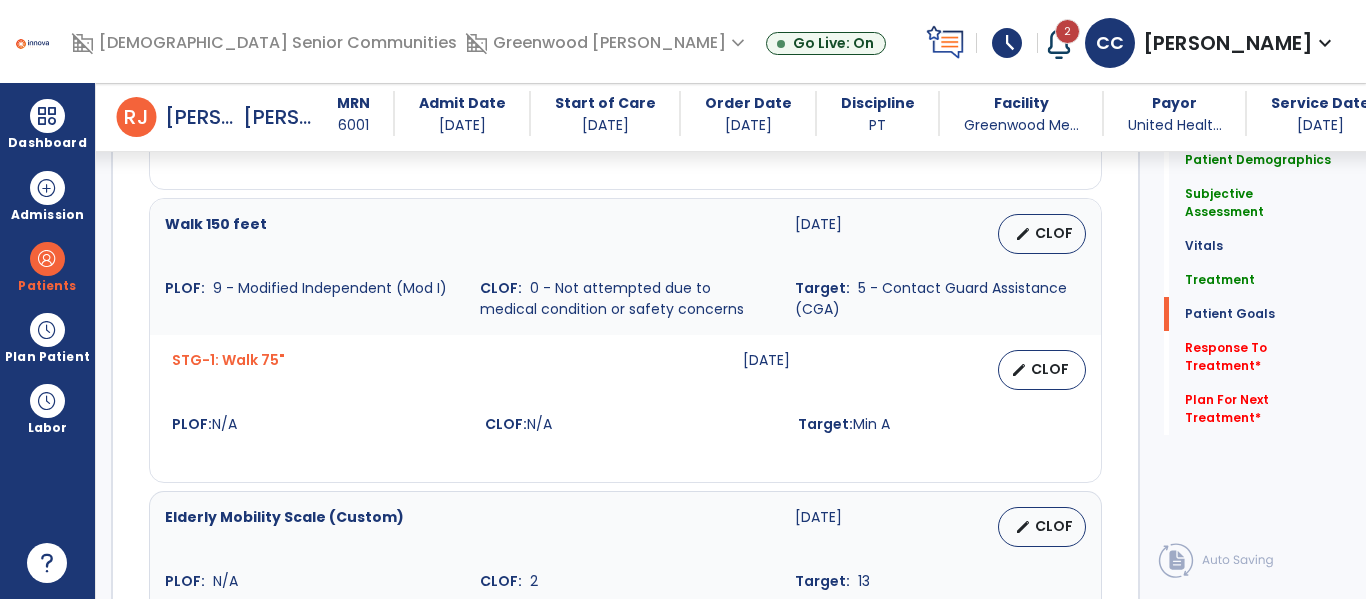 scroll, scrollTop: 4216, scrollLeft: 0, axis: vertical 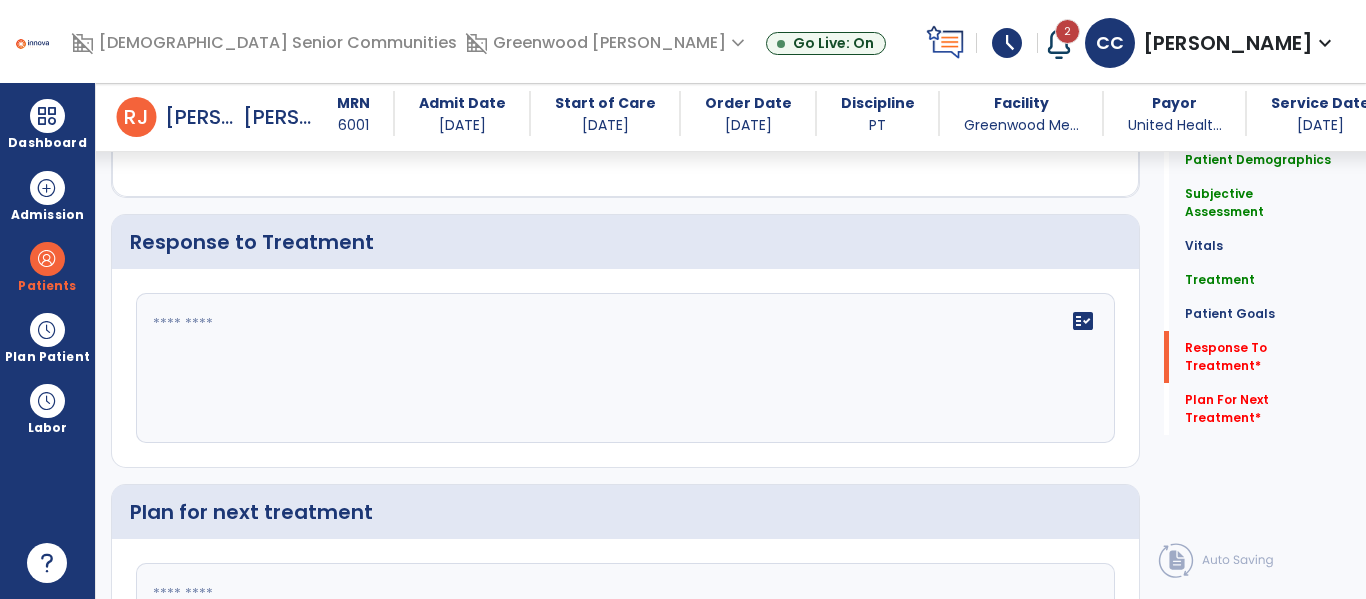 click 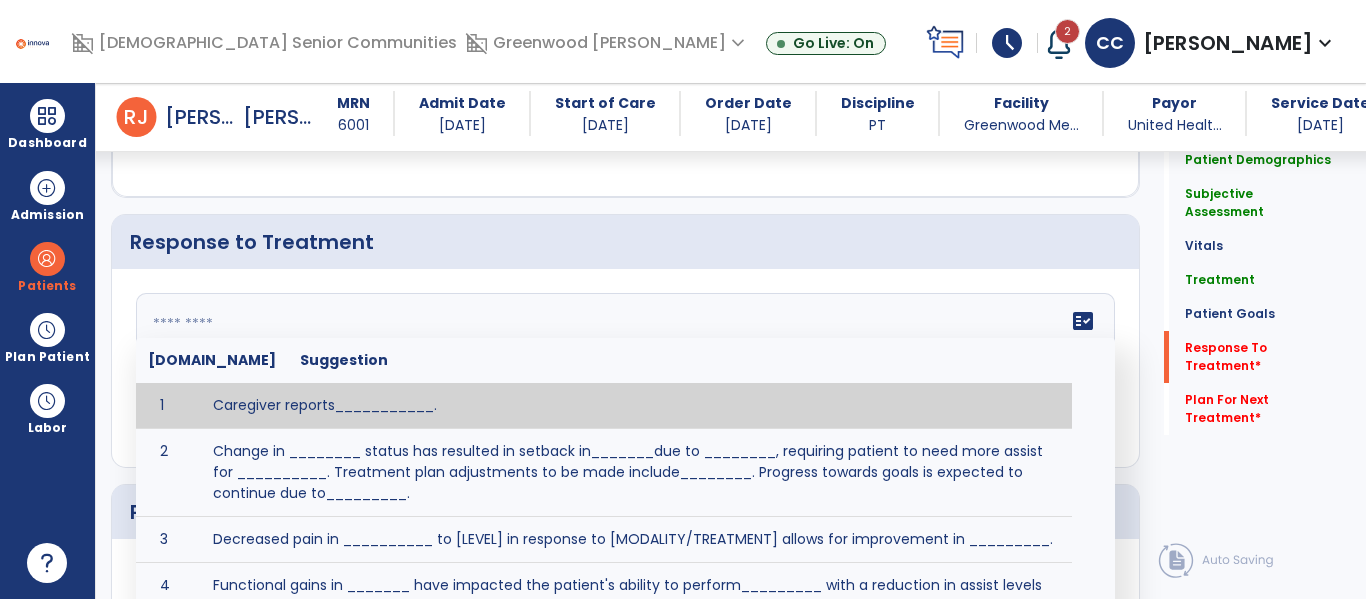 click 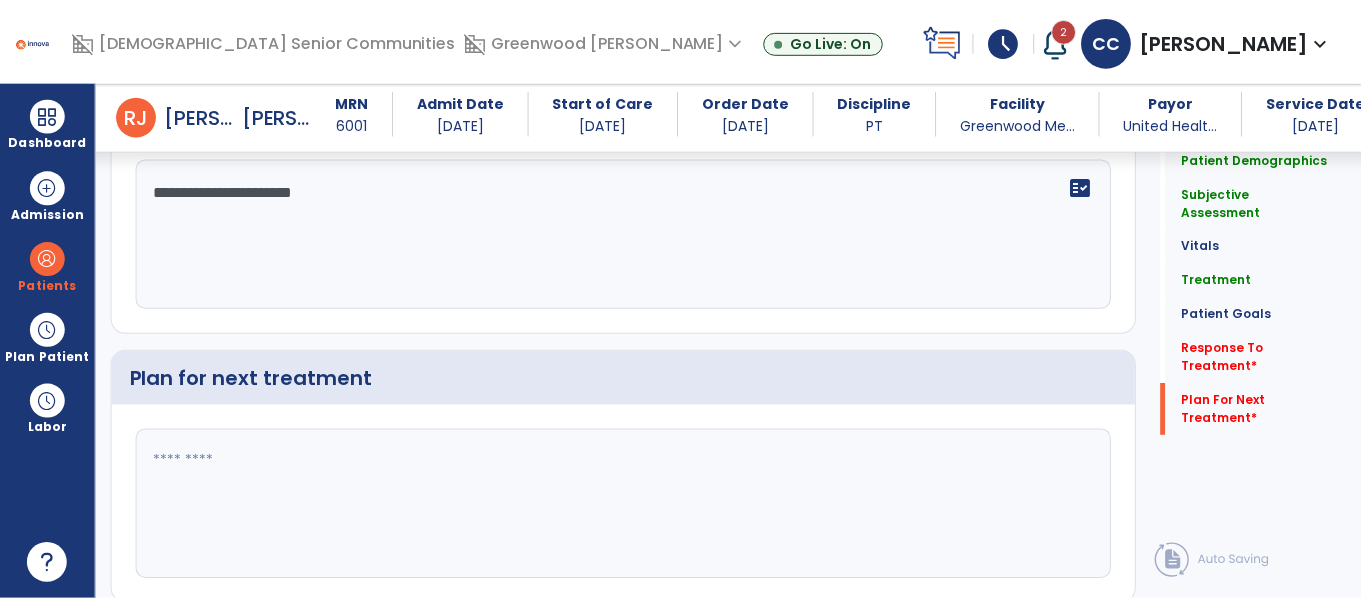 scroll, scrollTop: 4418, scrollLeft: 0, axis: vertical 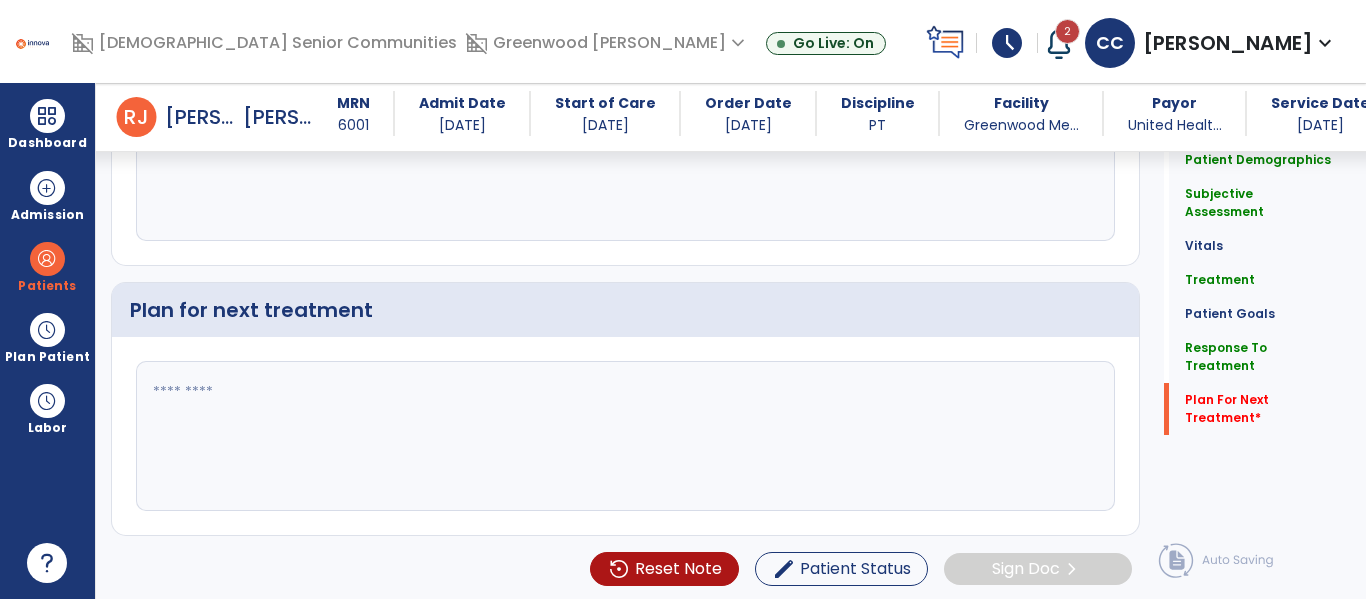 type on "**********" 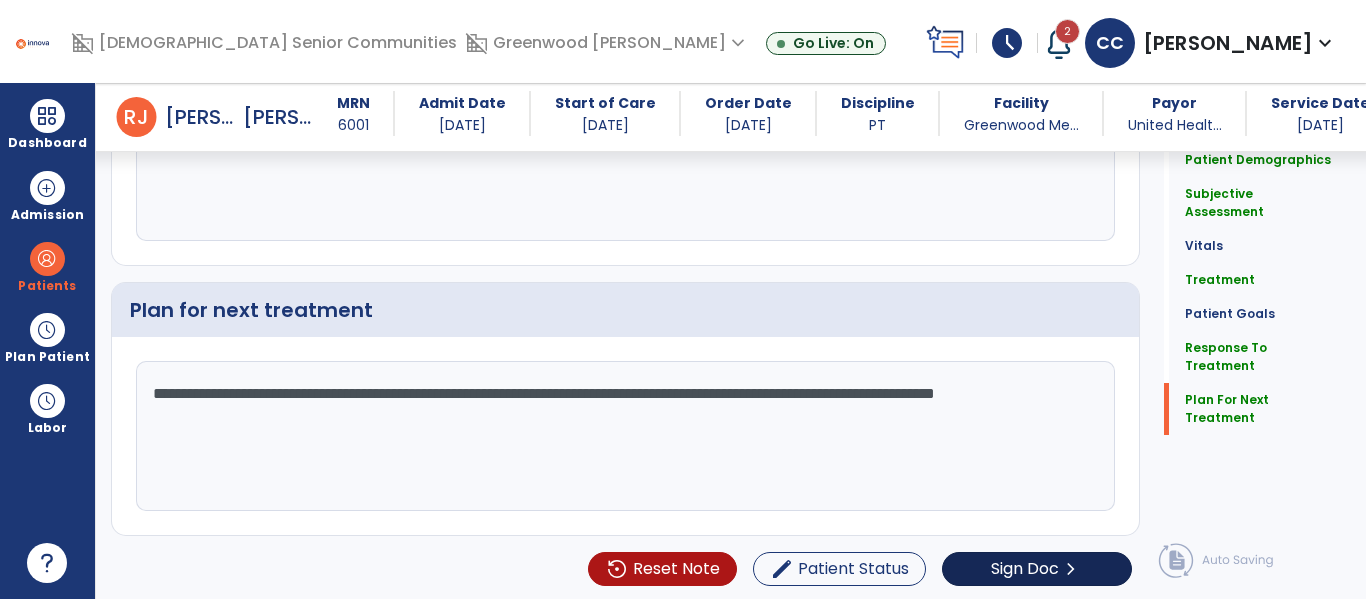 type on "**********" 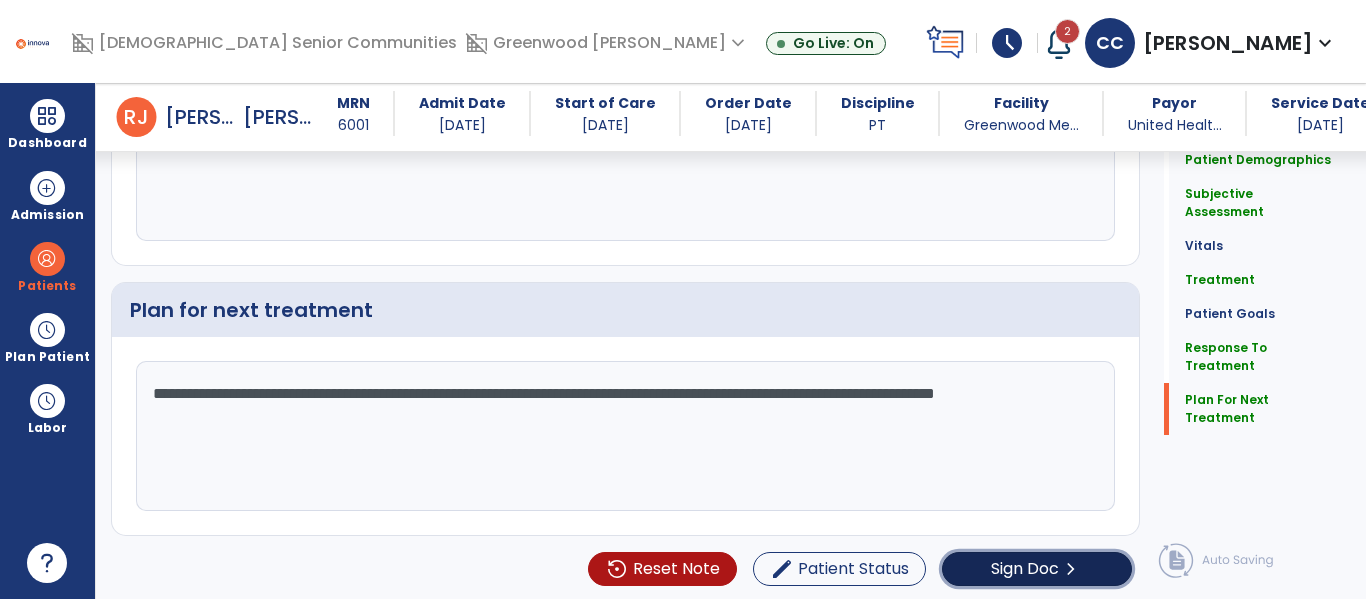click on "Sign Doc  chevron_right" 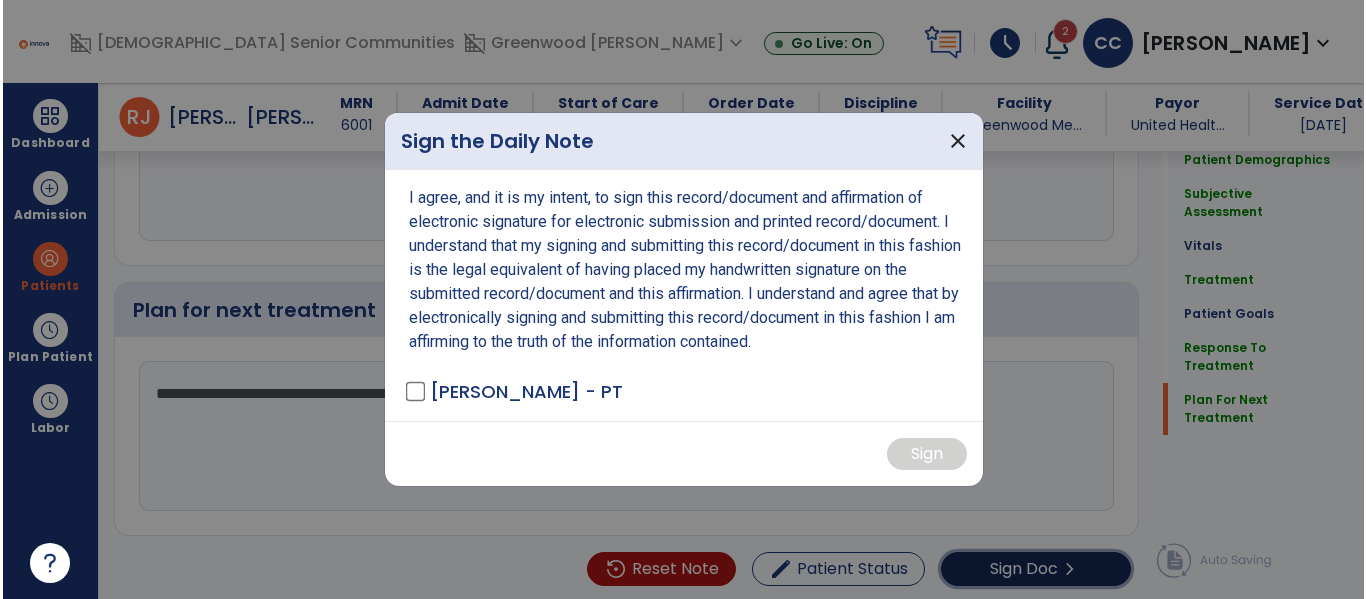 scroll, scrollTop: 4418, scrollLeft: 0, axis: vertical 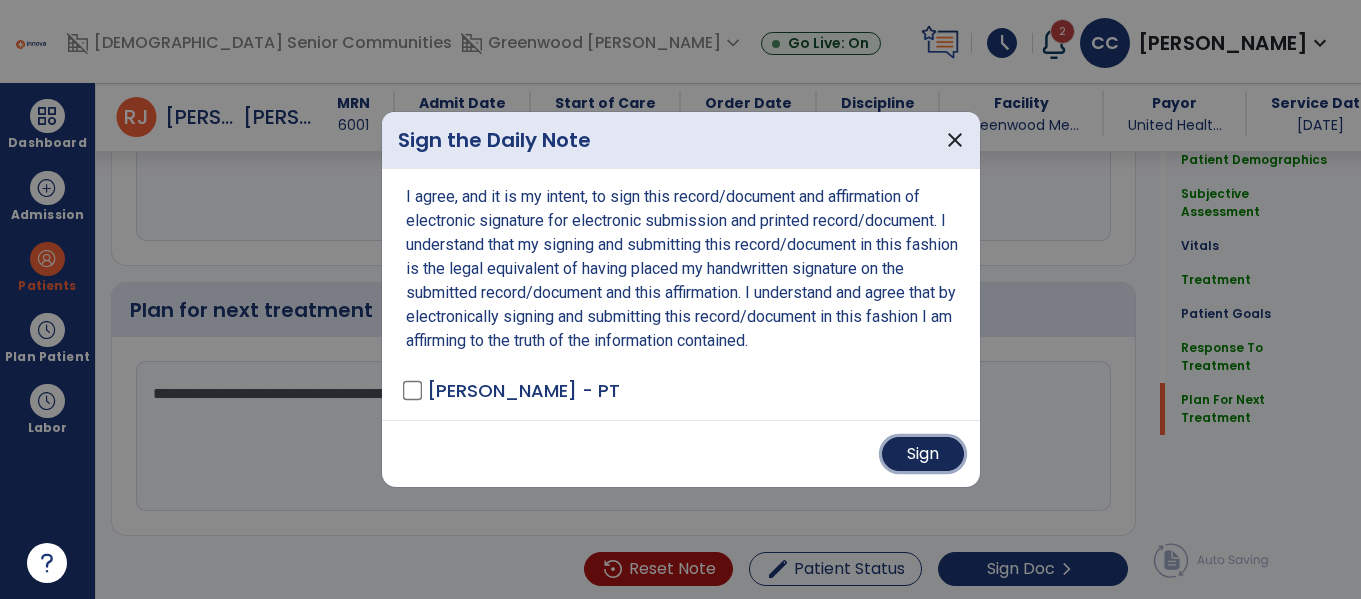 click on "Sign" at bounding box center (923, 454) 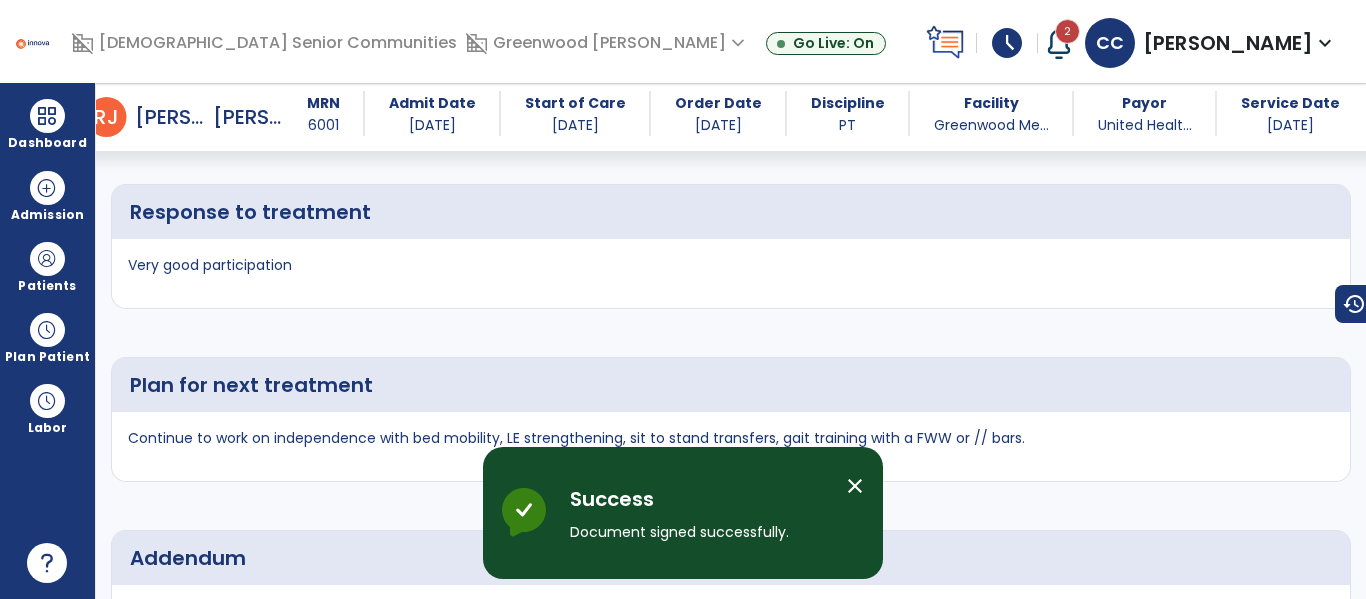 scroll, scrollTop: 6407, scrollLeft: 0, axis: vertical 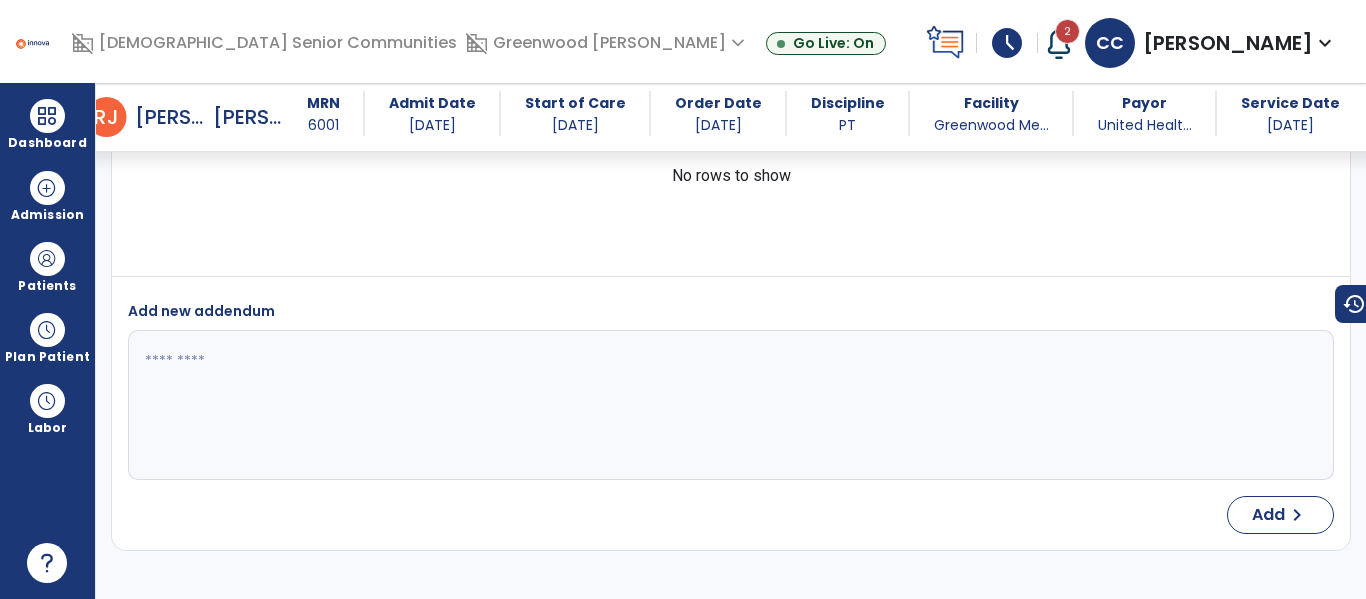 click at bounding box center [728, 405] 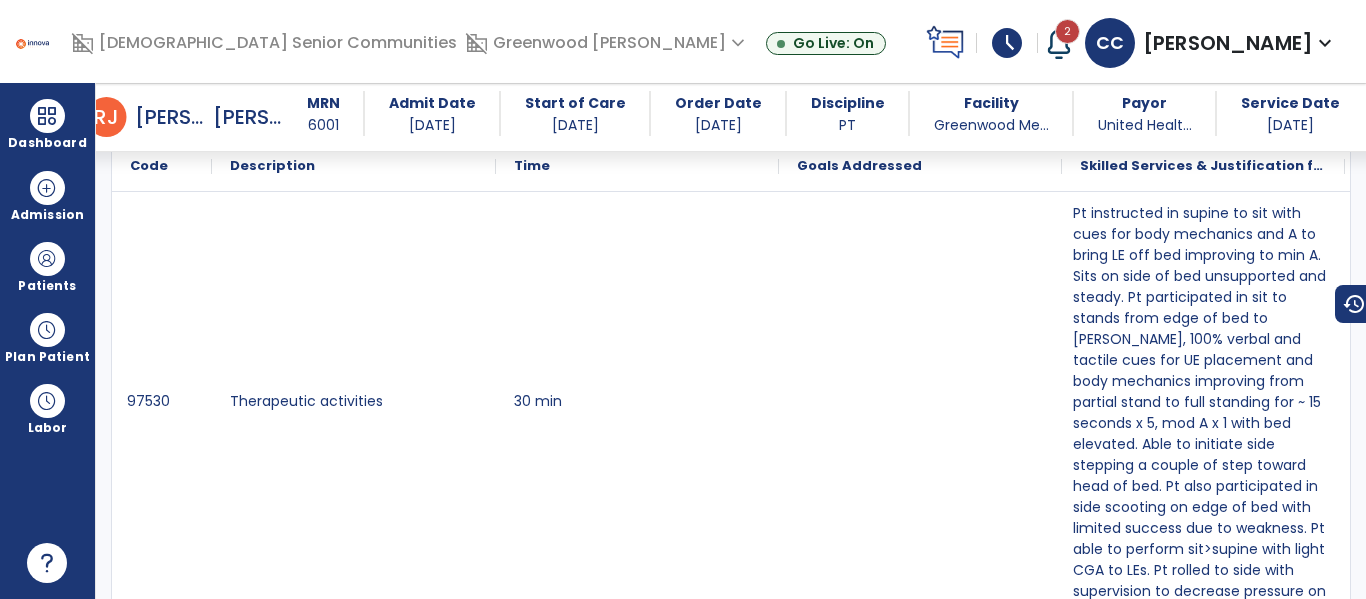 scroll, scrollTop: 0, scrollLeft: 0, axis: both 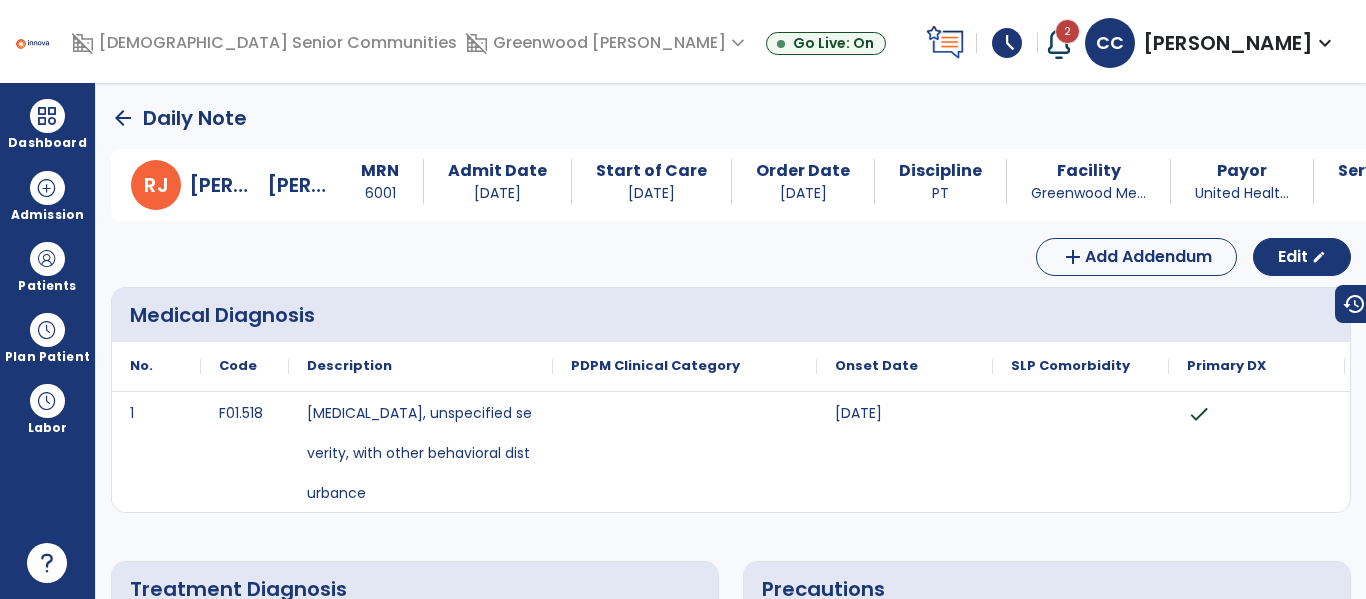 click on "arrow_back" 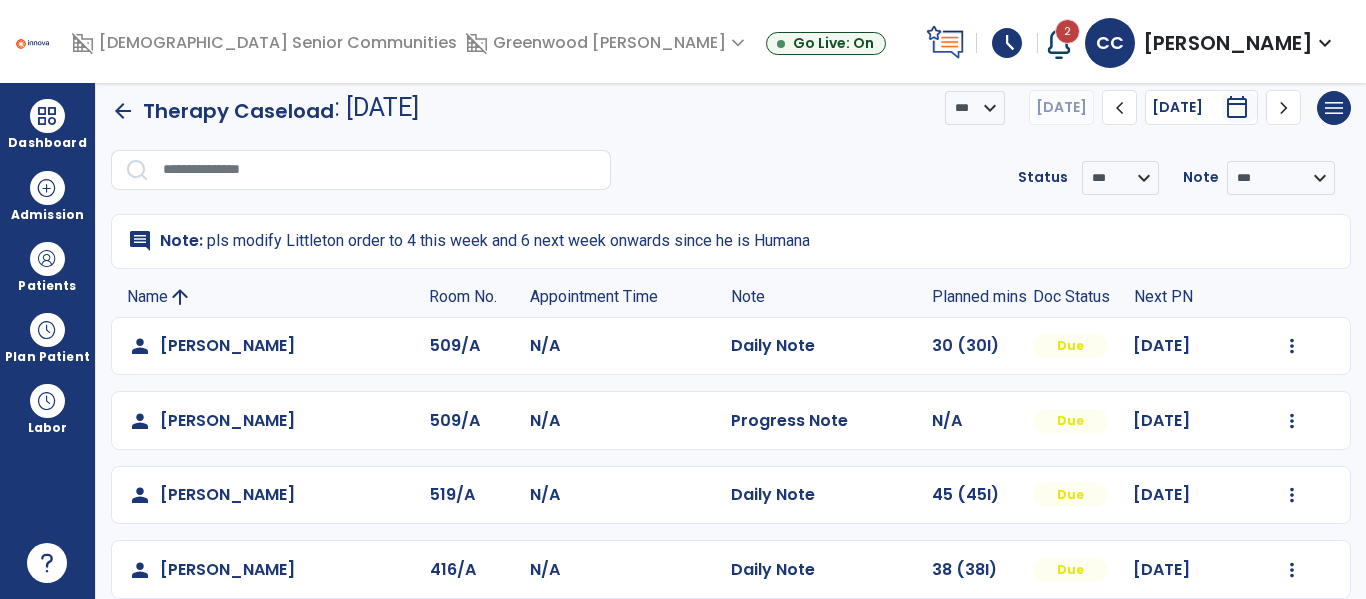 scroll, scrollTop: 13, scrollLeft: 0, axis: vertical 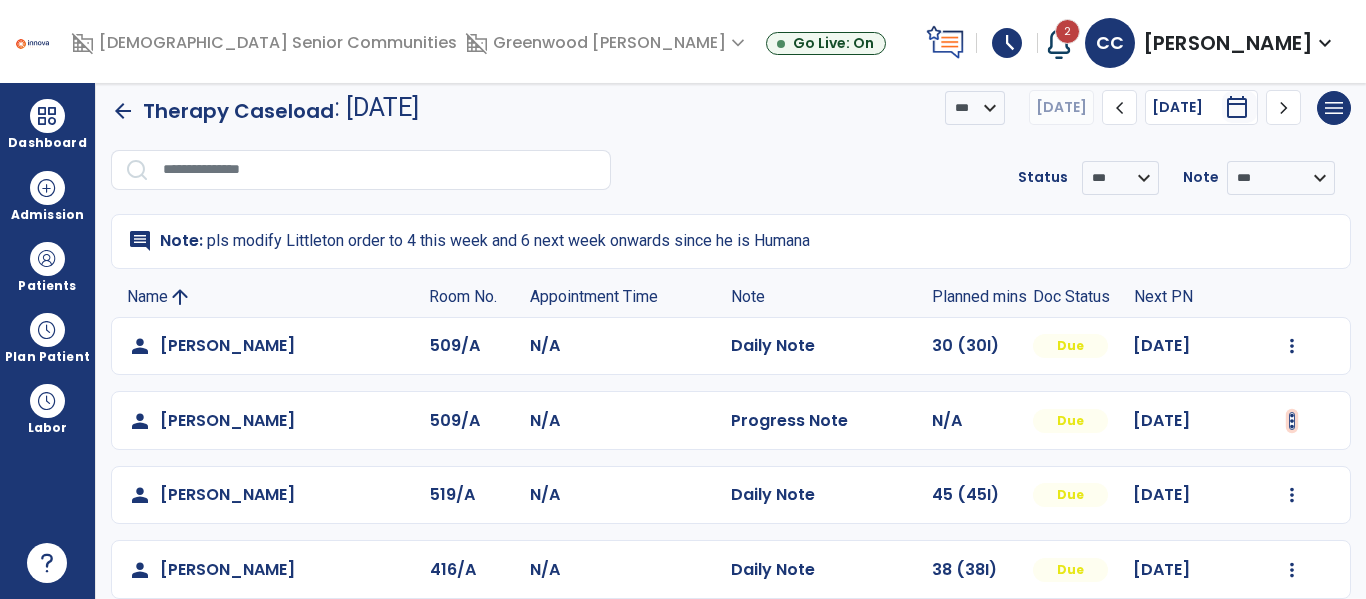 click at bounding box center (1292, 346) 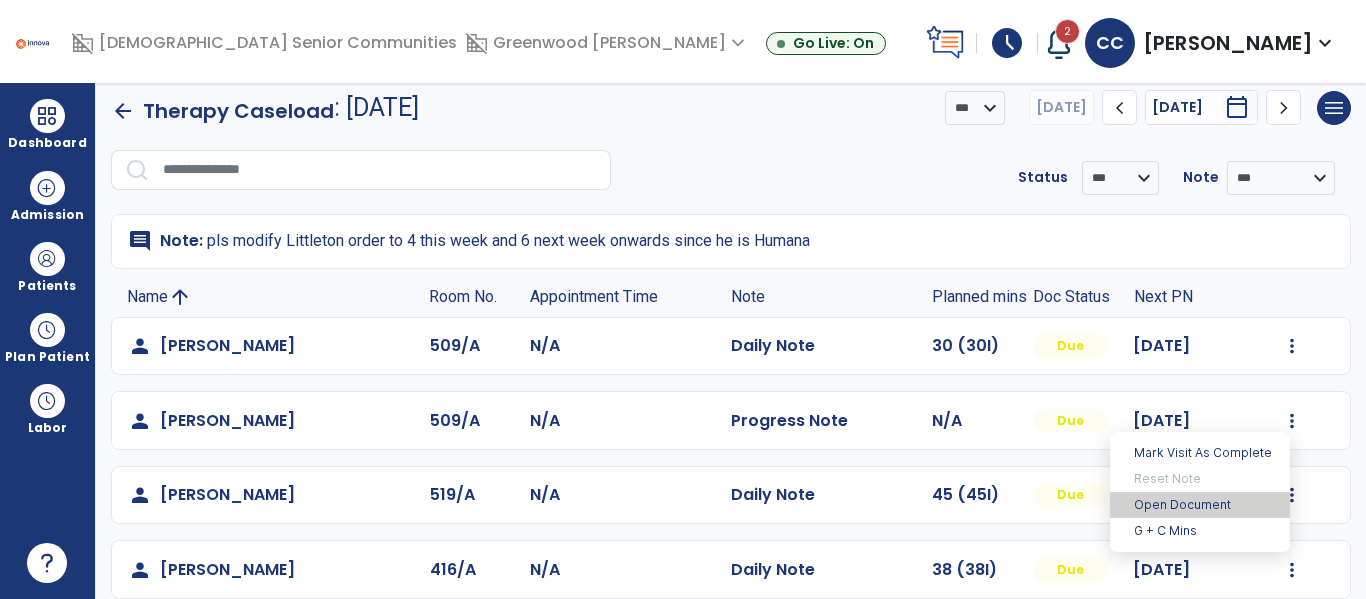 click on "Open Document" at bounding box center [1200, 505] 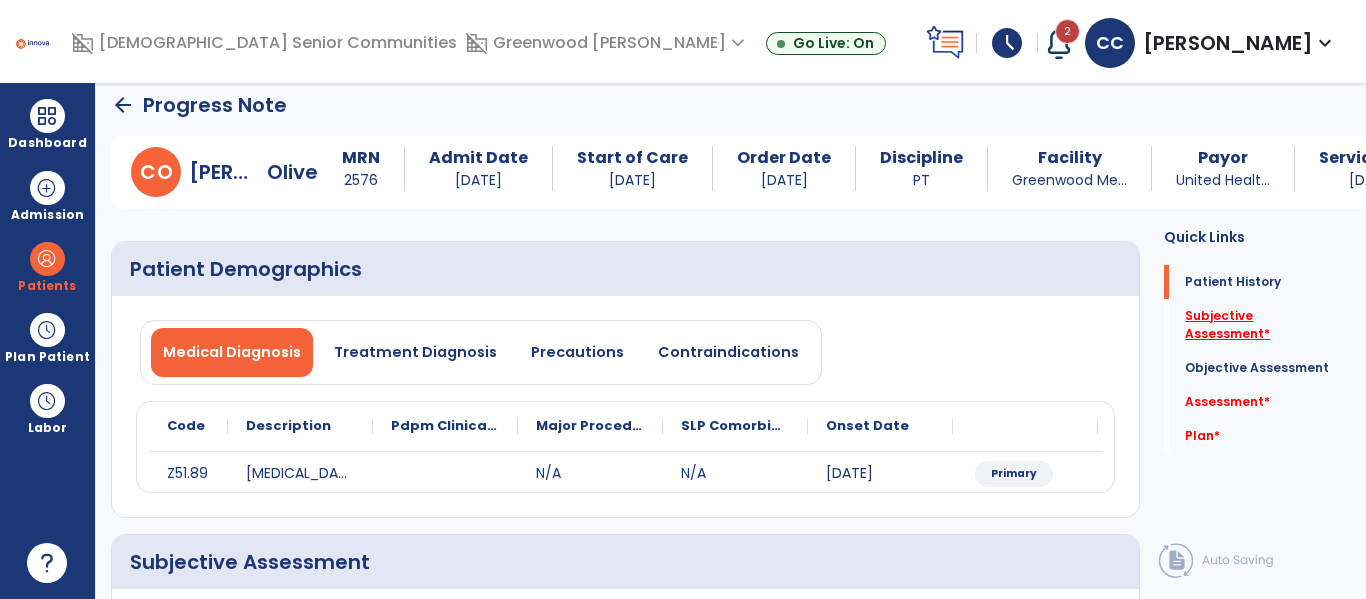 click on "Subjective Assessment   *" 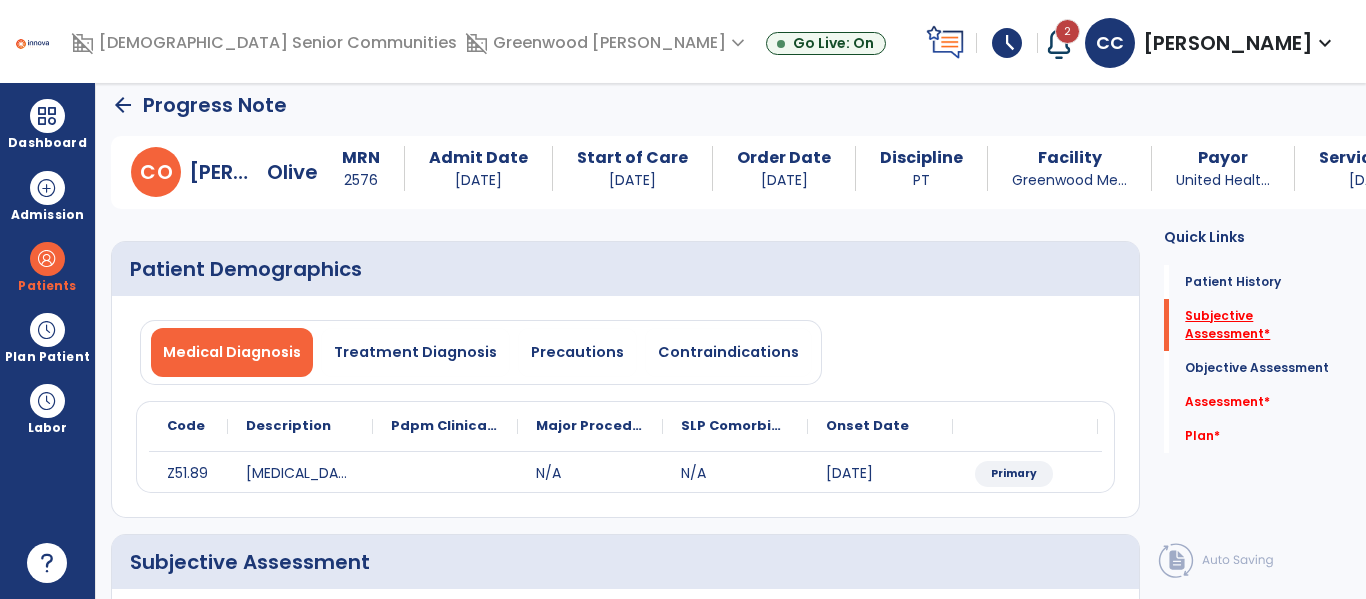 scroll, scrollTop: 37, scrollLeft: 0, axis: vertical 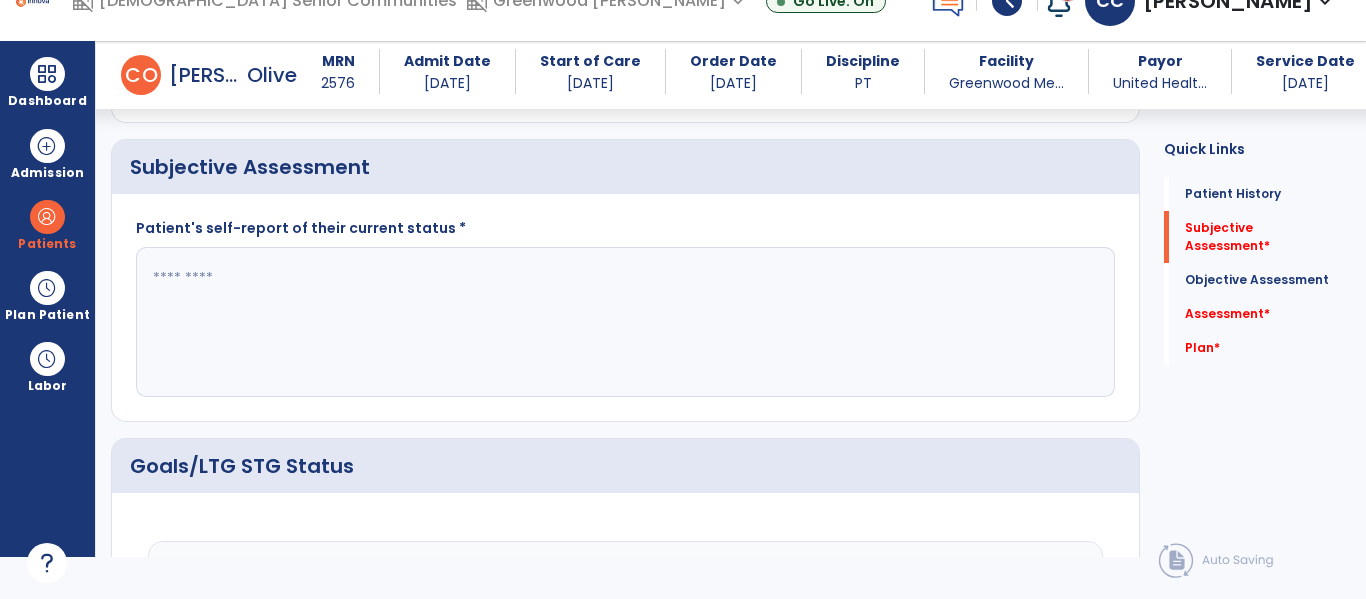 click 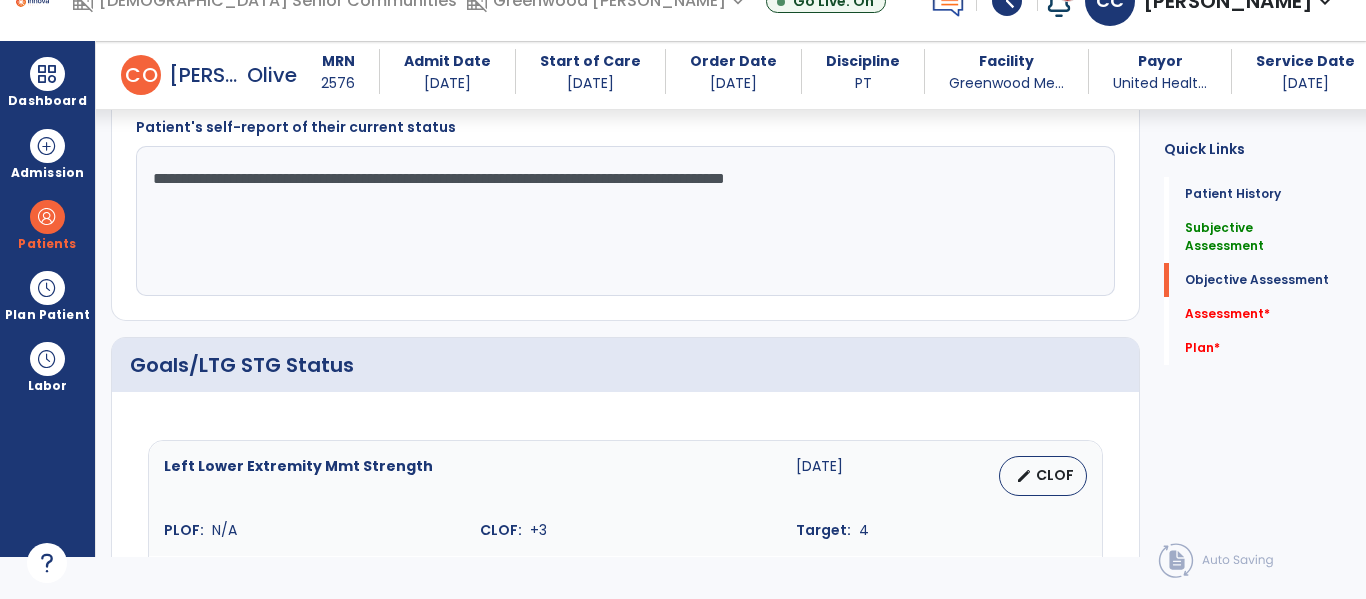 scroll, scrollTop: 582, scrollLeft: 0, axis: vertical 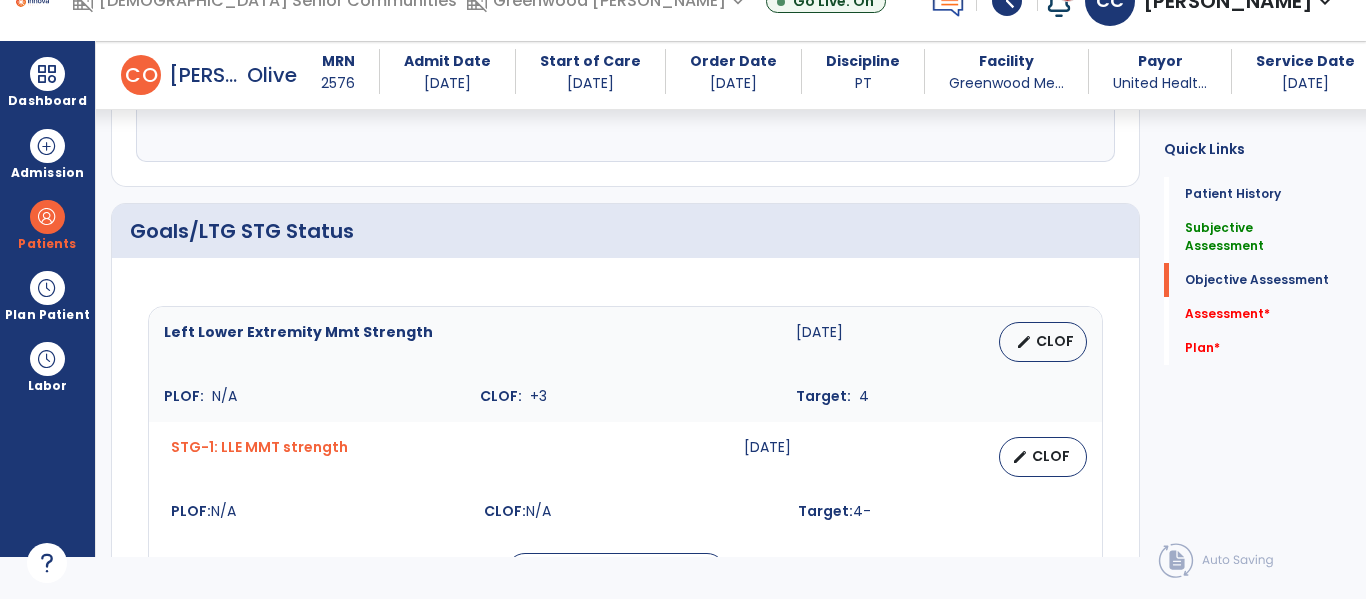 type on "**********" 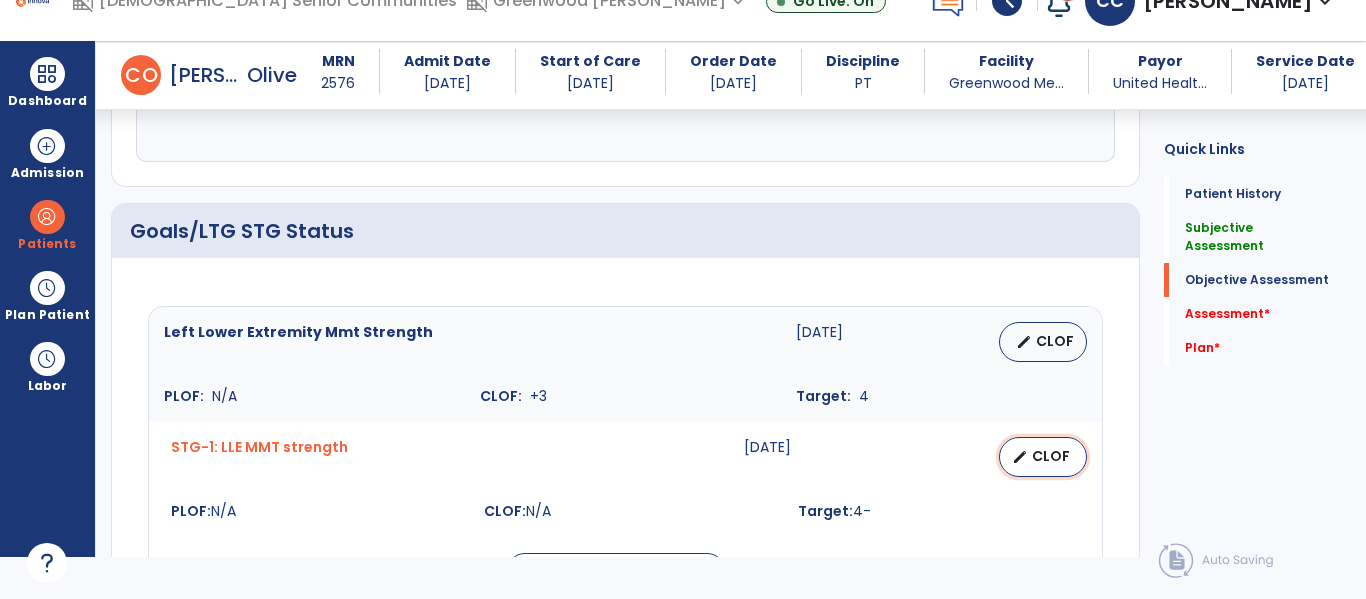 click on "edit   CLOF" at bounding box center [1043, 457] 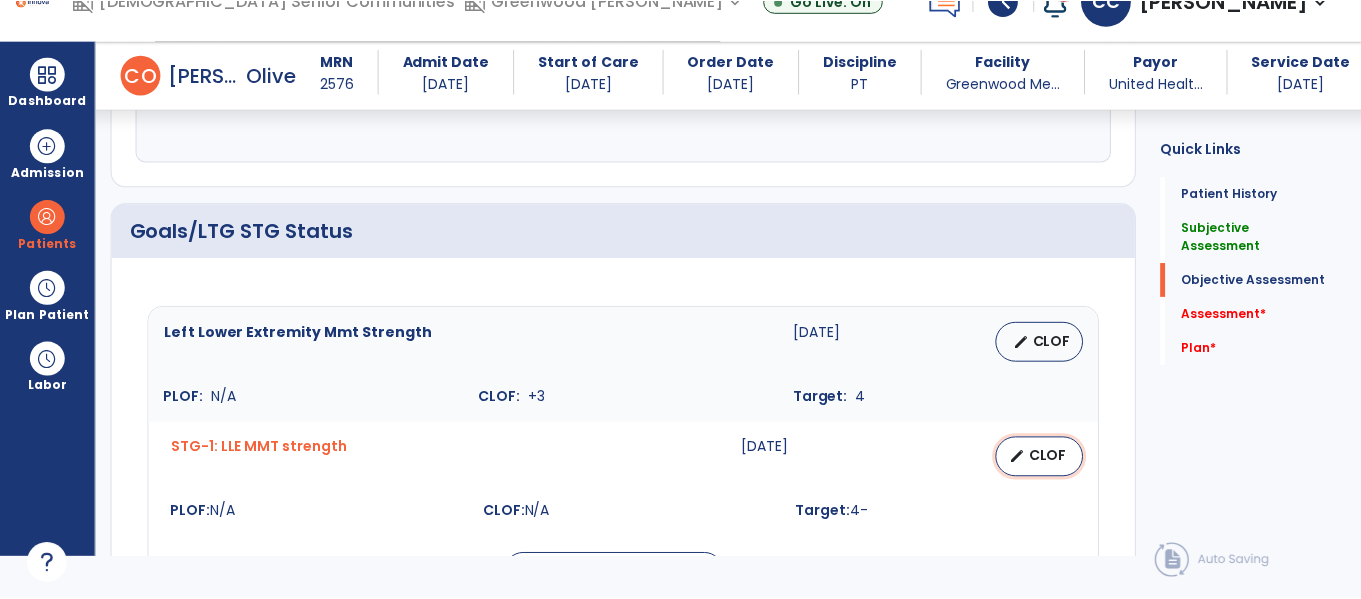 scroll, scrollTop: 0, scrollLeft: 0, axis: both 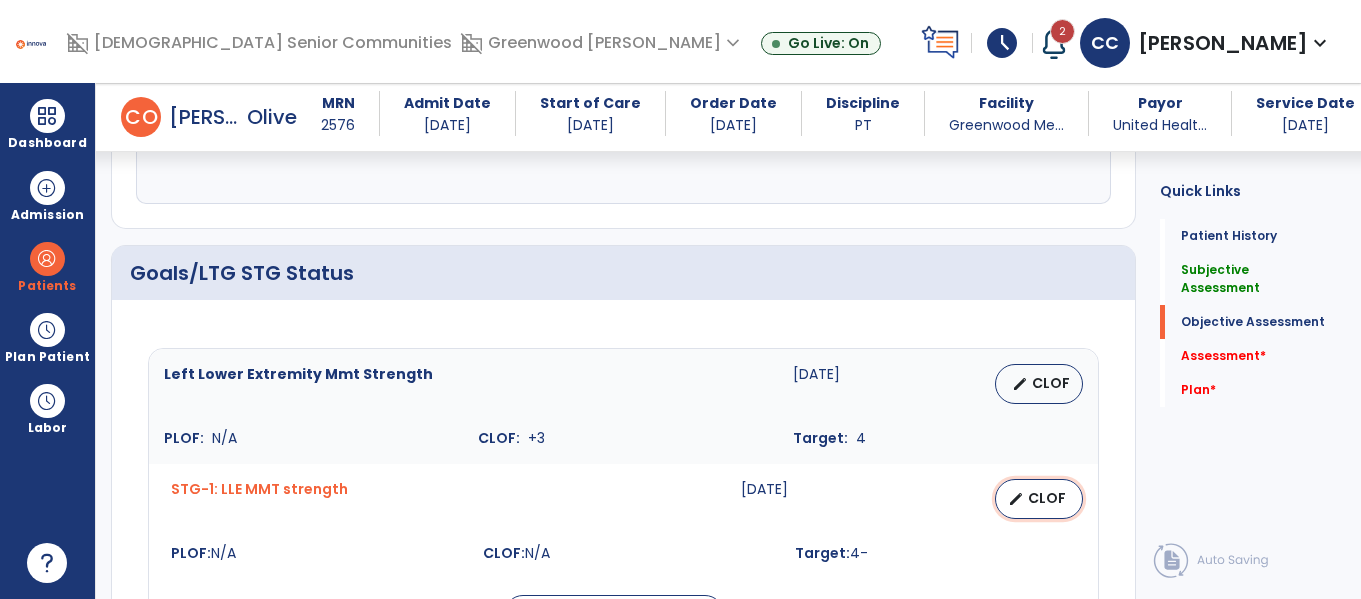 select on "********" 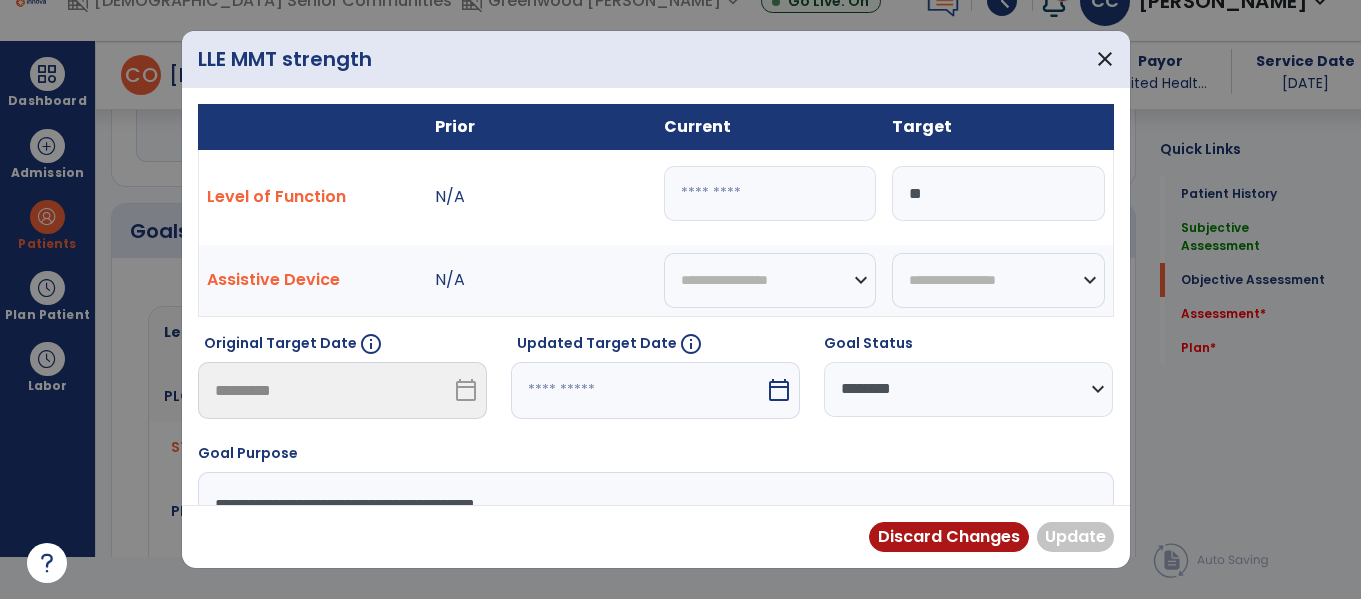 click at bounding box center (770, 193) 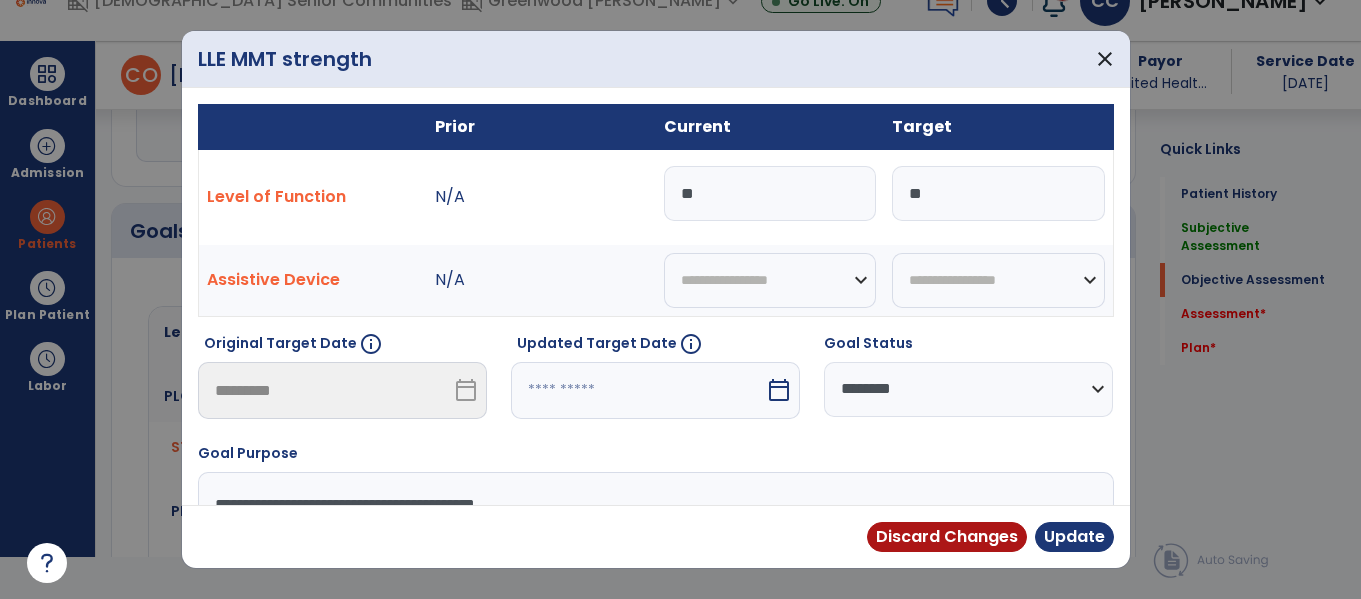 type on "**" 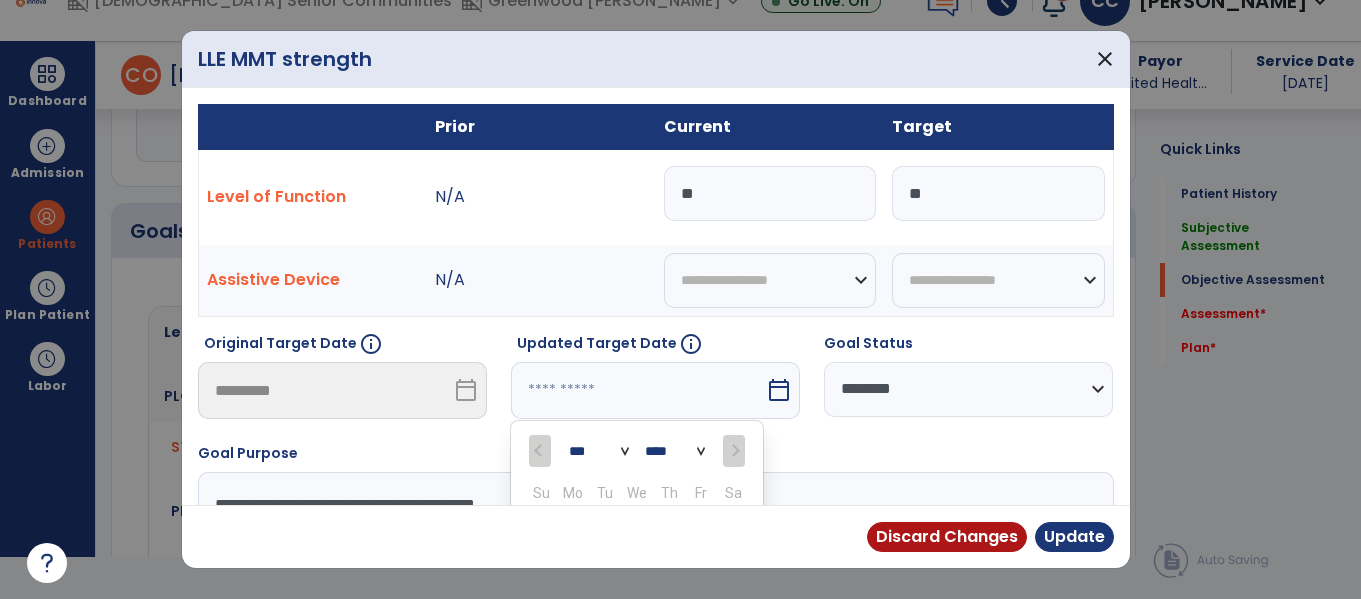 scroll, scrollTop: 211, scrollLeft: 0, axis: vertical 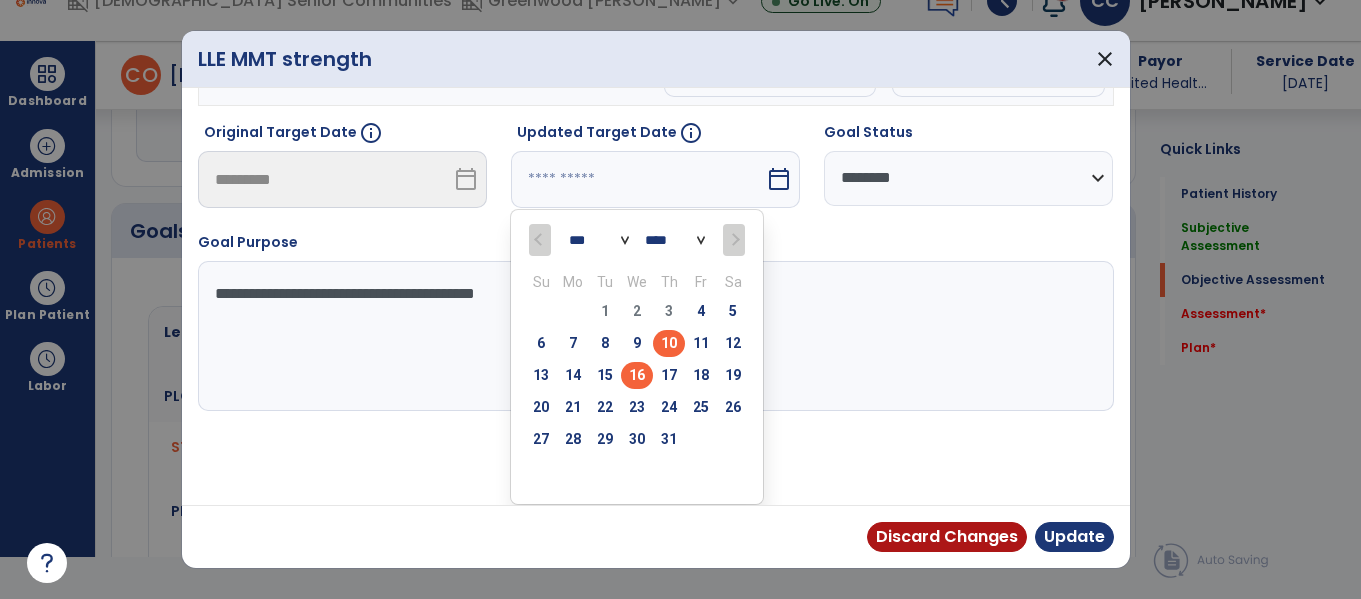 click on "16" at bounding box center [637, 375] 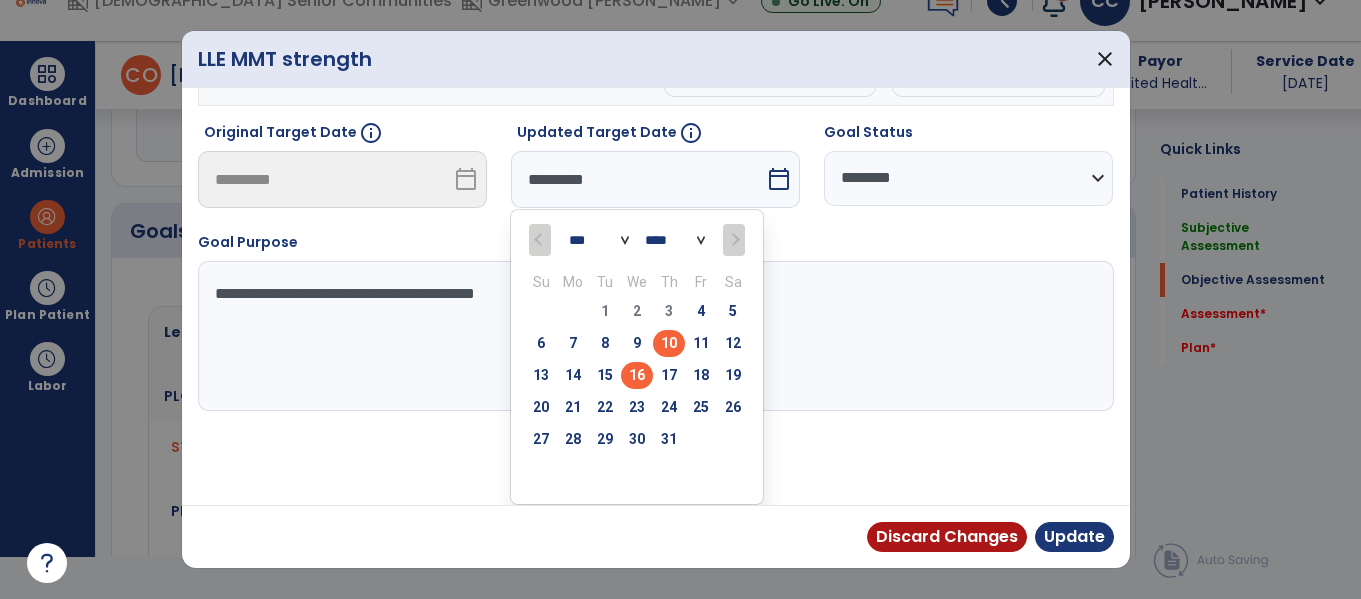 scroll, scrollTop: 133, scrollLeft: 0, axis: vertical 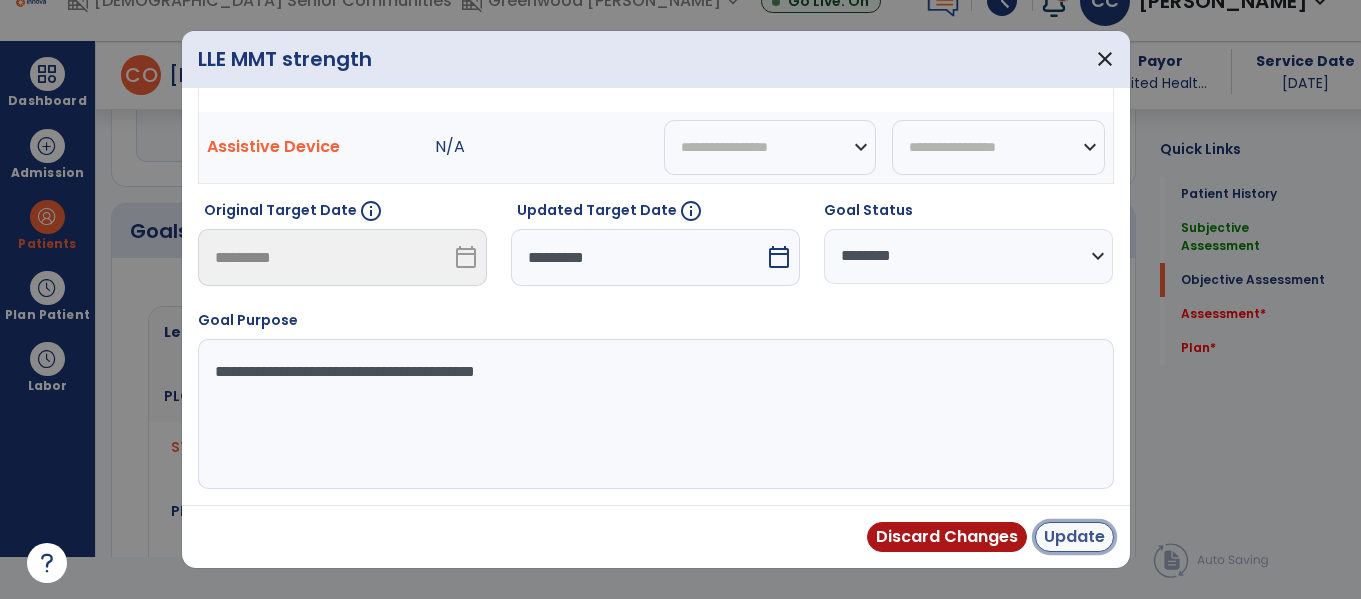 click on "Update" at bounding box center (1074, 537) 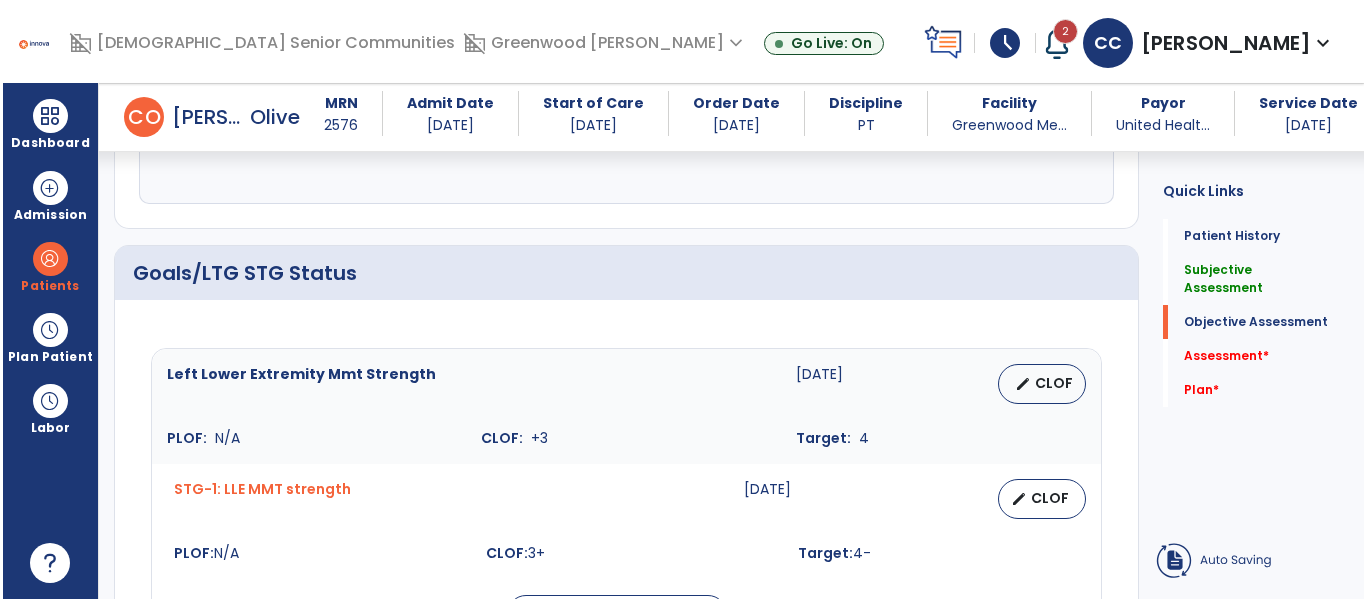 scroll, scrollTop: 42, scrollLeft: 0, axis: vertical 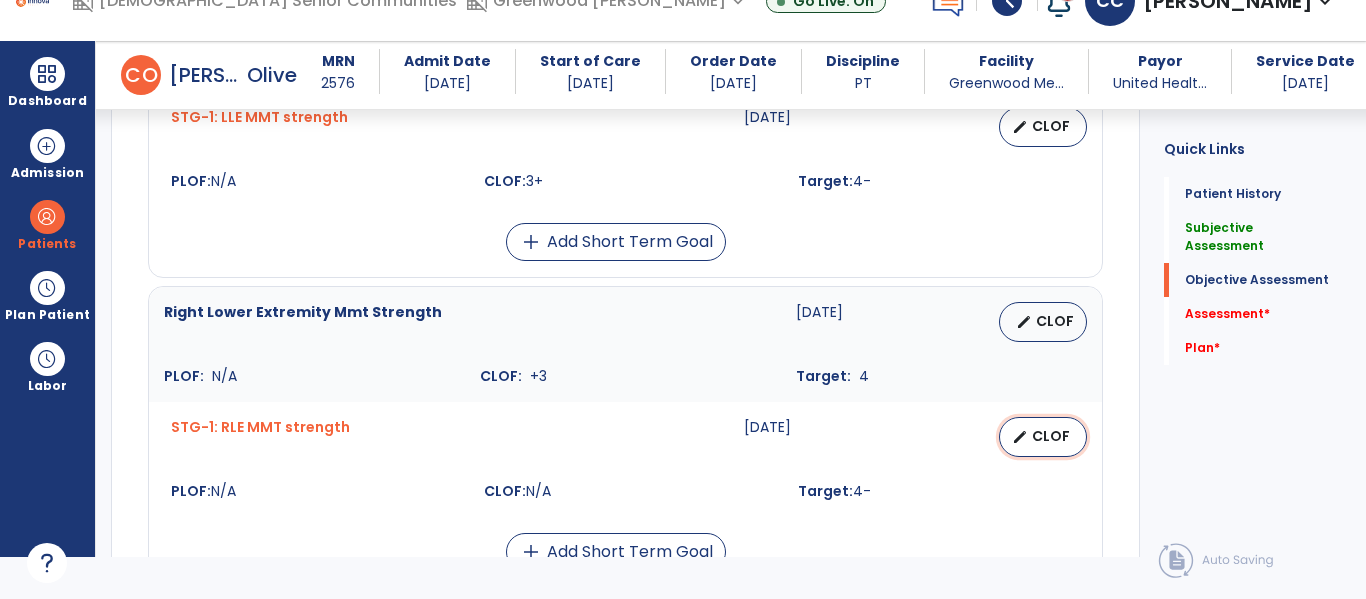 click on "CLOF" at bounding box center (1051, 436) 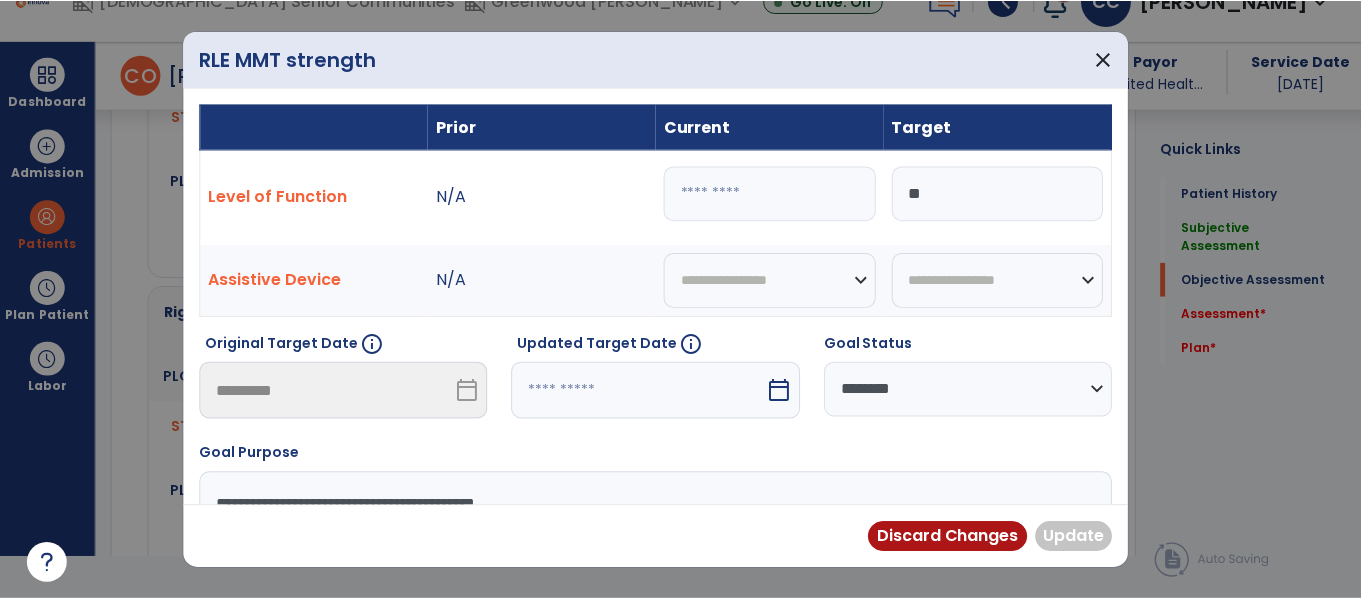 scroll, scrollTop: 0, scrollLeft: 0, axis: both 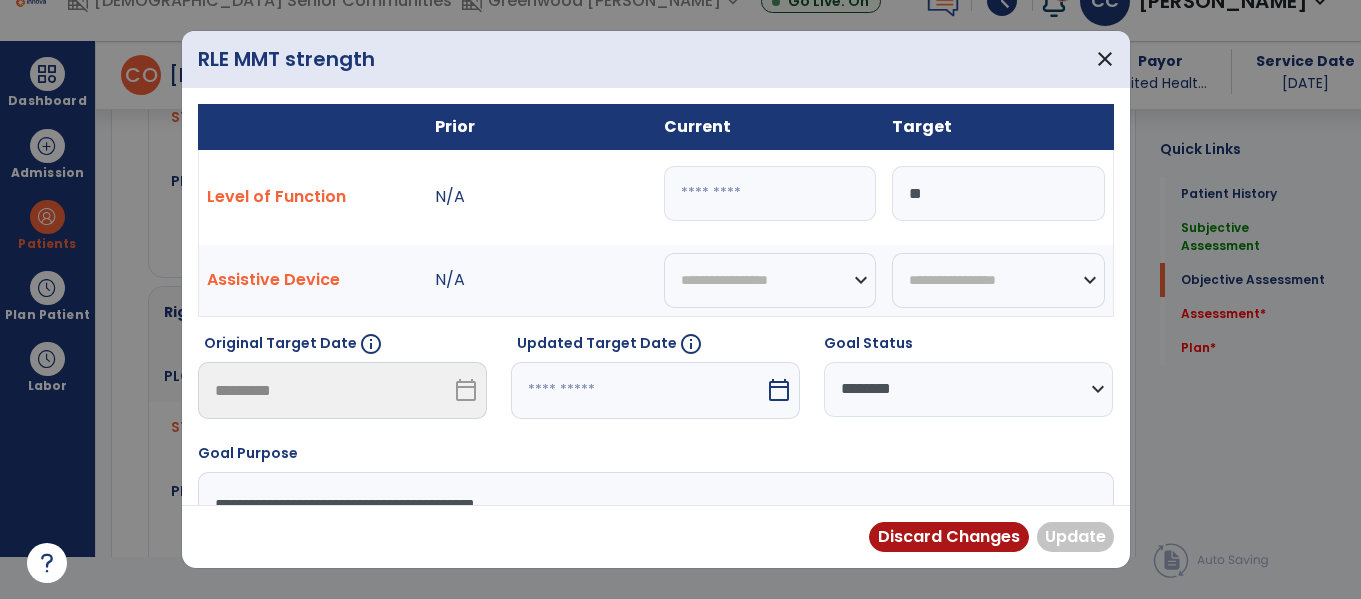 click at bounding box center [770, 193] 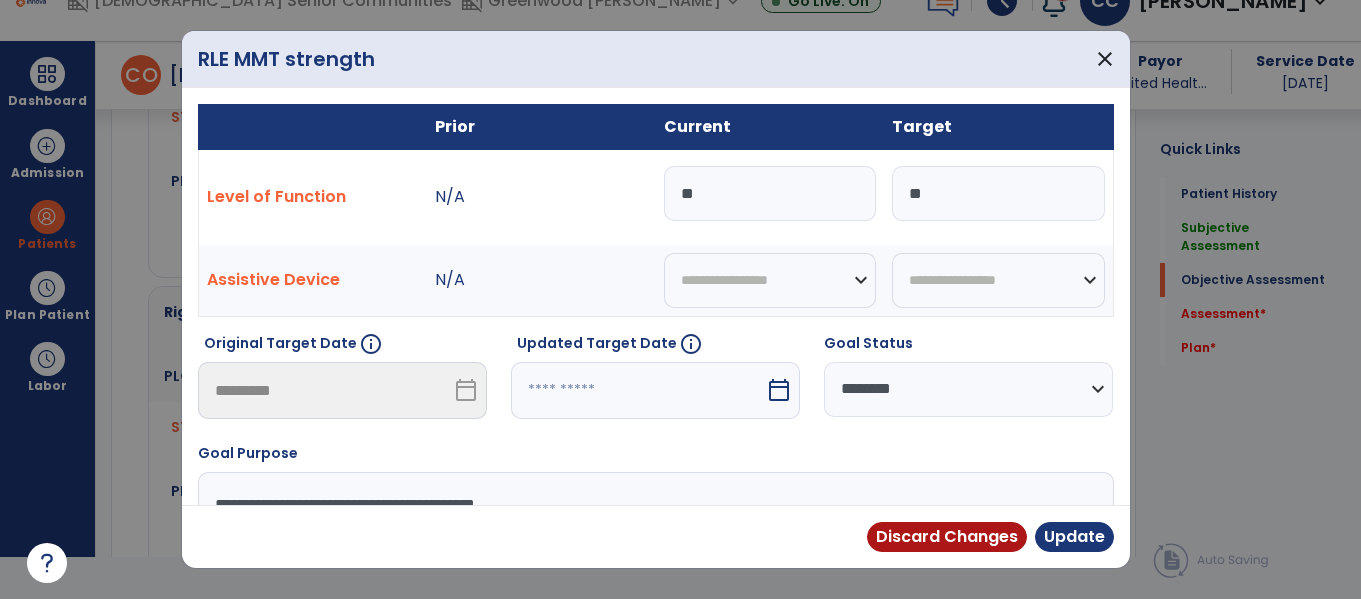 type on "**" 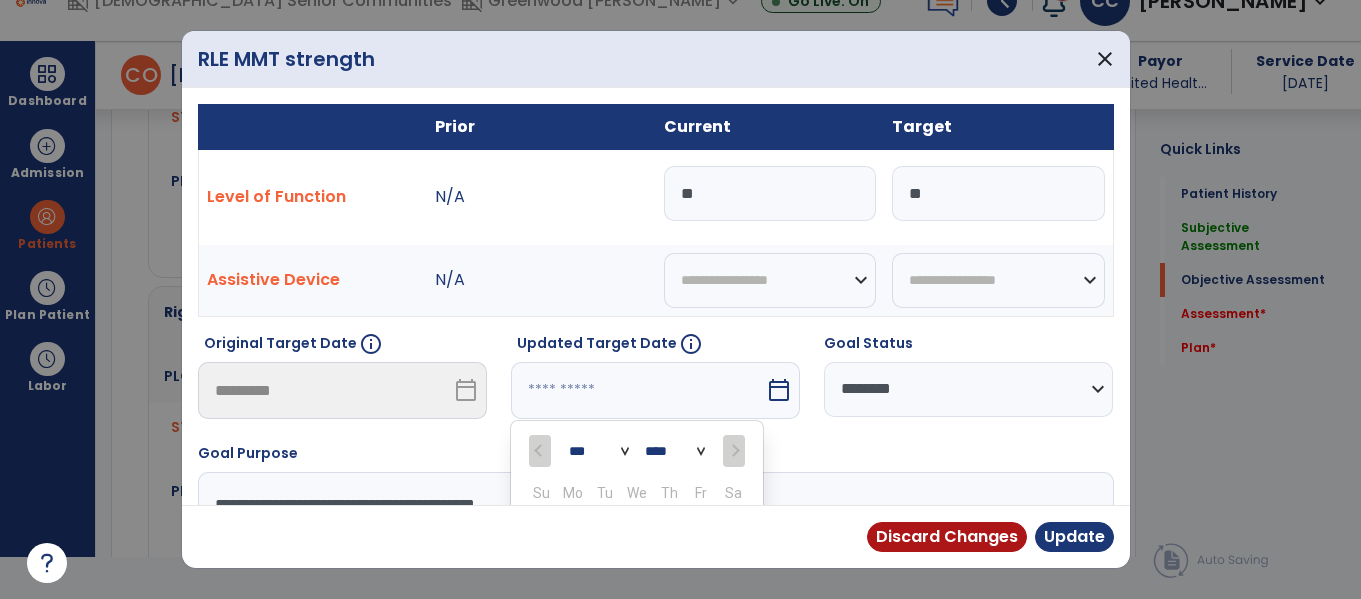 scroll, scrollTop: 211, scrollLeft: 0, axis: vertical 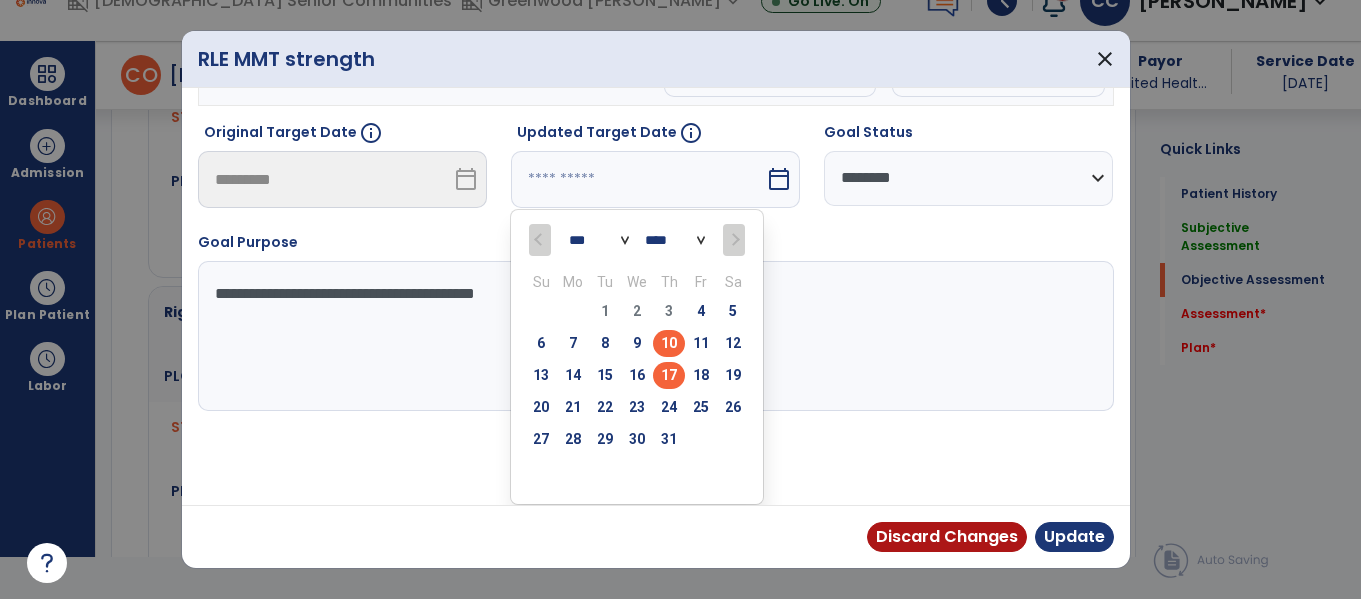 click on "17" at bounding box center [669, 375] 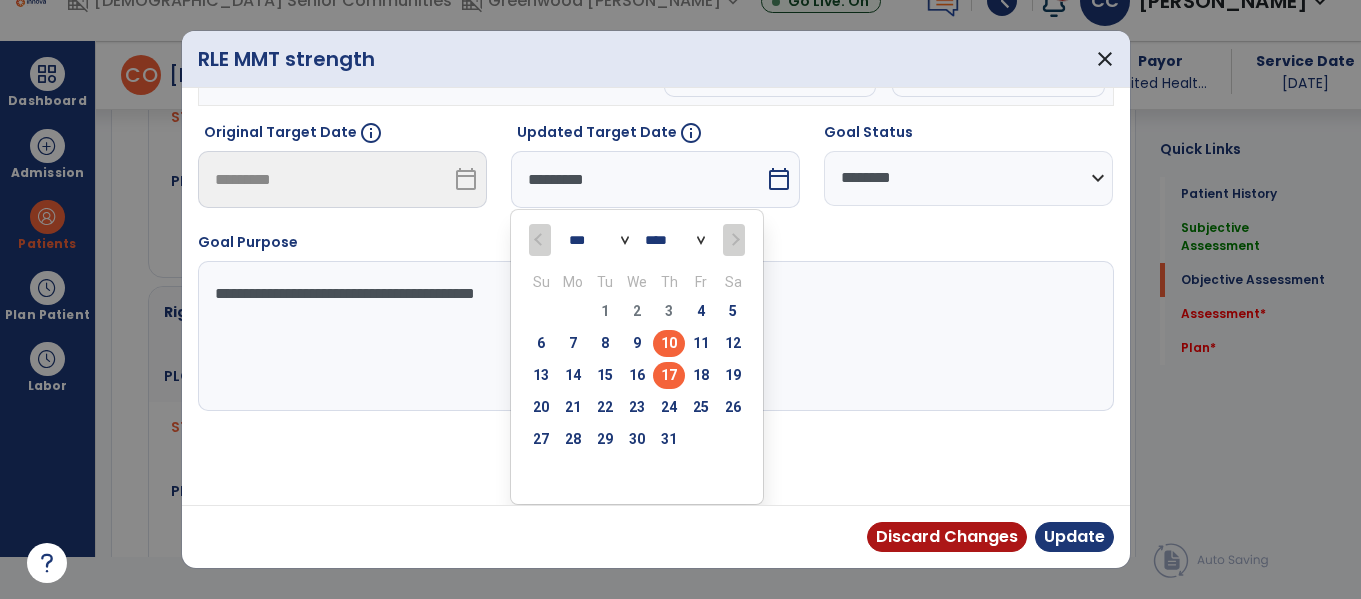 scroll, scrollTop: 133, scrollLeft: 0, axis: vertical 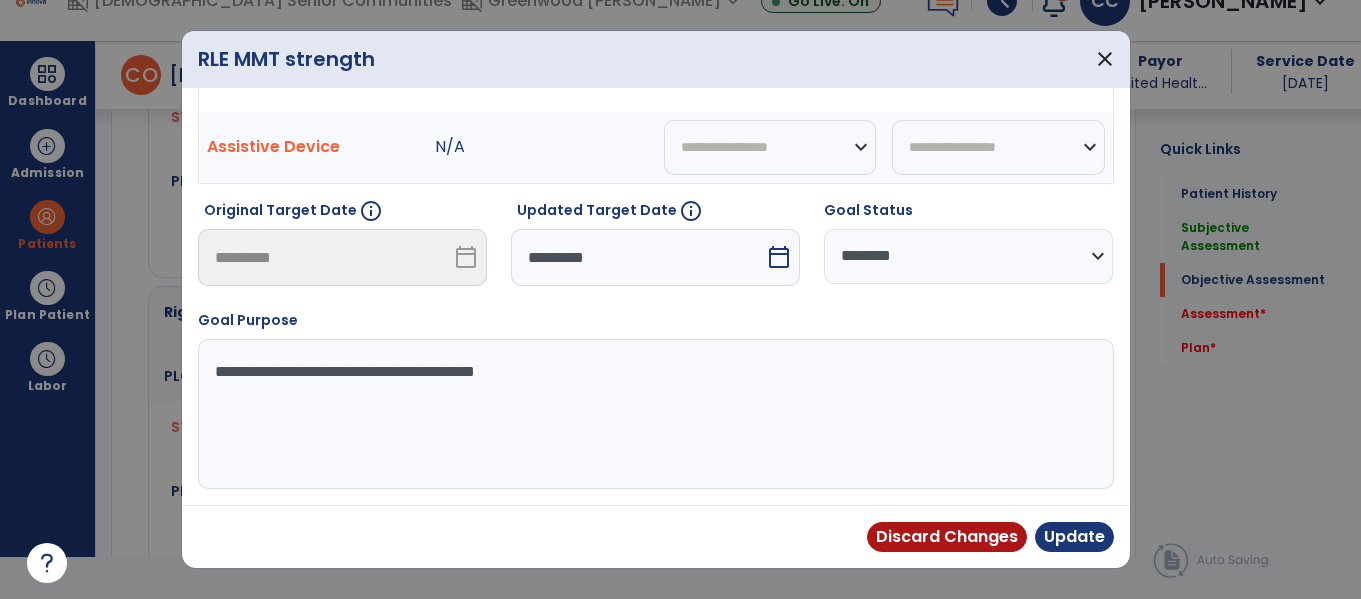 click on "*********" at bounding box center [638, 257] 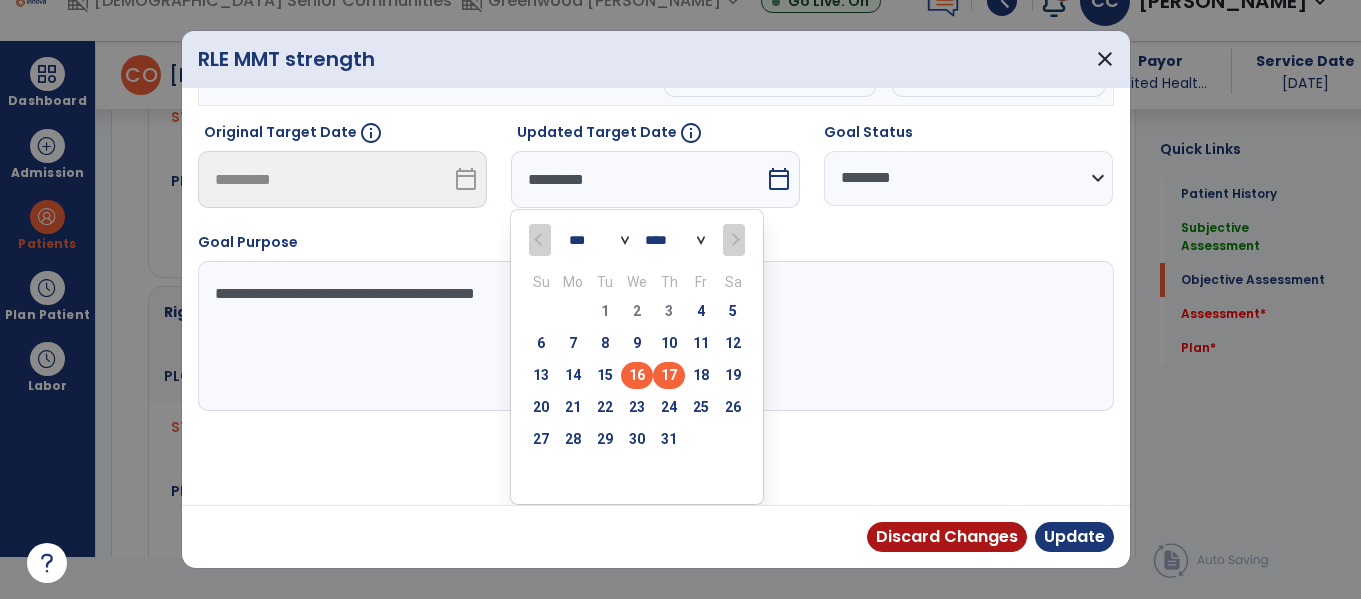 click on "16" at bounding box center (637, 375) 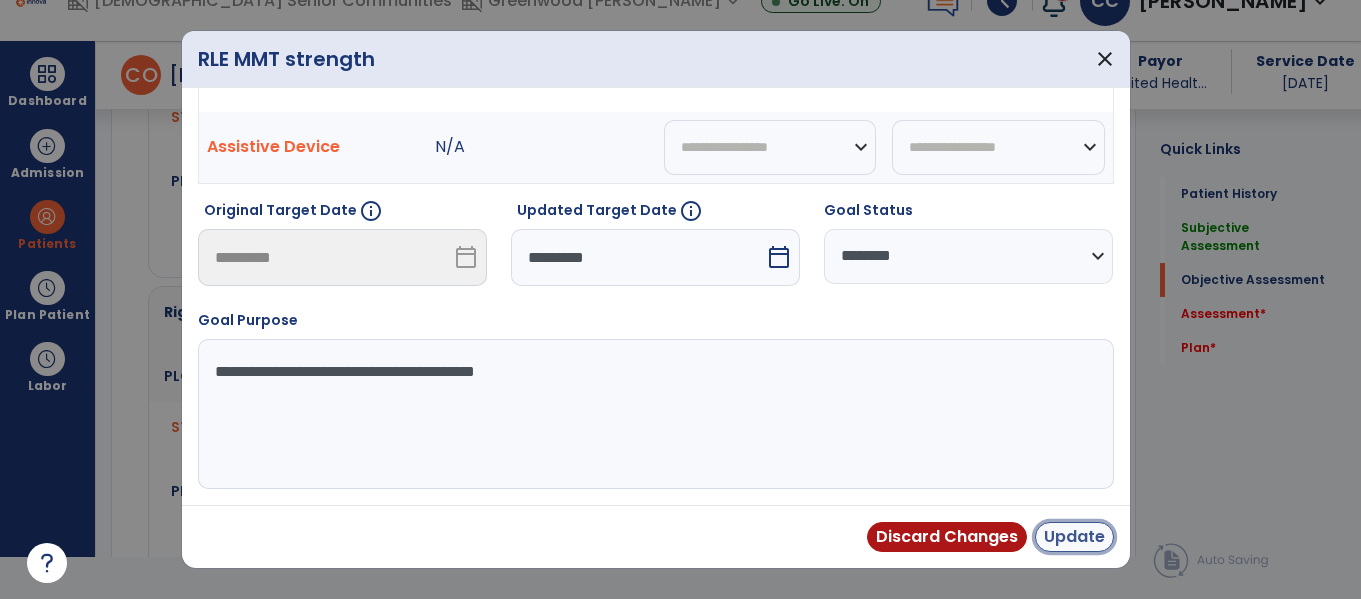 click on "Update" at bounding box center [1074, 537] 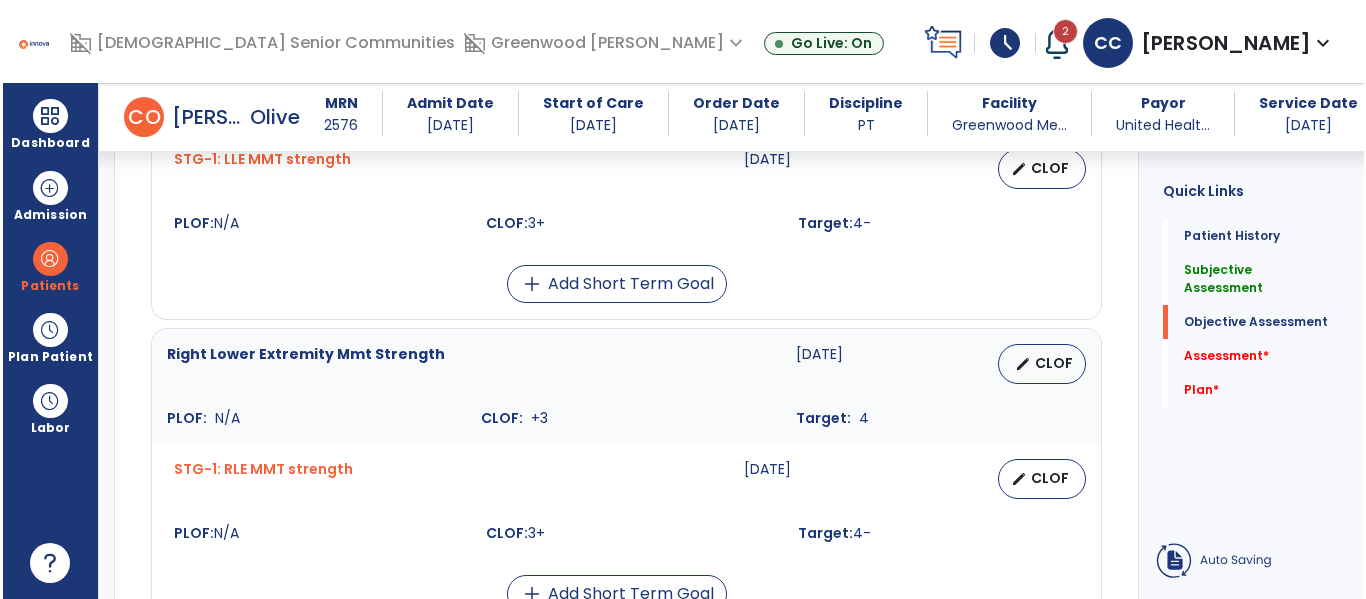 scroll, scrollTop: 42, scrollLeft: 0, axis: vertical 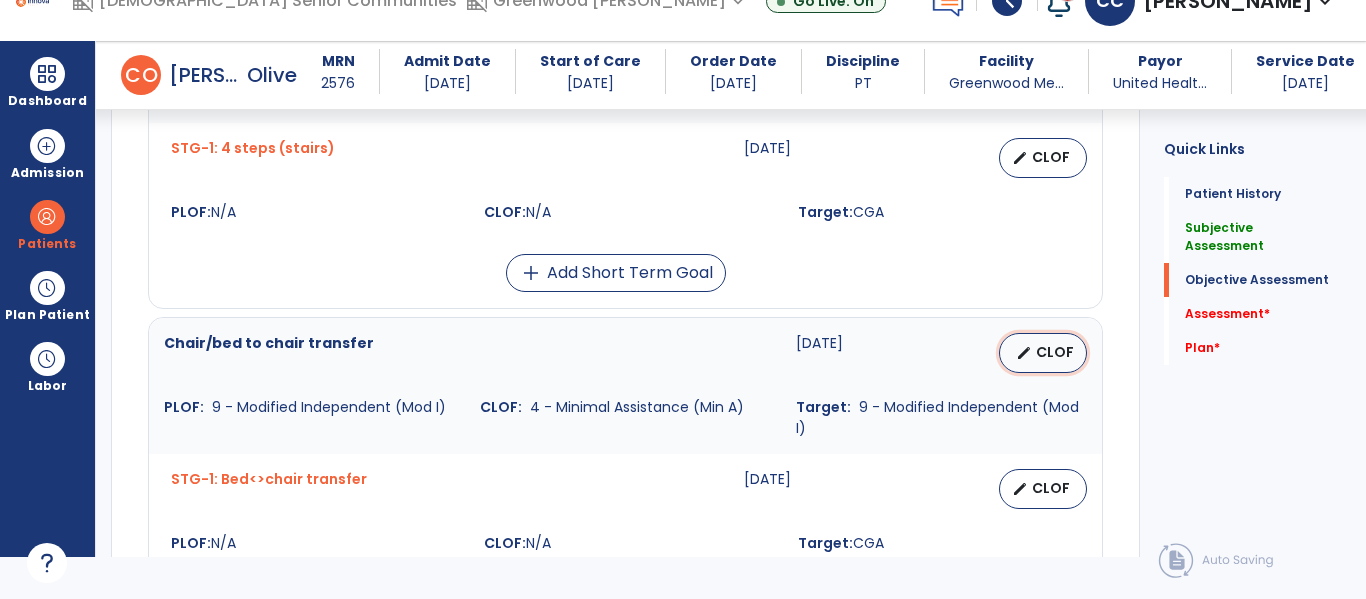 click on "edit" at bounding box center (1024, 353) 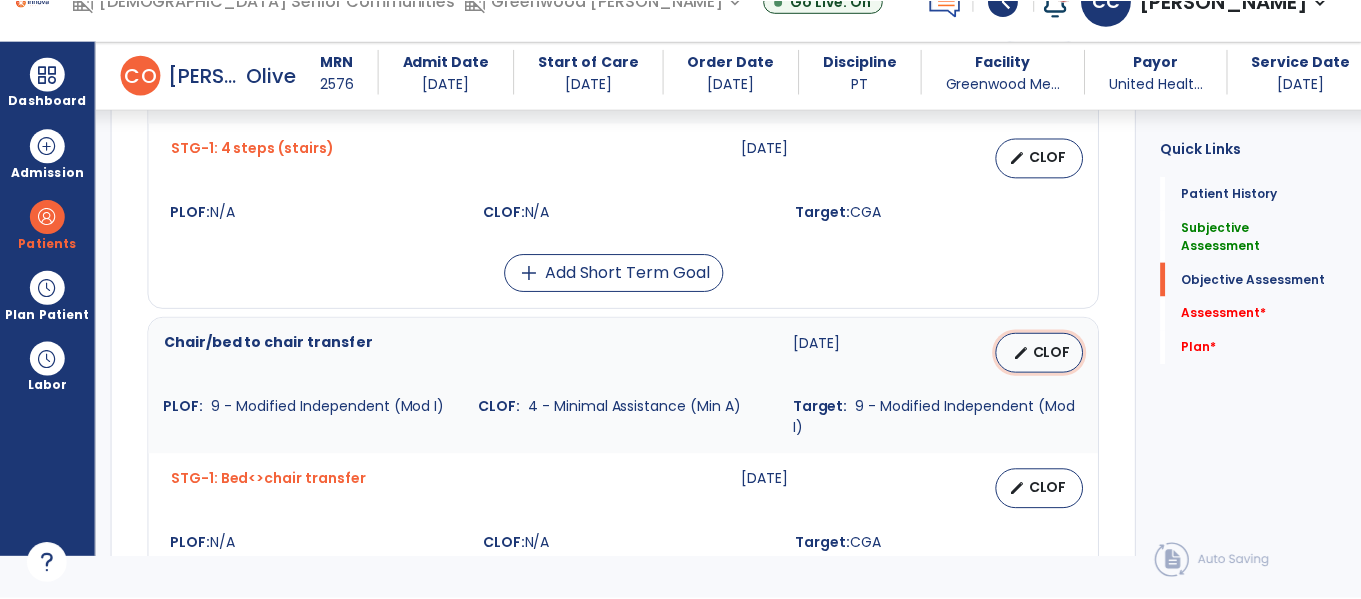scroll, scrollTop: 0, scrollLeft: 0, axis: both 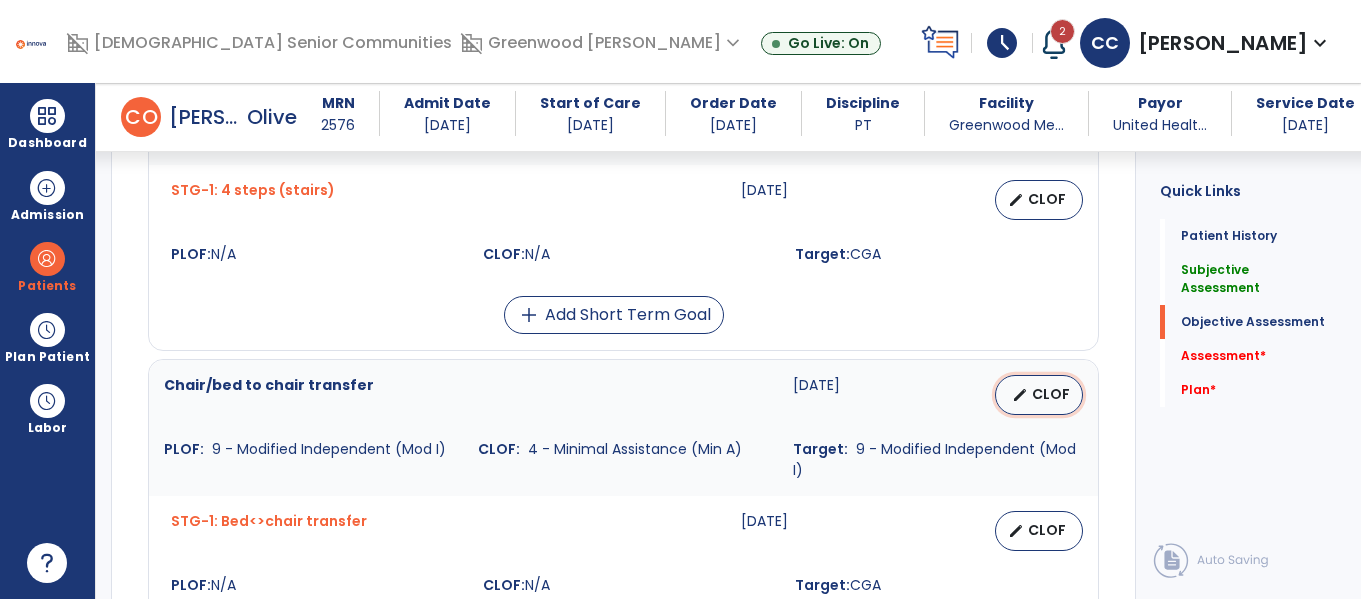 select on "********" 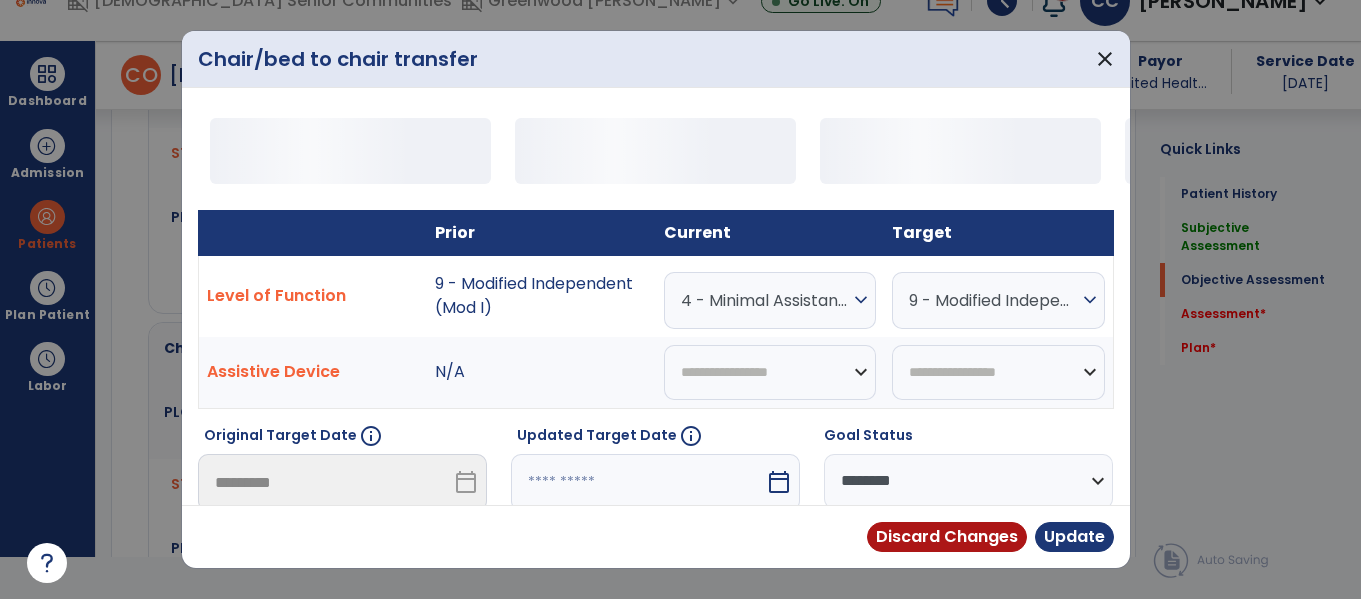 scroll, scrollTop: 1522, scrollLeft: 0, axis: vertical 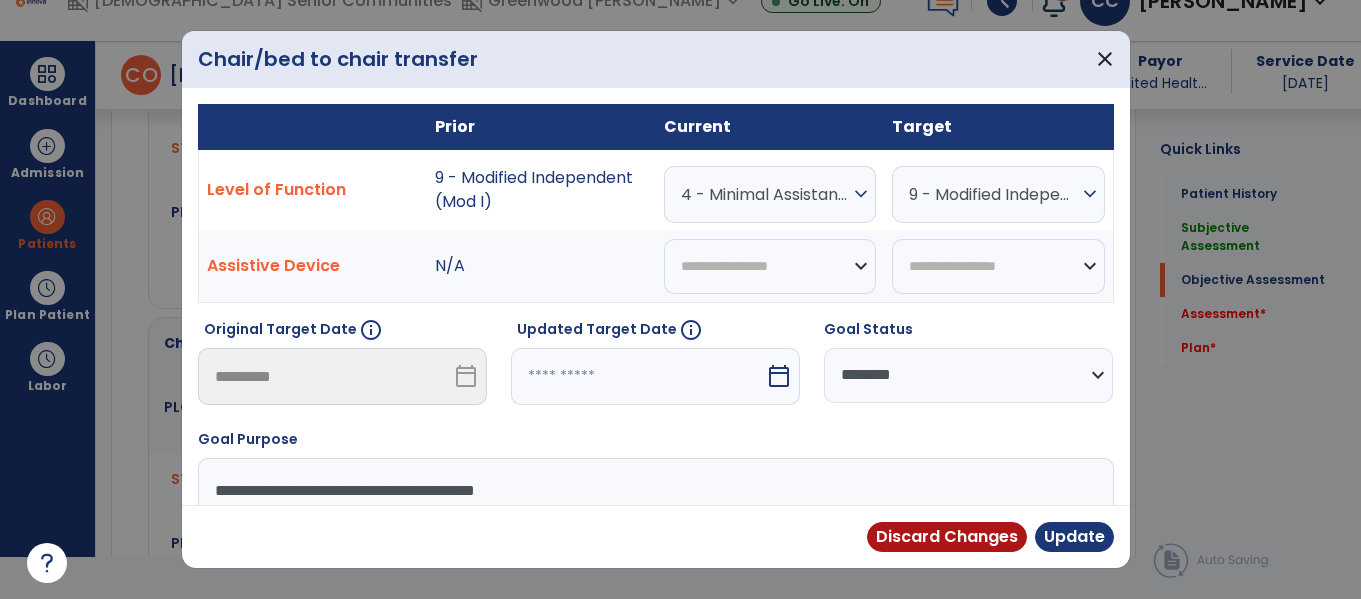 click on "expand_more" at bounding box center [861, 194] 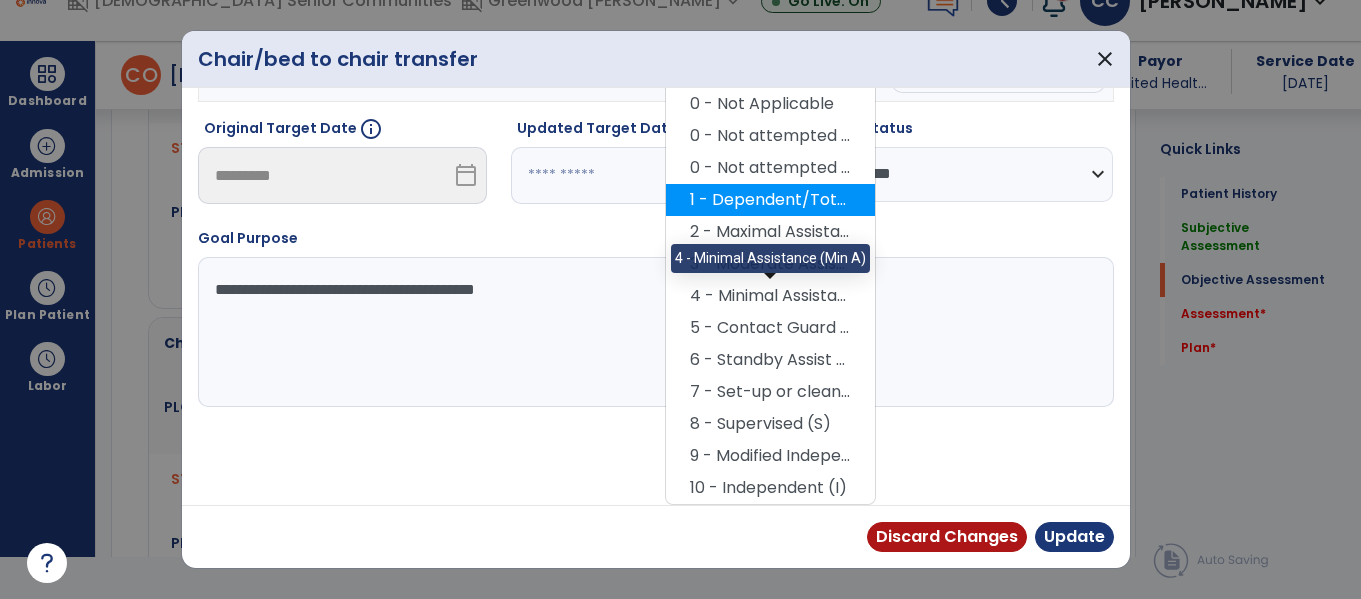 scroll, scrollTop: 194, scrollLeft: 0, axis: vertical 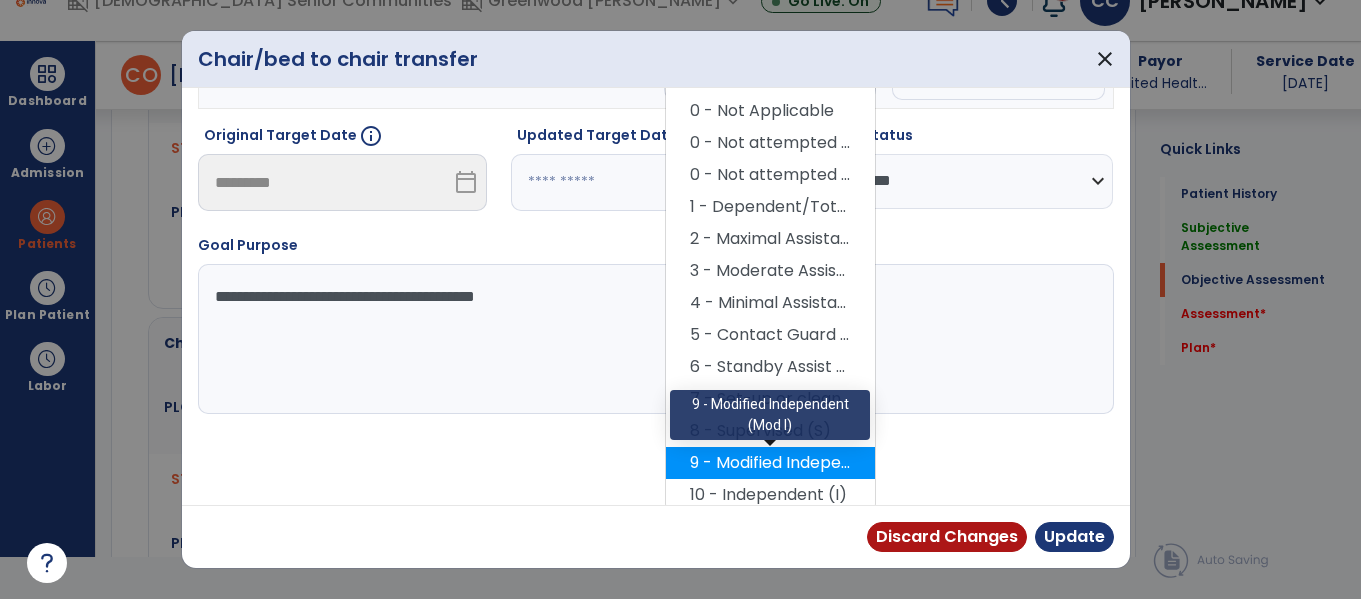 click on "9 - Modified Independent (Mod I)" at bounding box center [770, 463] 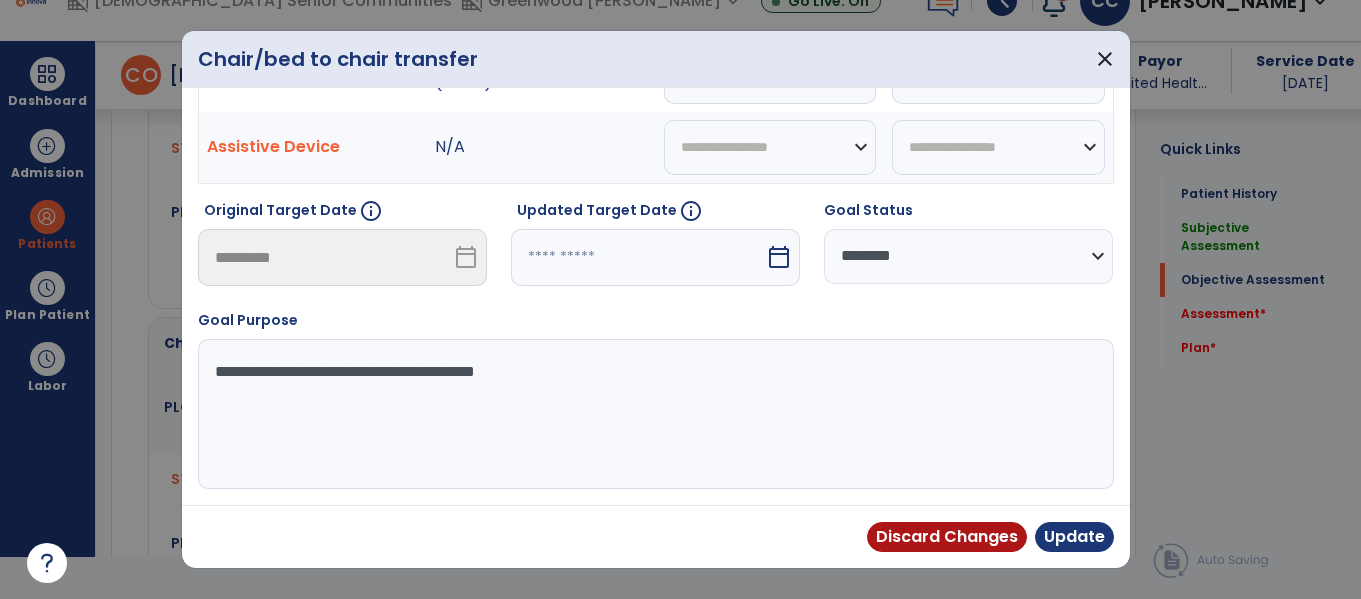 scroll, scrollTop: 112, scrollLeft: 0, axis: vertical 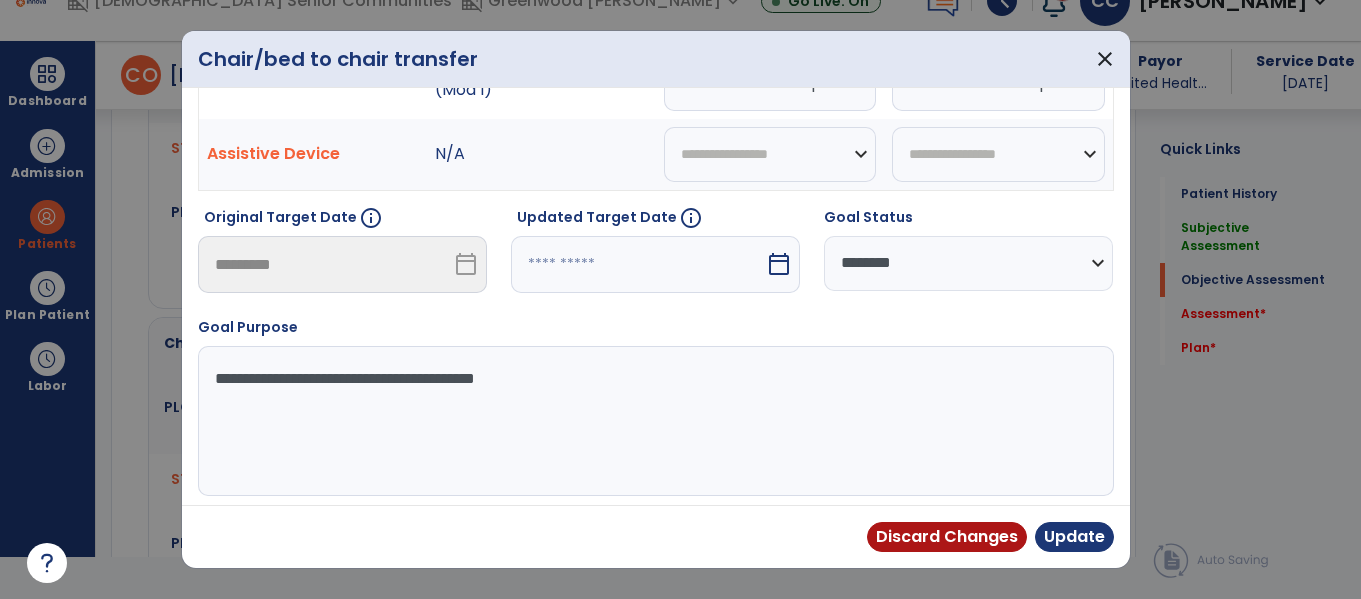 click on "**********" at bounding box center [653, 421] 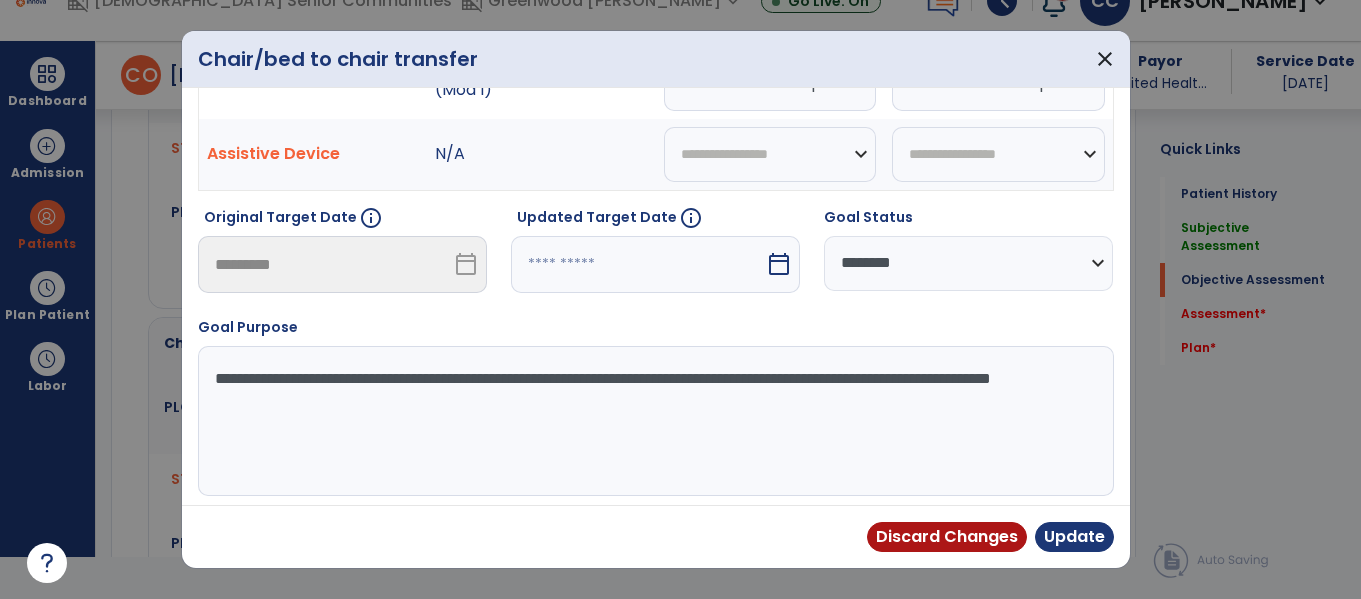 type on "**********" 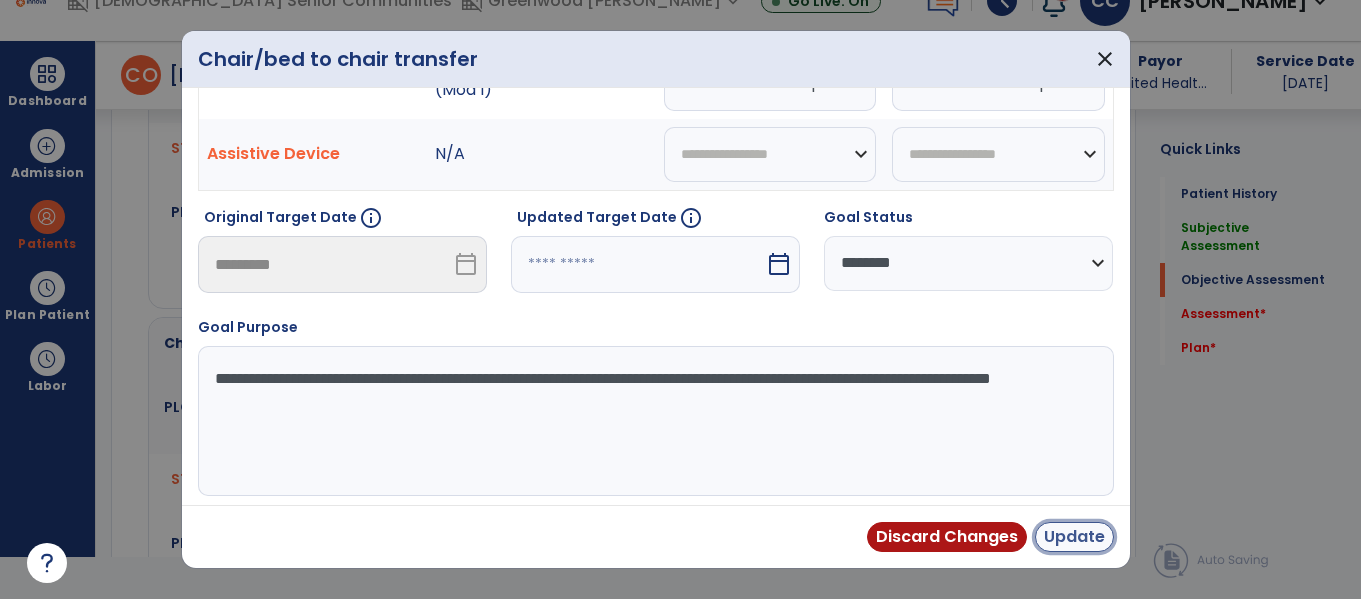 click on "Update" at bounding box center [1074, 537] 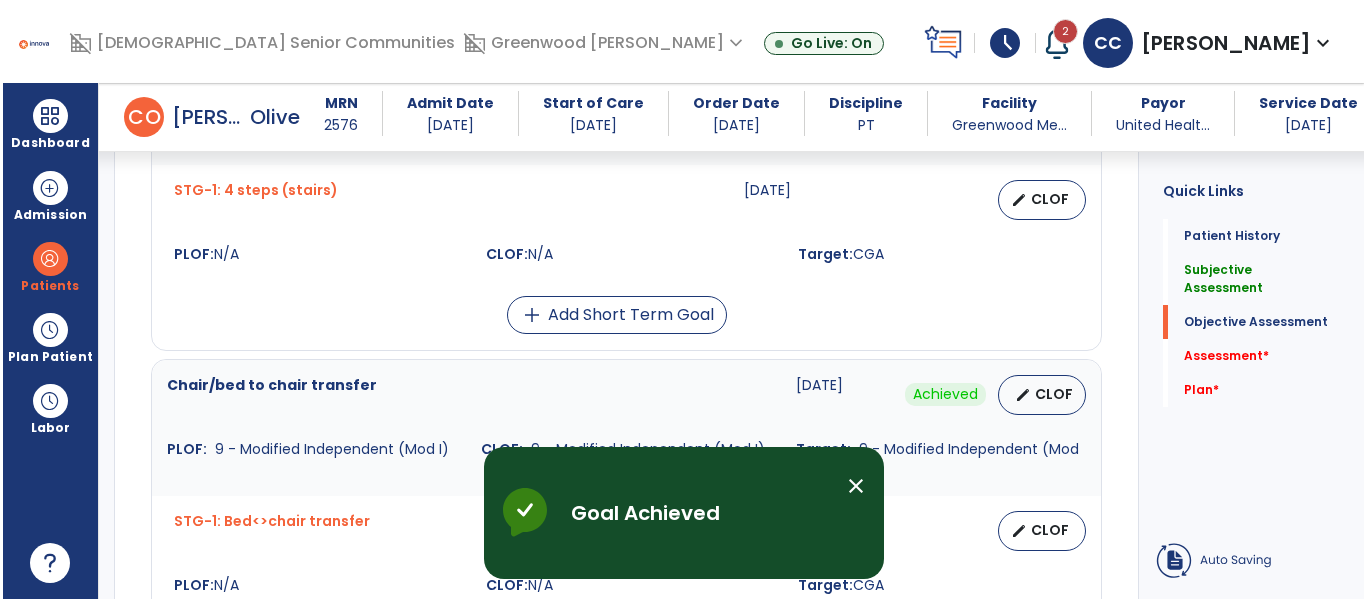 scroll, scrollTop: 42, scrollLeft: 0, axis: vertical 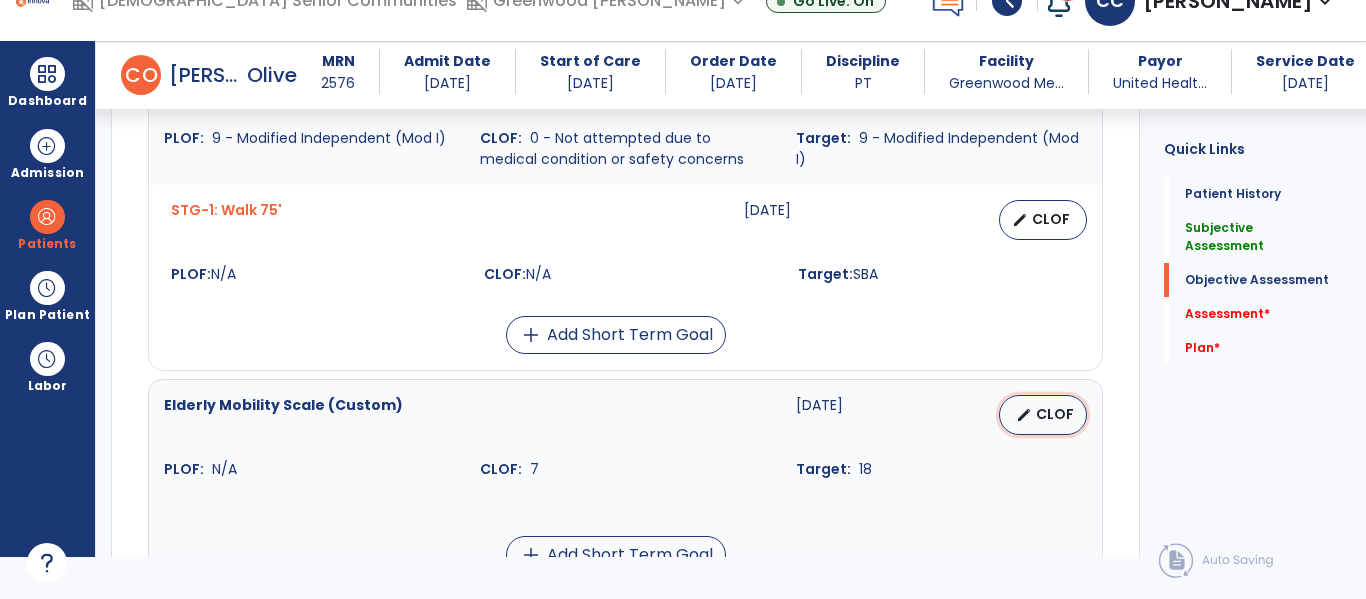 click on "CLOF" at bounding box center (1055, 414) 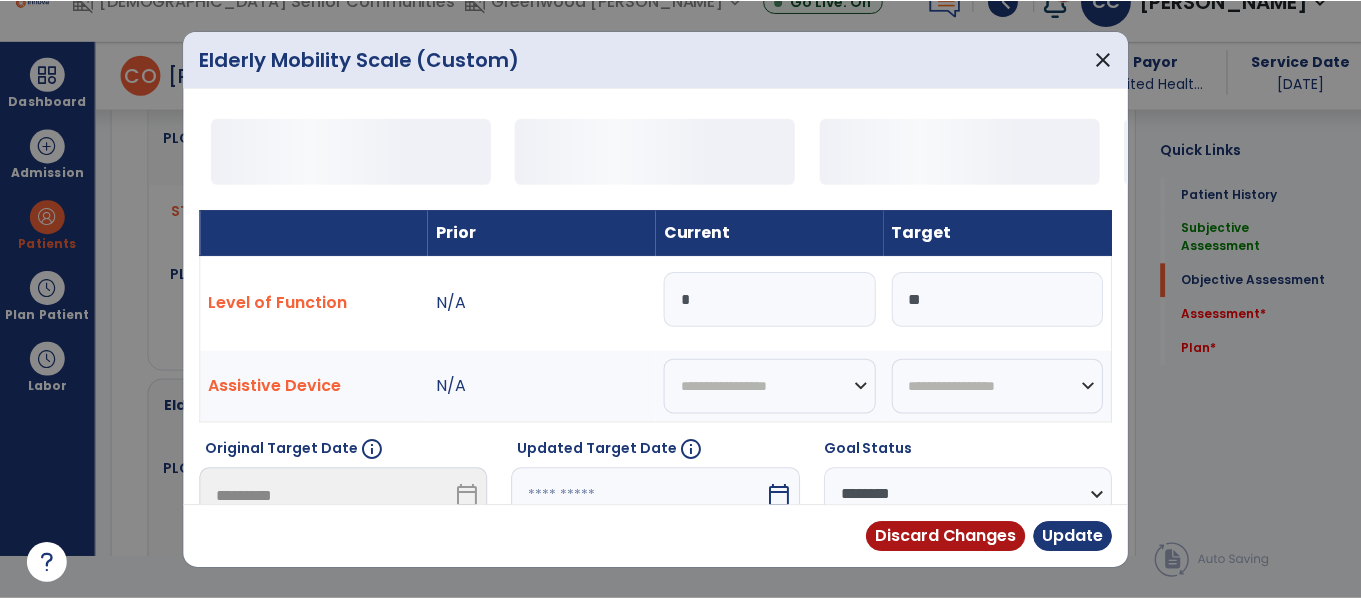 scroll, scrollTop: 0, scrollLeft: 0, axis: both 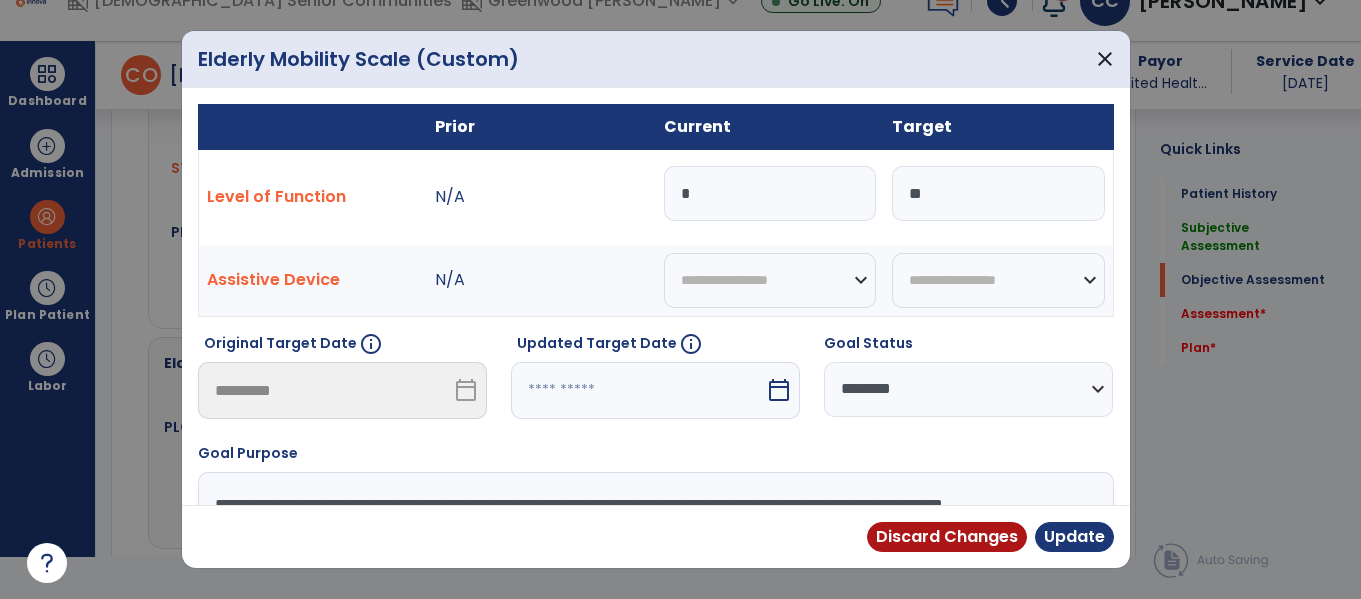 click on "*" at bounding box center [770, 193] 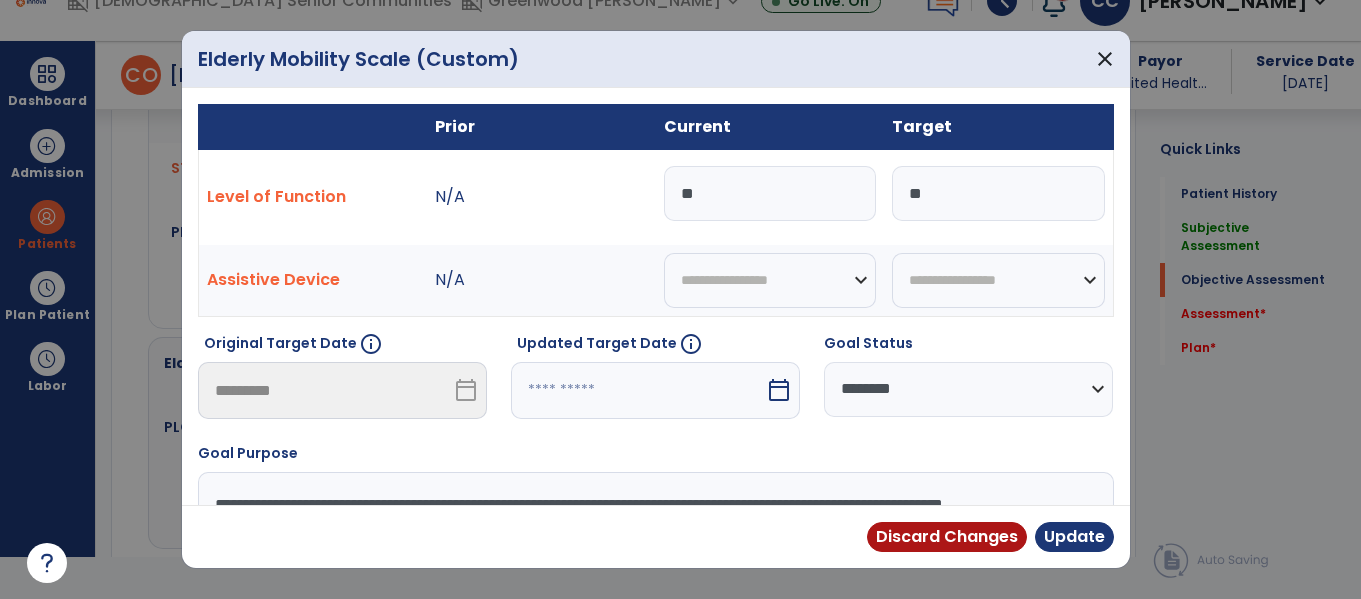 type on "**" 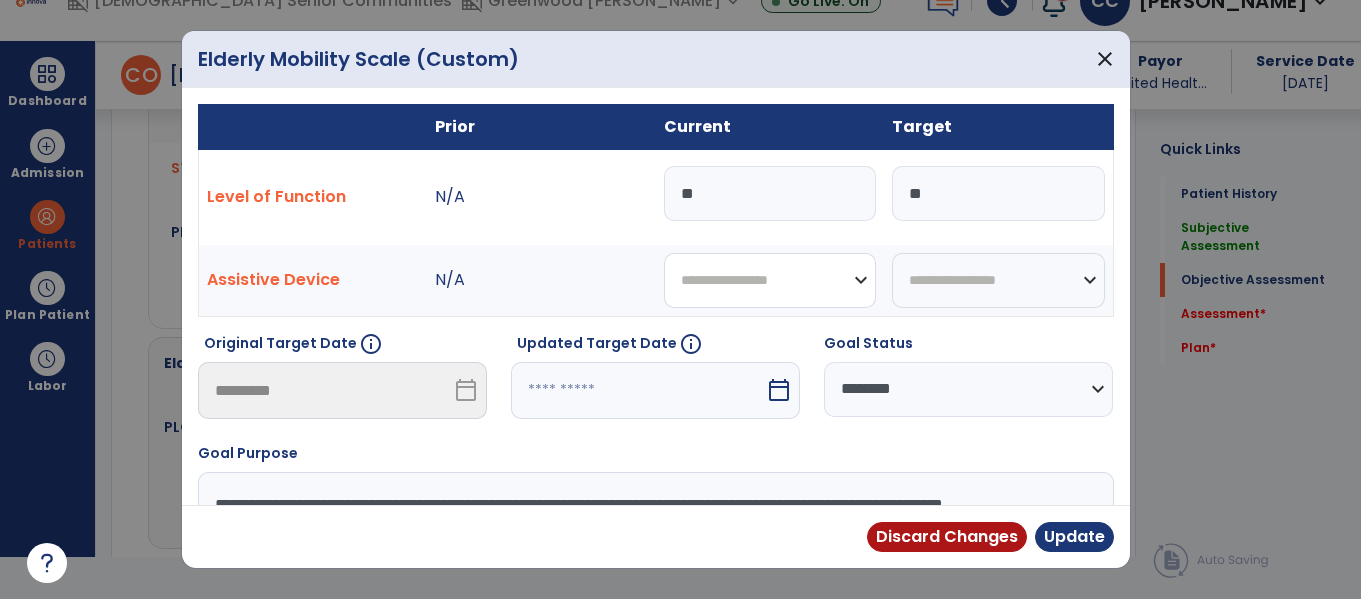 click on "**********" at bounding box center (770, 280) 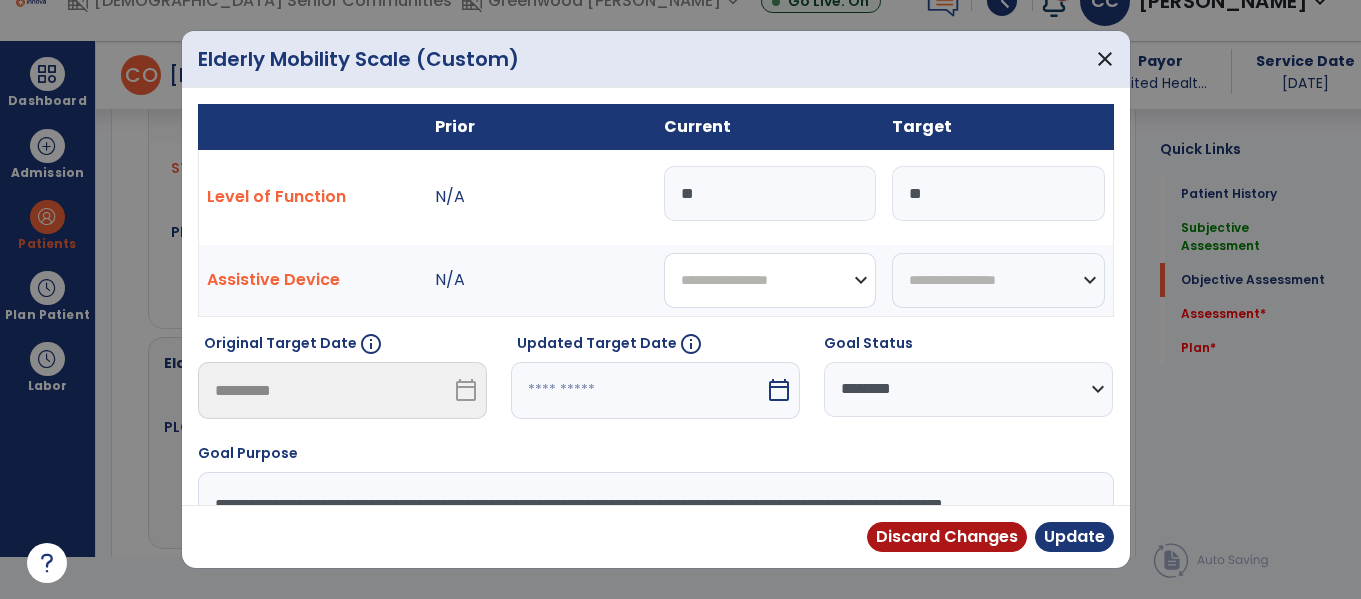 select on "**********" 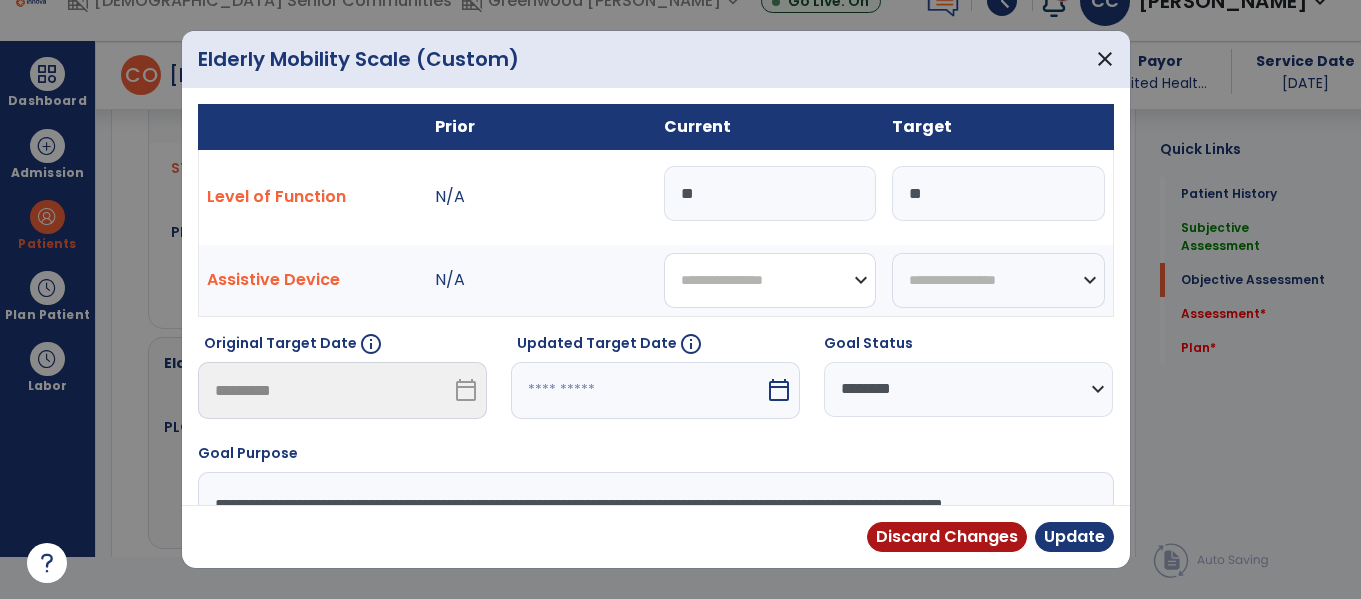 click on "**********" at bounding box center (770, 280) 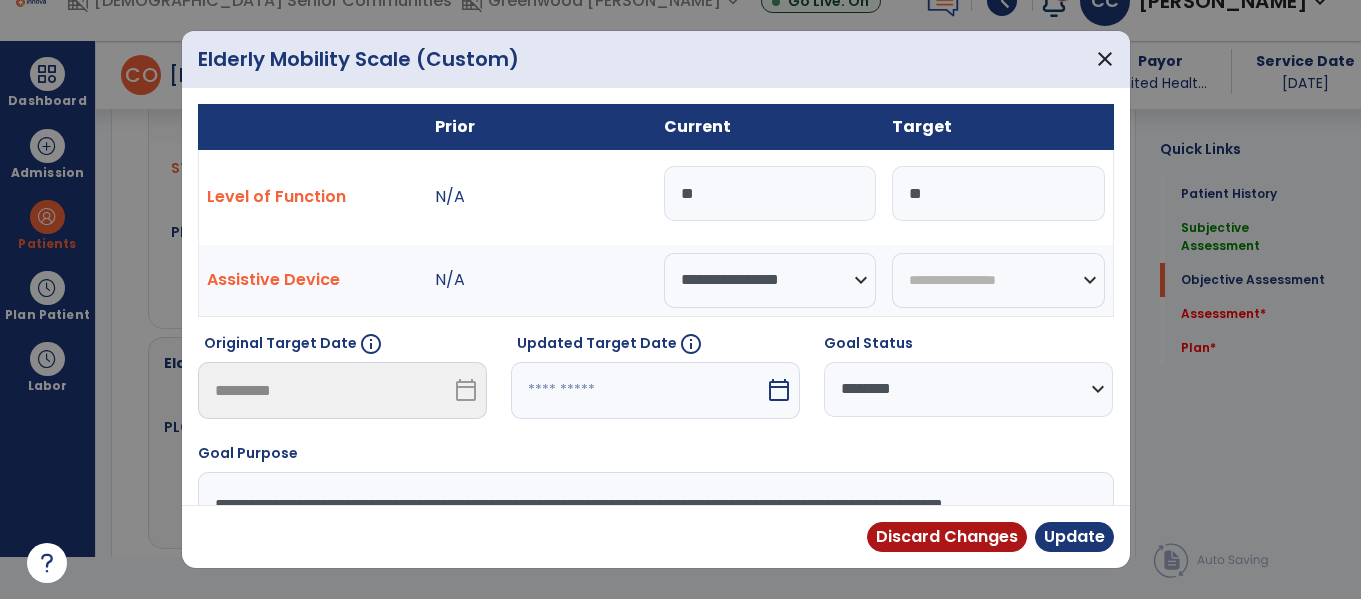click at bounding box center (638, 390) 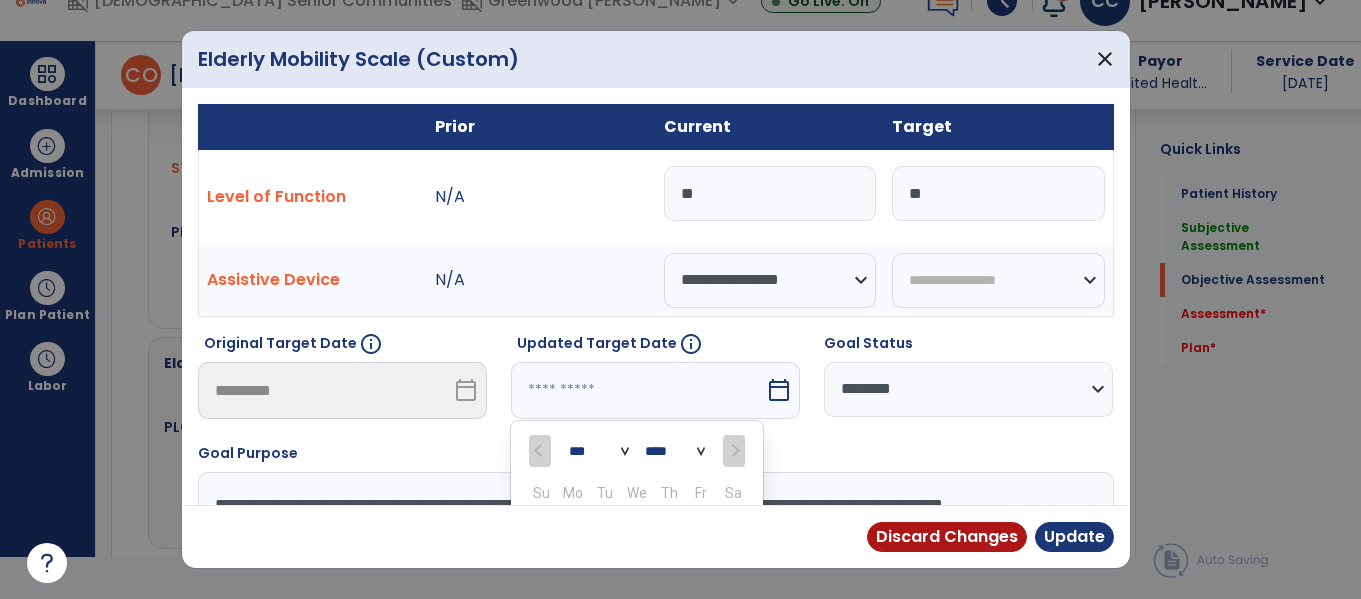scroll, scrollTop: 211, scrollLeft: 0, axis: vertical 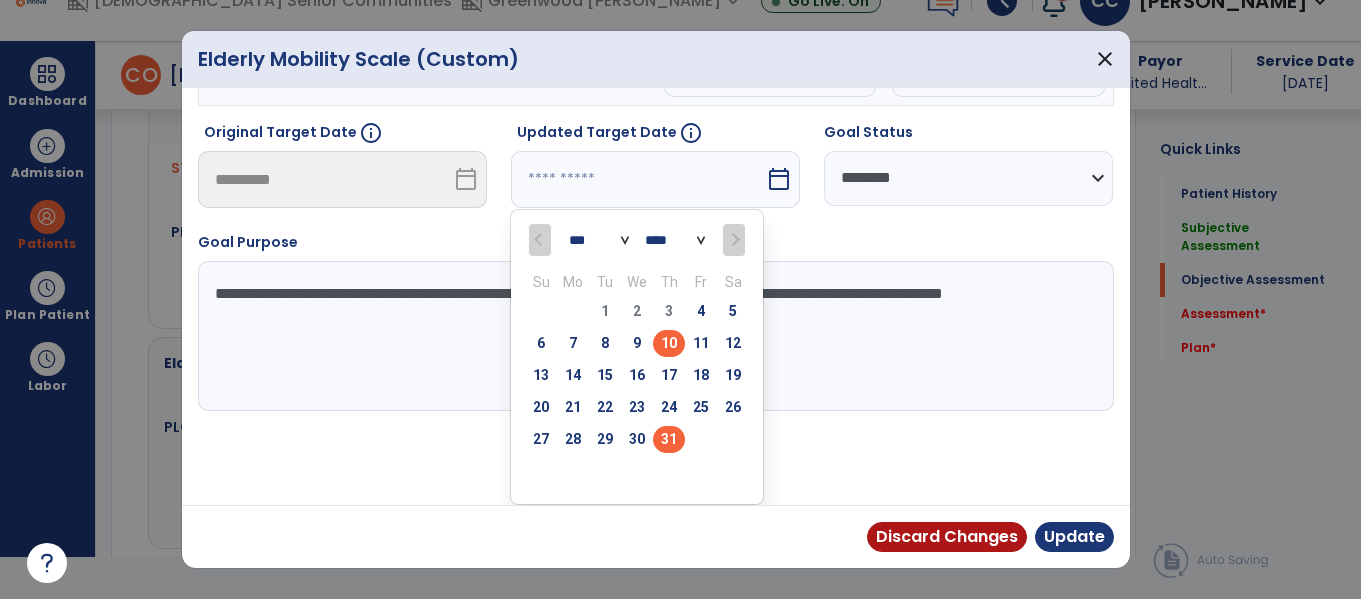 click on "31" at bounding box center (669, 439) 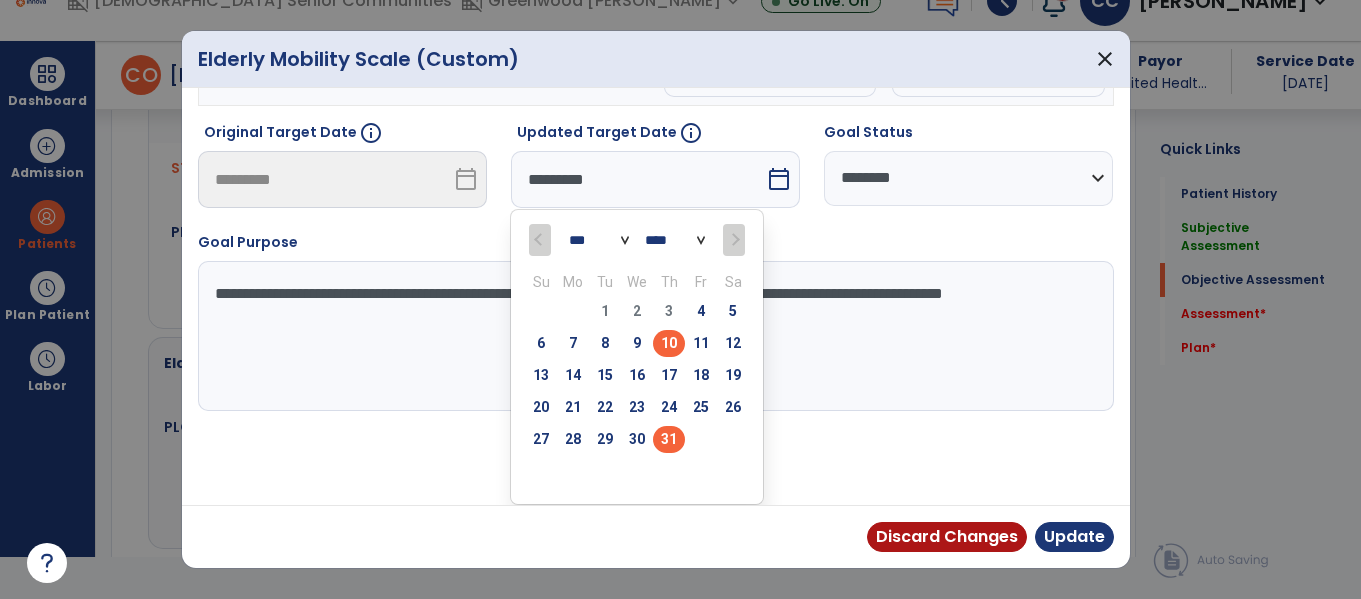 scroll, scrollTop: 133, scrollLeft: 0, axis: vertical 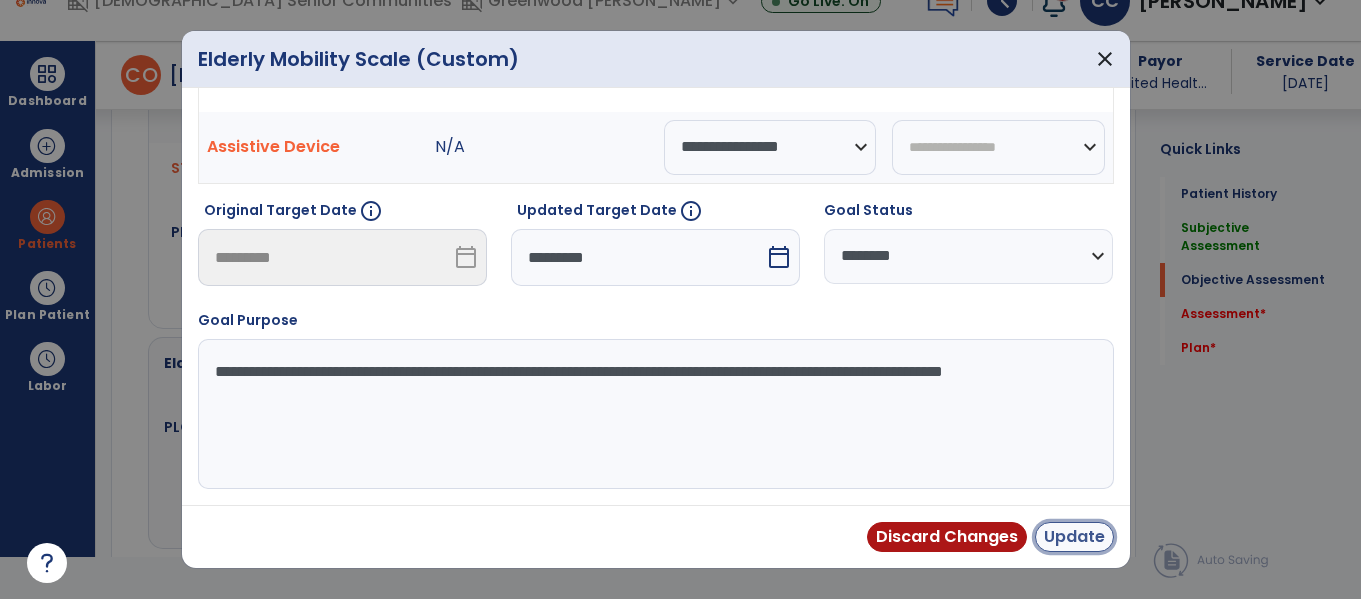 click on "Update" at bounding box center [1074, 537] 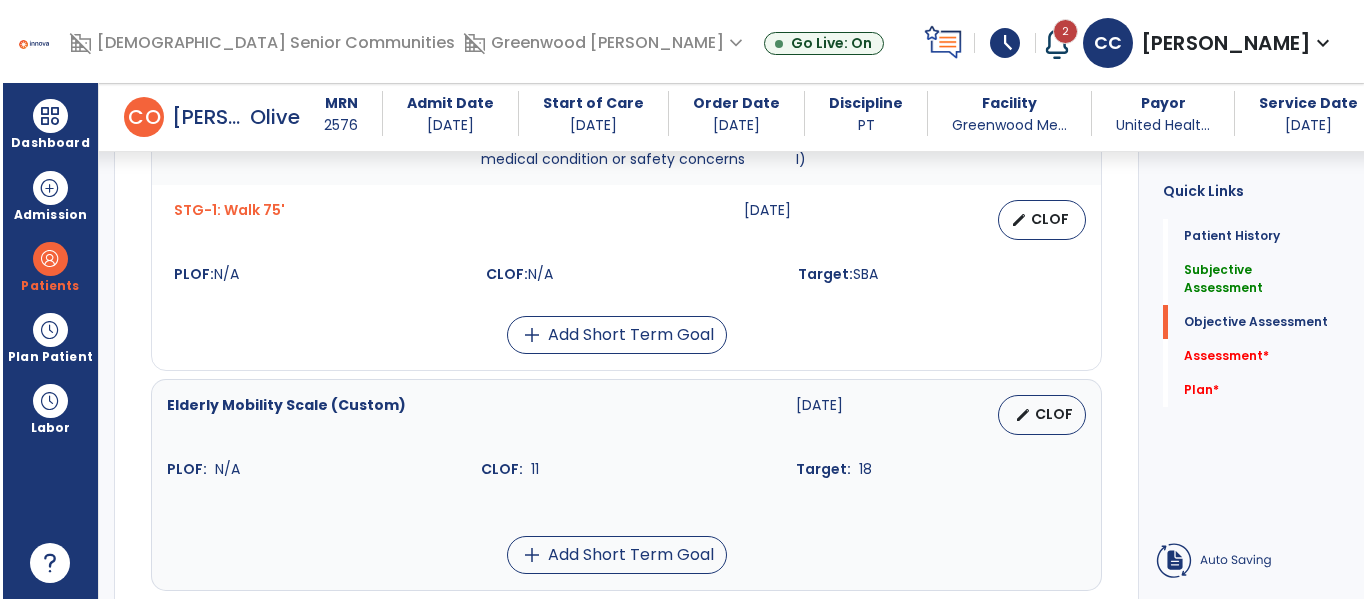 scroll, scrollTop: 42, scrollLeft: 0, axis: vertical 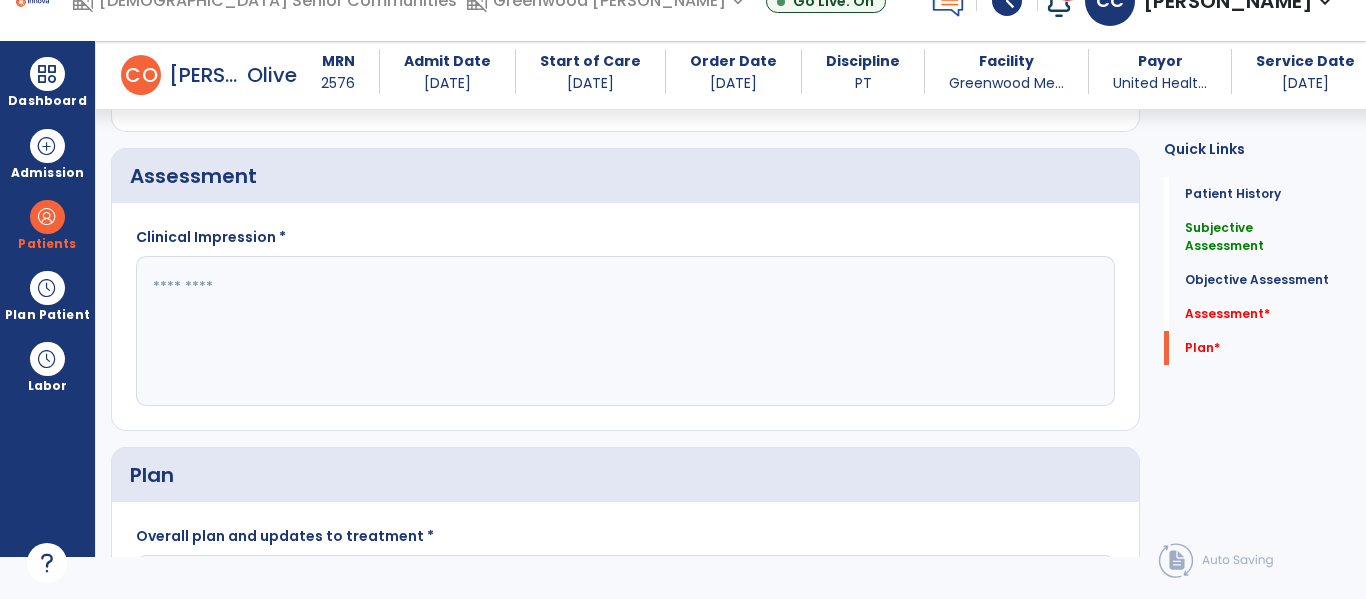 click 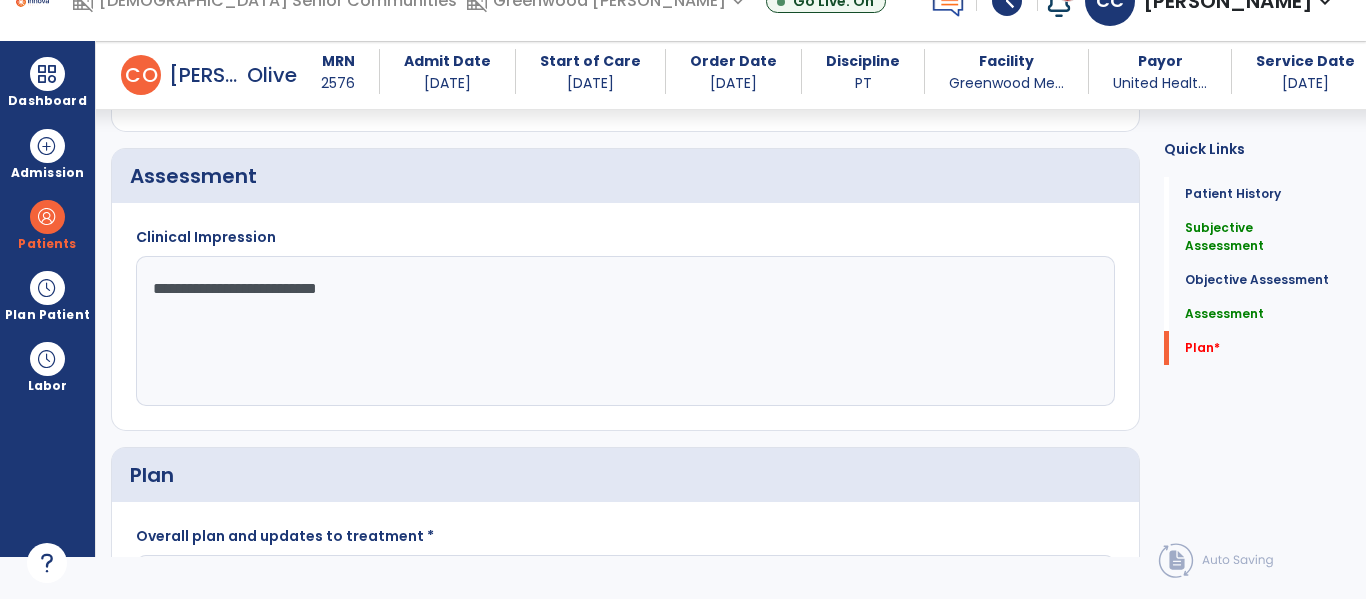 paste on "**********" 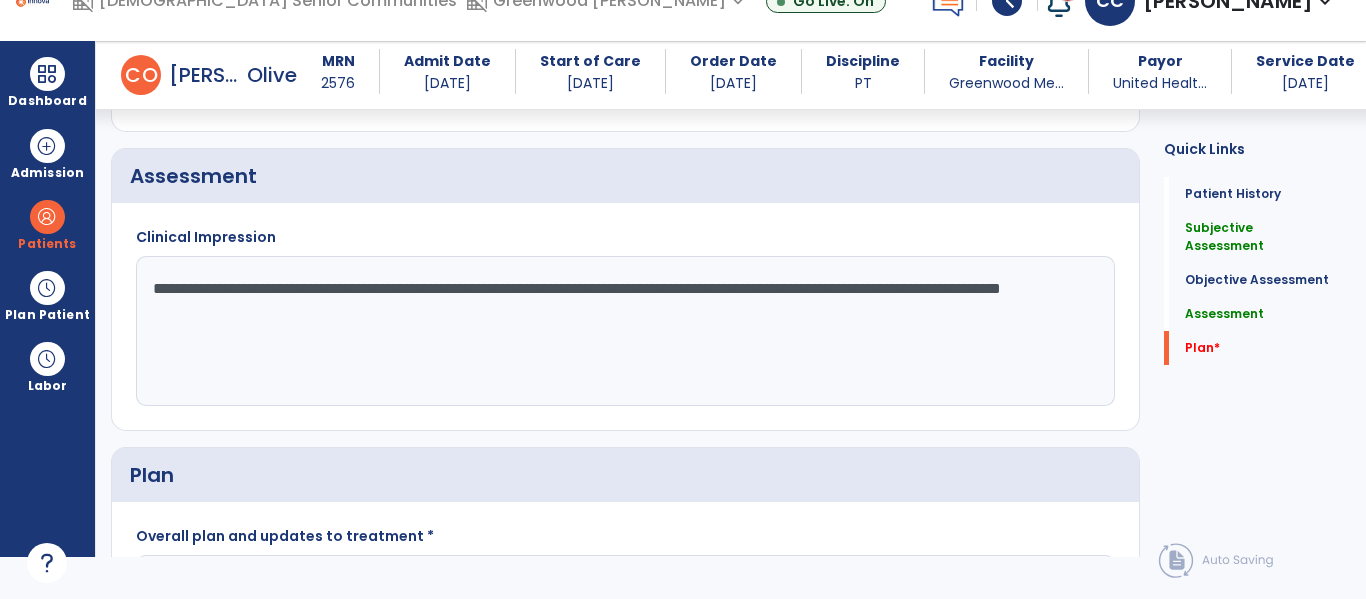 click on "**********" 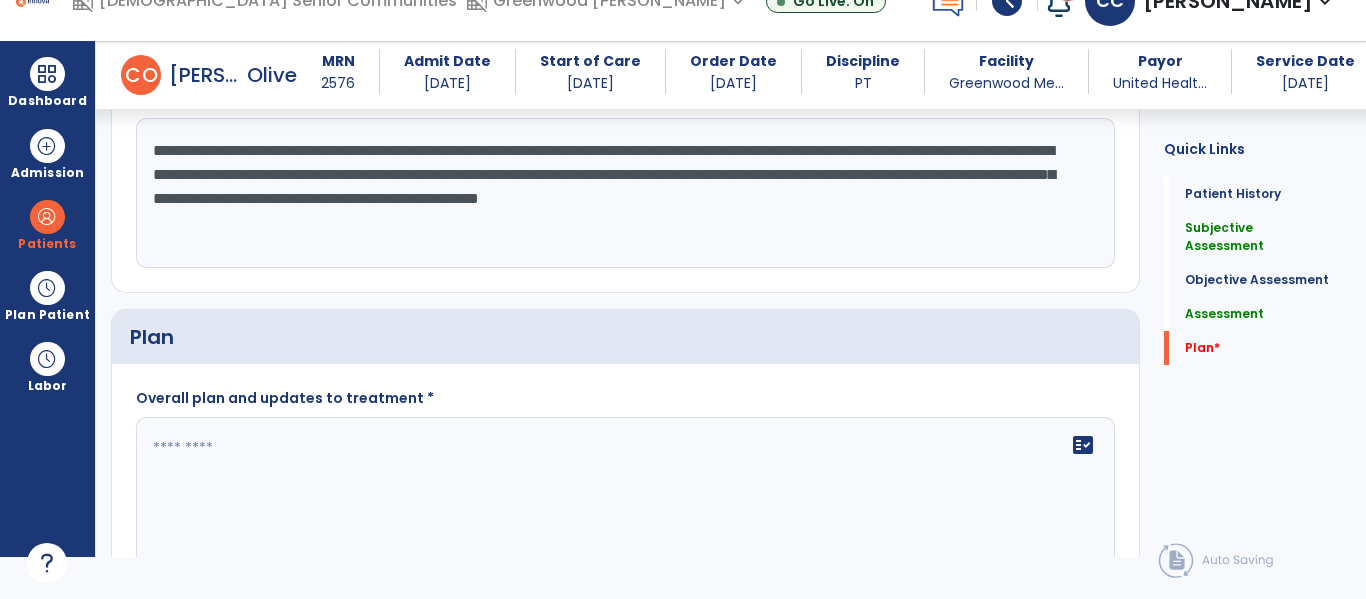 scroll, scrollTop: 3076, scrollLeft: 0, axis: vertical 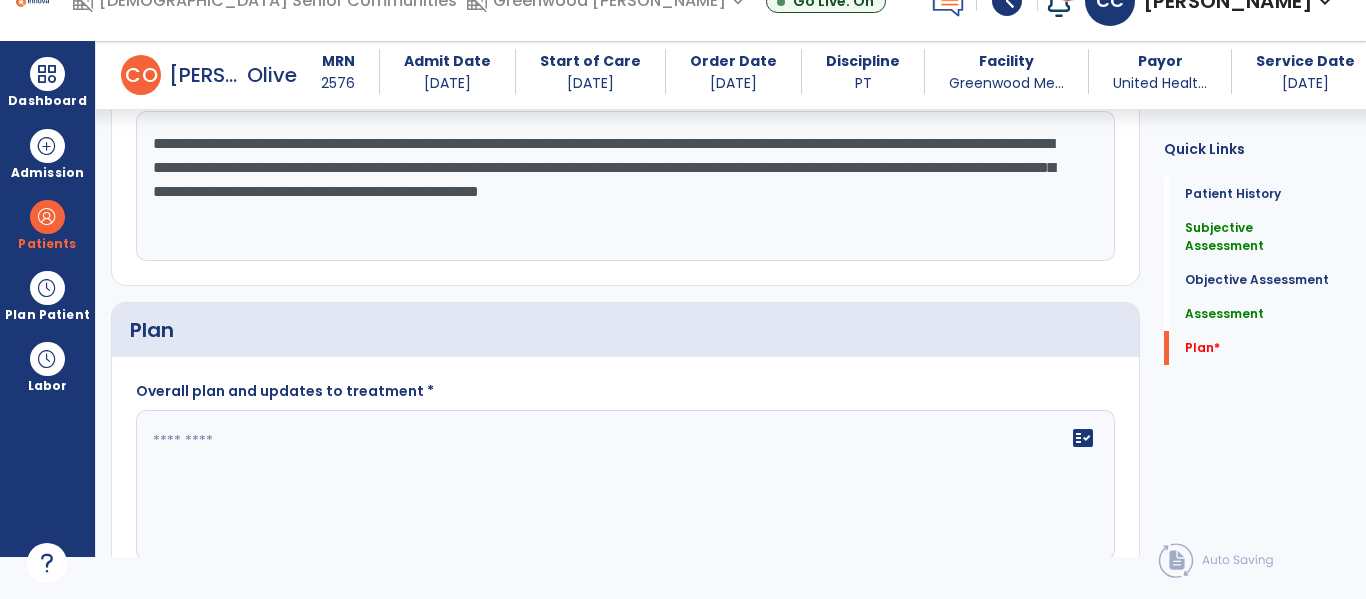 type on "**********" 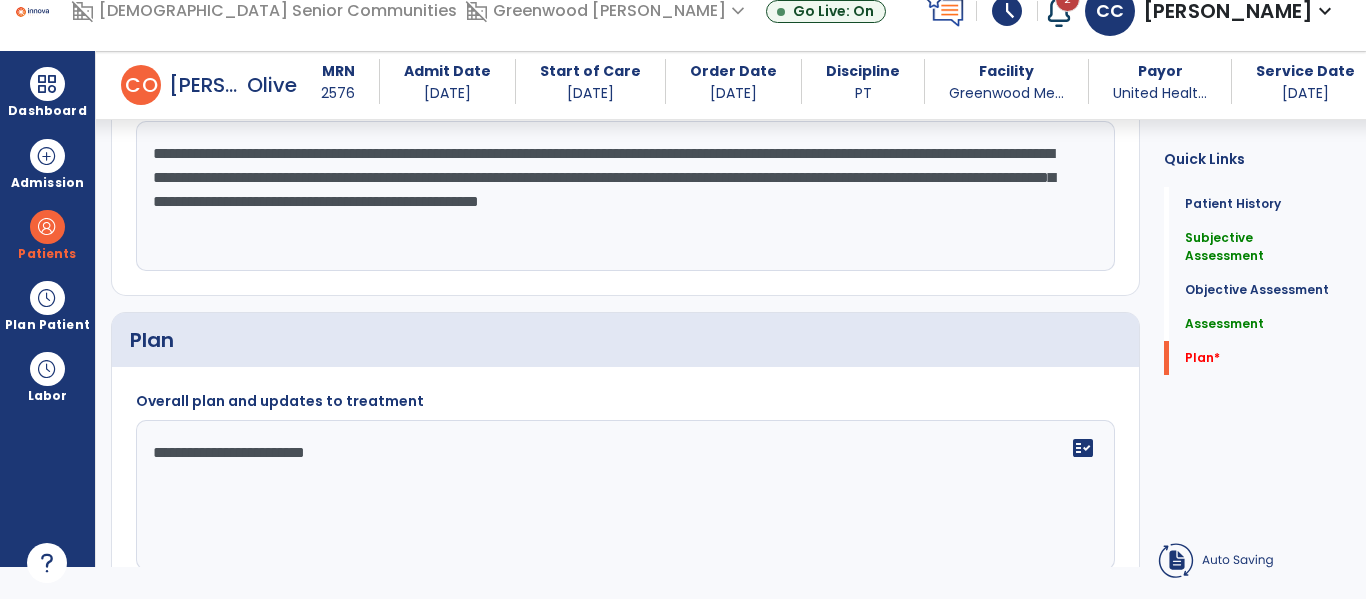 scroll, scrollTop: 33, scrollLeft: 0, axis: vertical 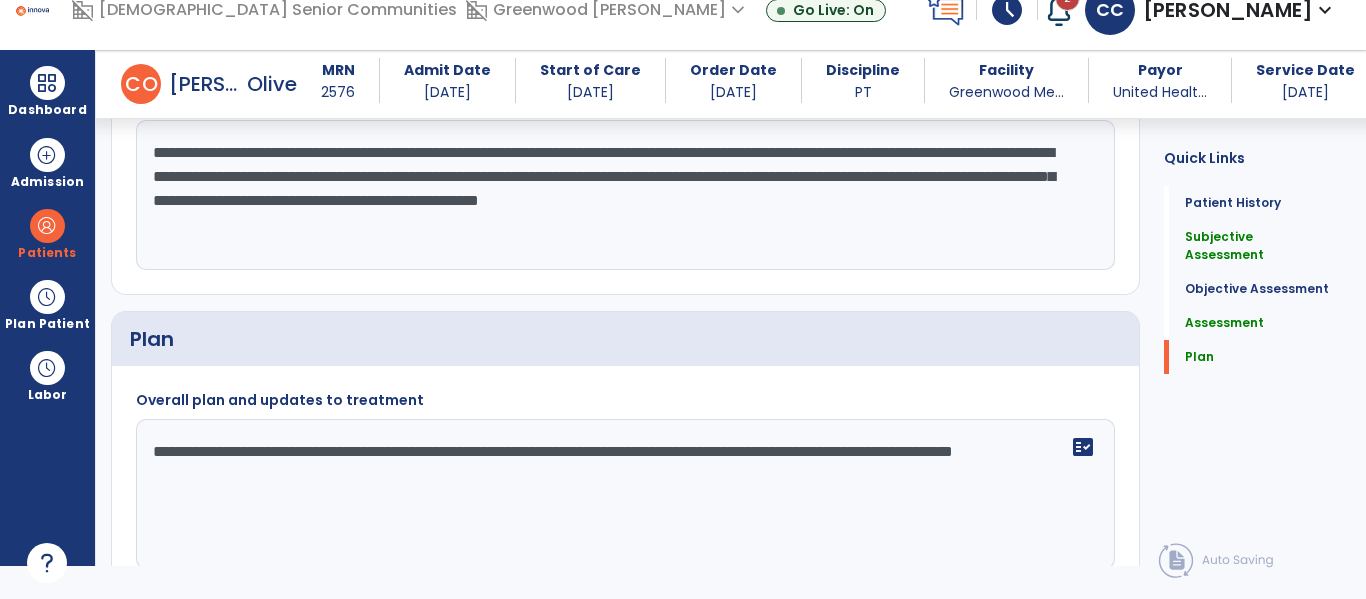 click on "**********" 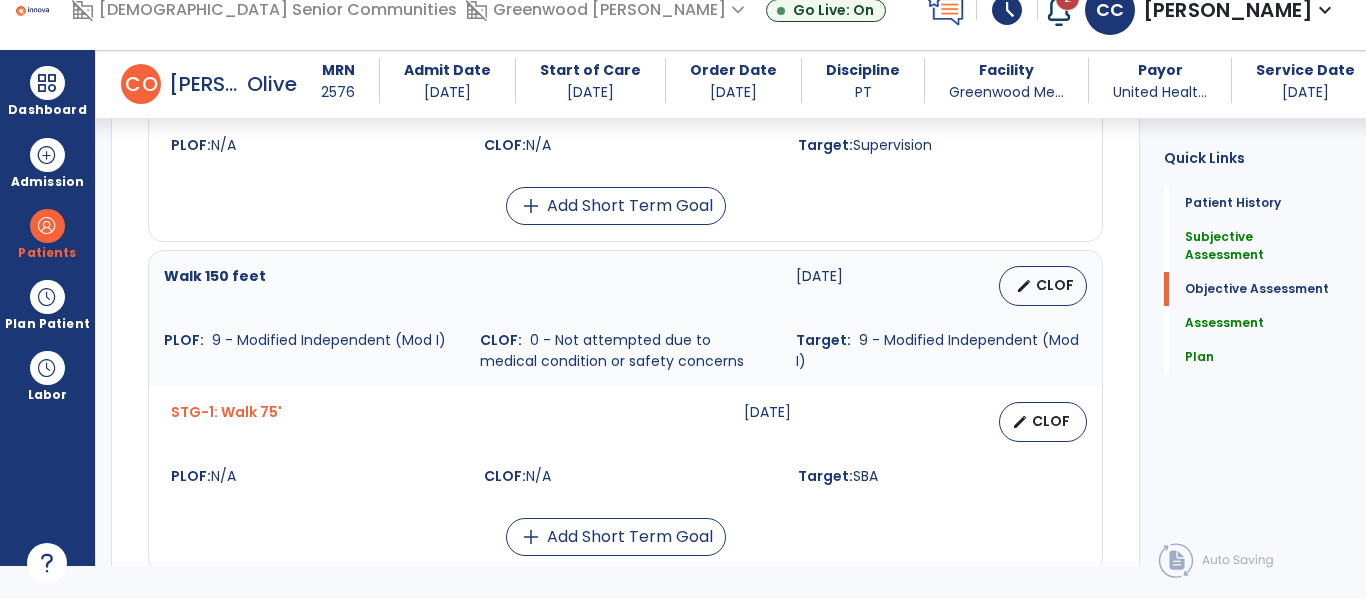 scroll, scrollTop: 2218, scrollLeft: 0, axis: vertical 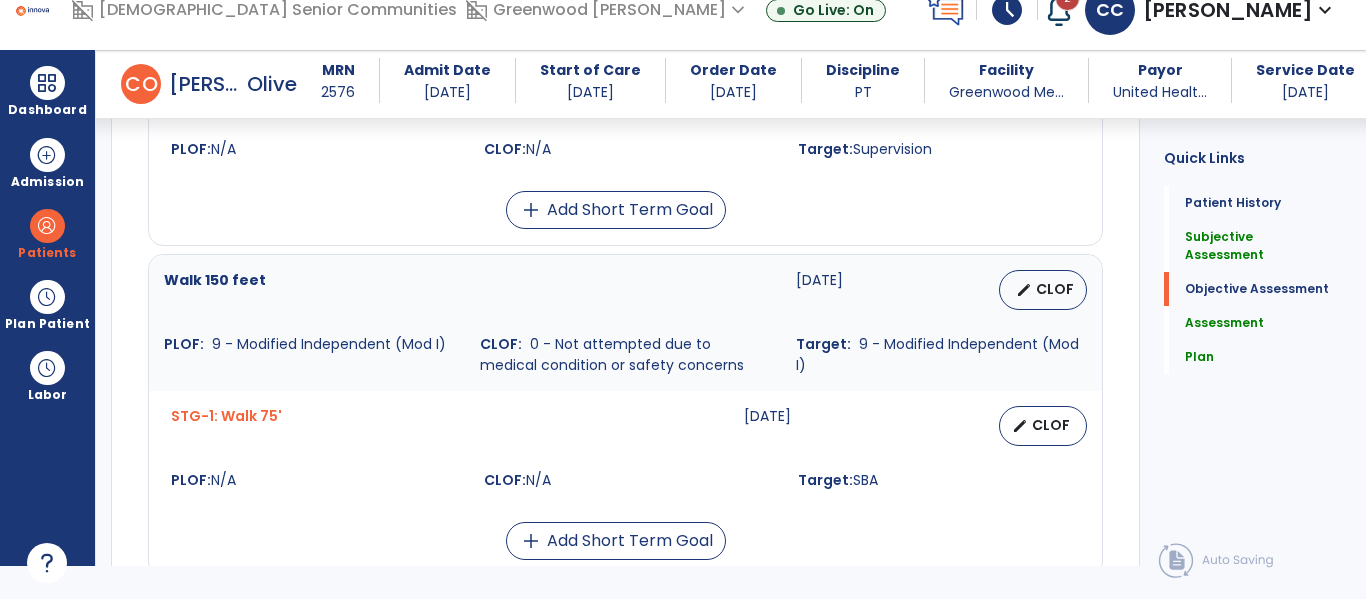 type on "**********" 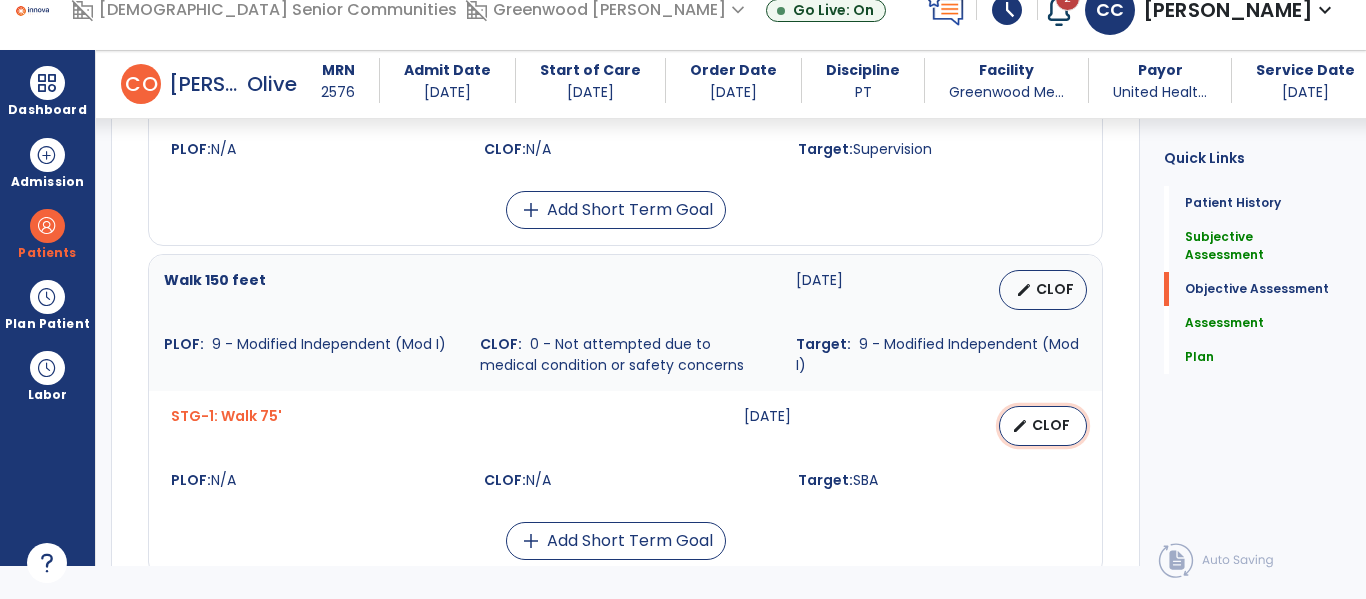 click on "CLOF" at bounding box center (1051, 425) 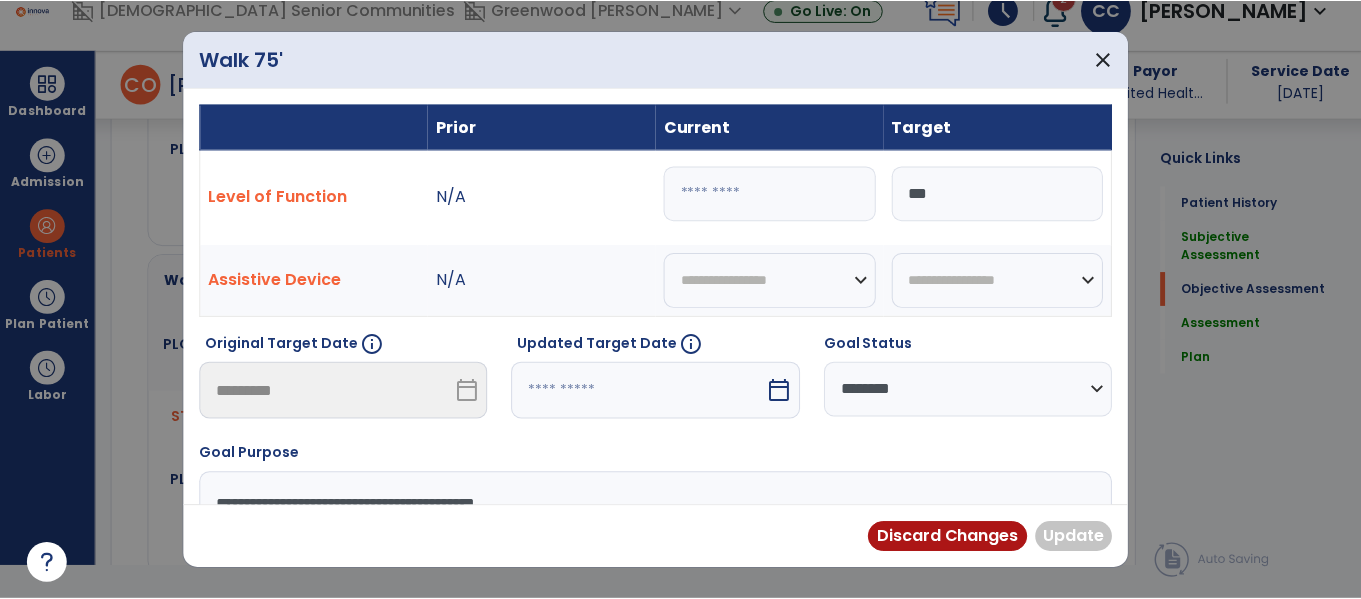 scroll, scrollTop: 0, scrollLeft: 0, axis: both 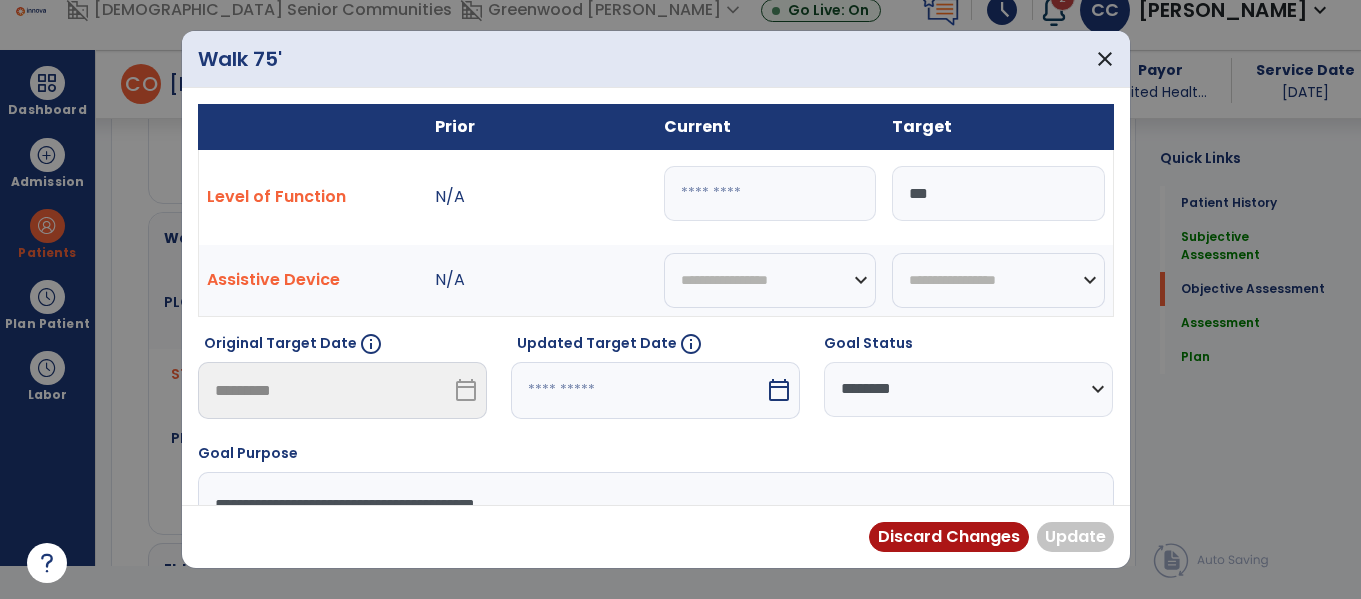 click on "**********" at bounding box center (968, 389) 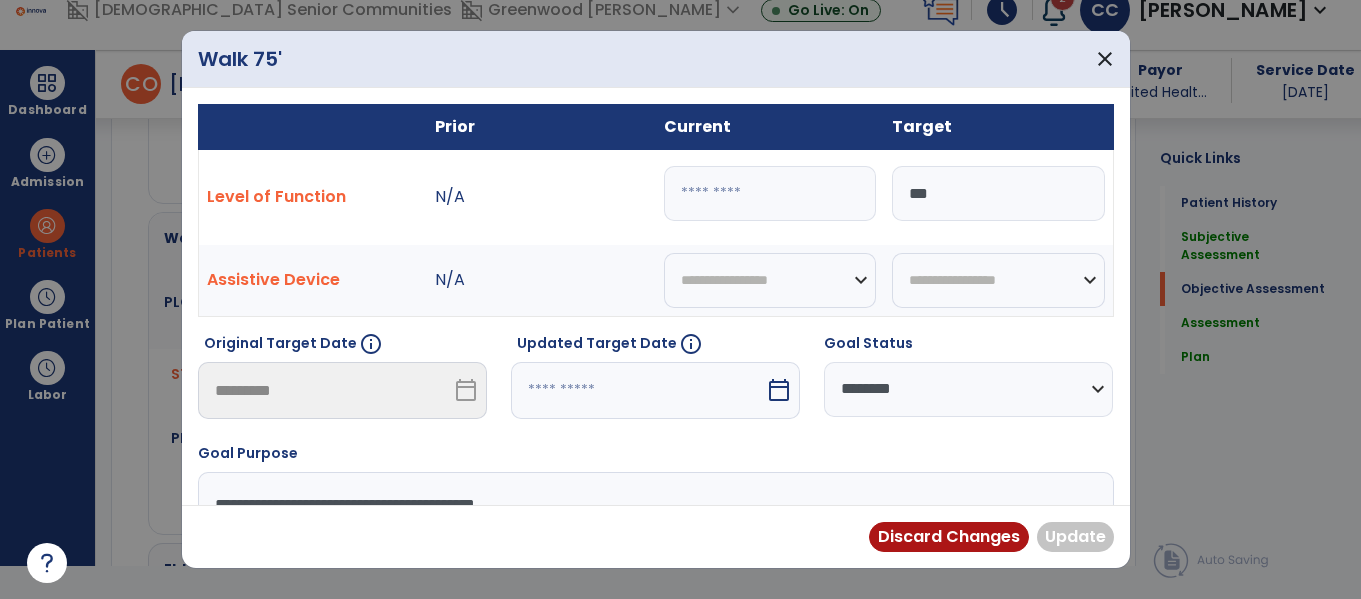 select on "********" 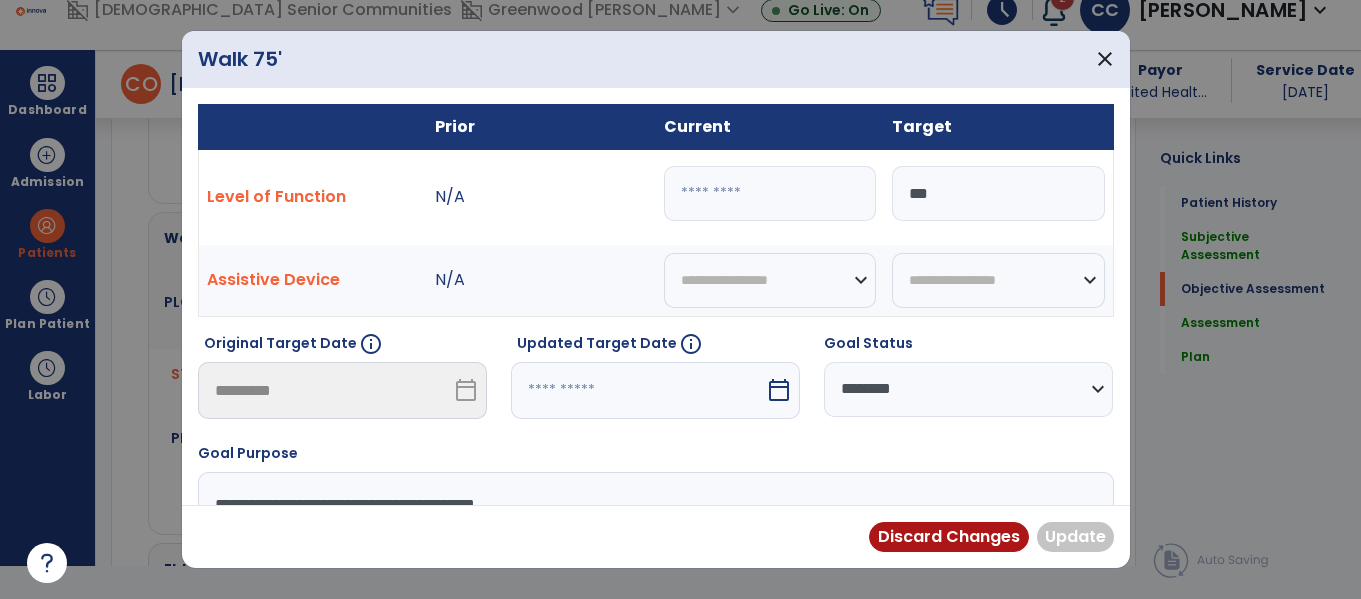 click on "**********" at bounding box center (968, 389) 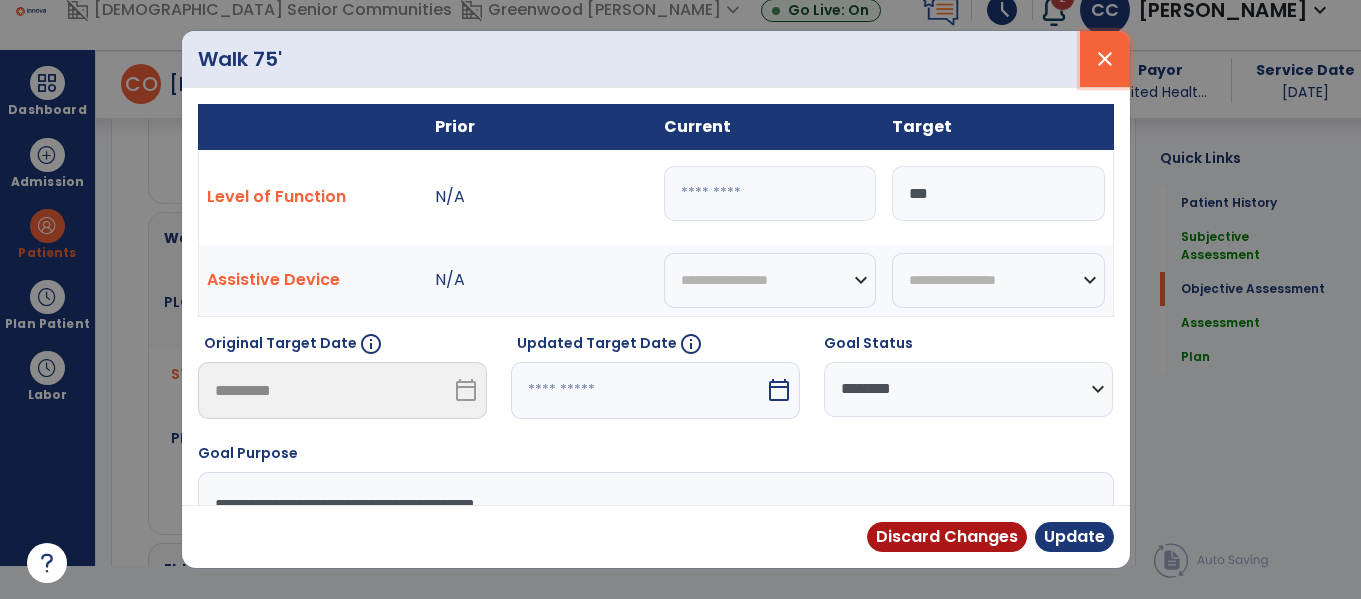 click on "close" at bounding box center [1105, 59] 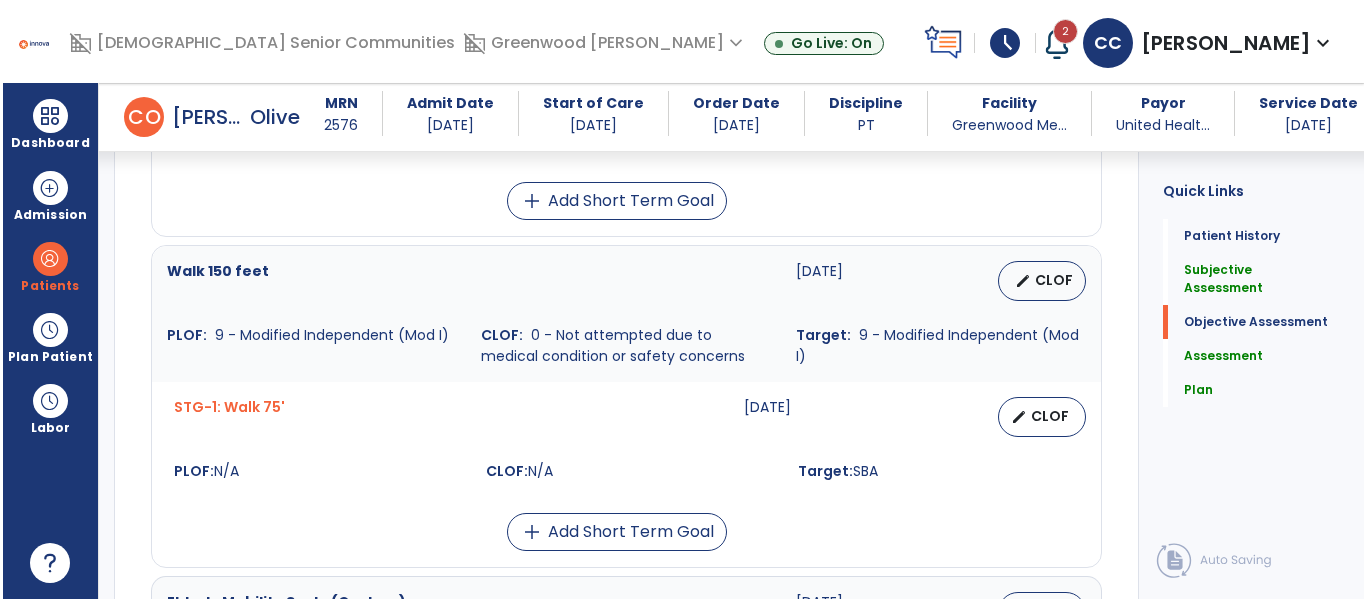 scroll, scrollTop: 33, scrollLeft: 0, axis: vertical 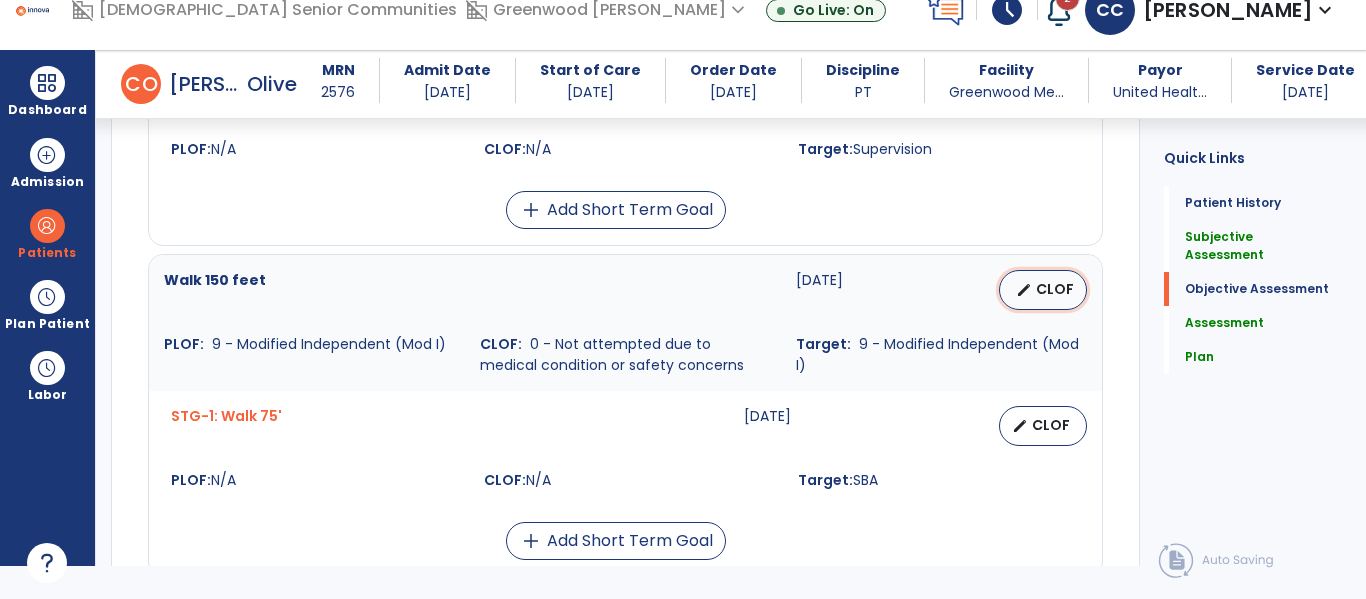 click on "CLOF" at bounding box center (1055, 289) 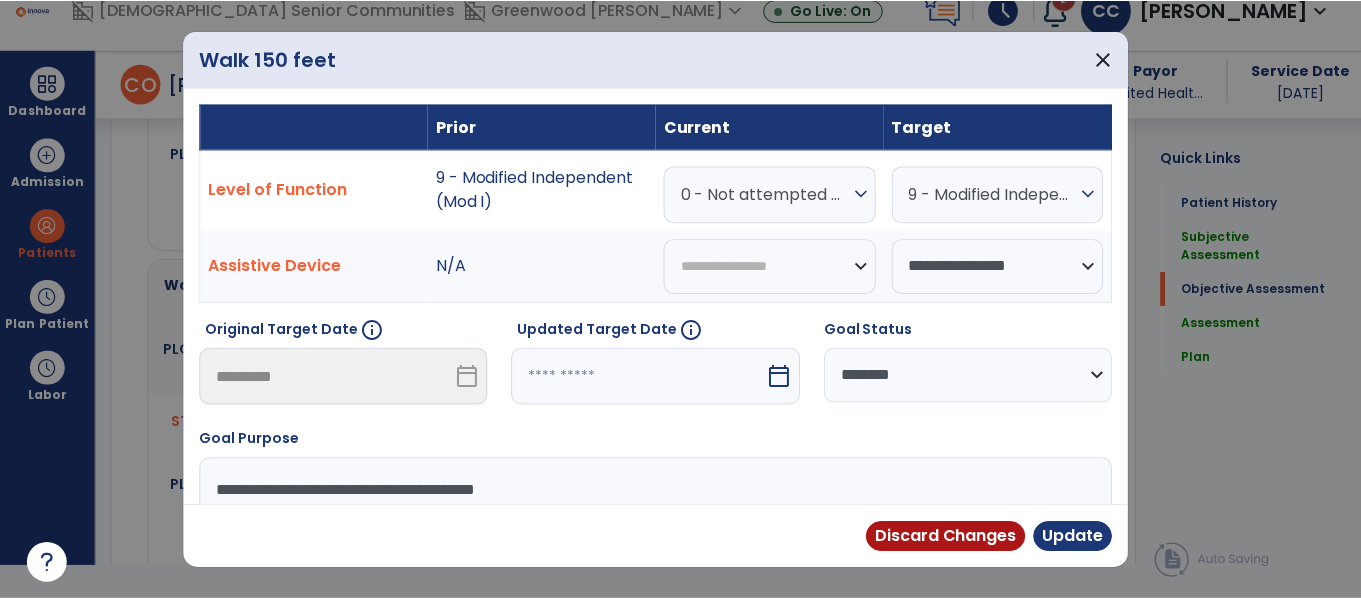 scroll, scrollTop: 0, scrollLeft: 0, axis: both 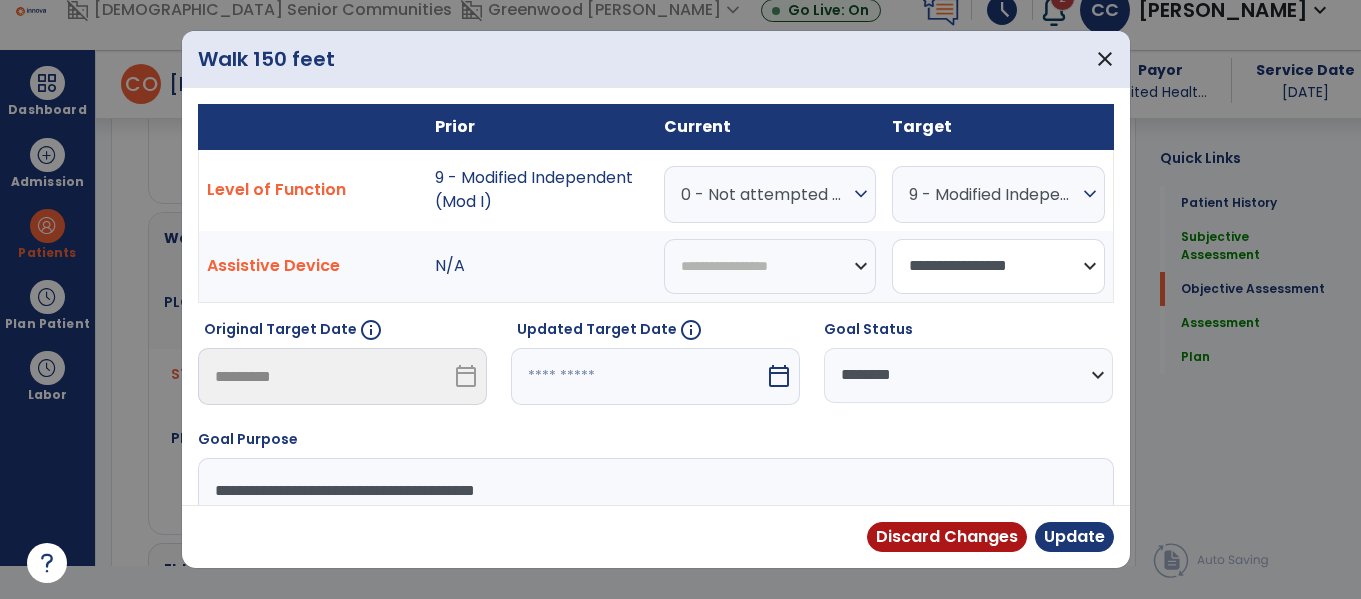 click on "**********" at bounding box center [998, 266] 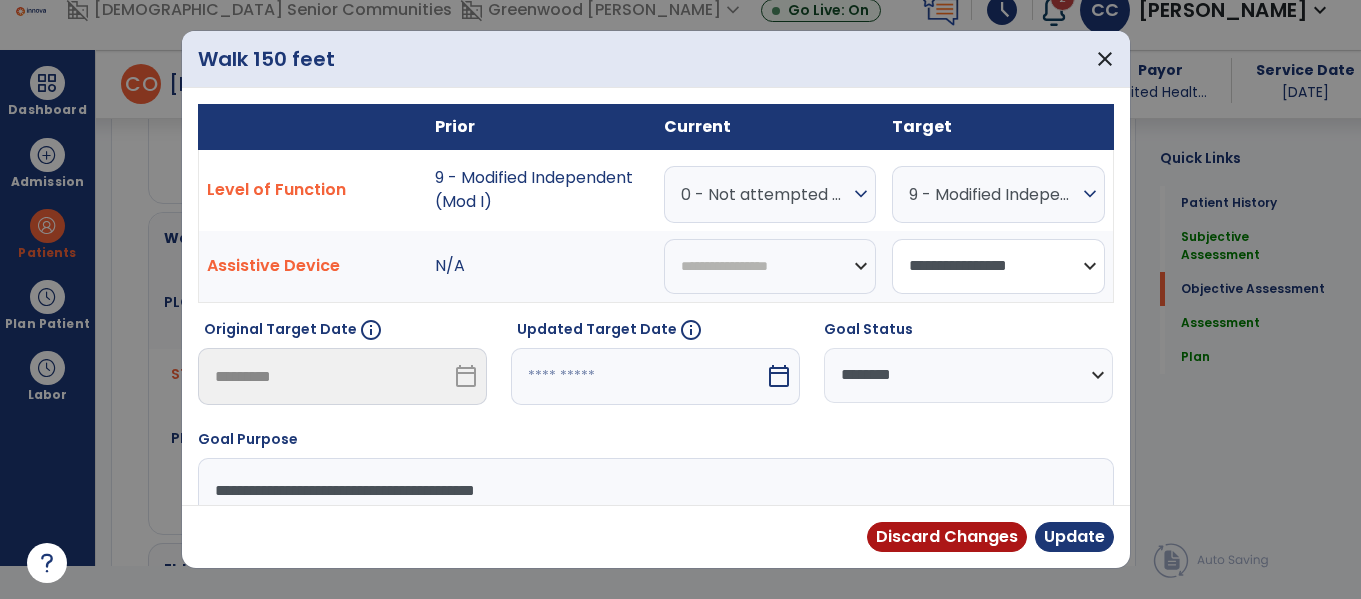 select on "**********" 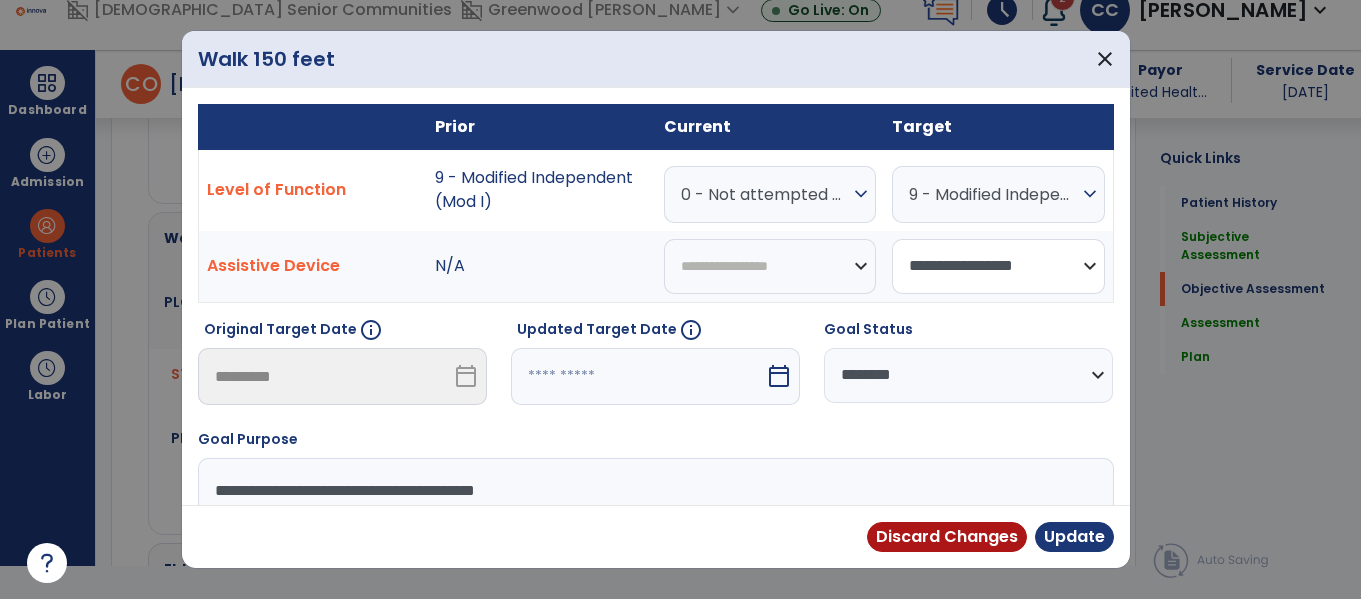 click on "**********" at bounding box center [998, 266] 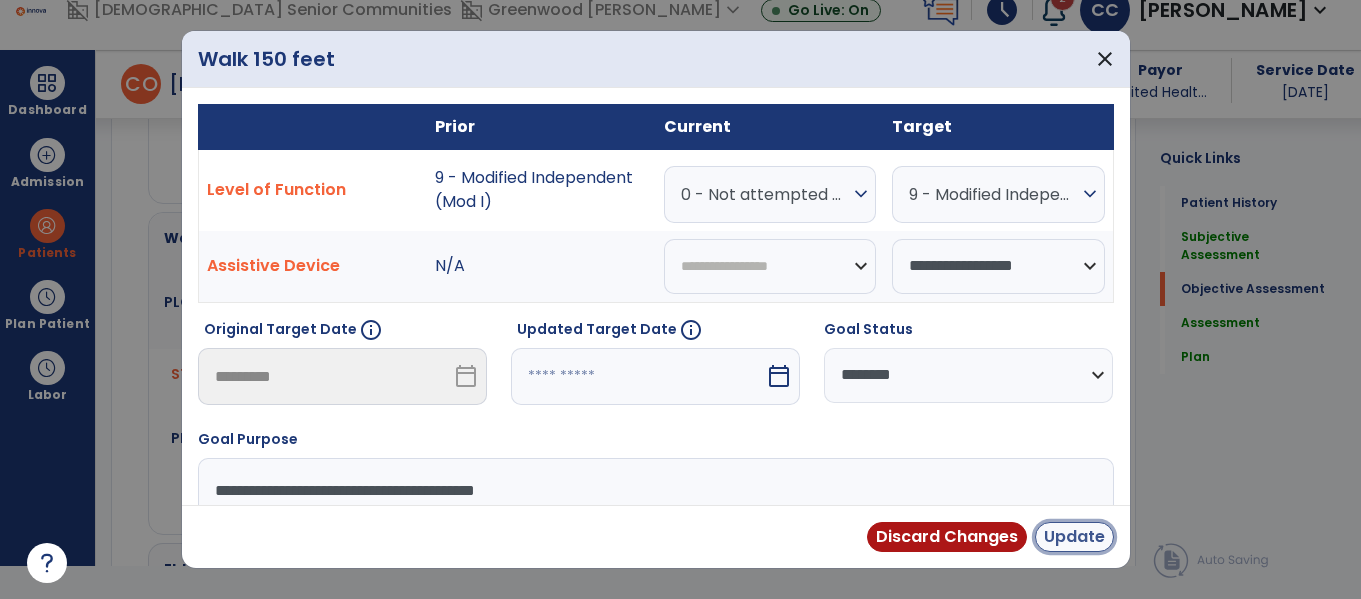 click on "Update" at bounding box center [1074, 537] 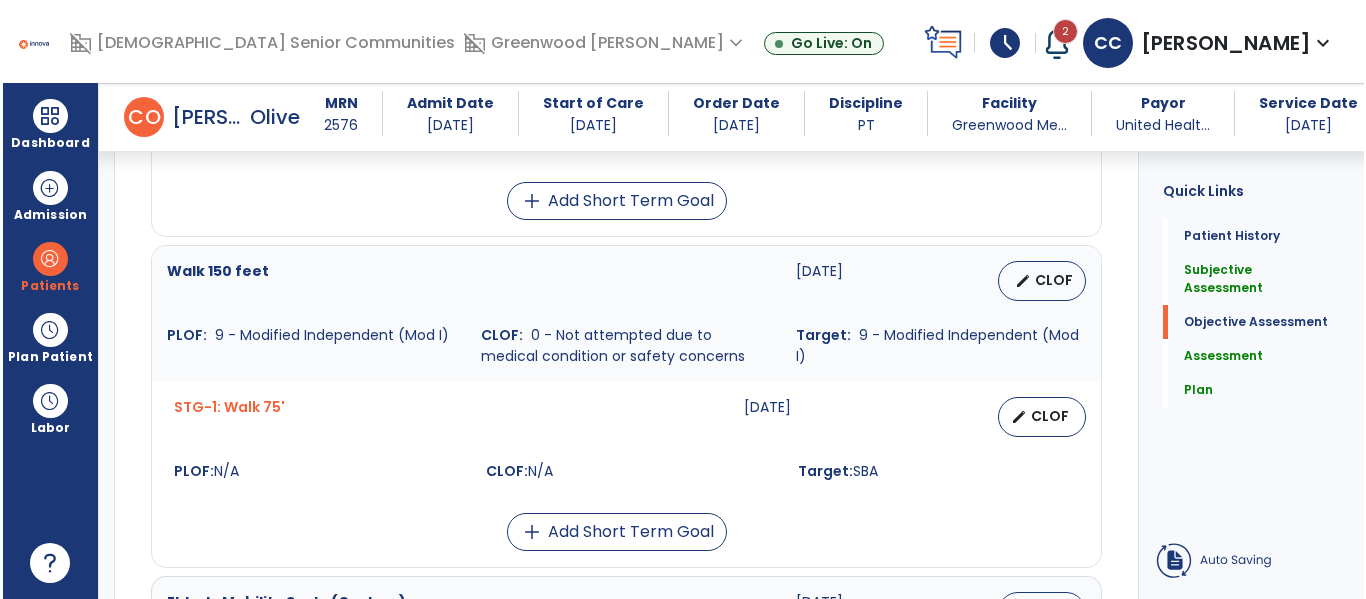 scroll, scrollTop: 33, scrollLeft: 0, axis: vertical 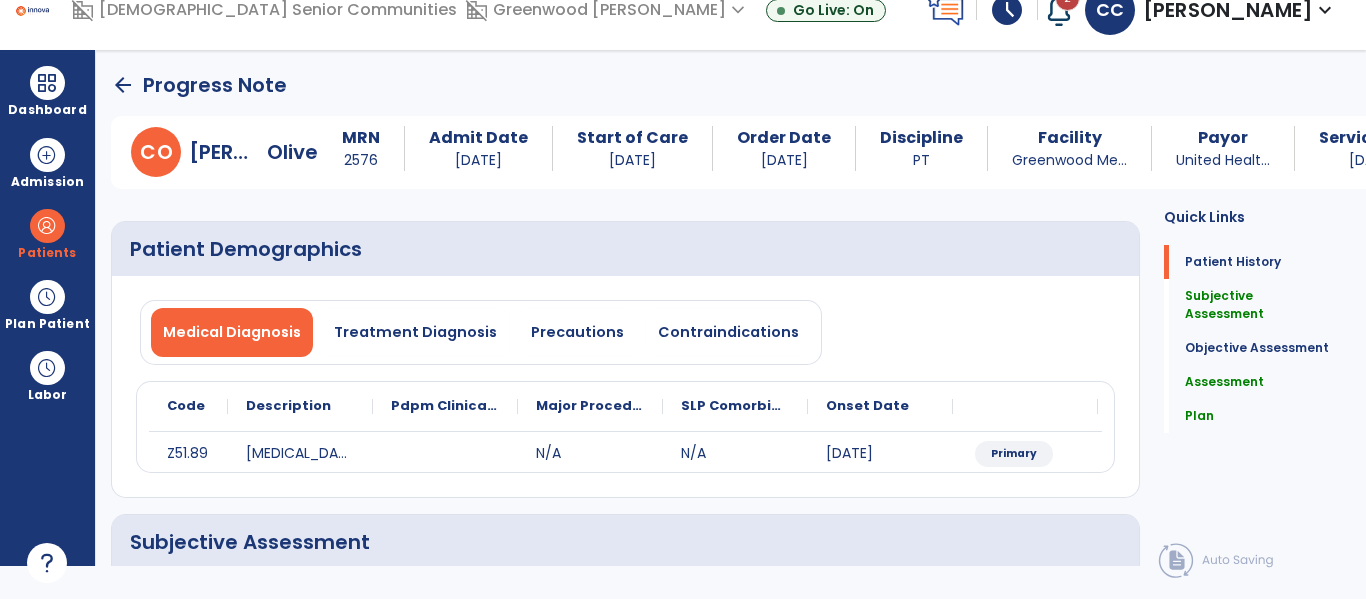 click on "arrow_back" 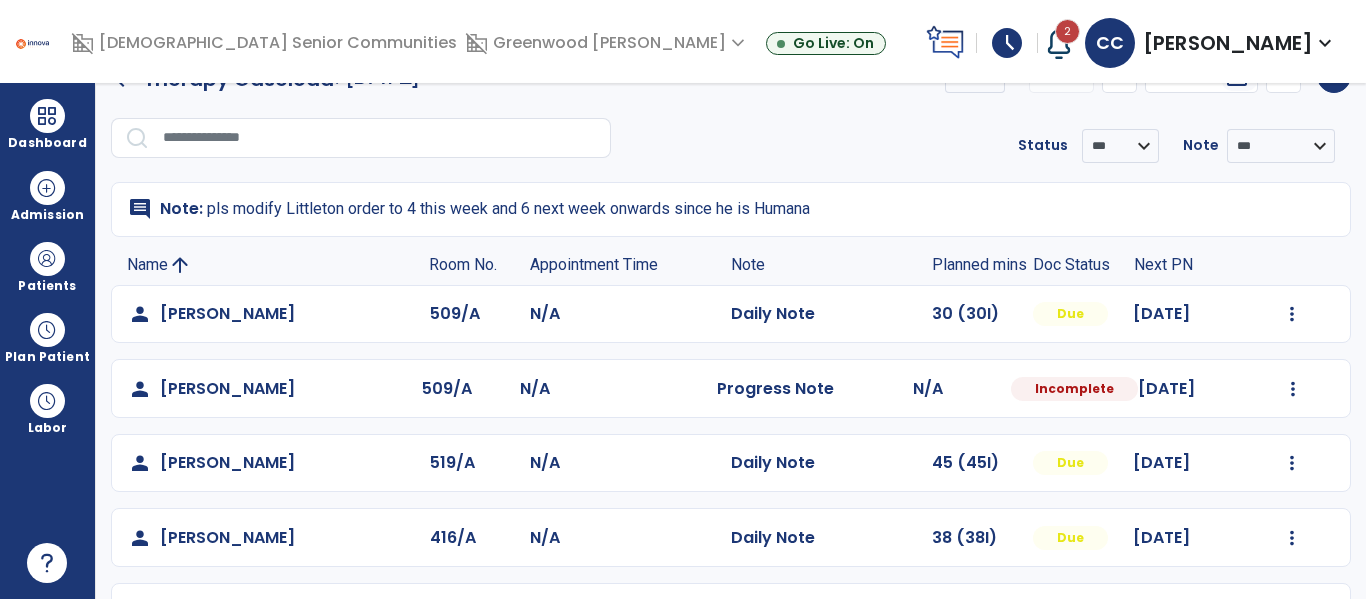scroll, scrollTop: 75, scrollLeft: 0, axis: vertical 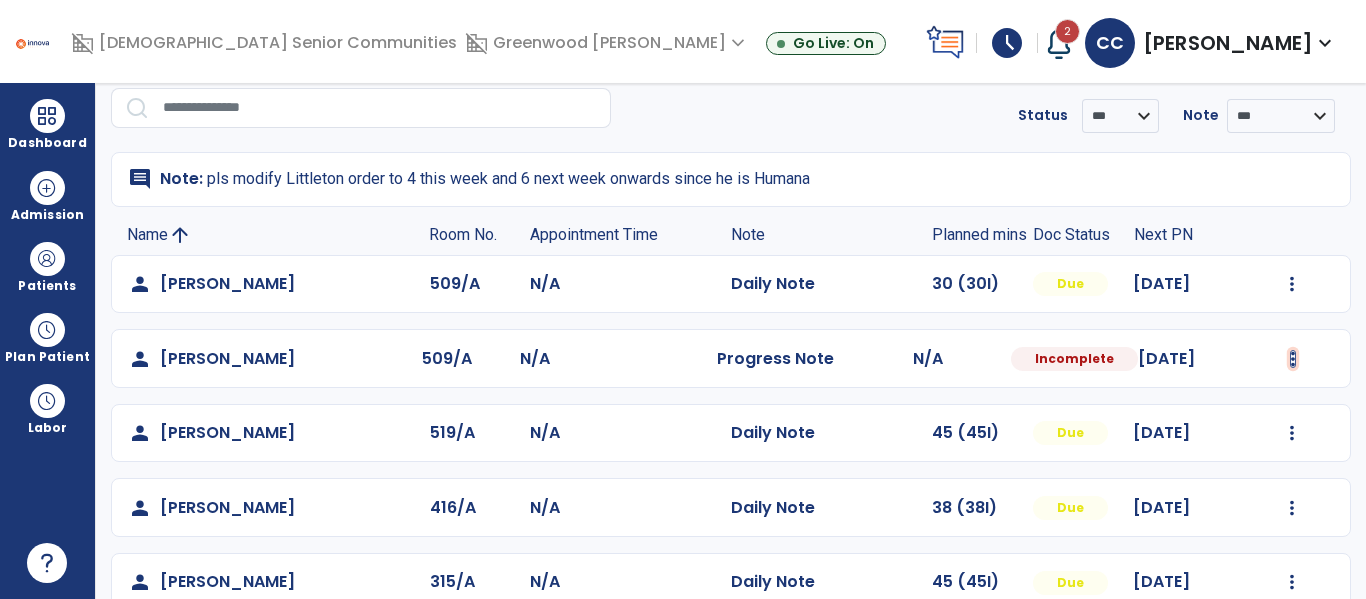 click at bounding box center [1292, 284] 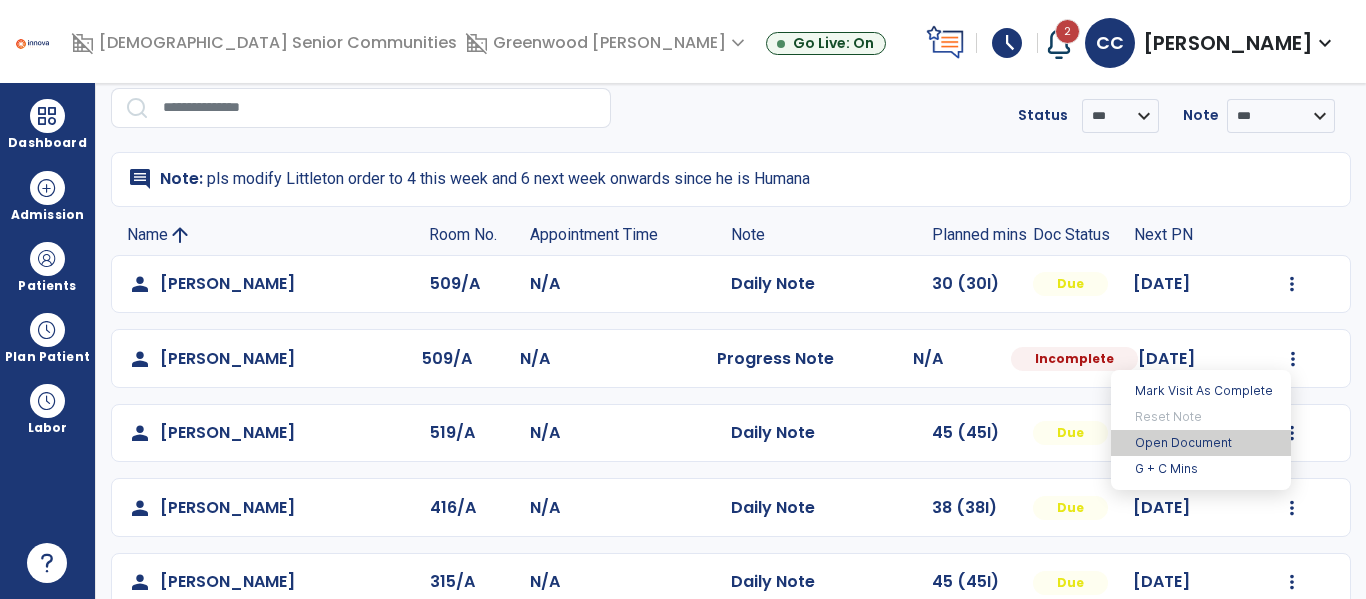 click on "Open Document" at bounding box center [1201, 443] 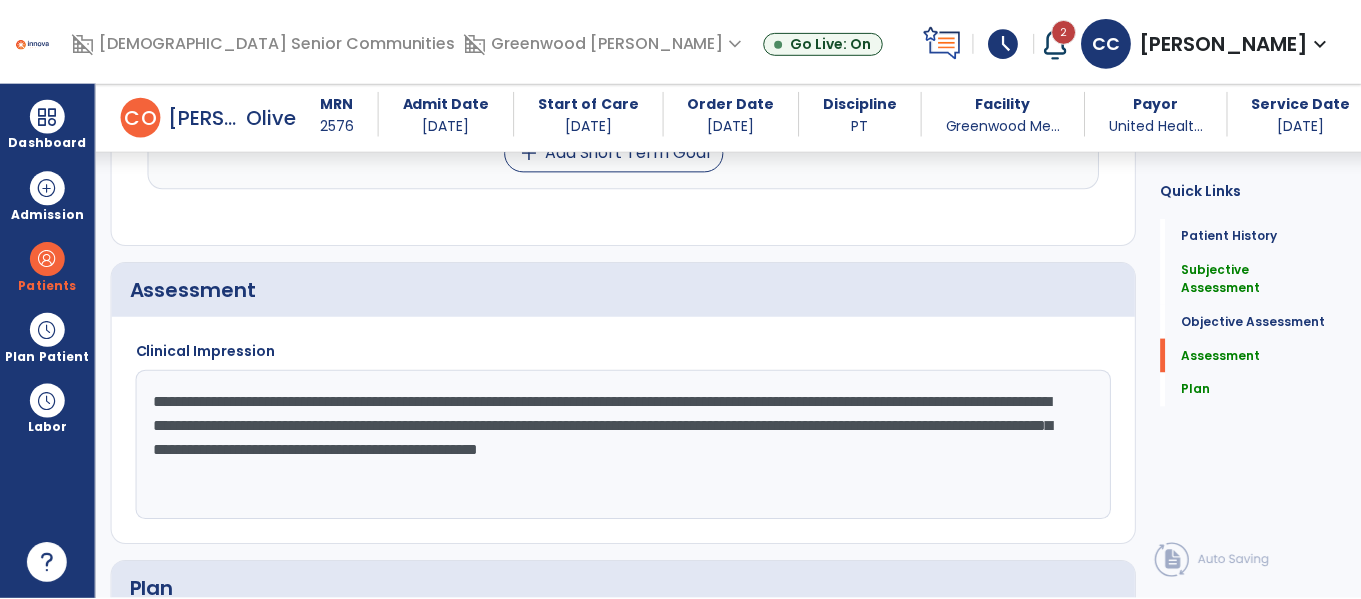 scroll, scrollTop: 3136, scrollLeft: 0, axis: vertical 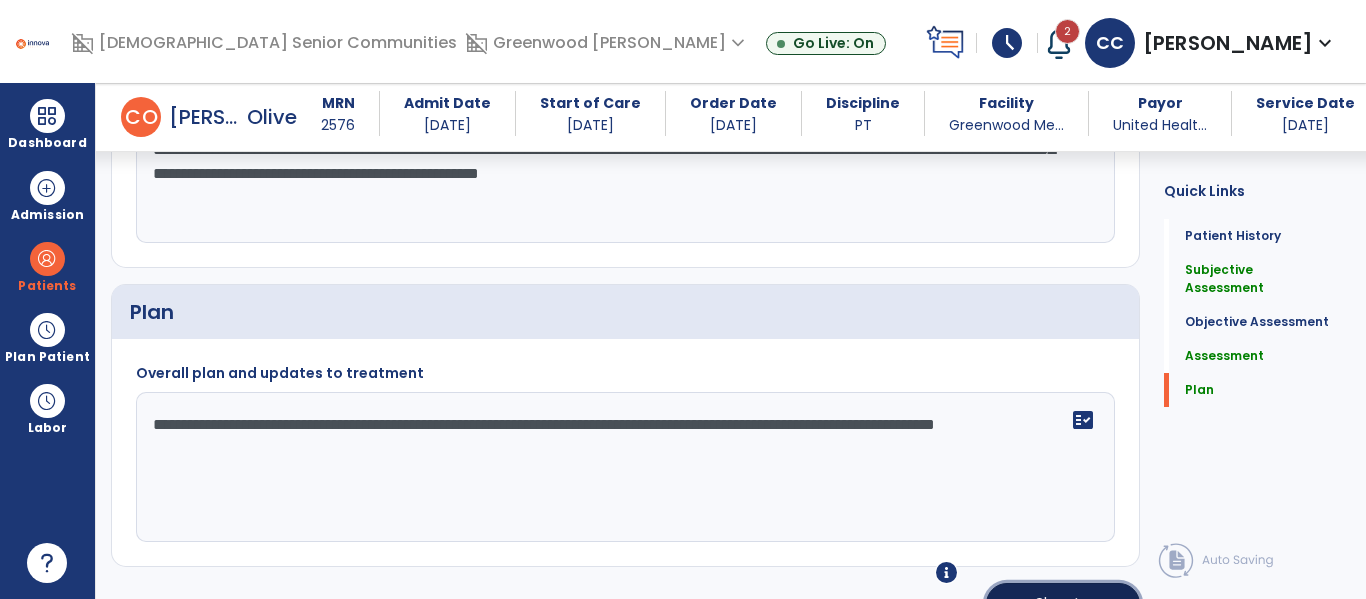 click on "Sign  chevron_right" 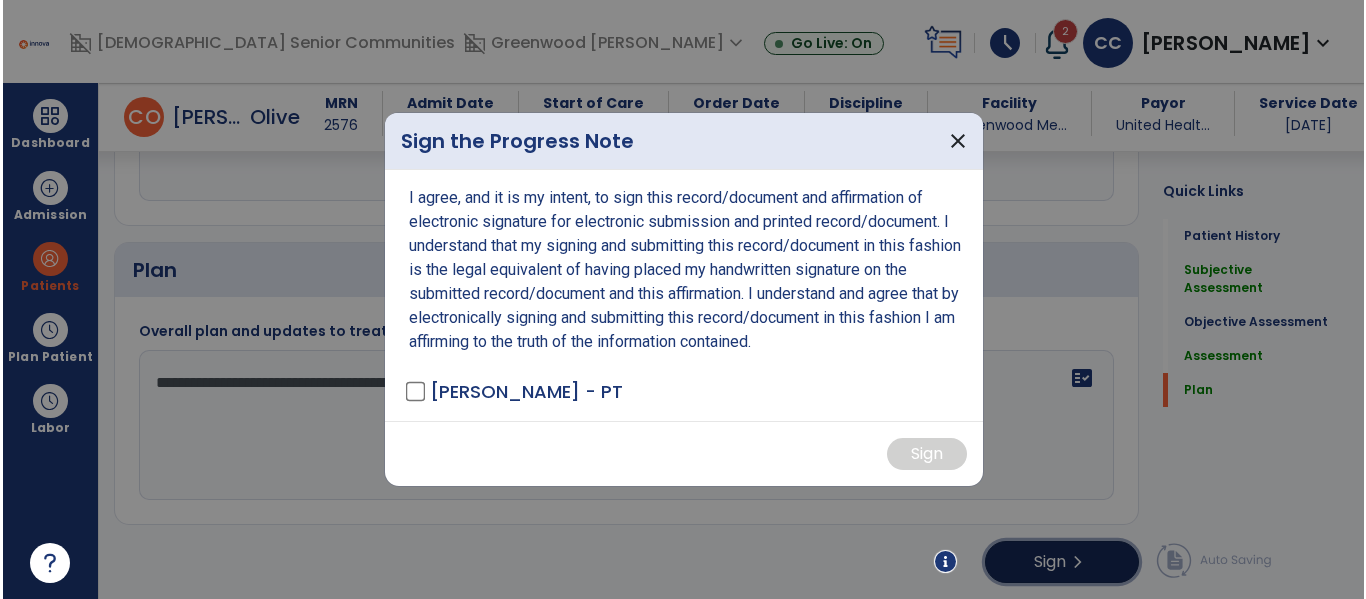 scroll, scrollTop: 3178, scrollLeft: 0, axis: vertical 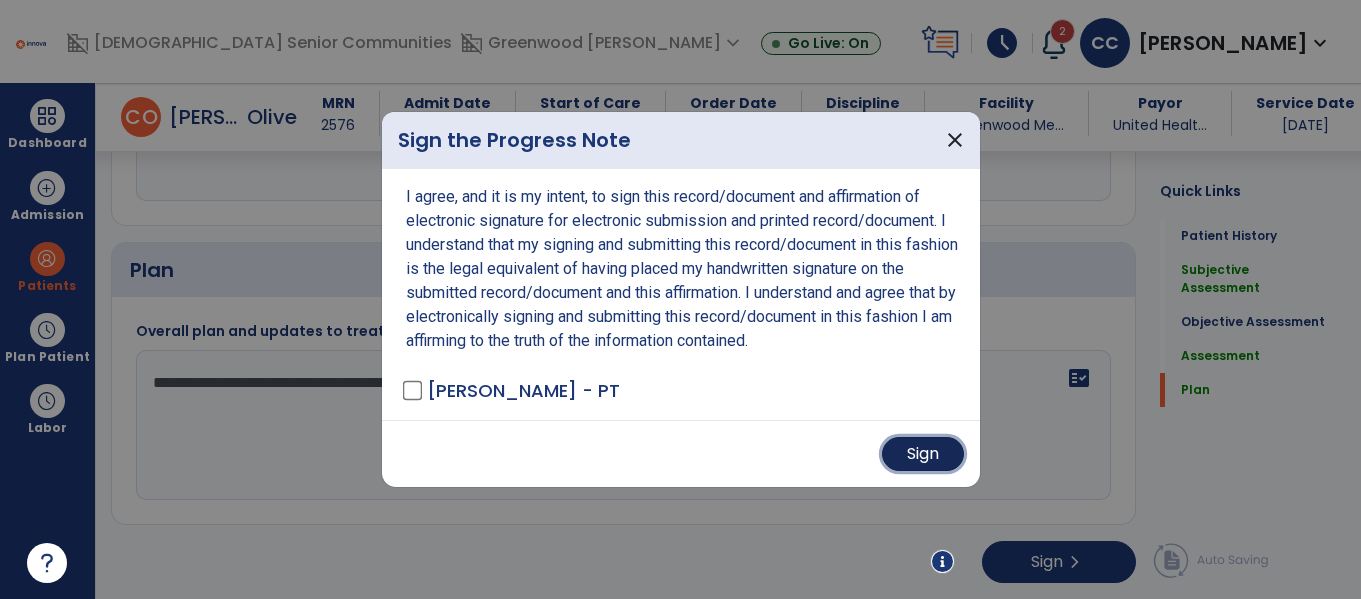 click on "Sign" at bounding box center (923, 454) 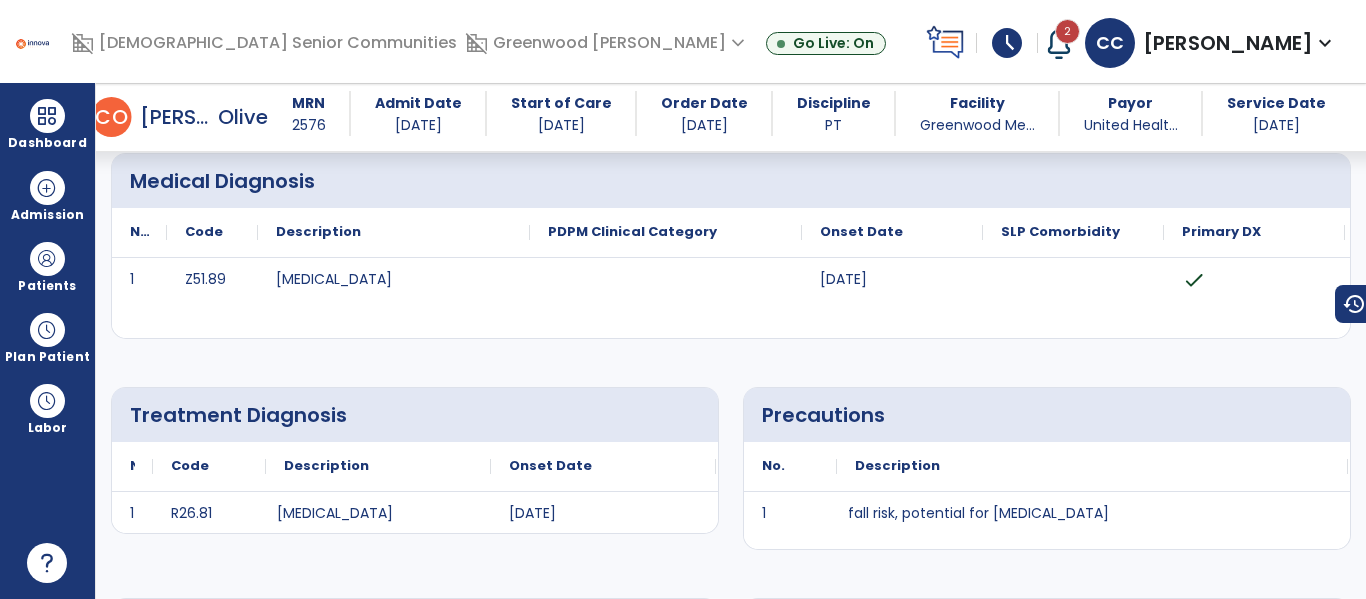 scroll, scrollTop: 0, scrollLeft: 0, axis: both 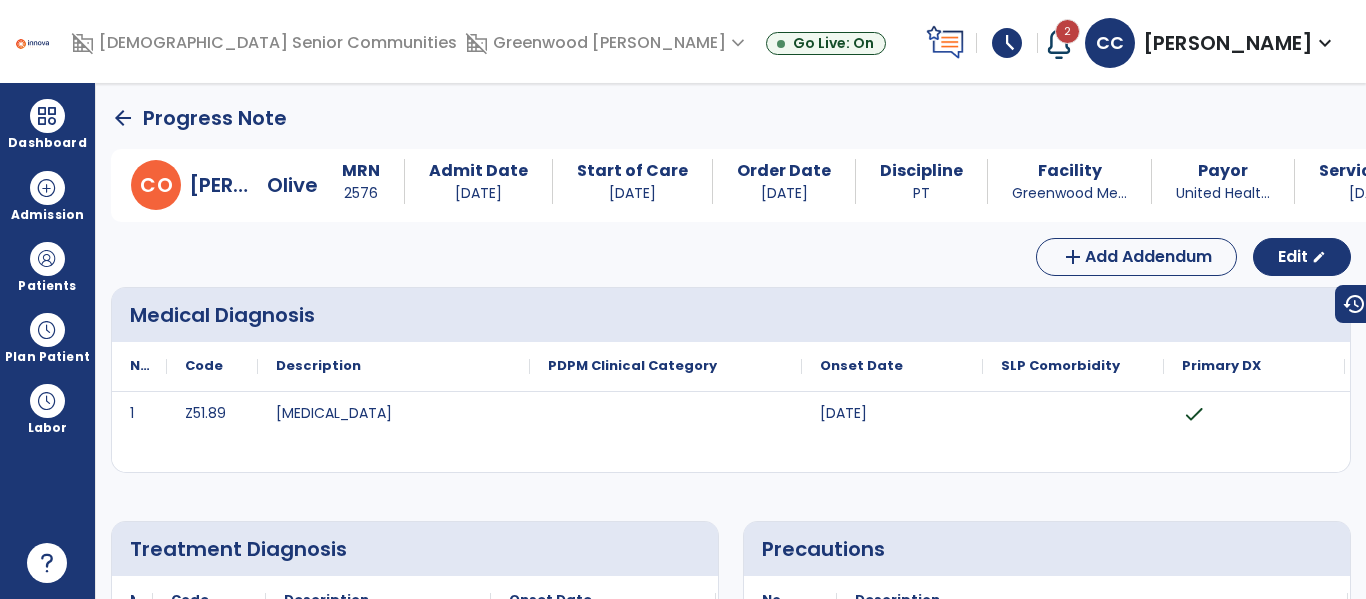 click on "arrow_back" 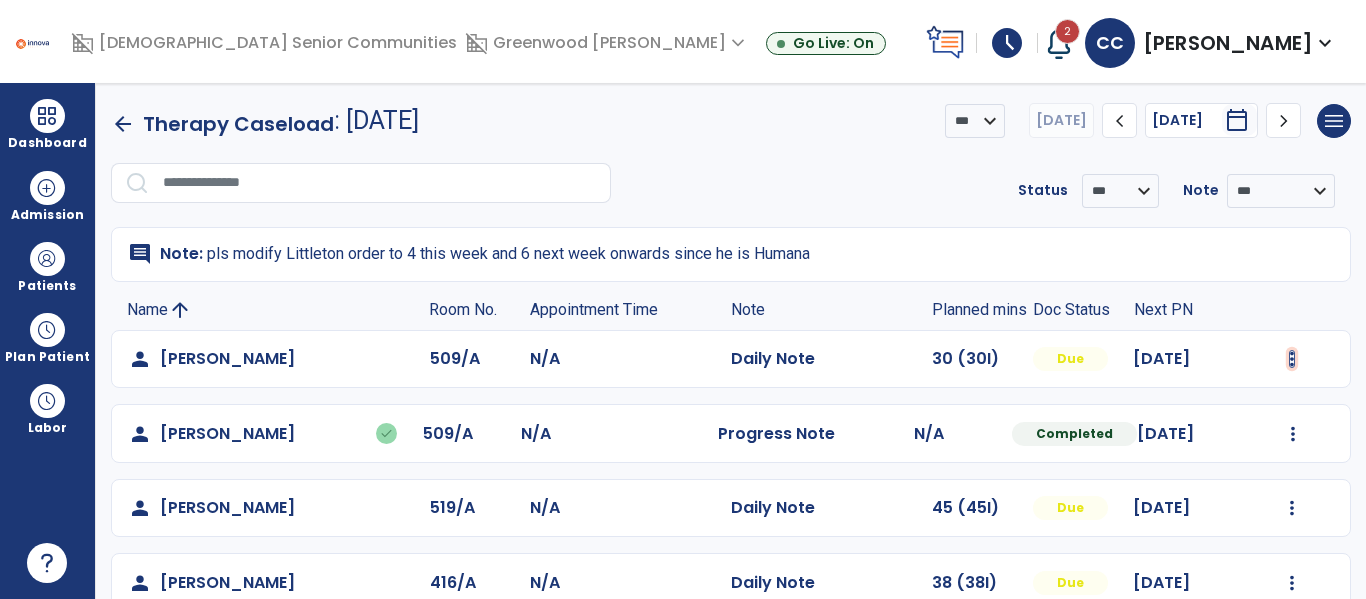click at bounding box center [1292, 359] 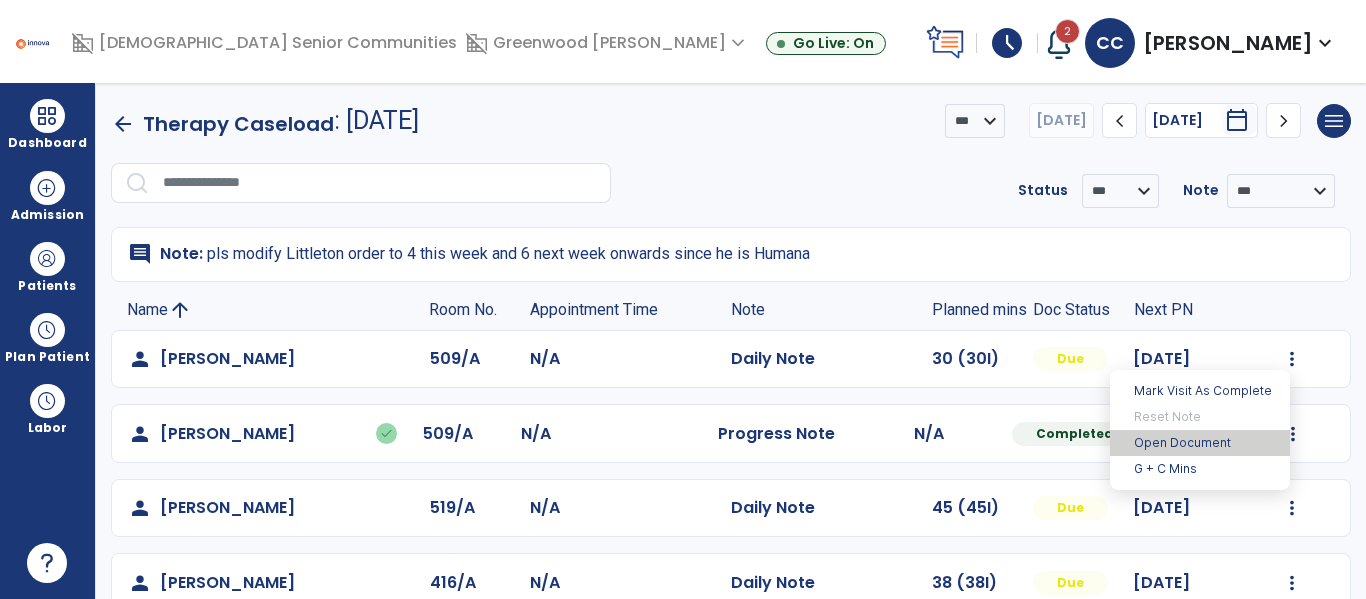click on "Open Document" at bounding box center (1200, 443) 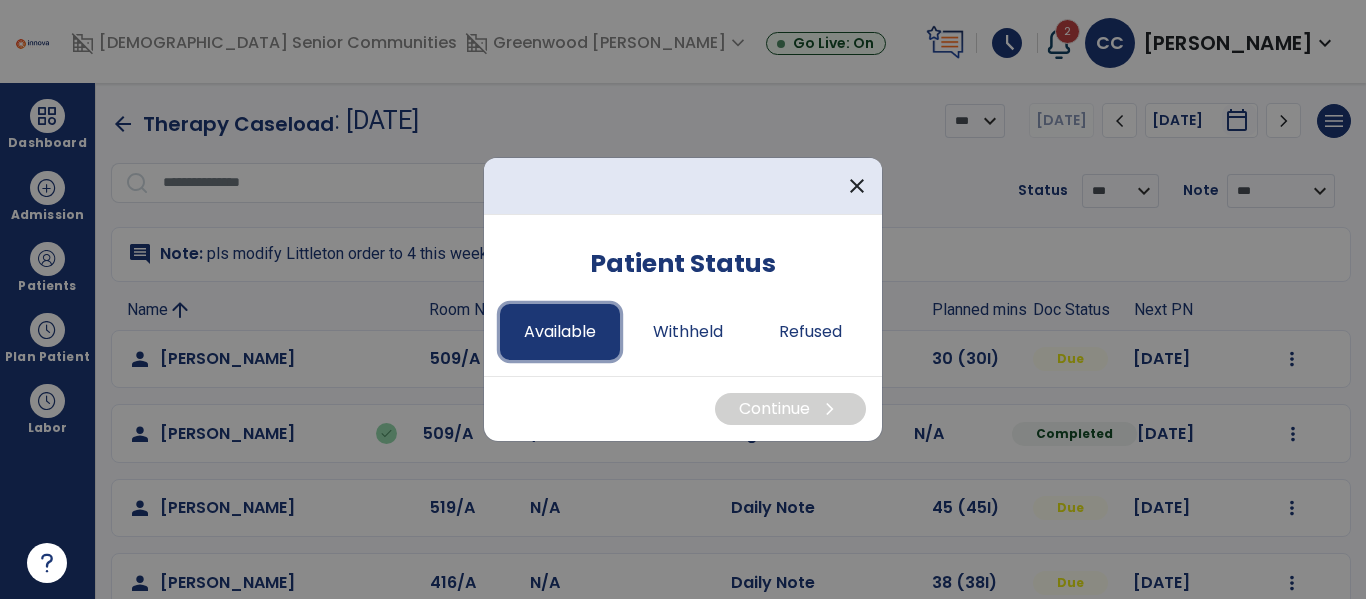 click on "Available" at bounding box center [560, 332] 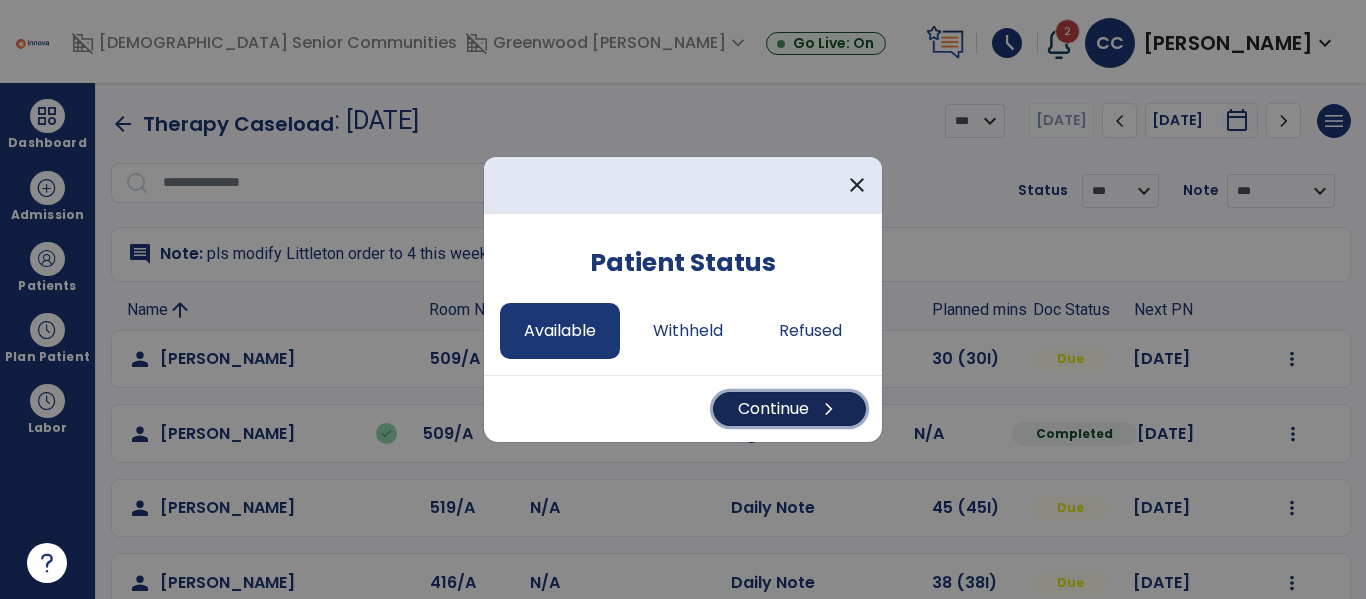 click on "chevron_right" at bounding box center [829, 409] 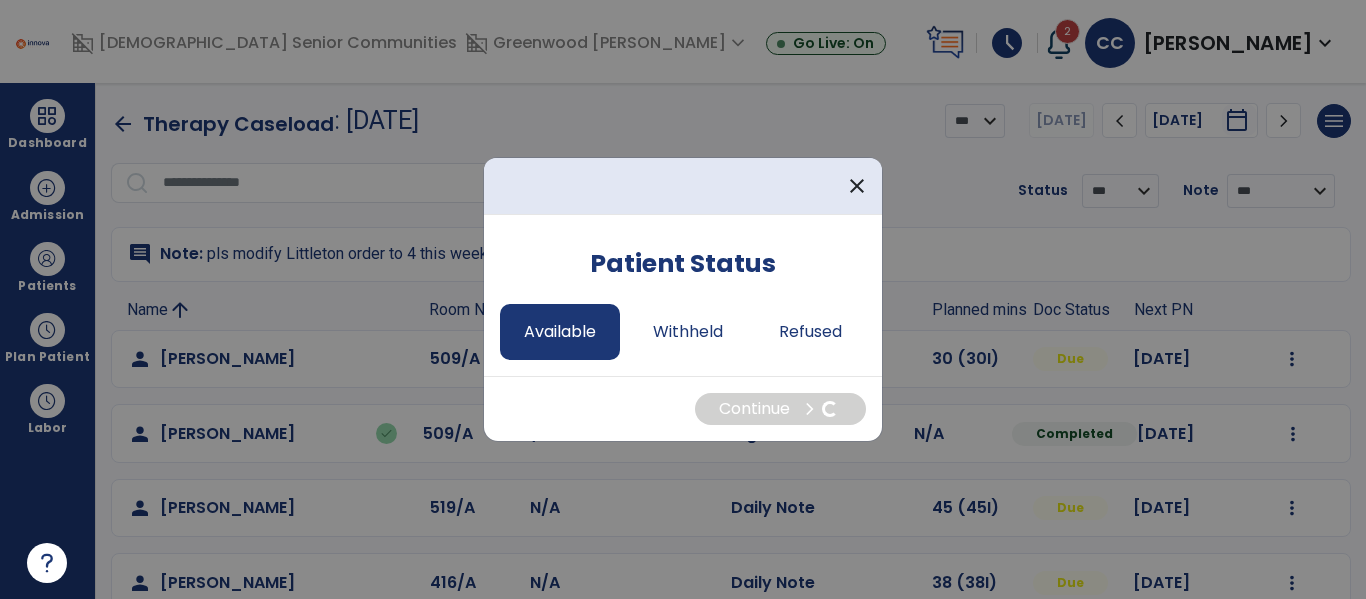 select on "*" 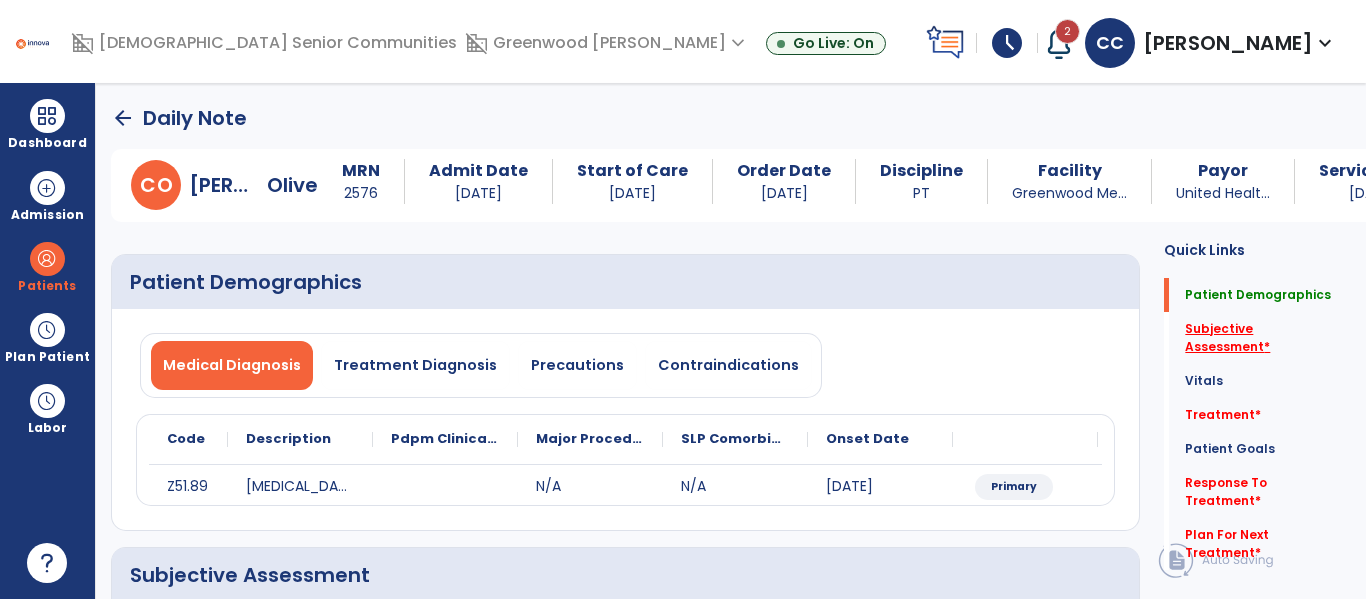 click on "Subjective Assessment   *" 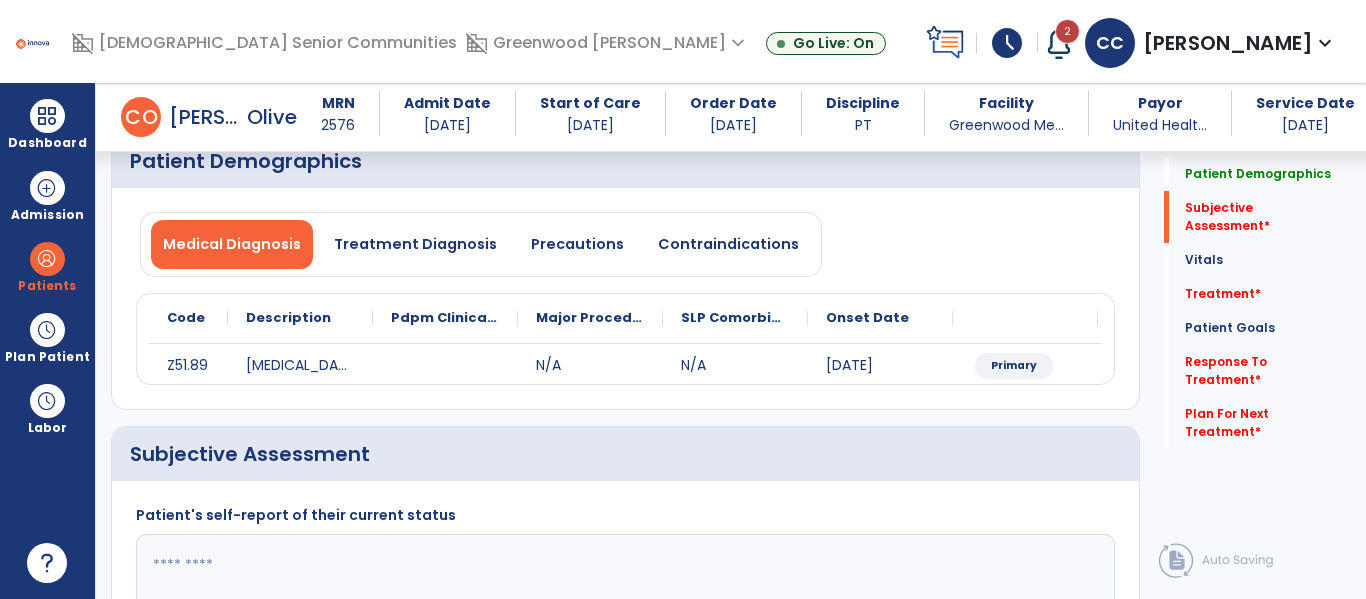scroll, scrollTop: 347, scrollLeft: 0, axis: vertical 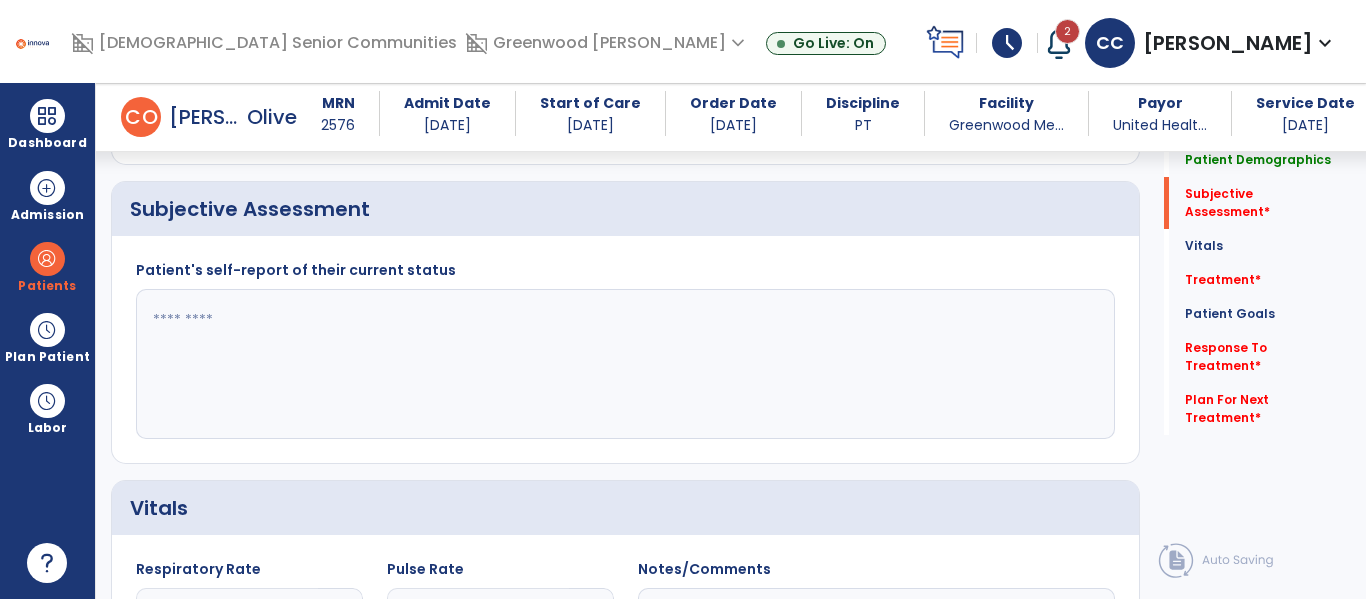 click 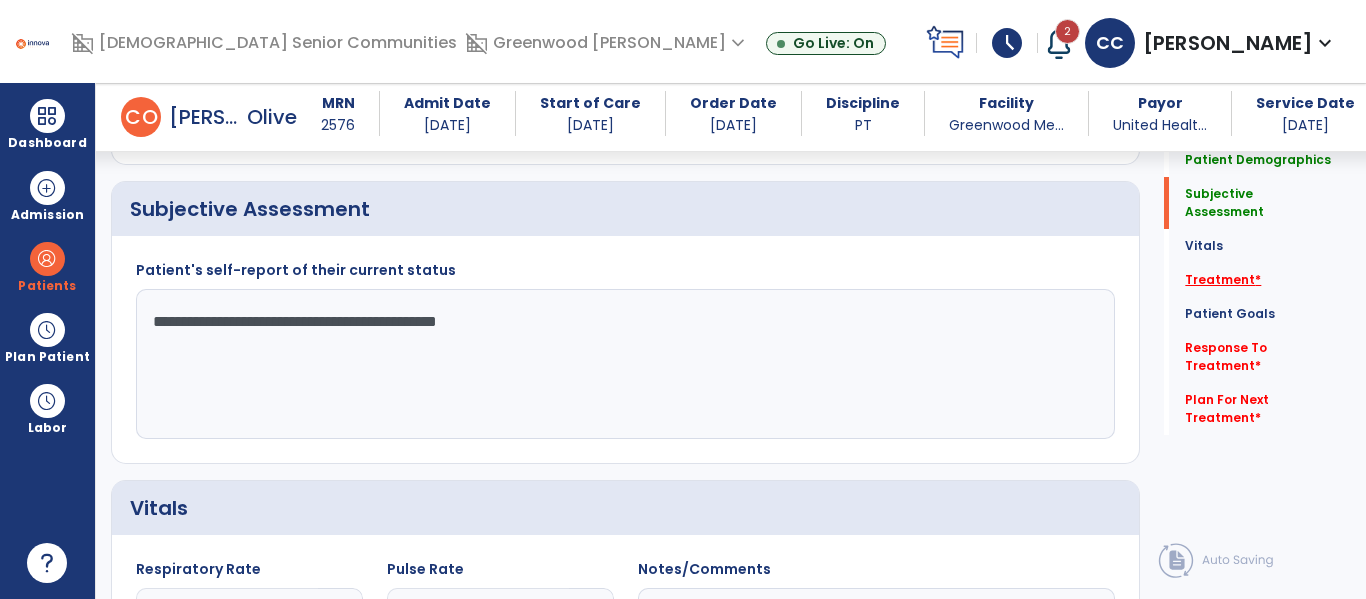 type on "**********" 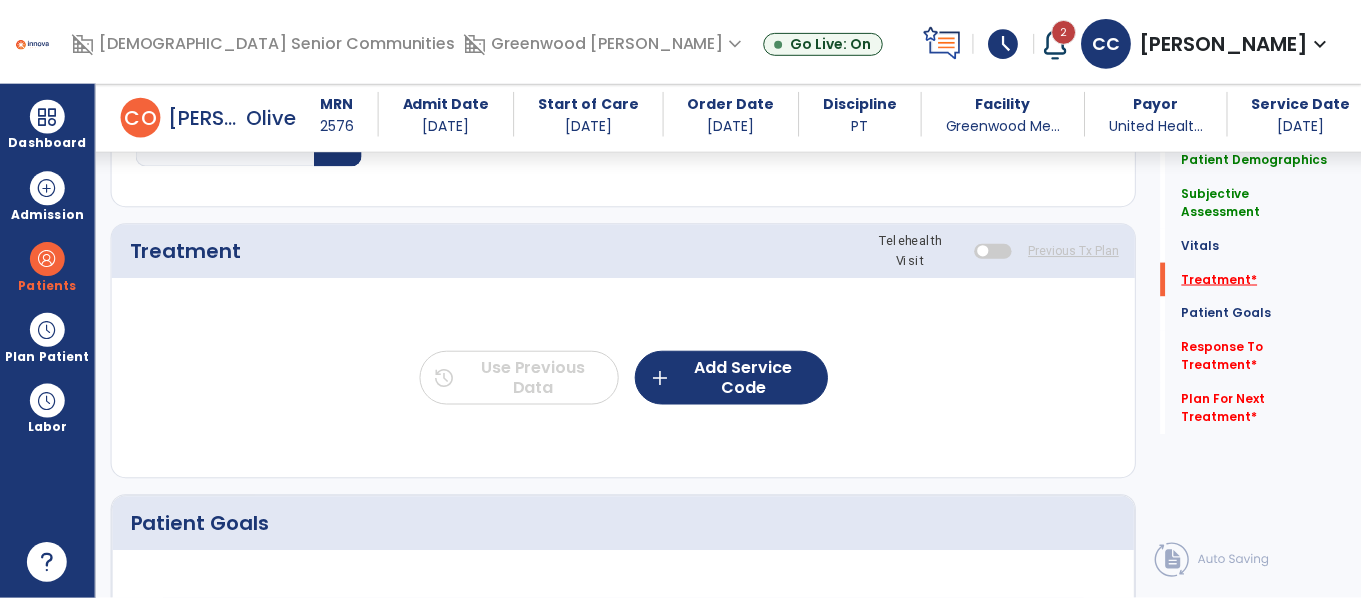 scroll, scrollTop: 1036, scrollLeft: 0, axis: vertical 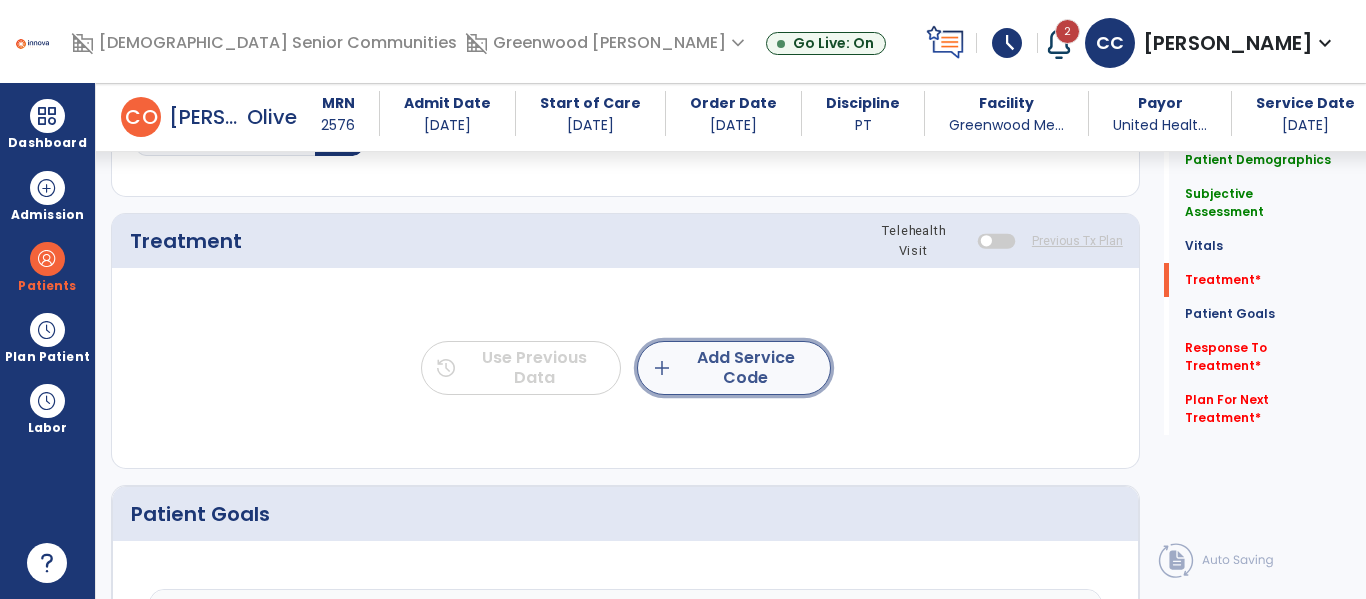click on "add" 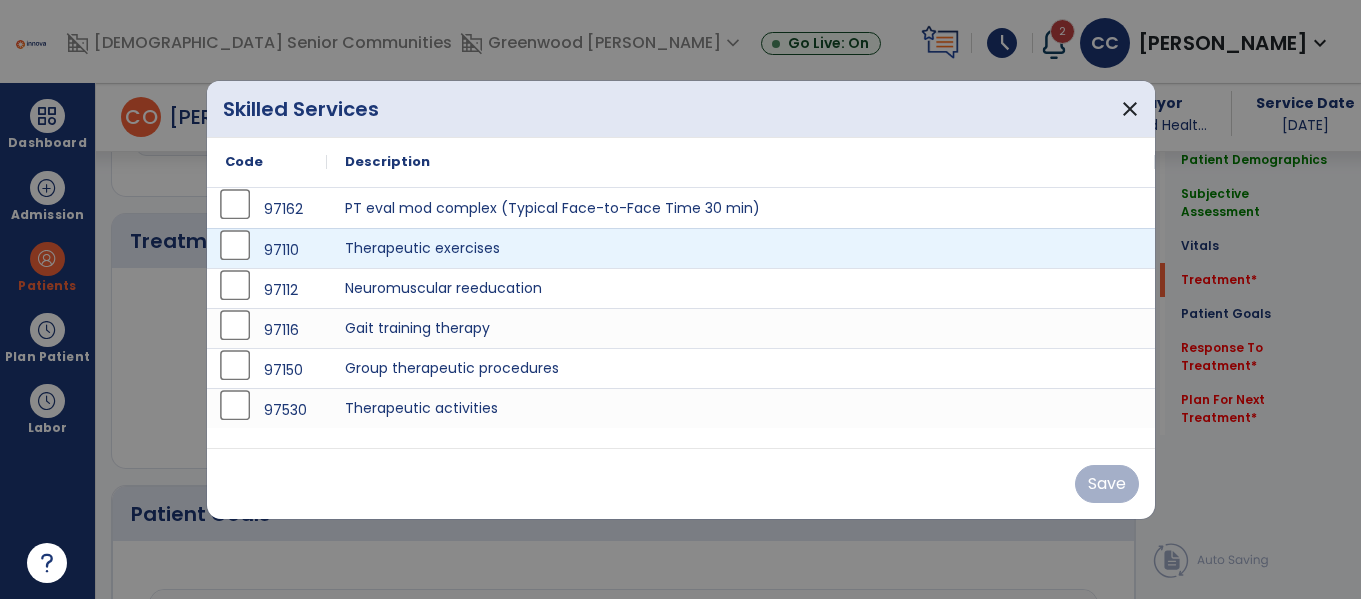 scroll, scrollTop: 1036, scrollLeft: 0, axis: vertical 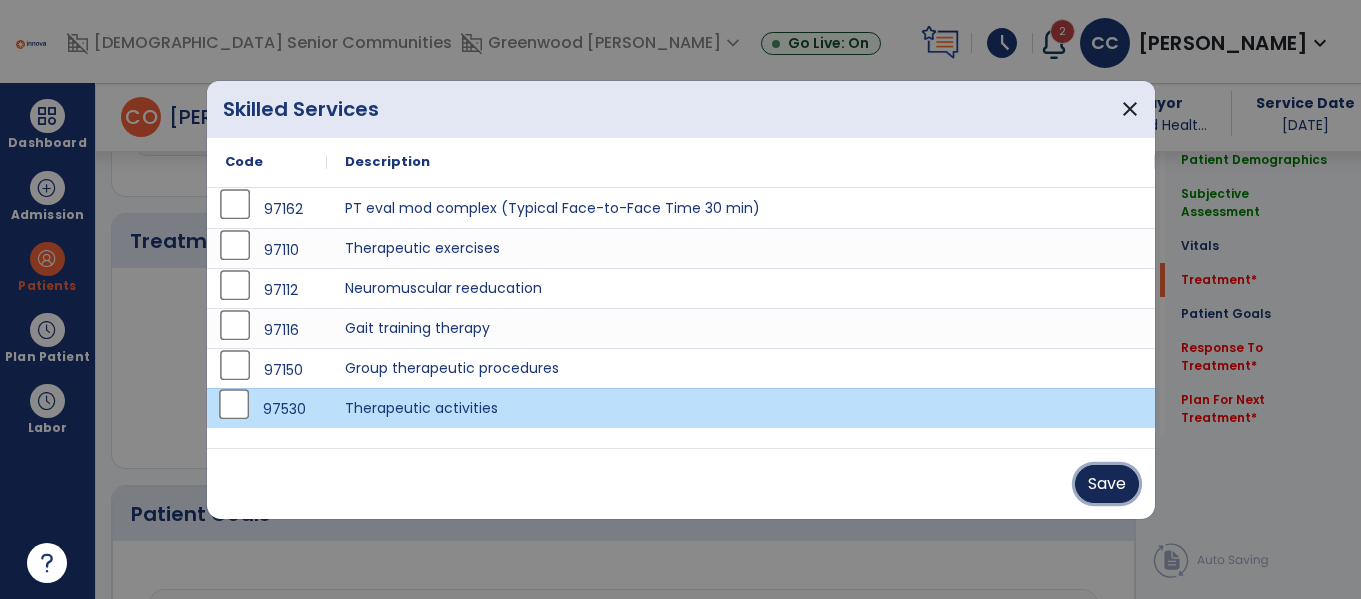 click on "Save" at bounding box center (1107, 484) 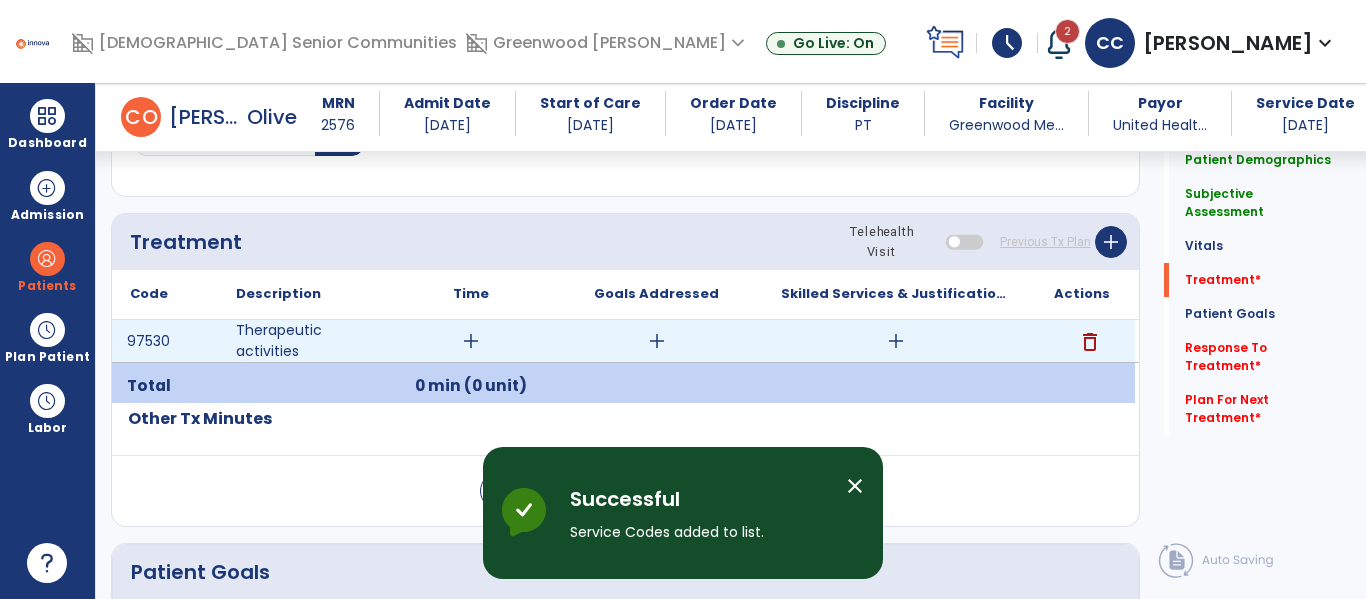 click on "add" at bounding box center (471, 341) 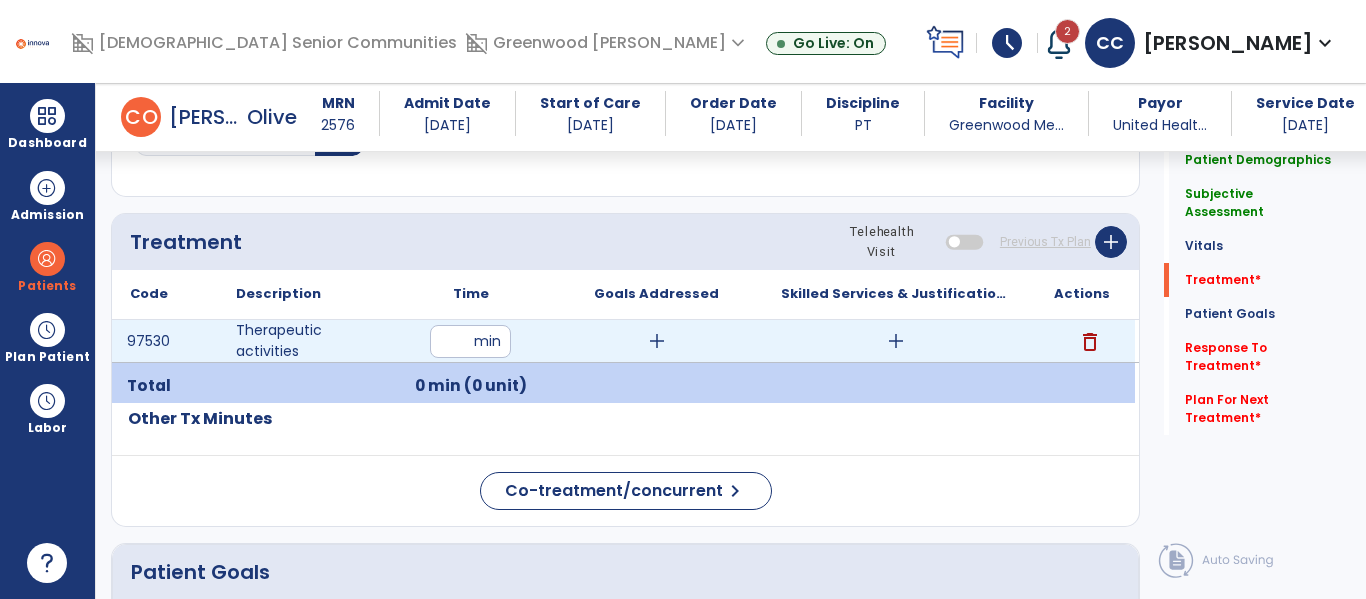 type on "**" 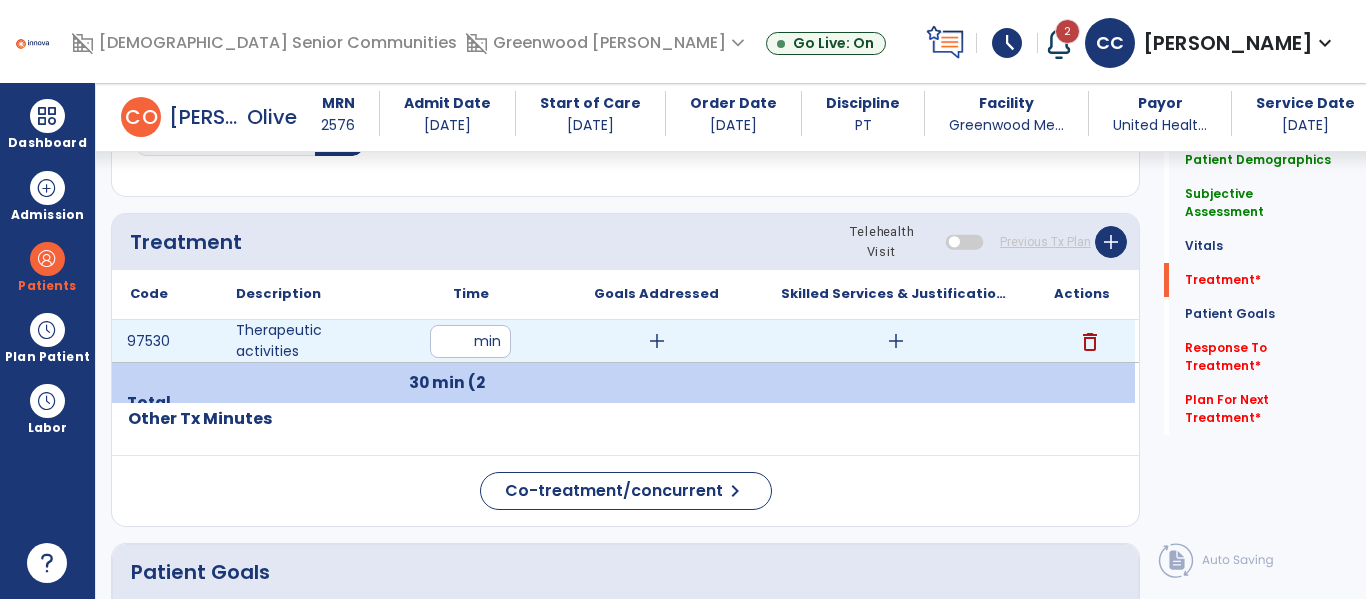 click on "add" at bounding box center [896, 341] 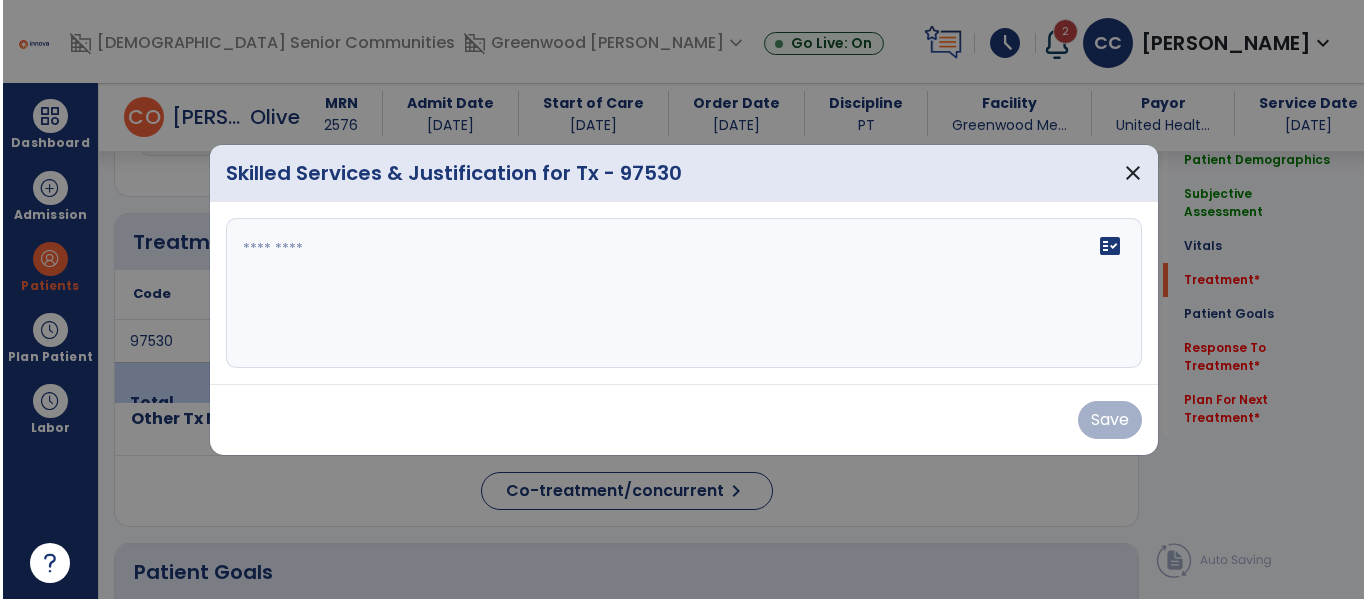 scroll, scrollTop: 1036, scrollLeft: 0, axis: vertical 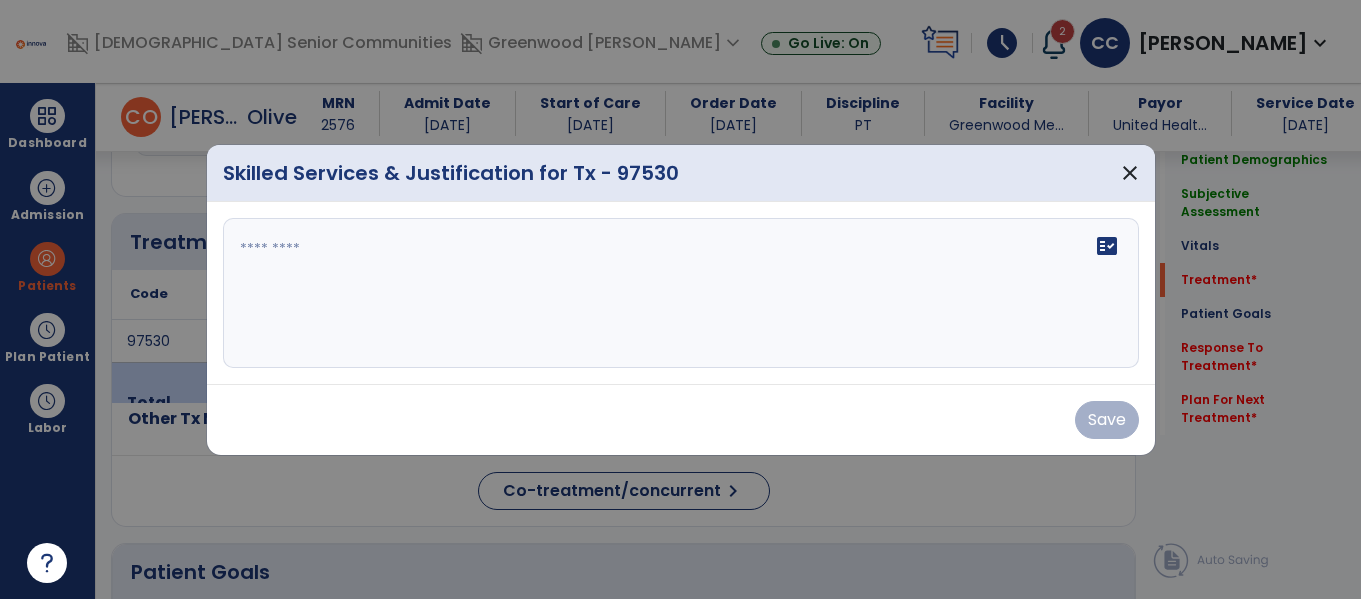 click on "fact_check" at bounding box center [681, 293] 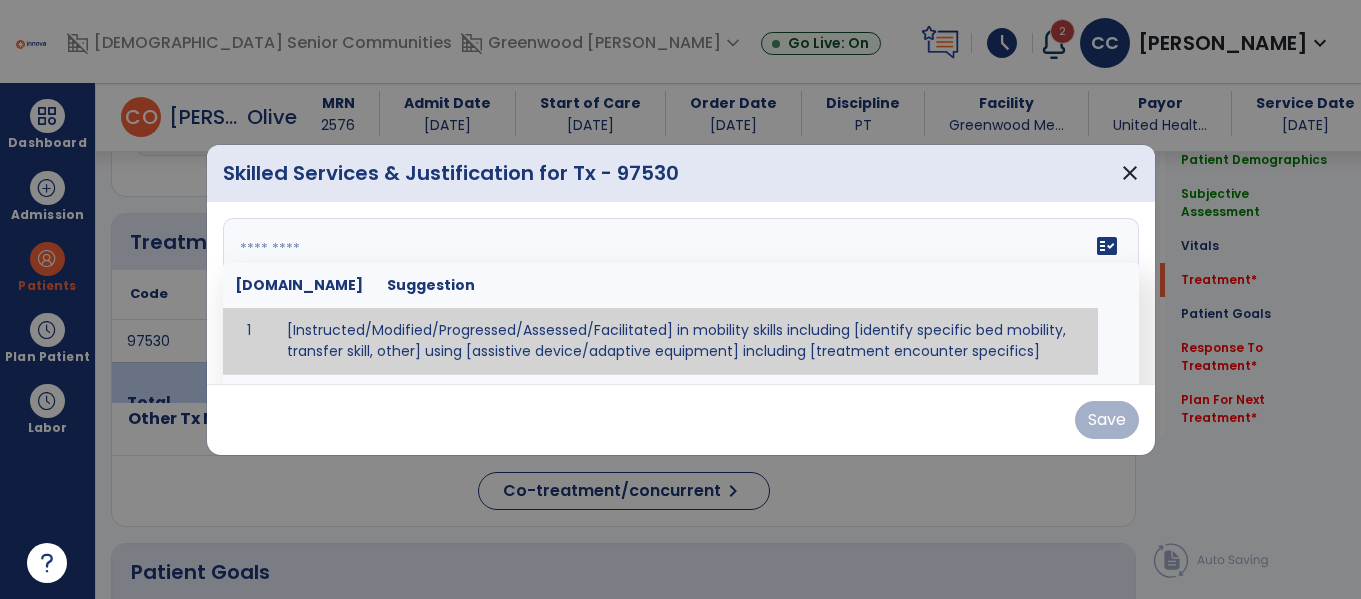 paste on "**********" 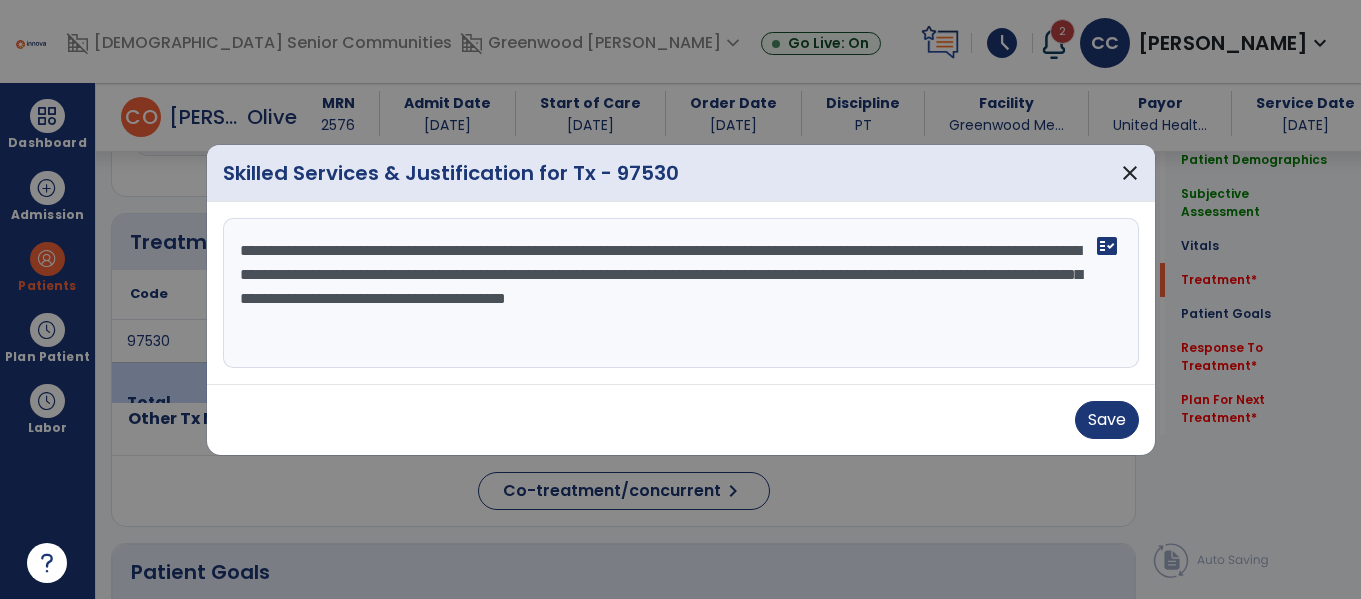 click on "**********" at bounding box center [681, 293] 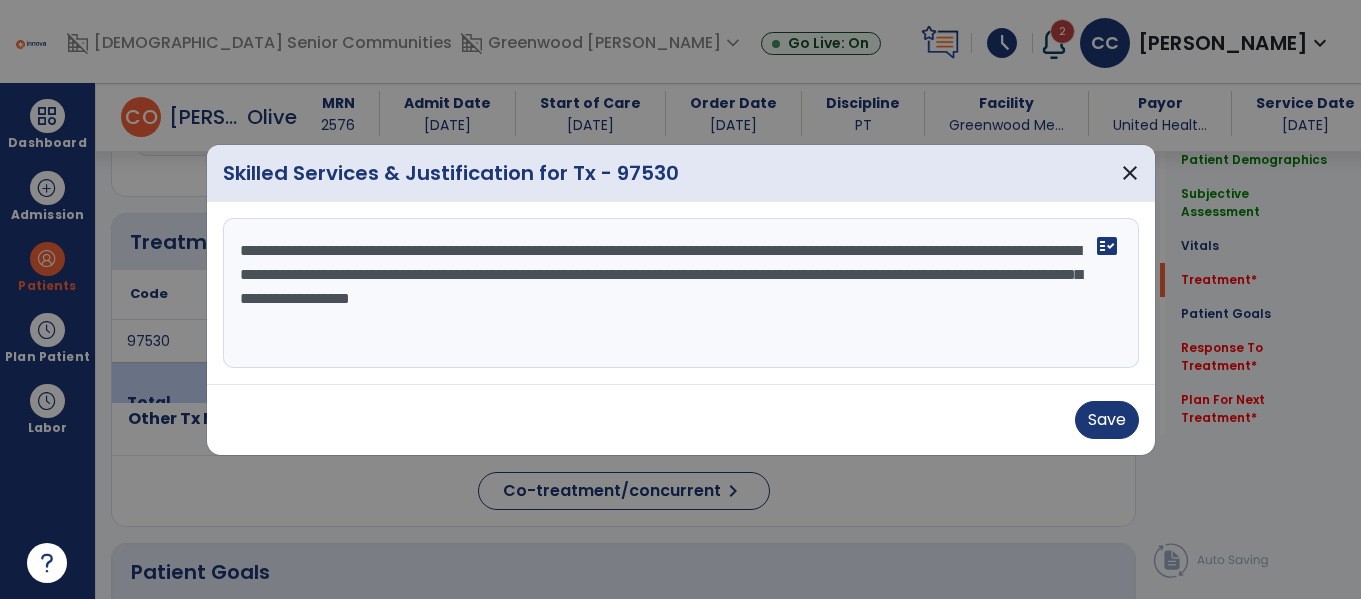 click on "**********" at bounding box center [681, 293] 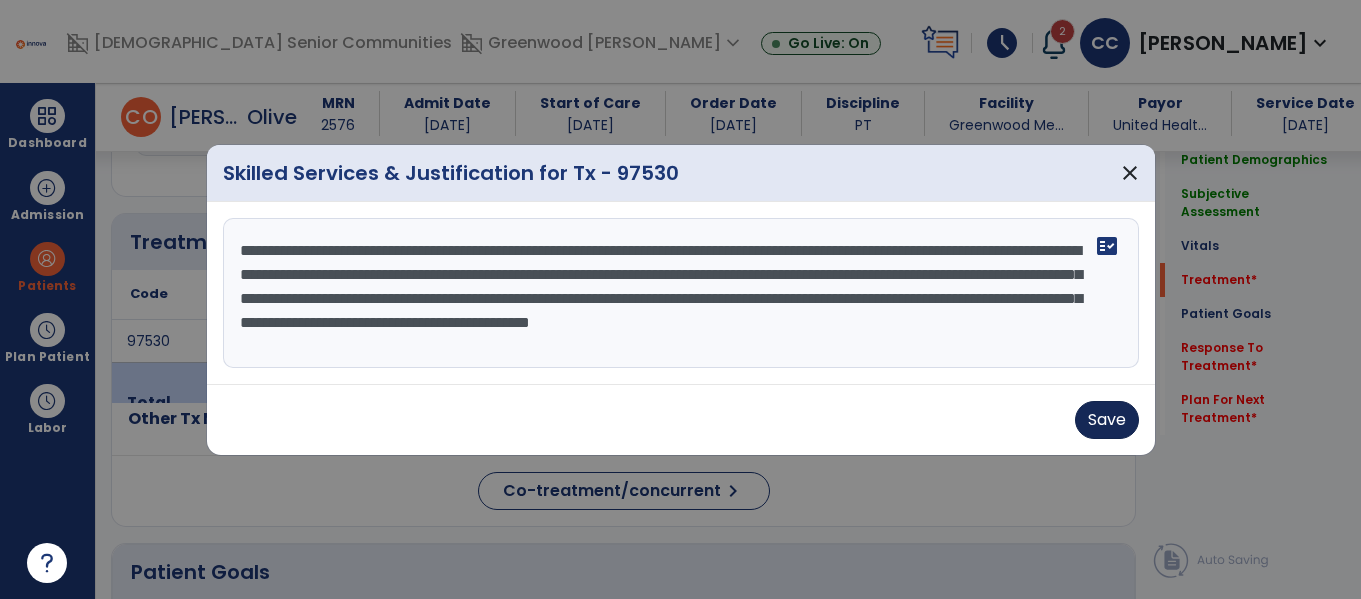 type on "**********" 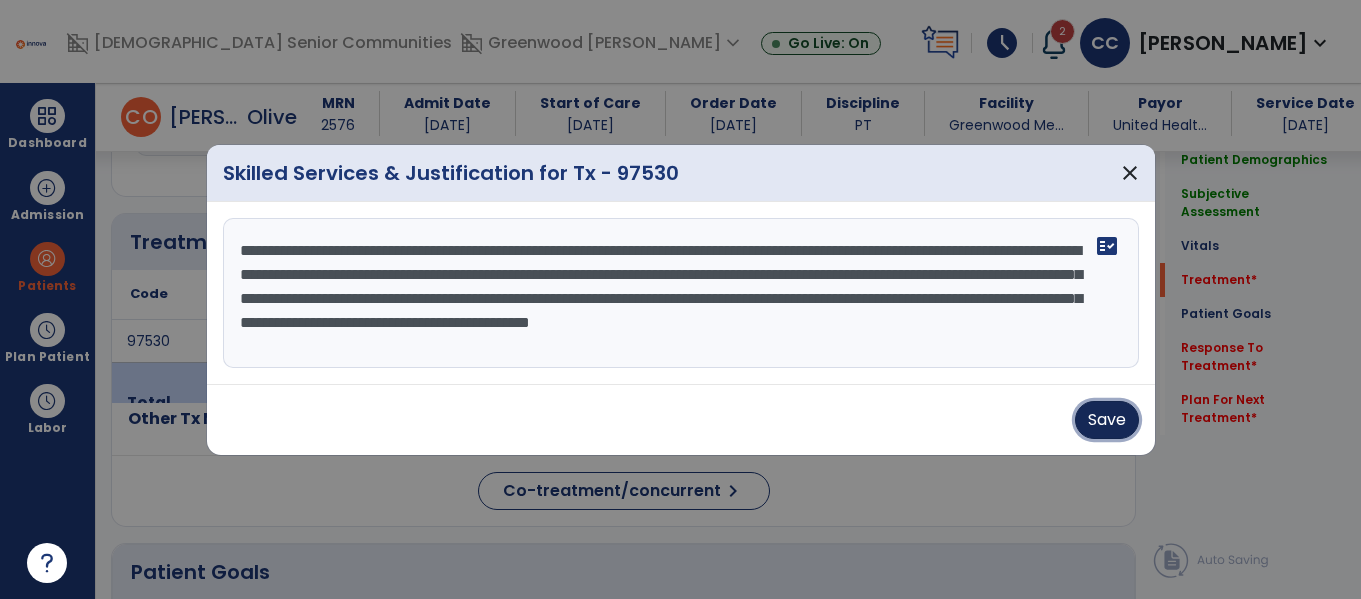 click on "Save" at bounding box center (1107, 420) 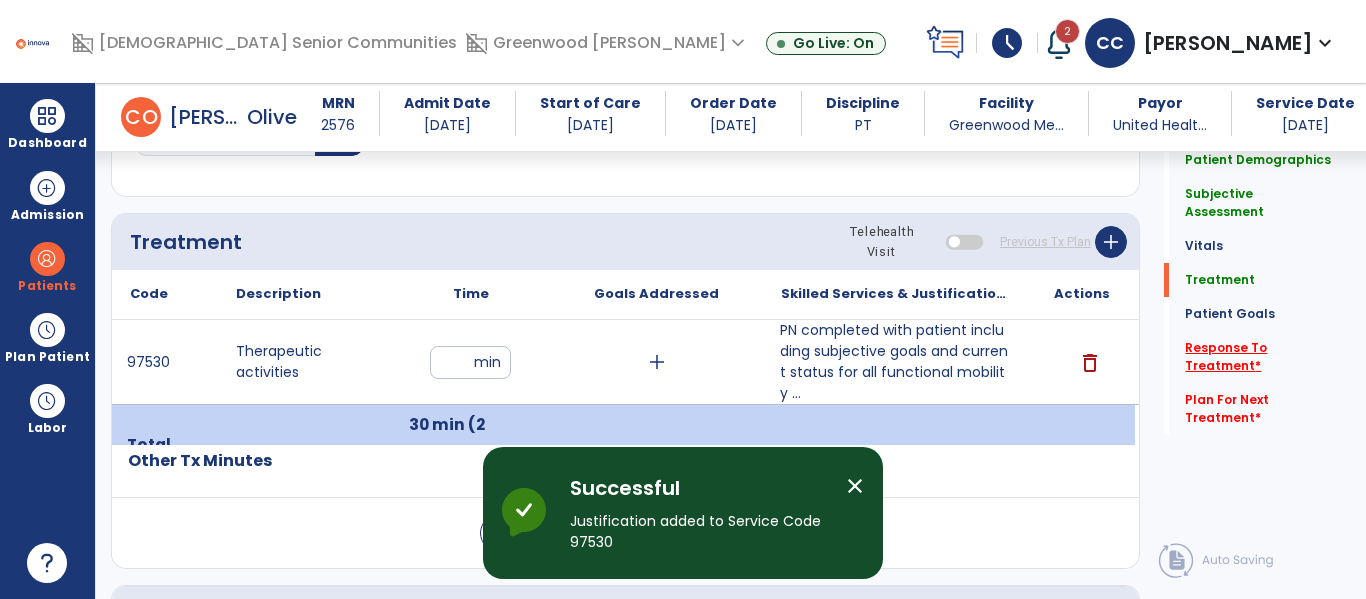 click on "Response To Treatment   *" 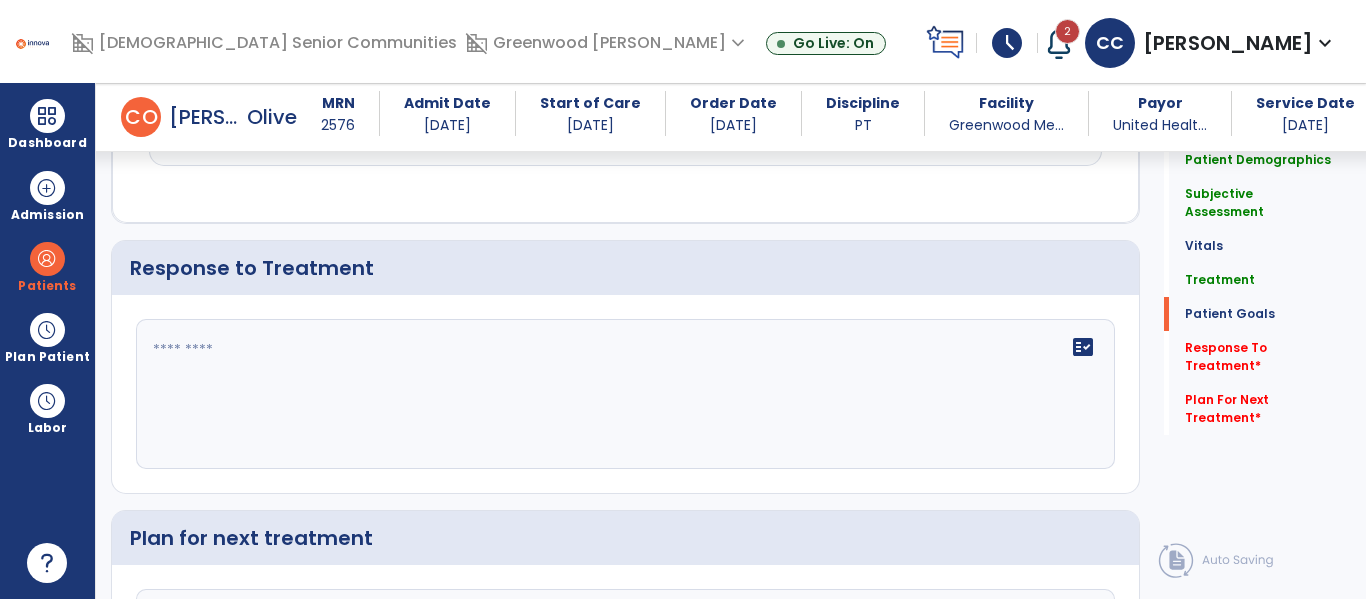 scroll, scrollTop: 3475, scrollLeft: 0, axis: vertical 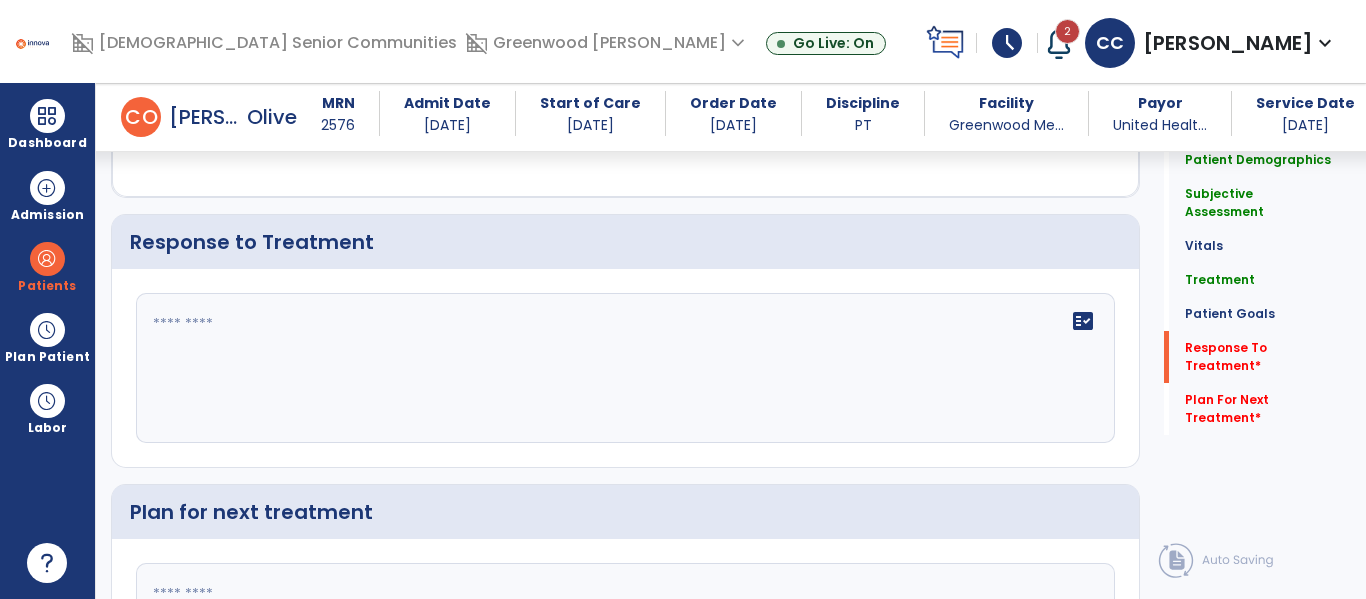 click on "fact_check" 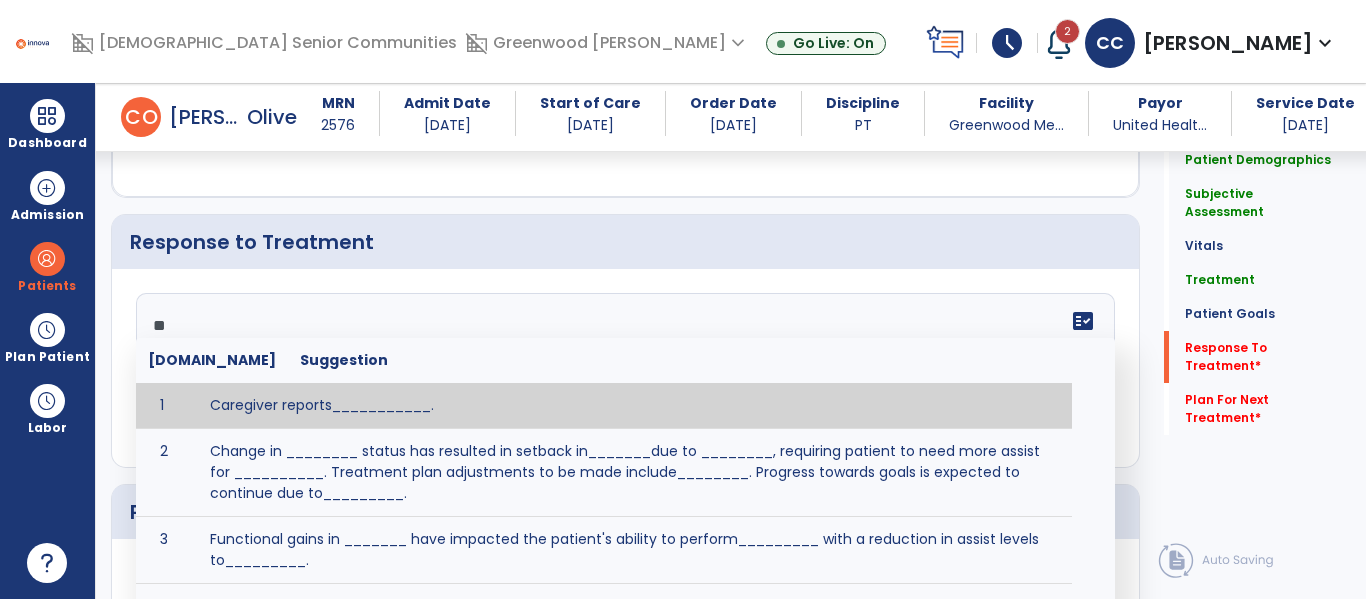 type on "***" 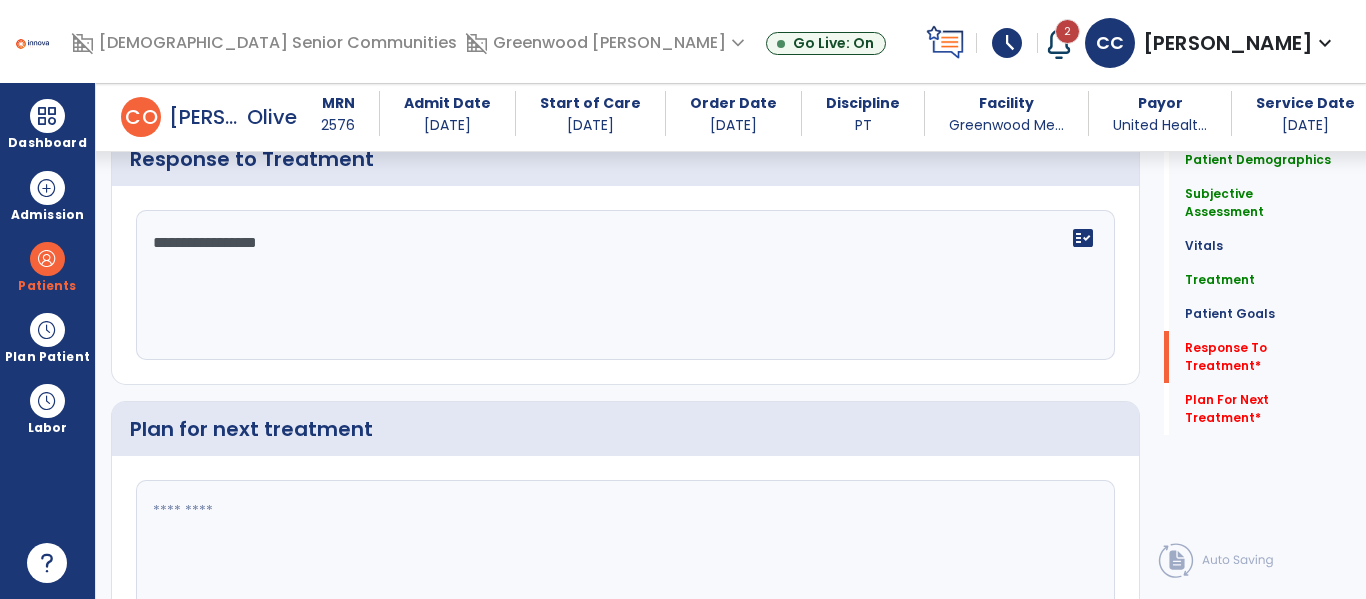 scroll, scrollTop: 3680, scrollLeft: 0, axis: vertical 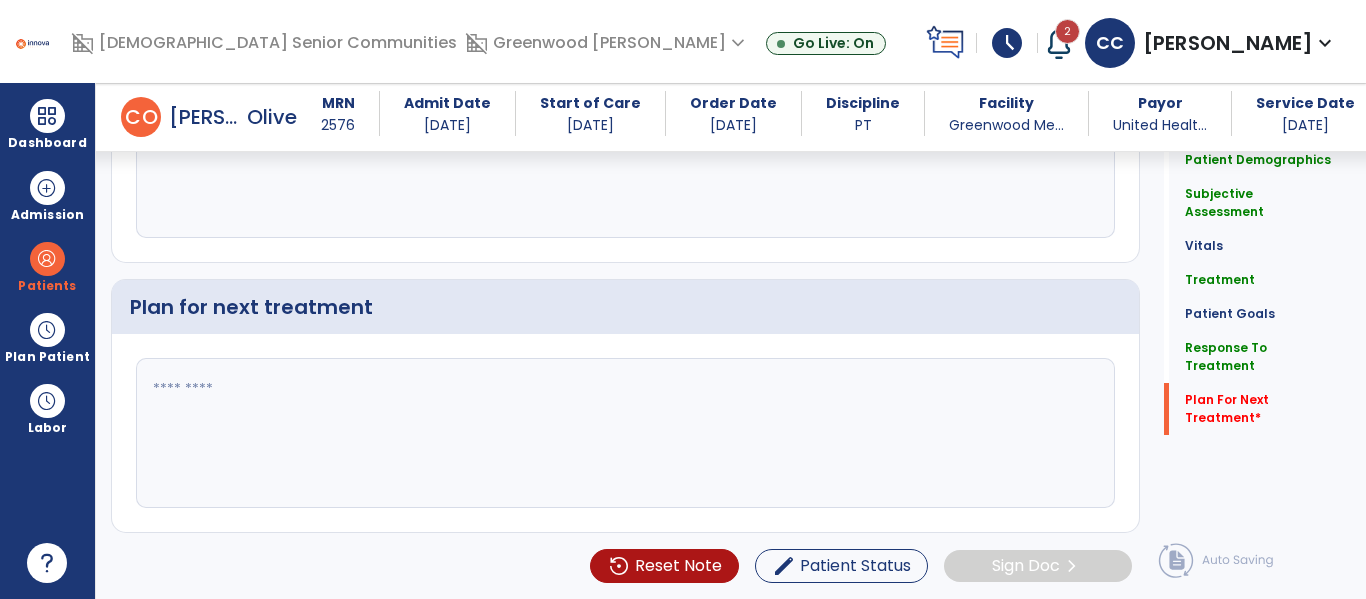 type on "**********" 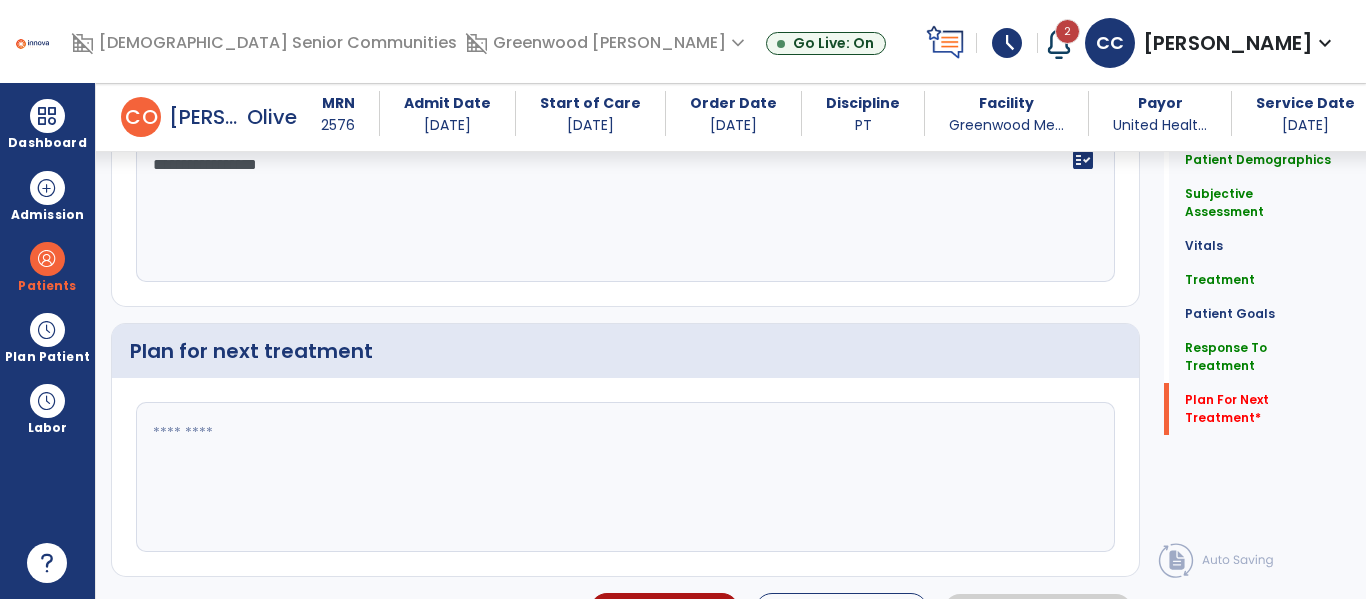 click 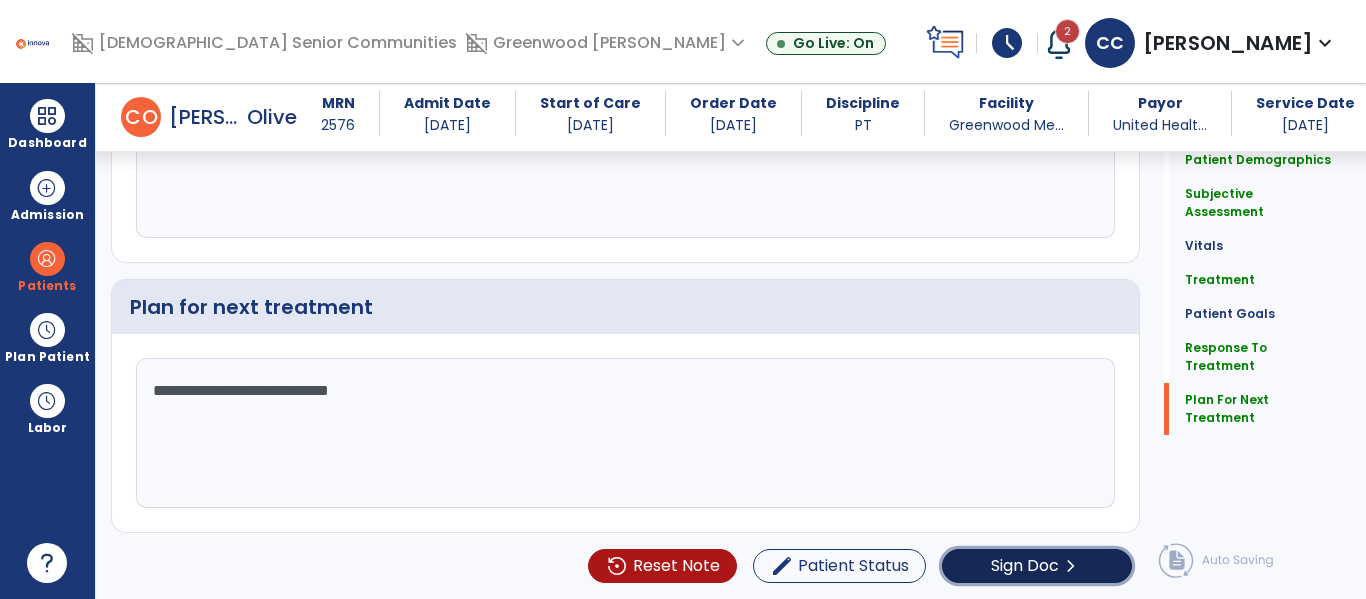 click on "chevron_right" 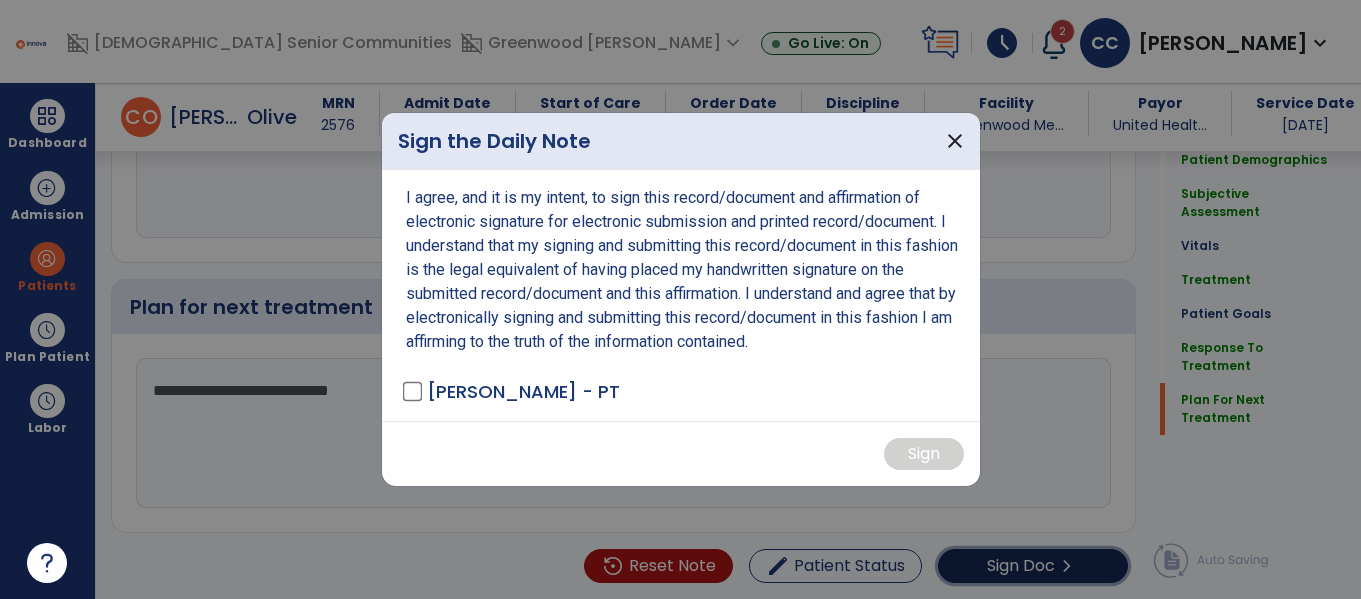 scroll, scrollTop: 3680, scrollLeft: 0, axis: vertical 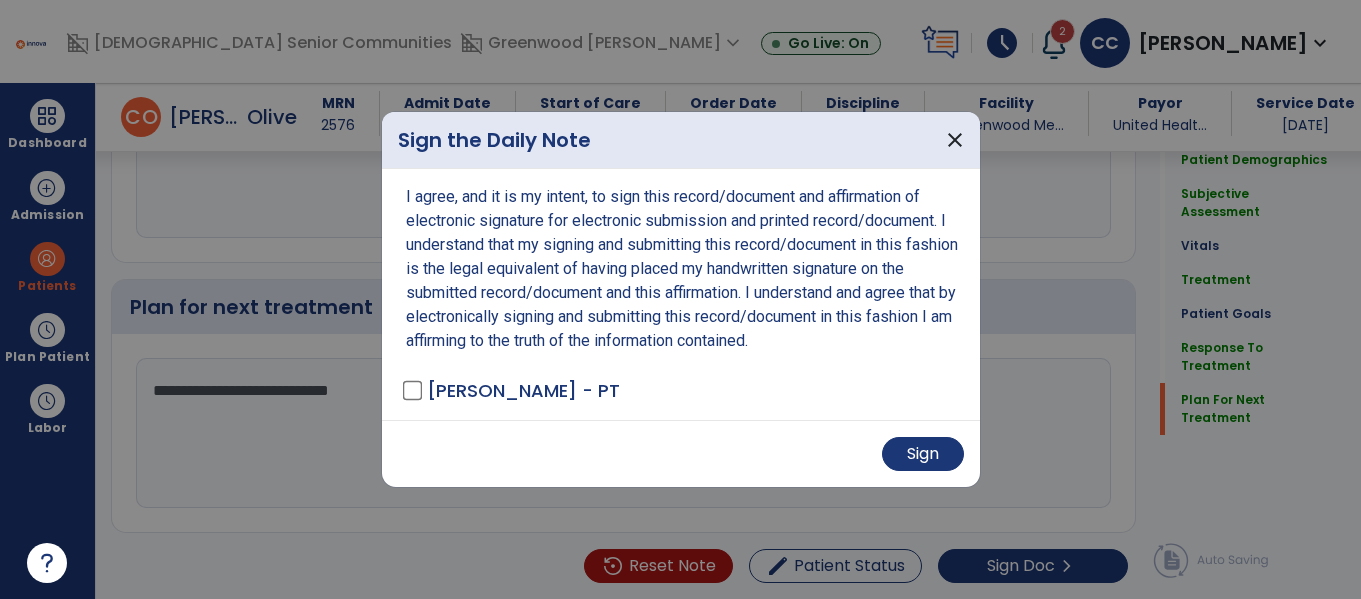 click at bounding box center [680, 299] 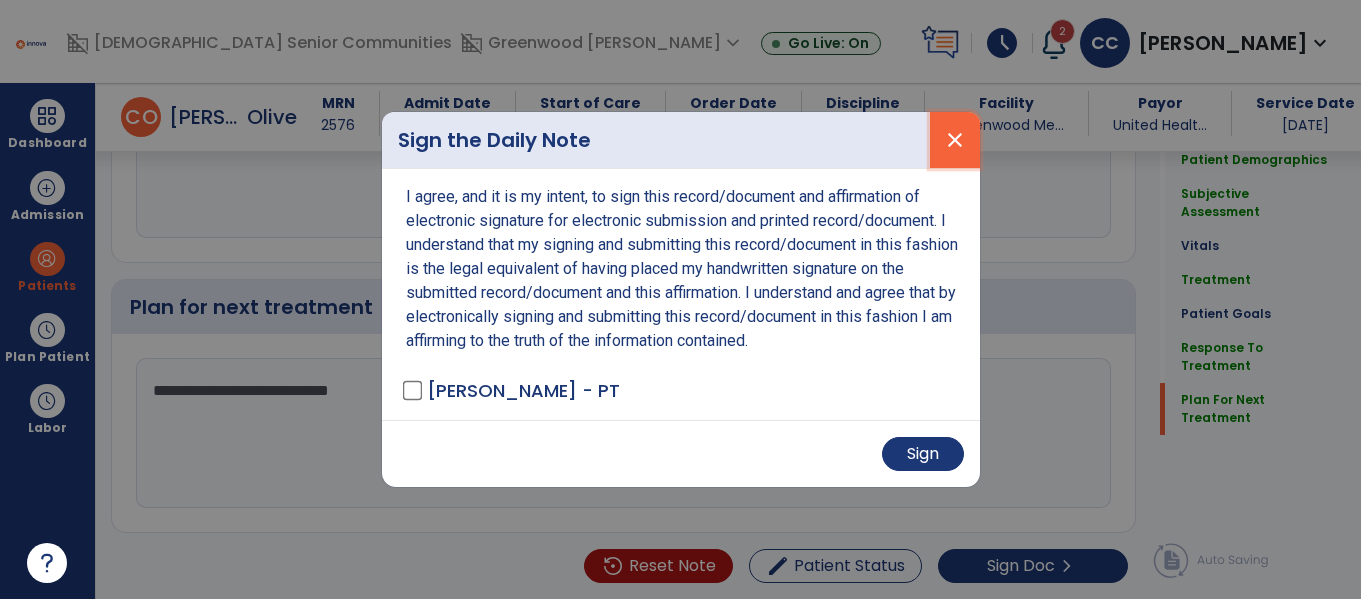 click on "close" at bounding box center [955, 140] 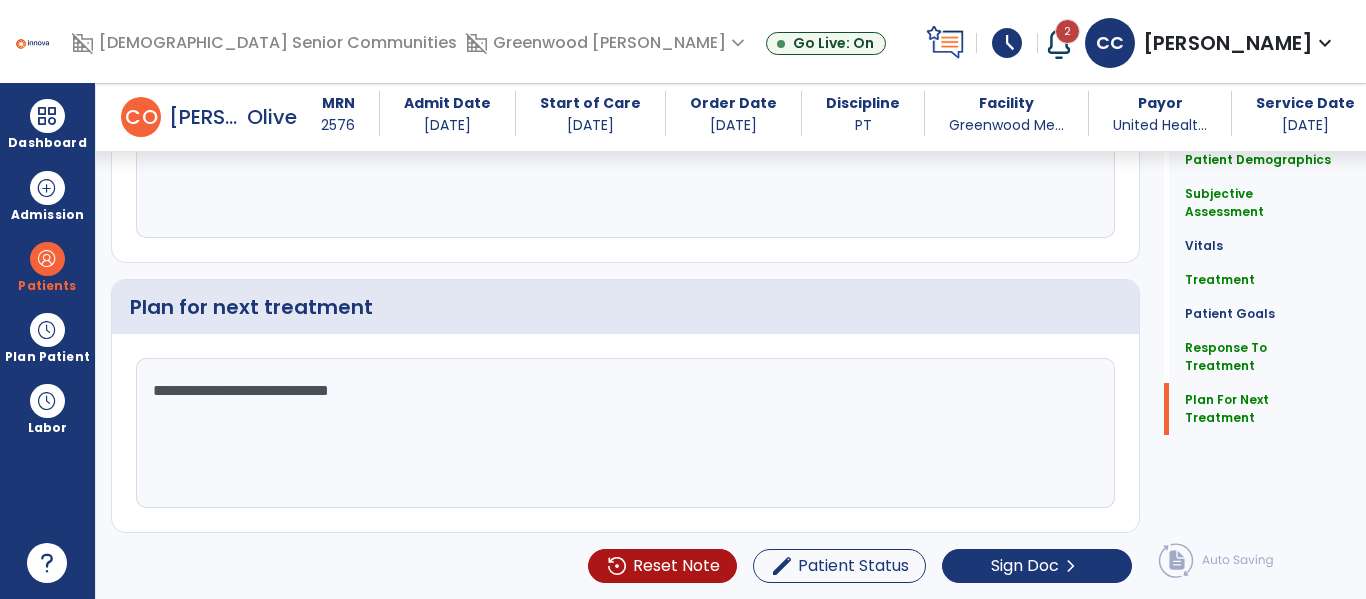 click on "**********" 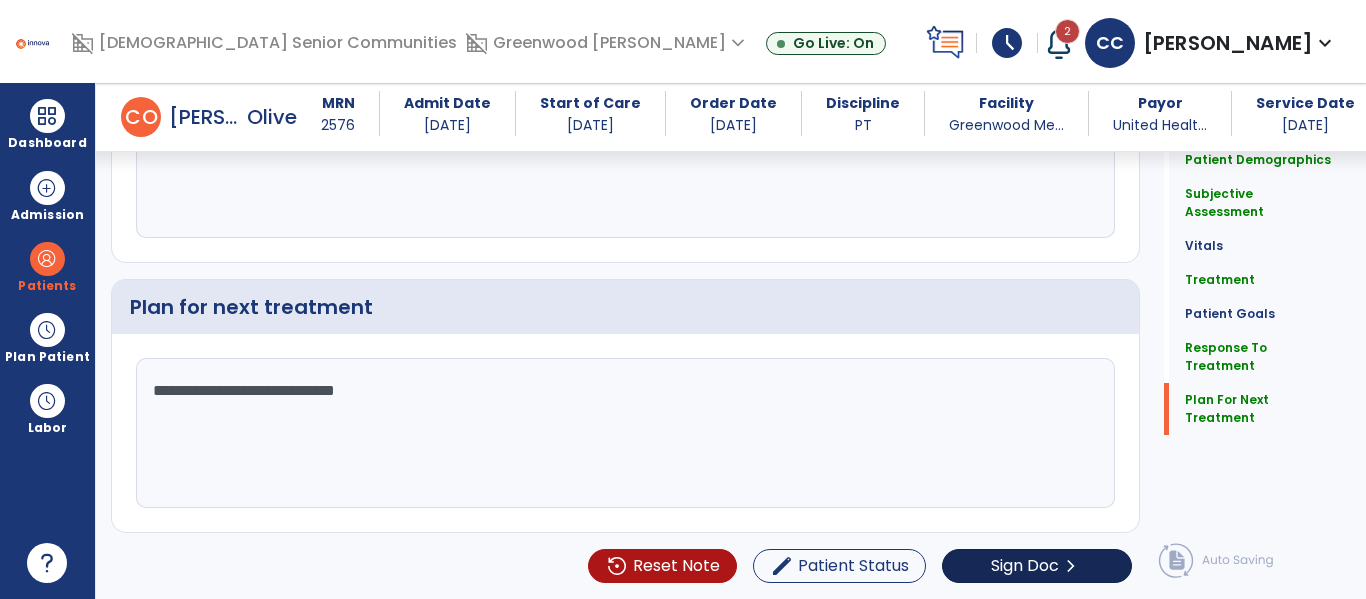 type on "**********" 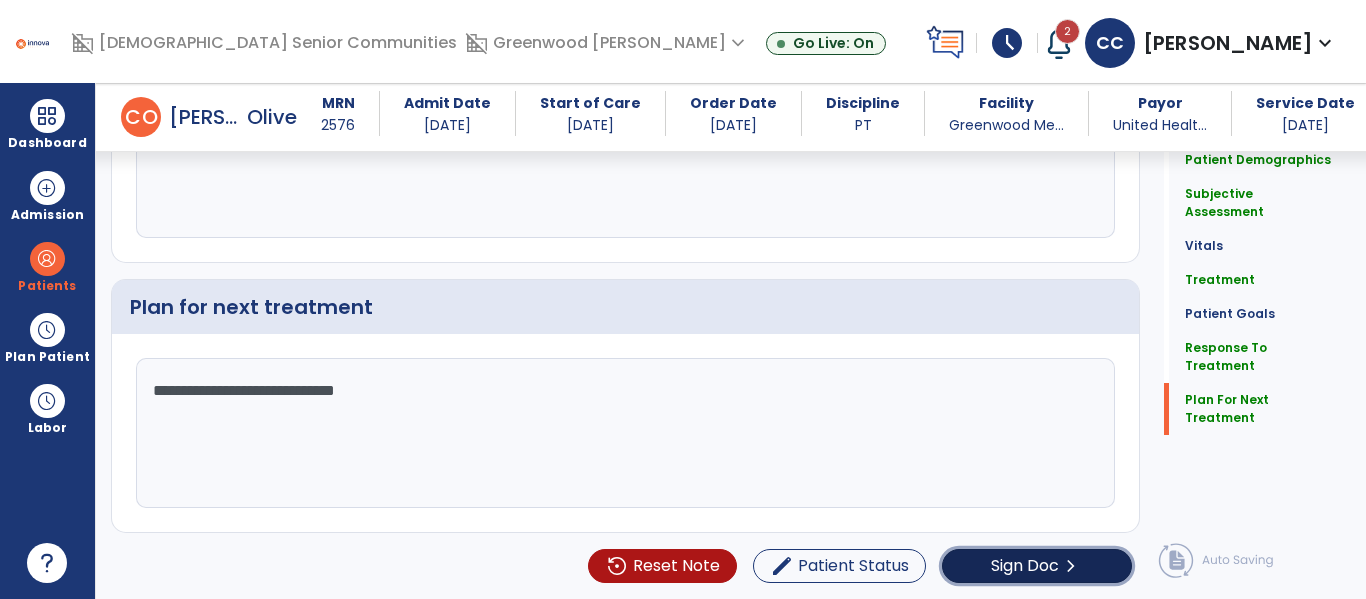 click on "Sign Doc" 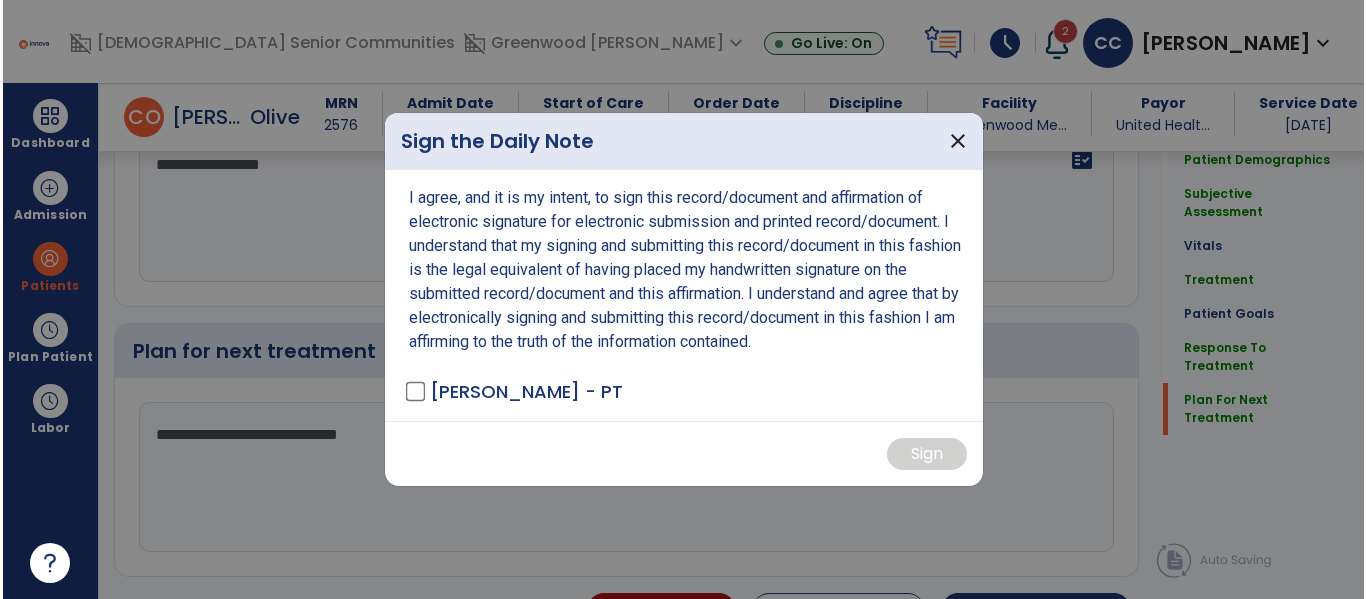 scroll, scrollTop: 3680, scrollLeft: 0, axis: vertical 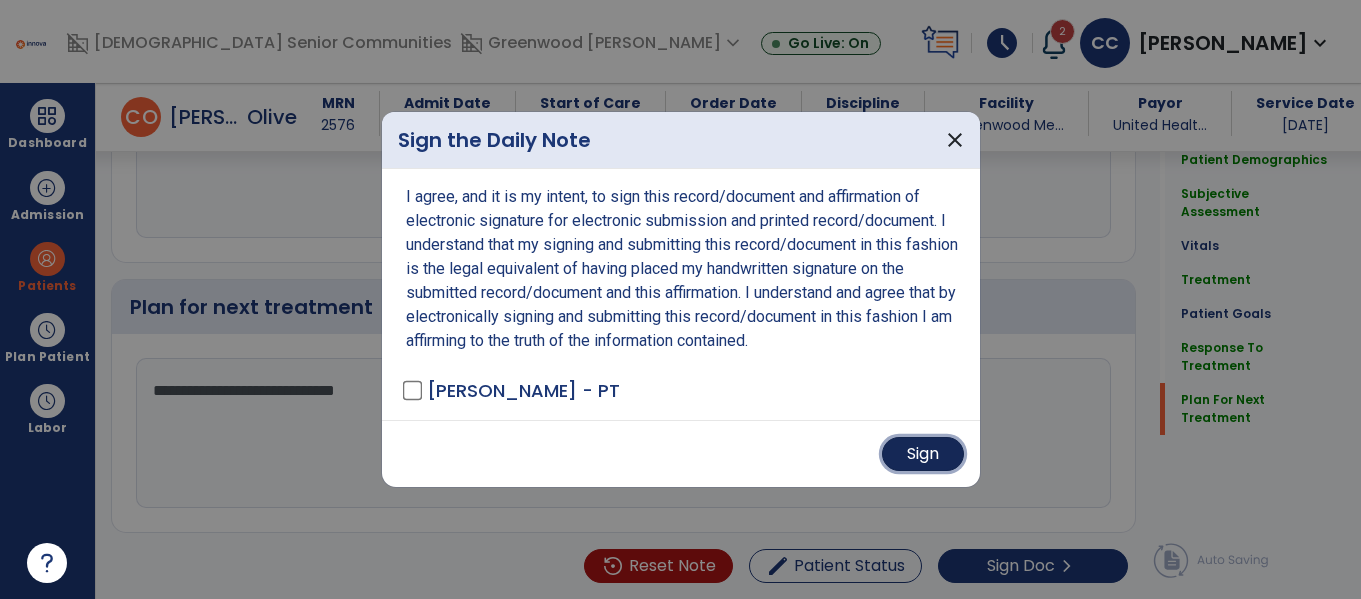 click on "Sign" at bounding box center [923, 454] 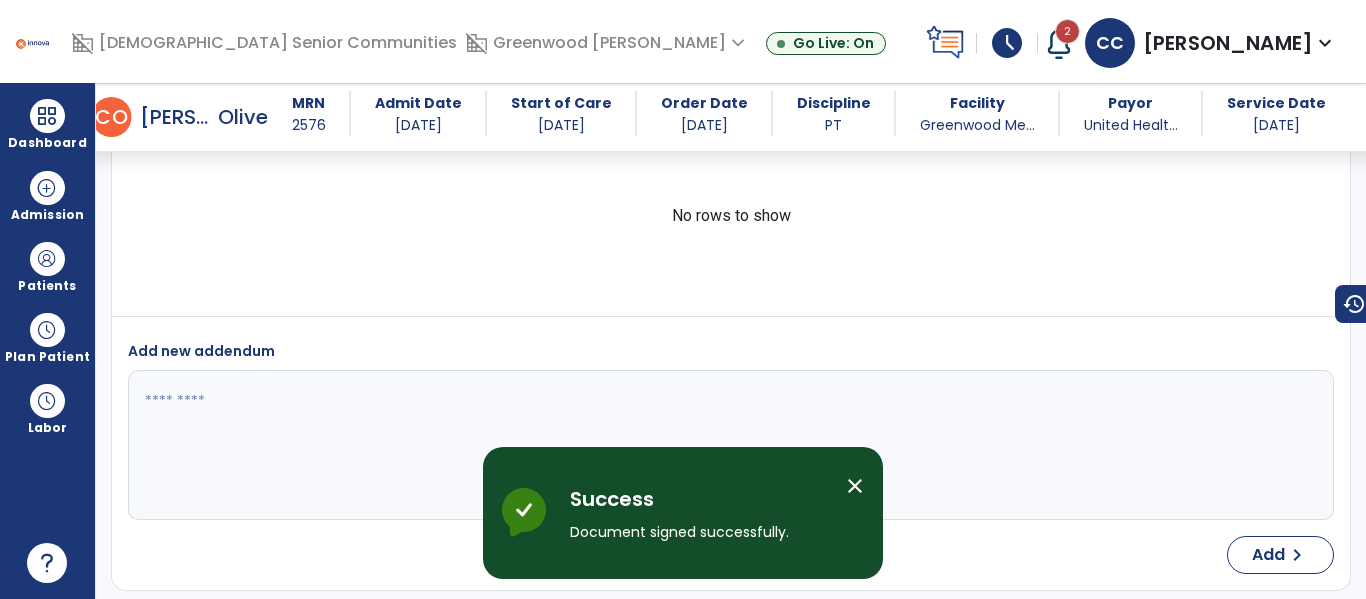 scroll, scrollTop: 5170, scrollLeft: 0, axis: vertical 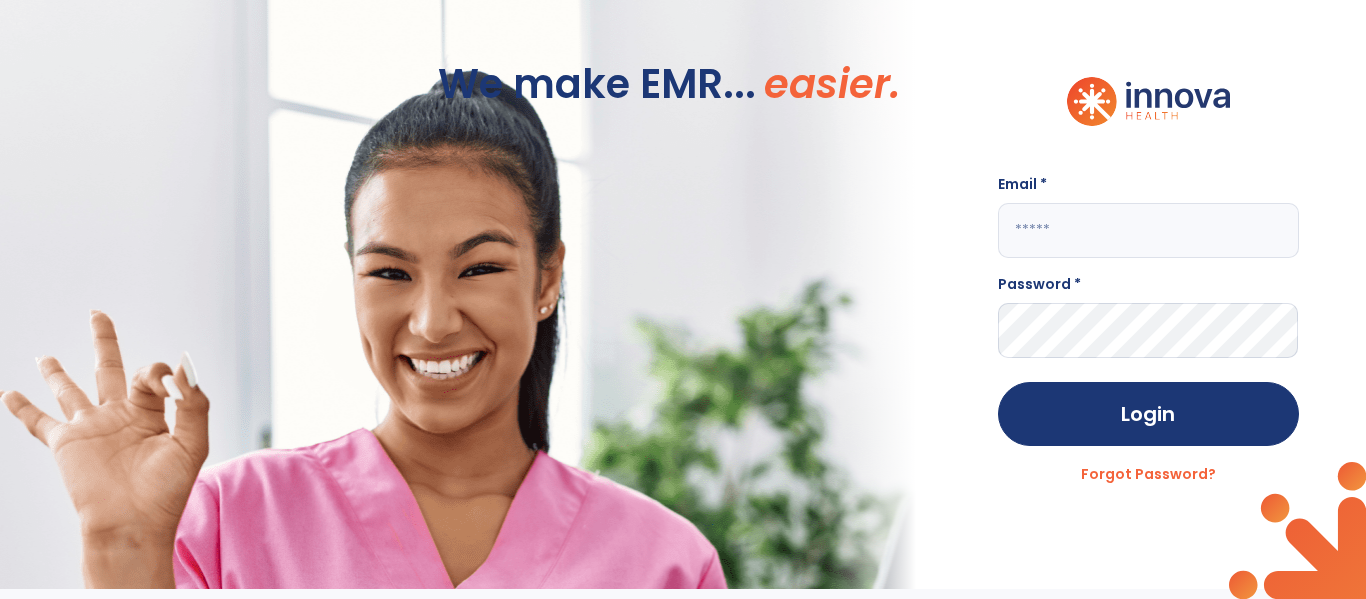 click 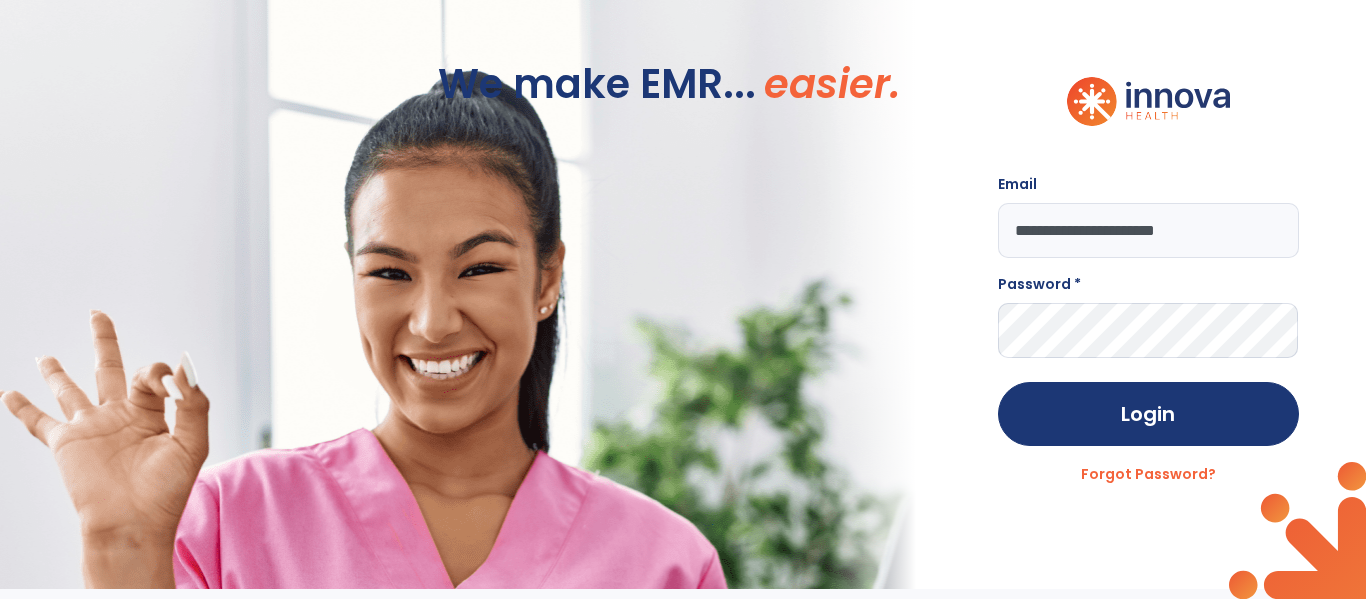 type on "**********" 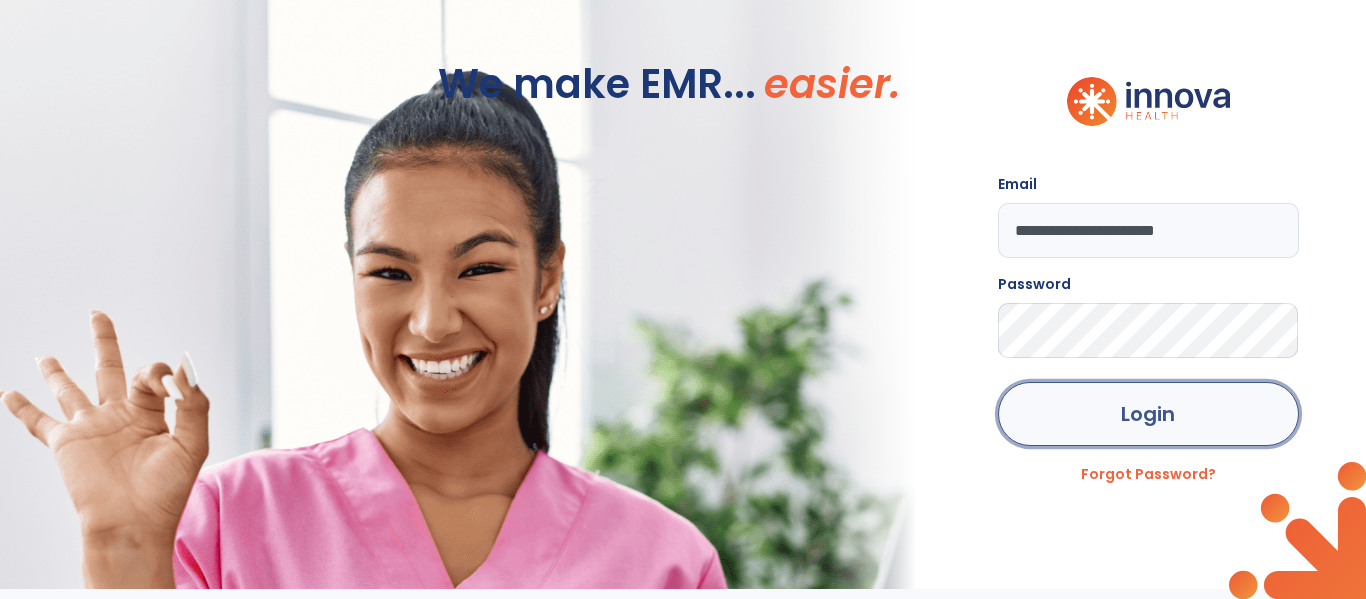 click on "Login" 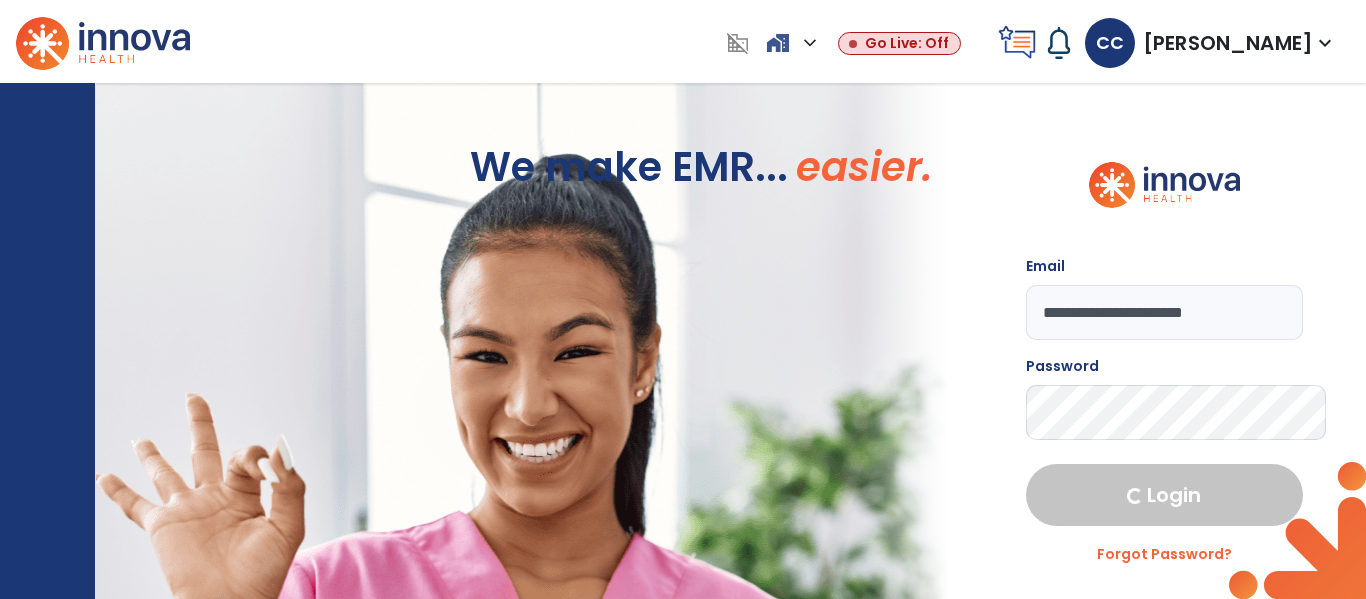 select on "****" 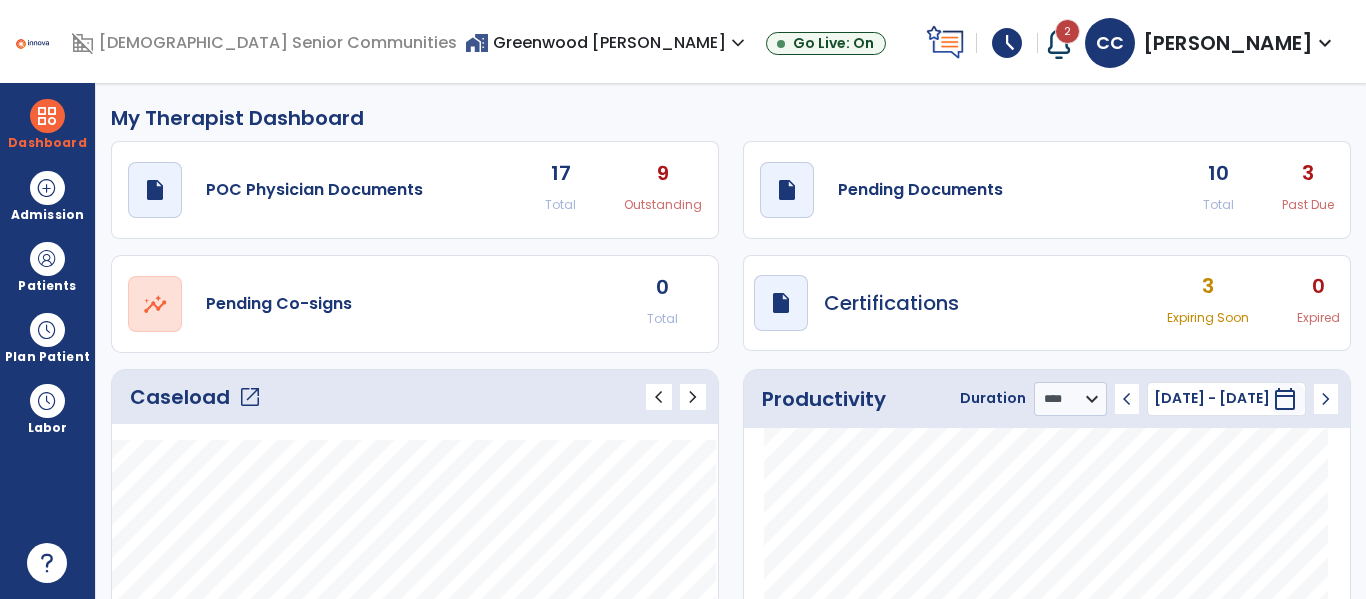 click on "Caseload   open_in_new" 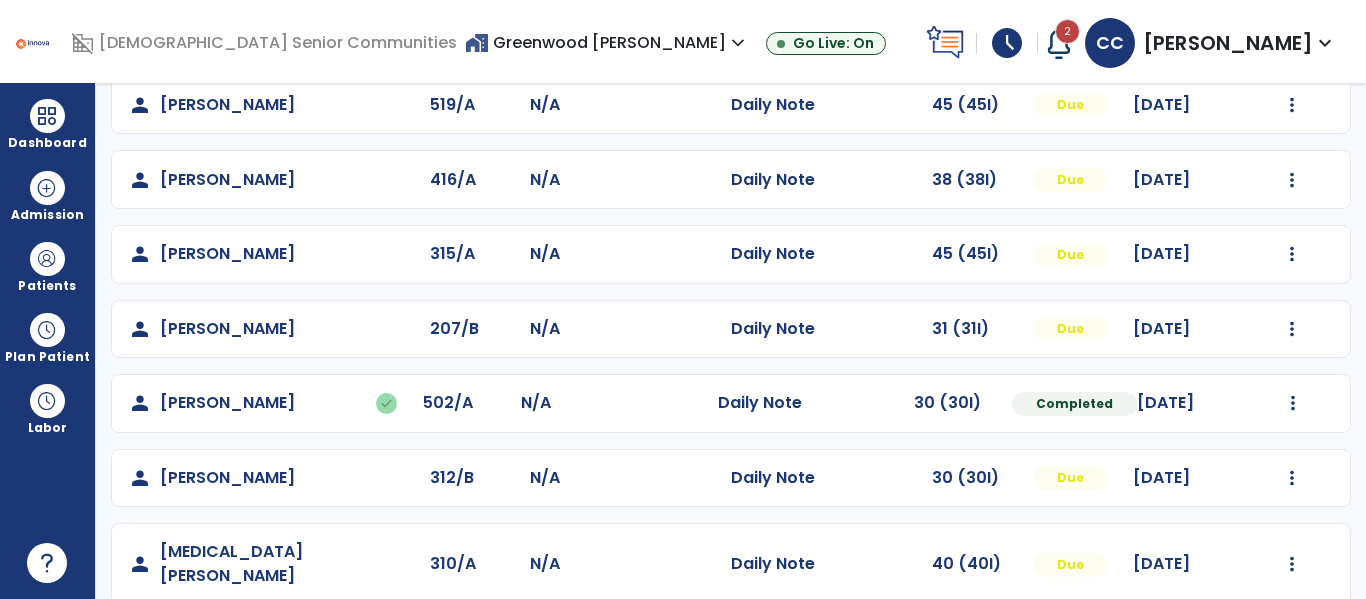 scroll, scrollTop: 410, scrollLeft: 0, axis: vertical 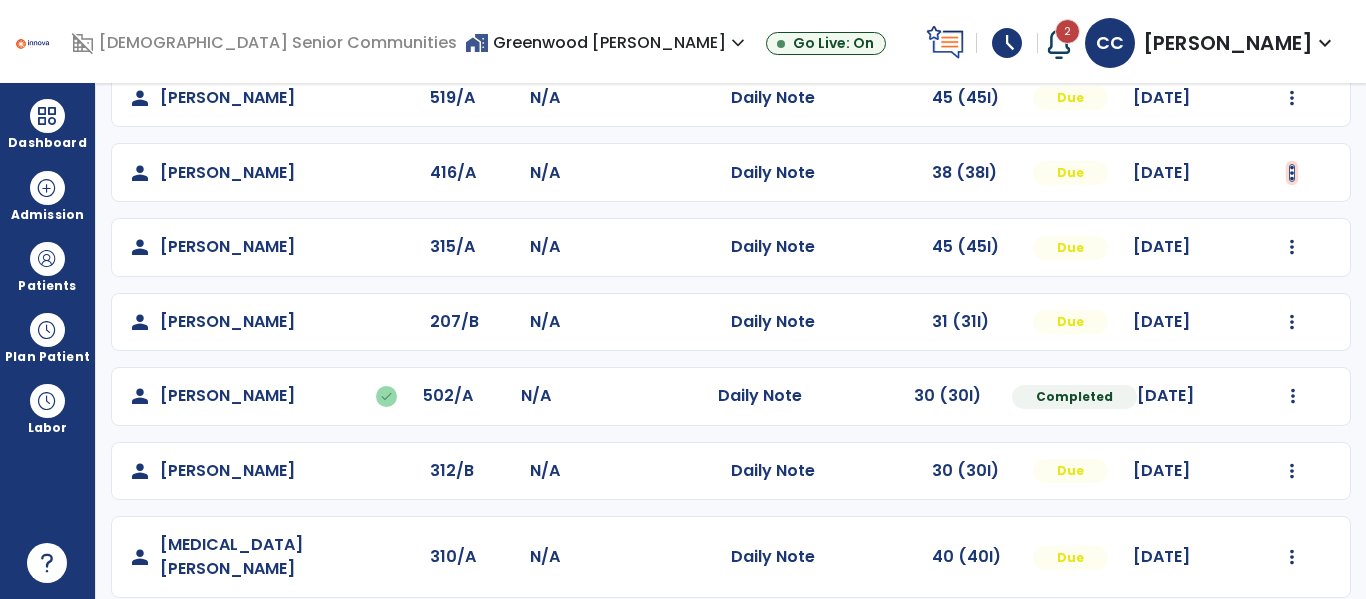 click at bounding box center [1293, -51] 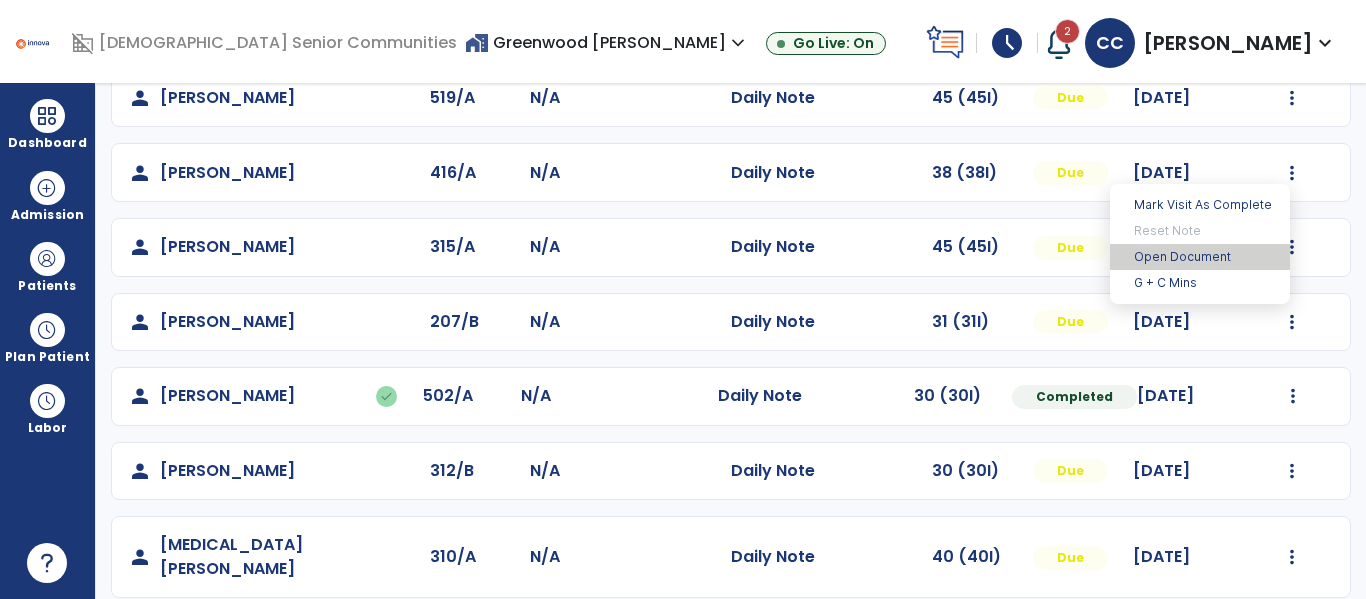 click on "Open Document" at bounding box center [1200, 257] 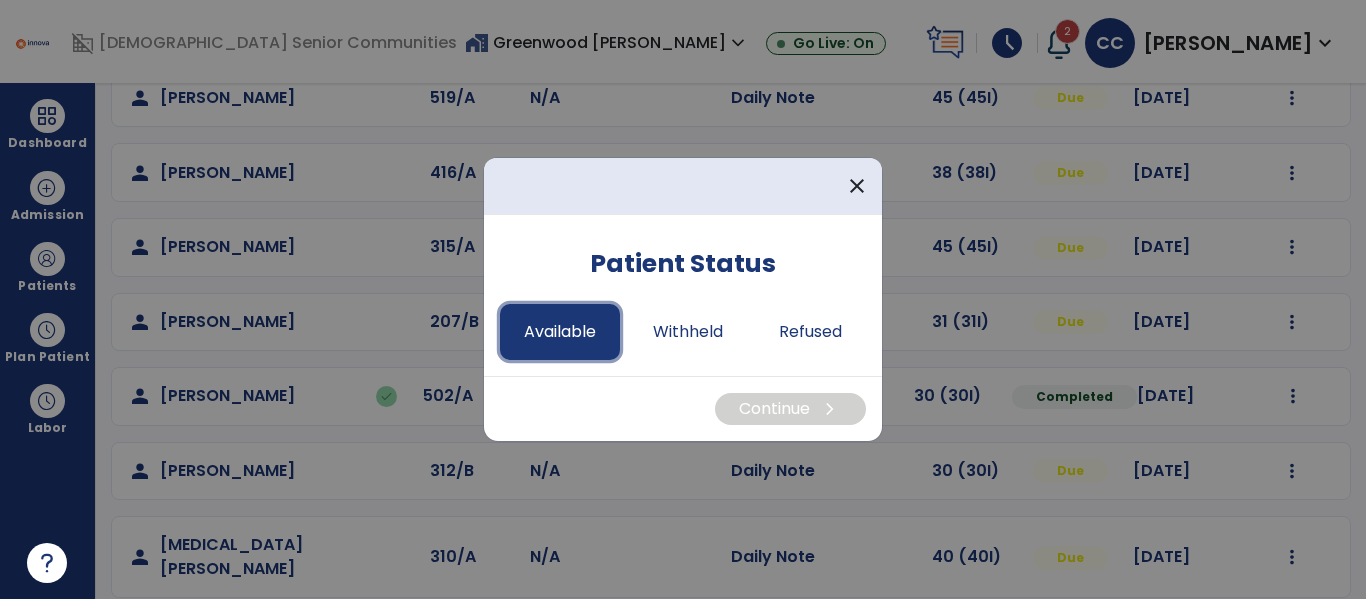 click on "Available" at bounding box center [560, 332] 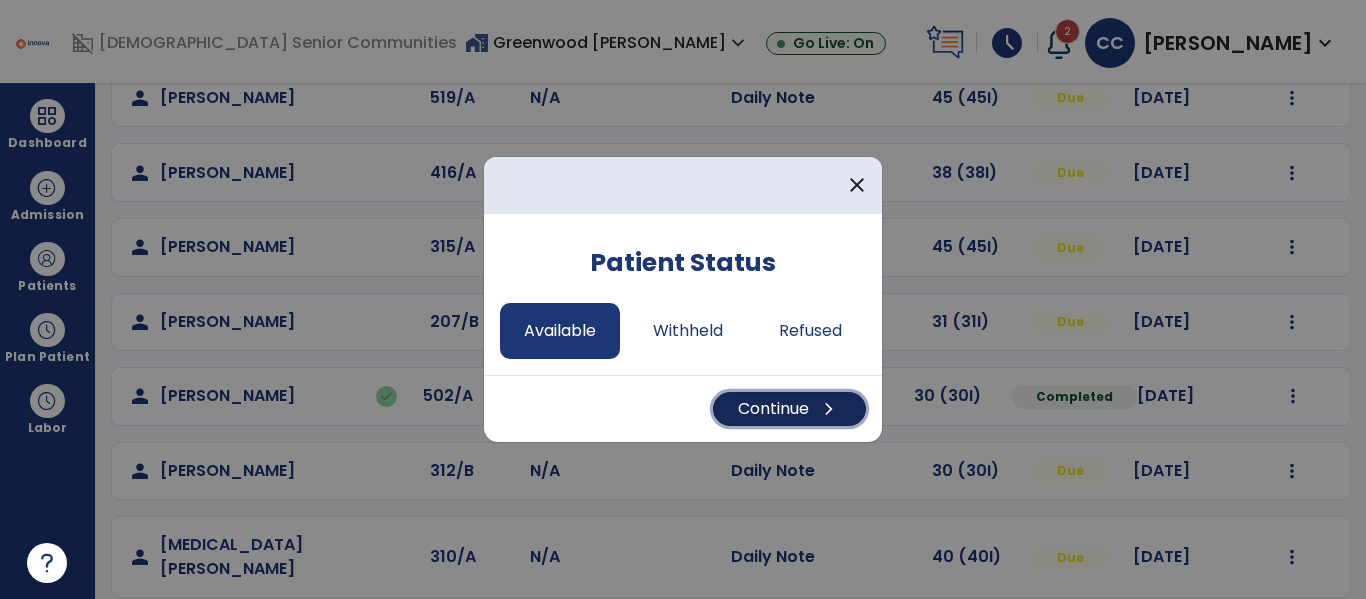 click on "Continue   chevron_right" at bounding box center [789, 409] 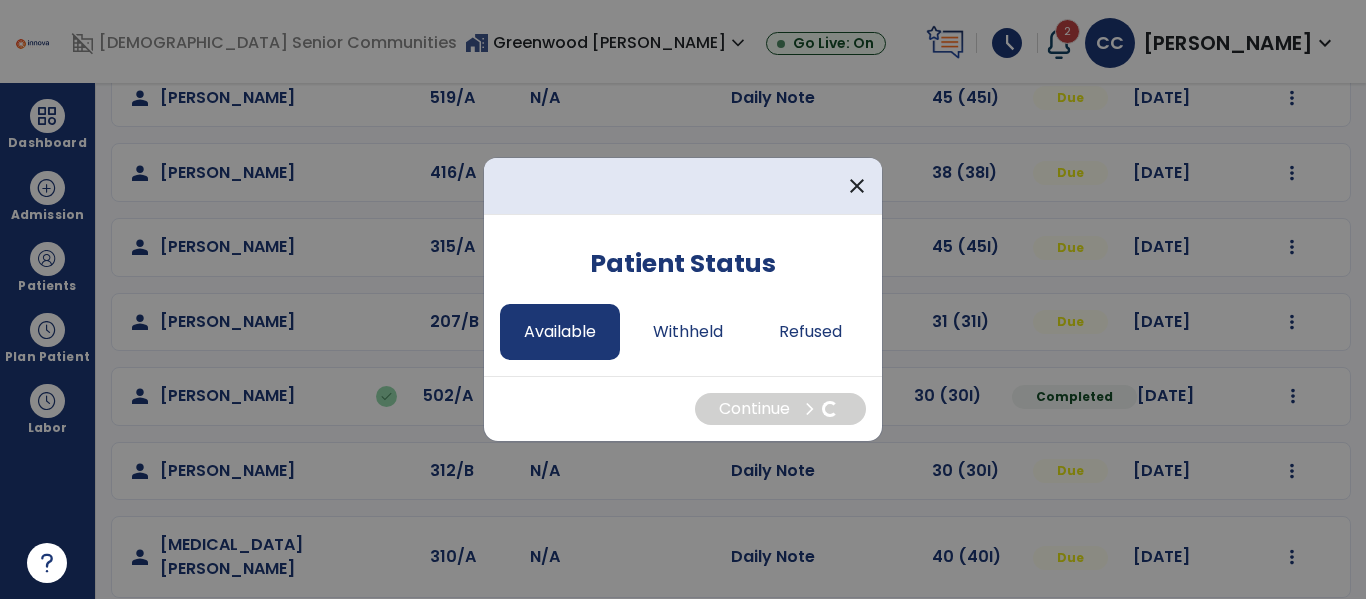 select on "*" 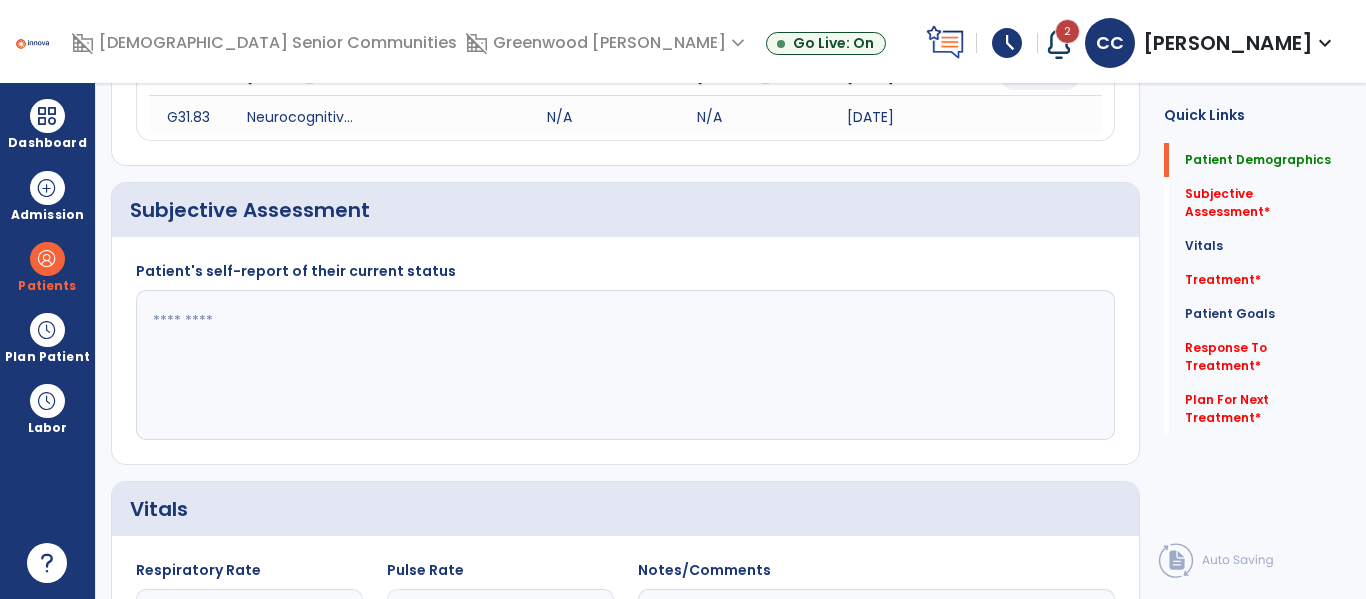 scroll, scrollTop: 0, scrollLeft: 0, axis: both 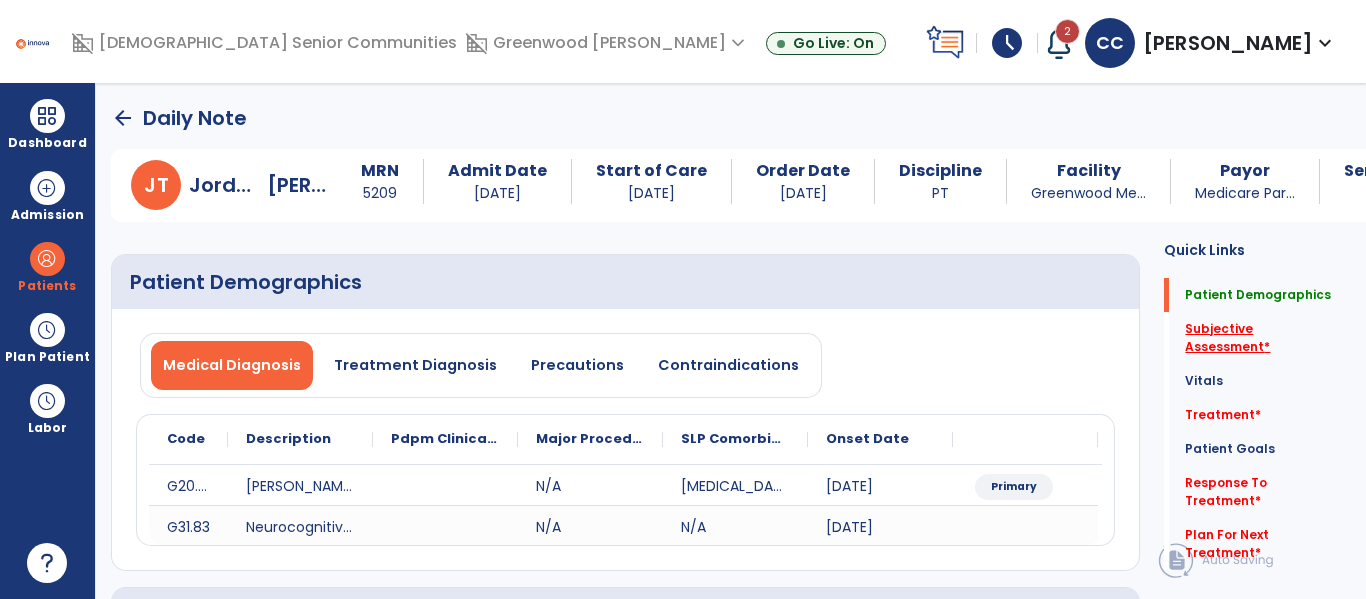 click on "Subjective Assessment   *" 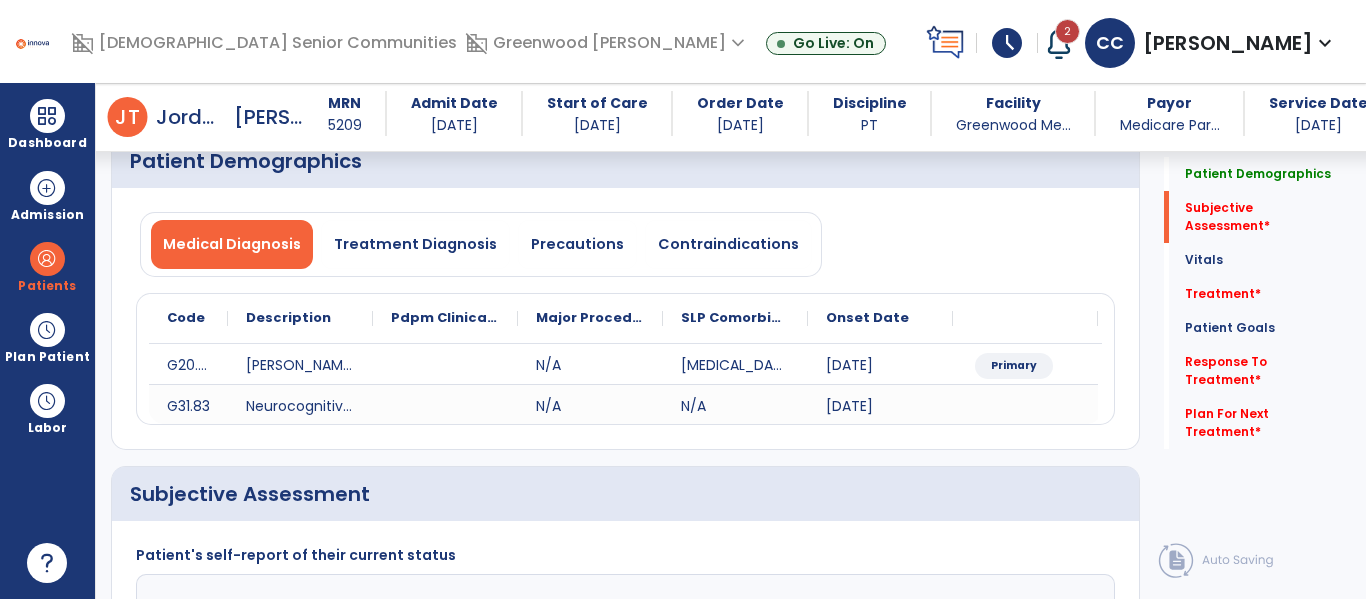 scroll, scrollTop: 387, scrollLeft: 0, axis: vertical 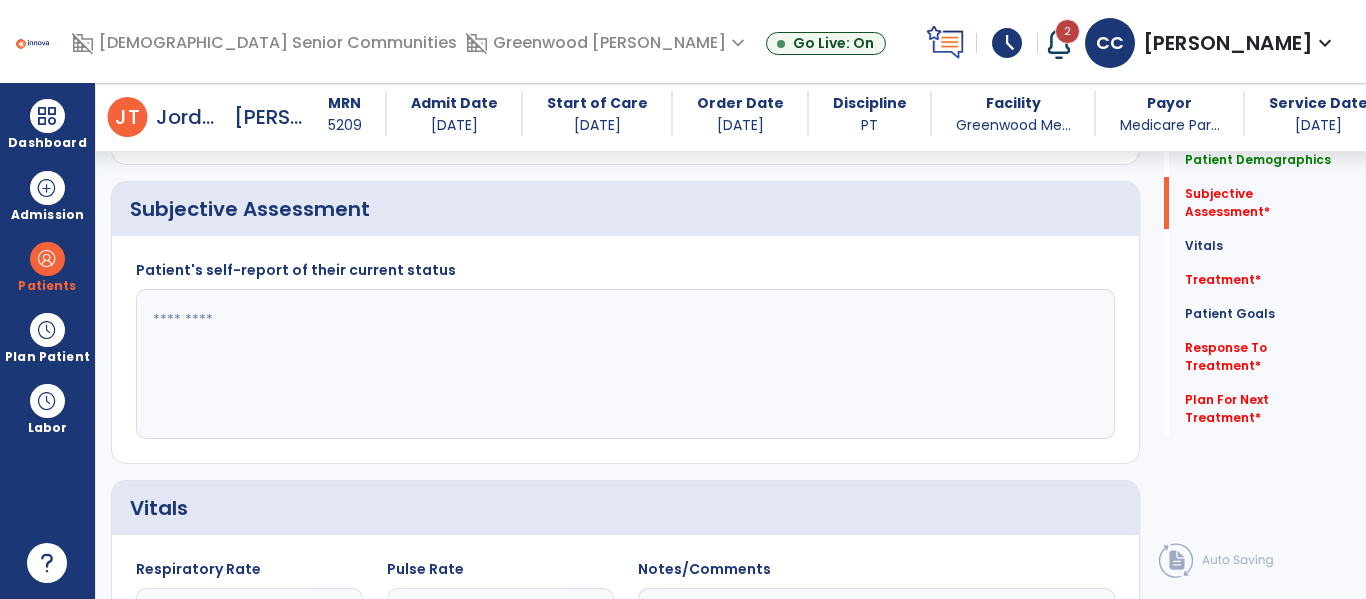 click 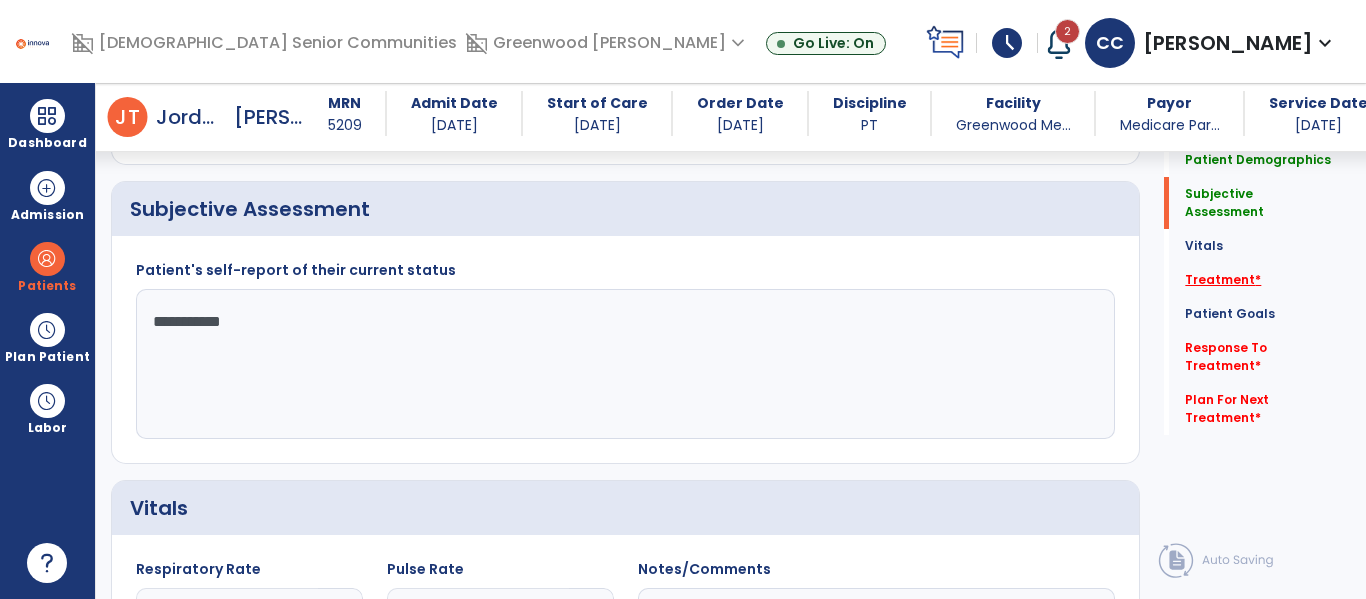 type on "**********" 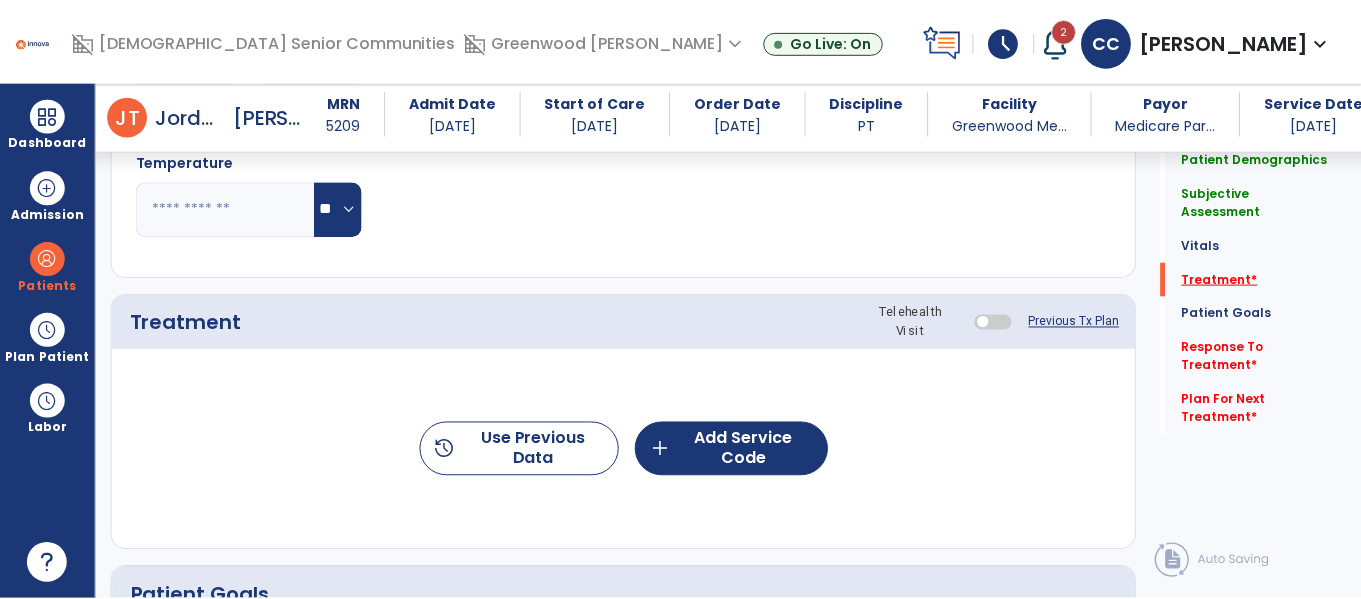 scroll, scrollTop: 1076, scrollLeft: 0, axis: vertical 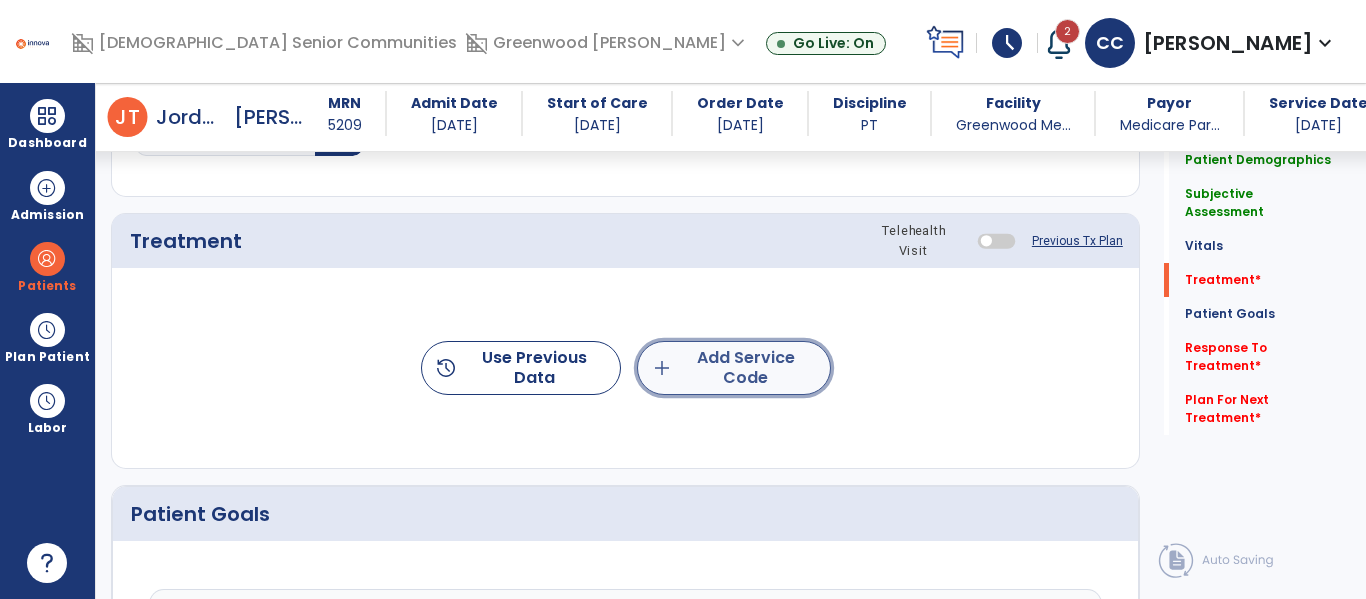 click on "add" 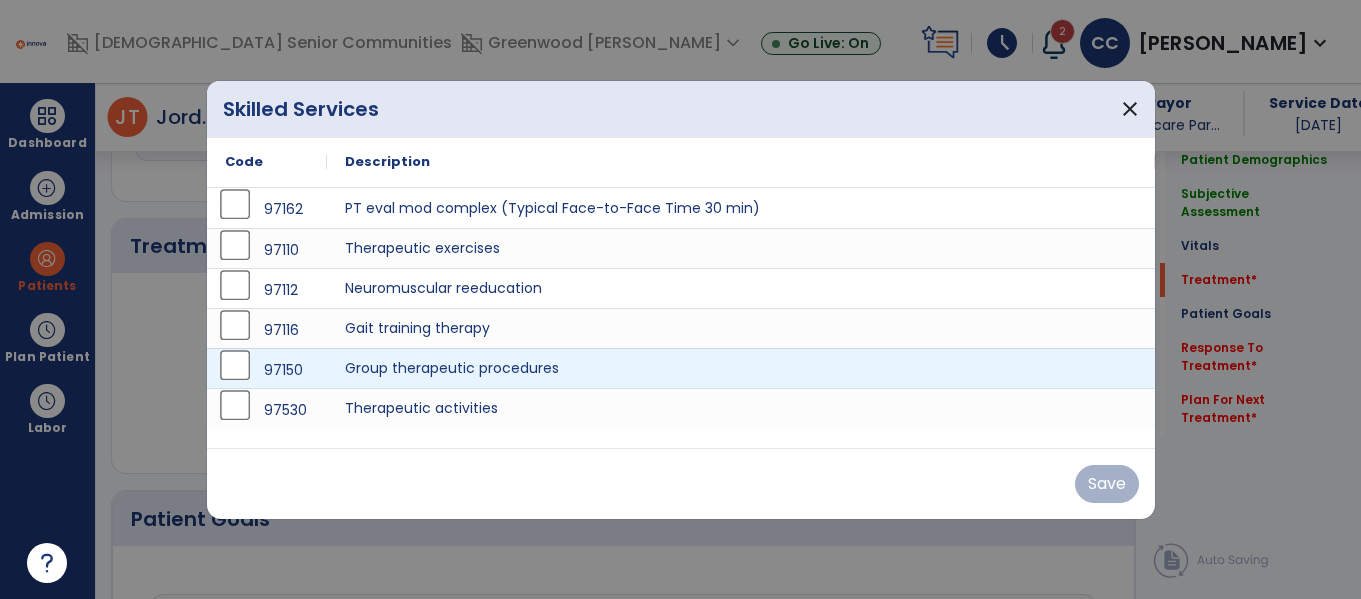 scroll, scrollTop: 1076, scrollLeft: 0, axis: vertical 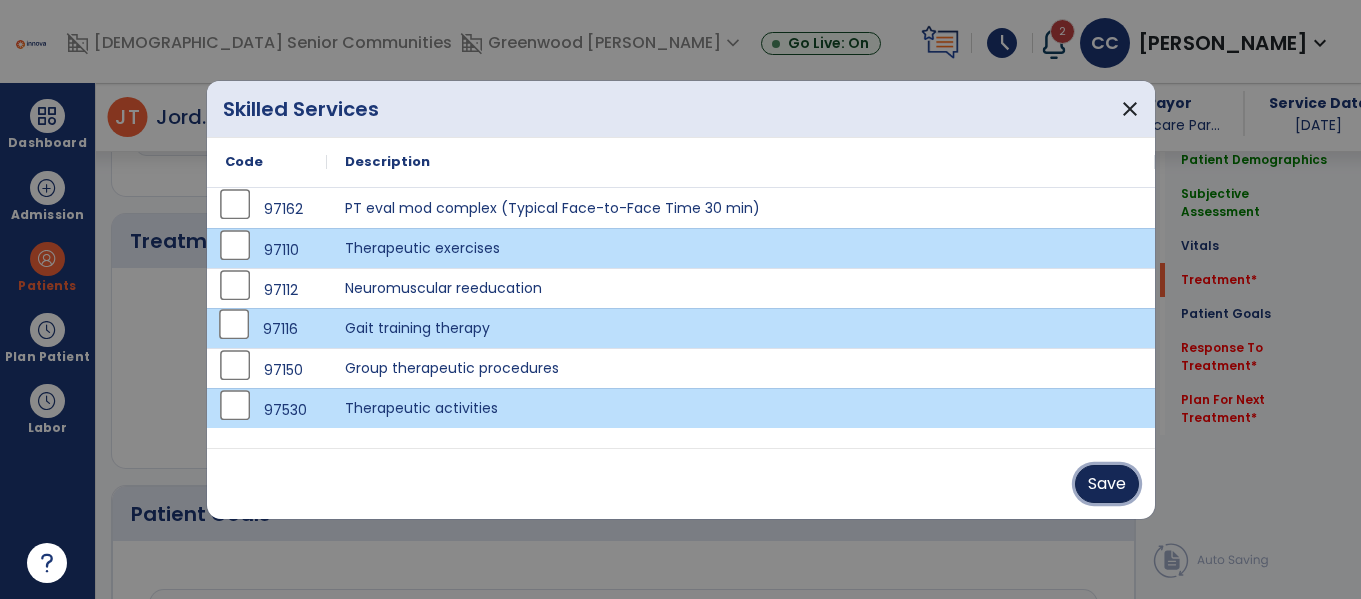 click on "Save" at bounding box center [1107, 484] 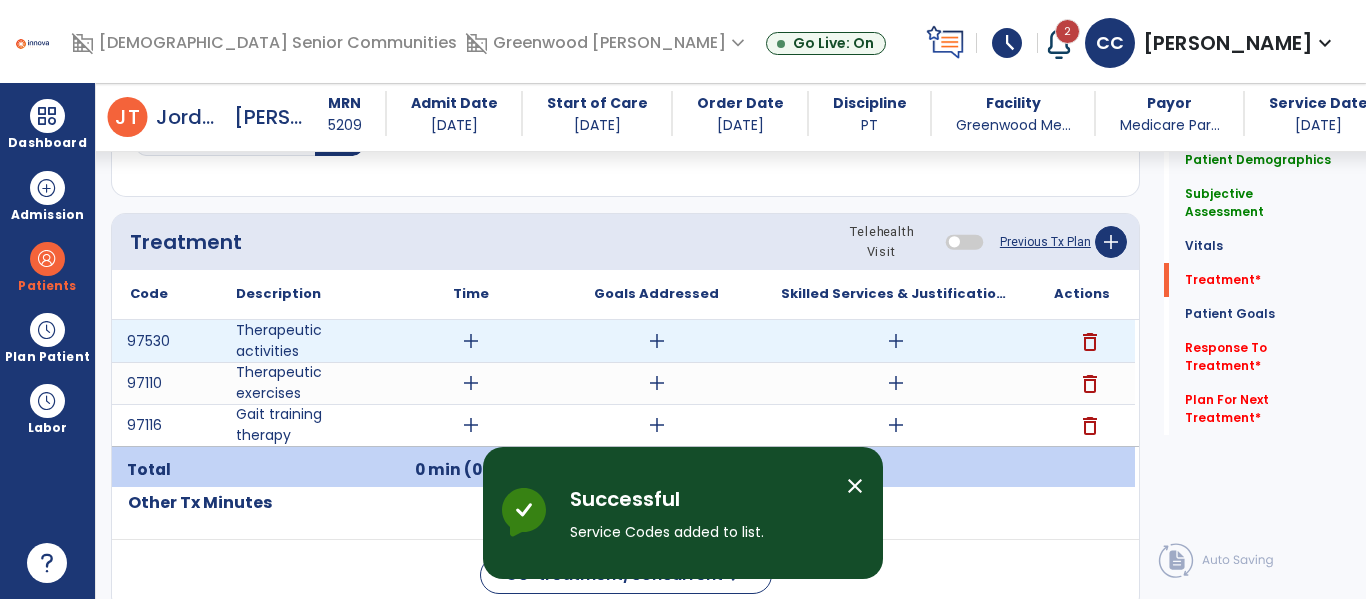 click on "add" at bounding box center (471, 341) 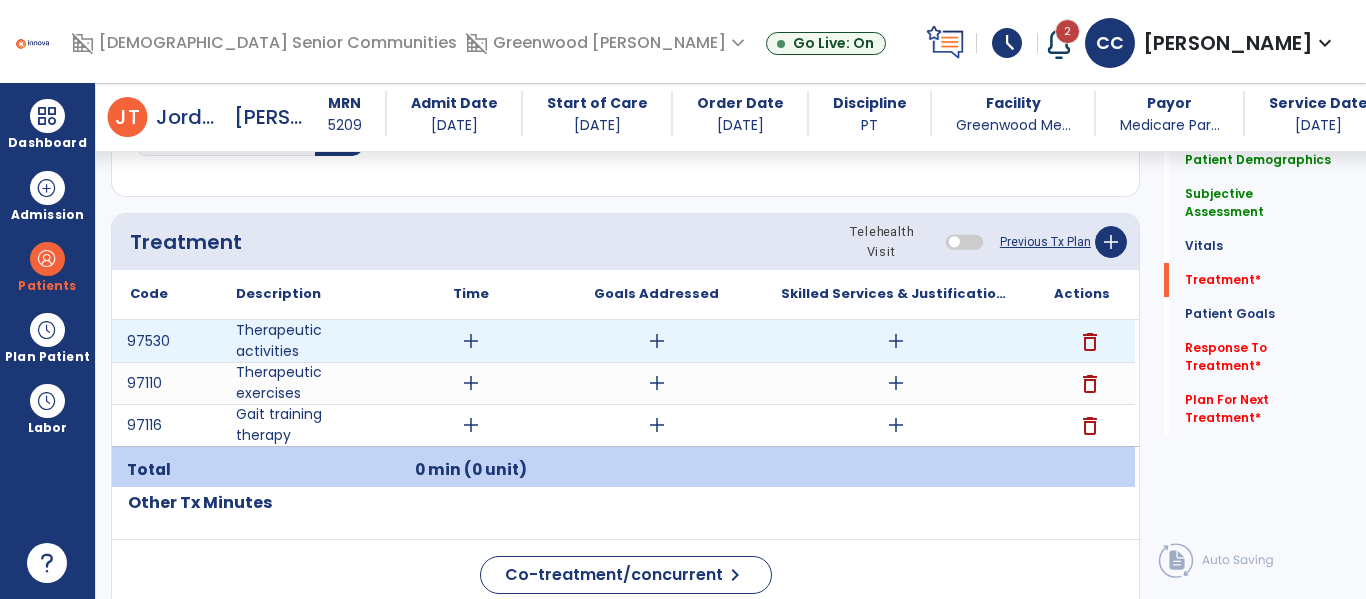 click on "add" at bounding box center (471, 341) 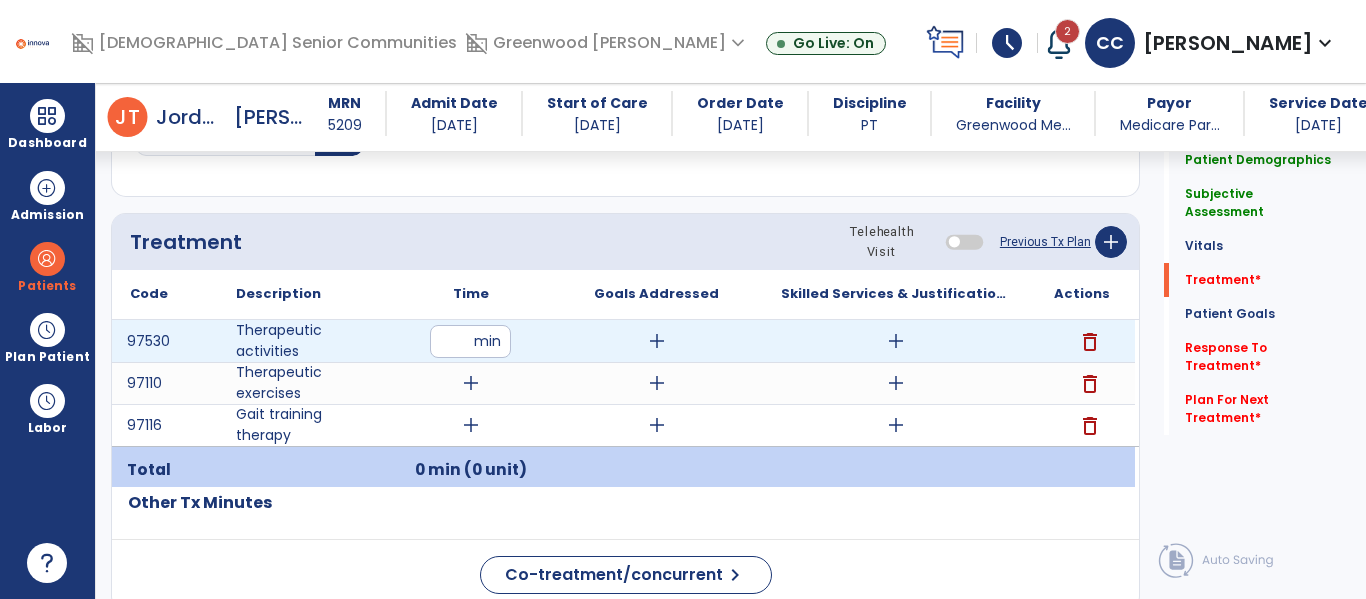 type on "**" 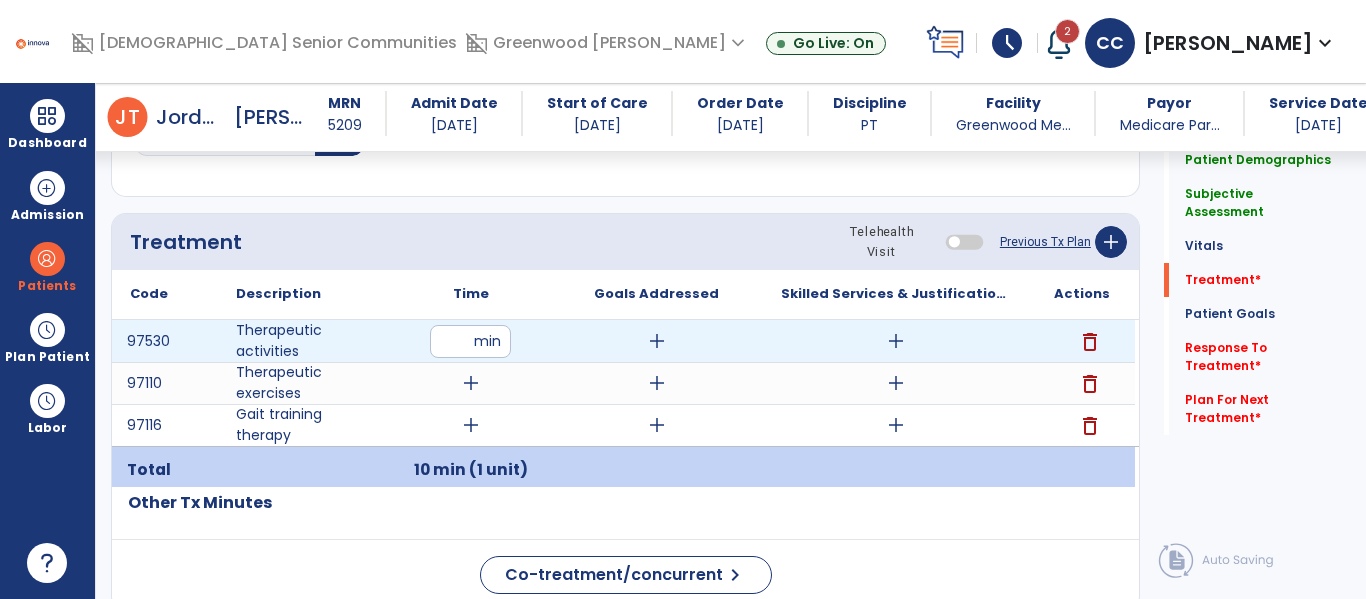 click on "add" at bounding box center (896, 341) 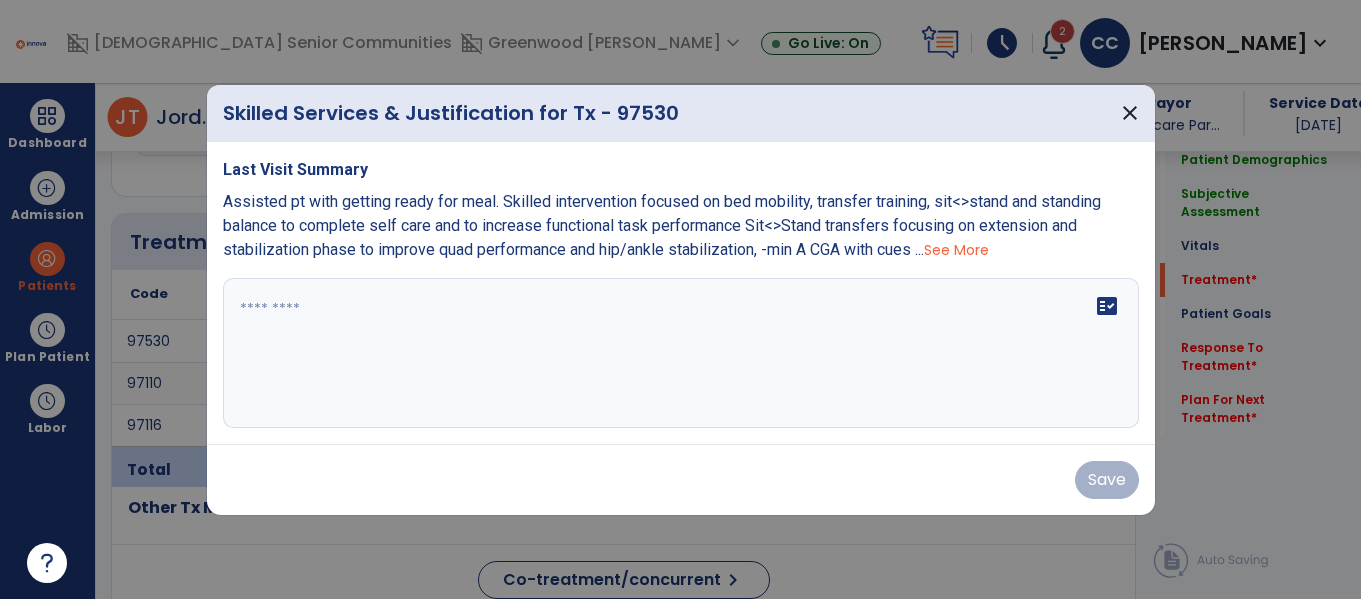 scroll, scrollTop: 1076, scrollLeft: 0, axis: vertical 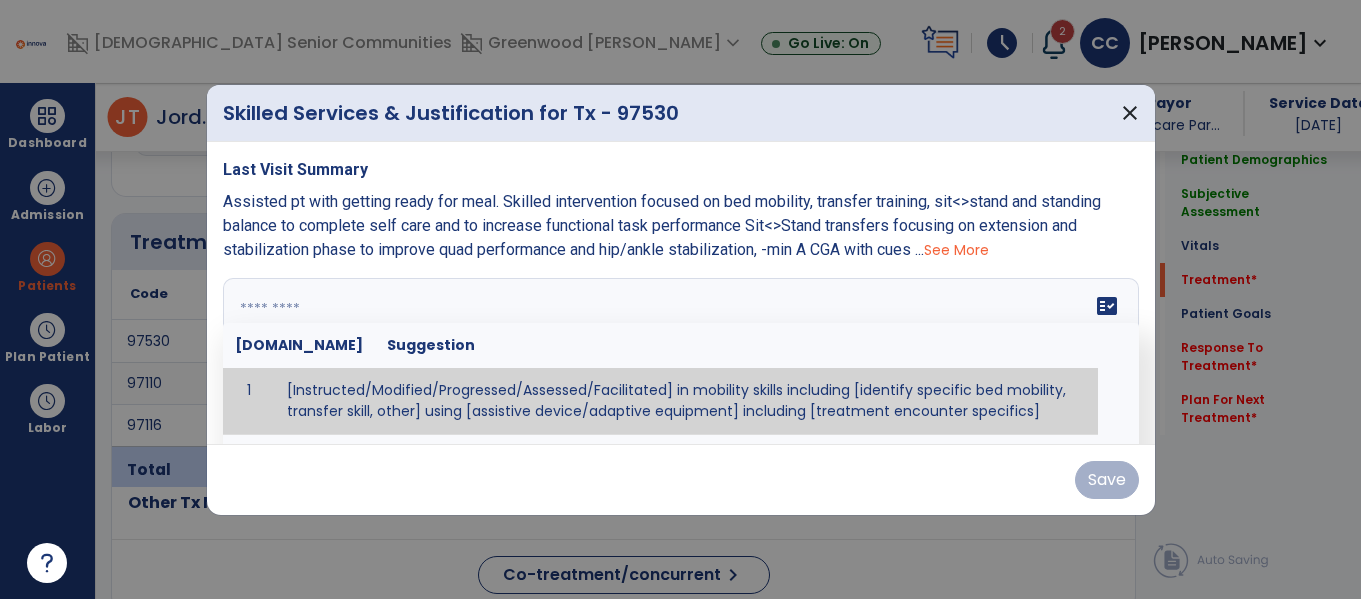 click on "fact_check  [DOMAIN_NAME] Suggestion 1 [Instructed/Modified/Progressed/Assessed/Facilitated] in mobility skills including [identify specific bed mobility, transfer skill, other] using [assistive device/adaptive equipment] including [treatment encounter specifics]" at bounding box center (681, 353) 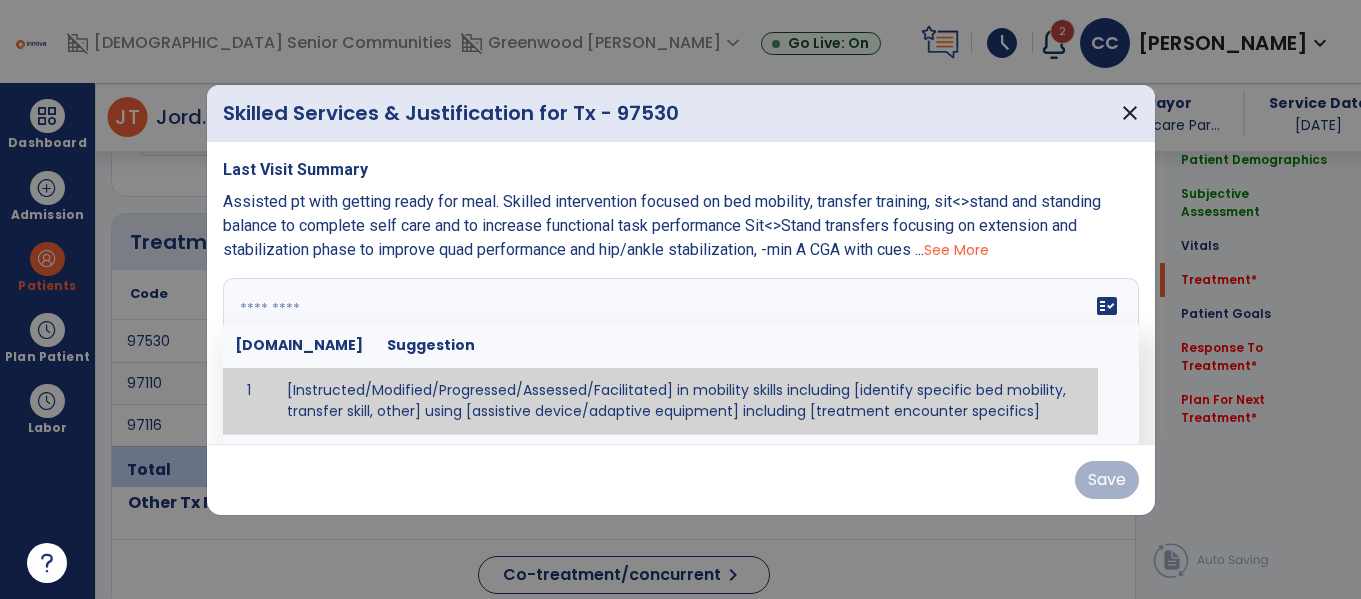 paste on "**********" 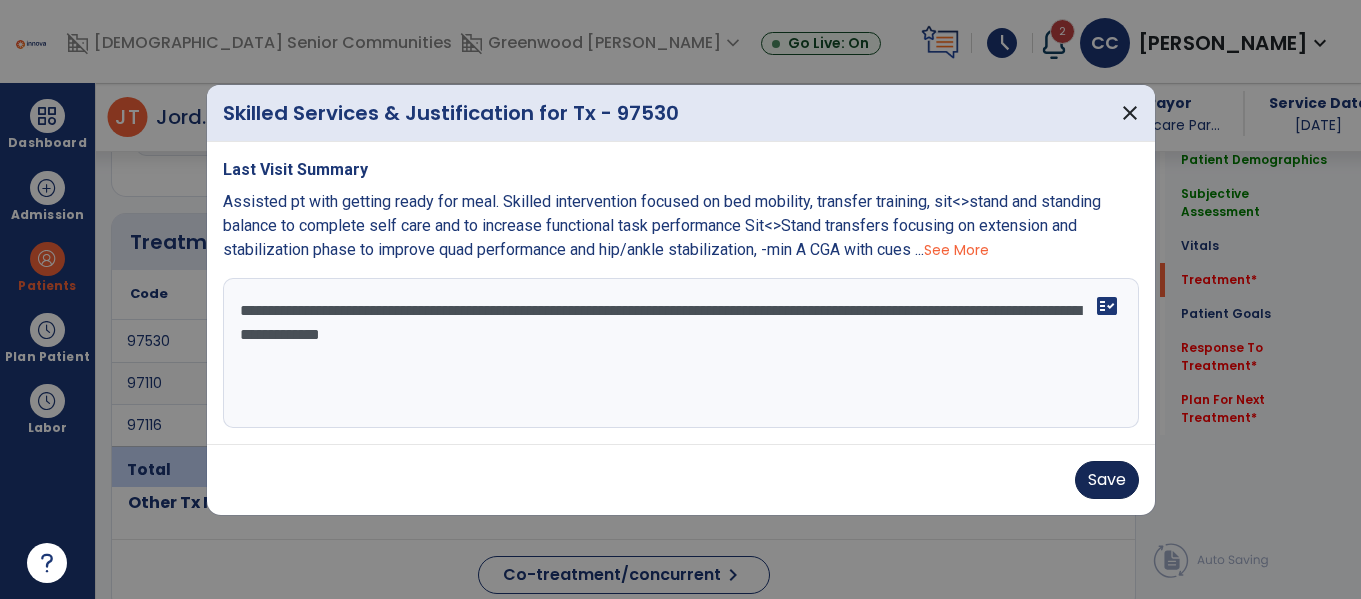 type on "**********" 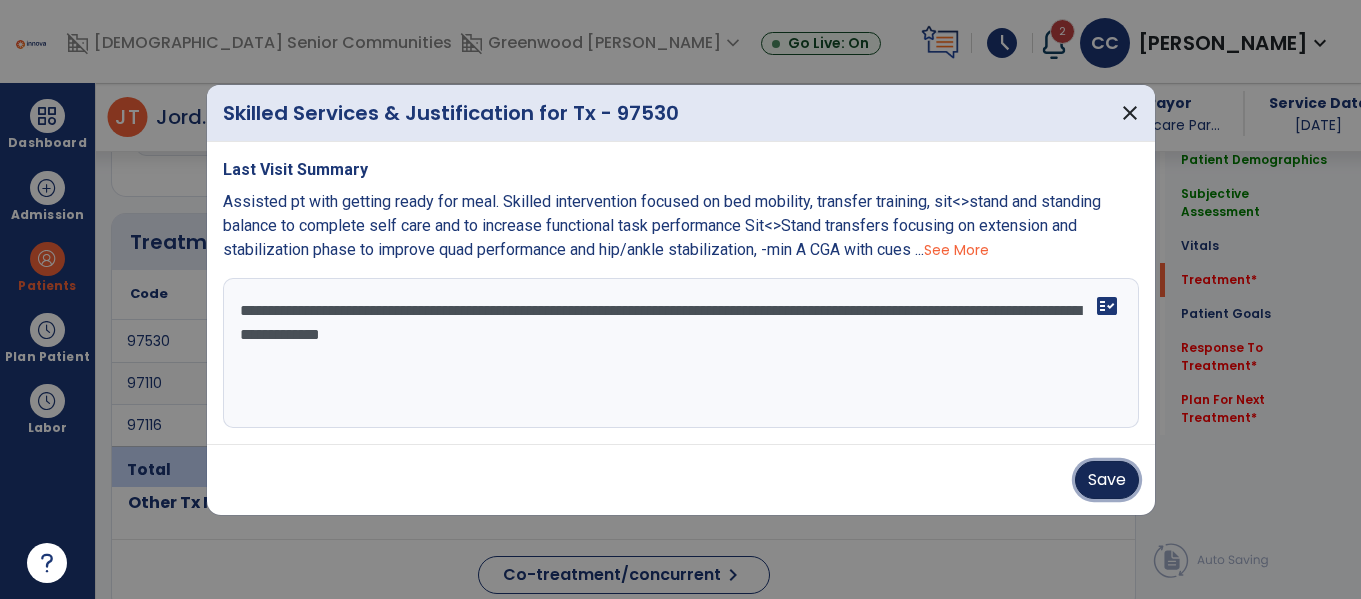 click on "Save" at bounding box center [1107, 480] 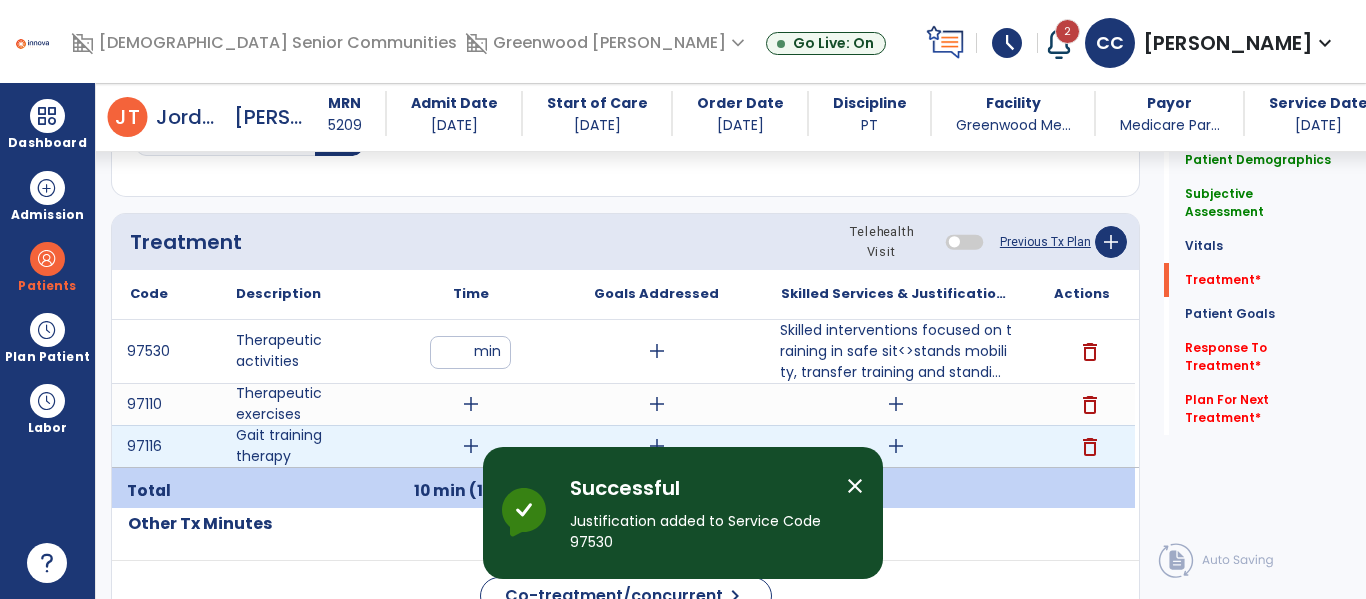 click on "add" at bounding box center (471, 446) 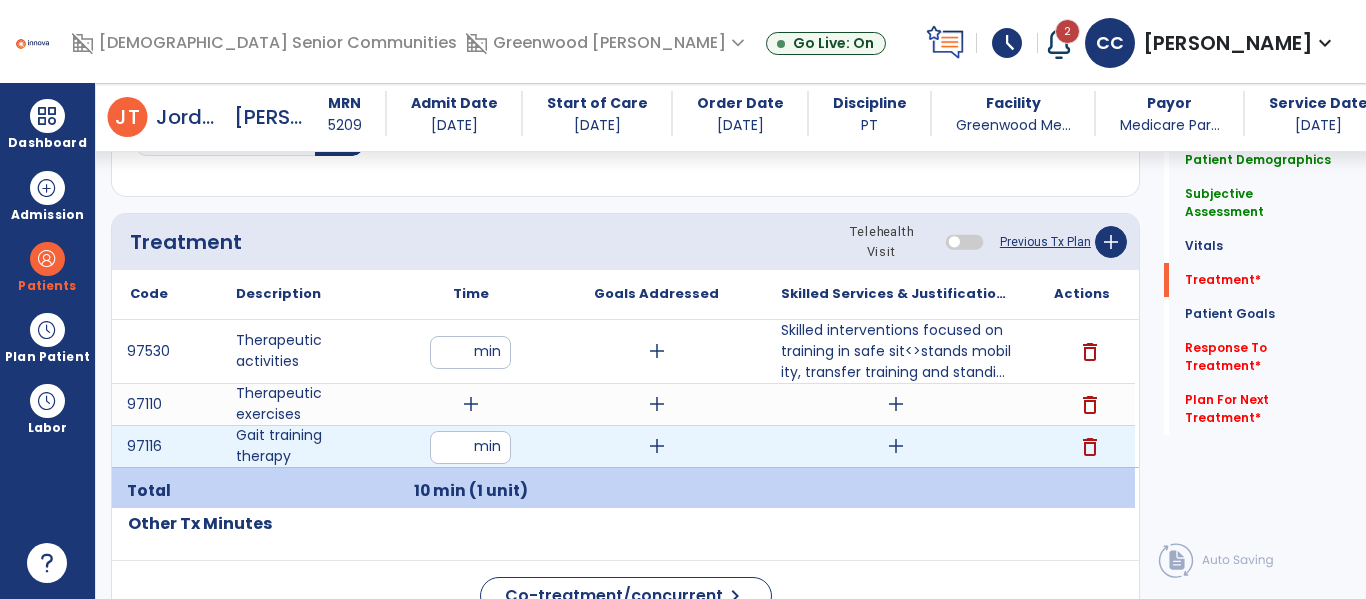 type on "**" 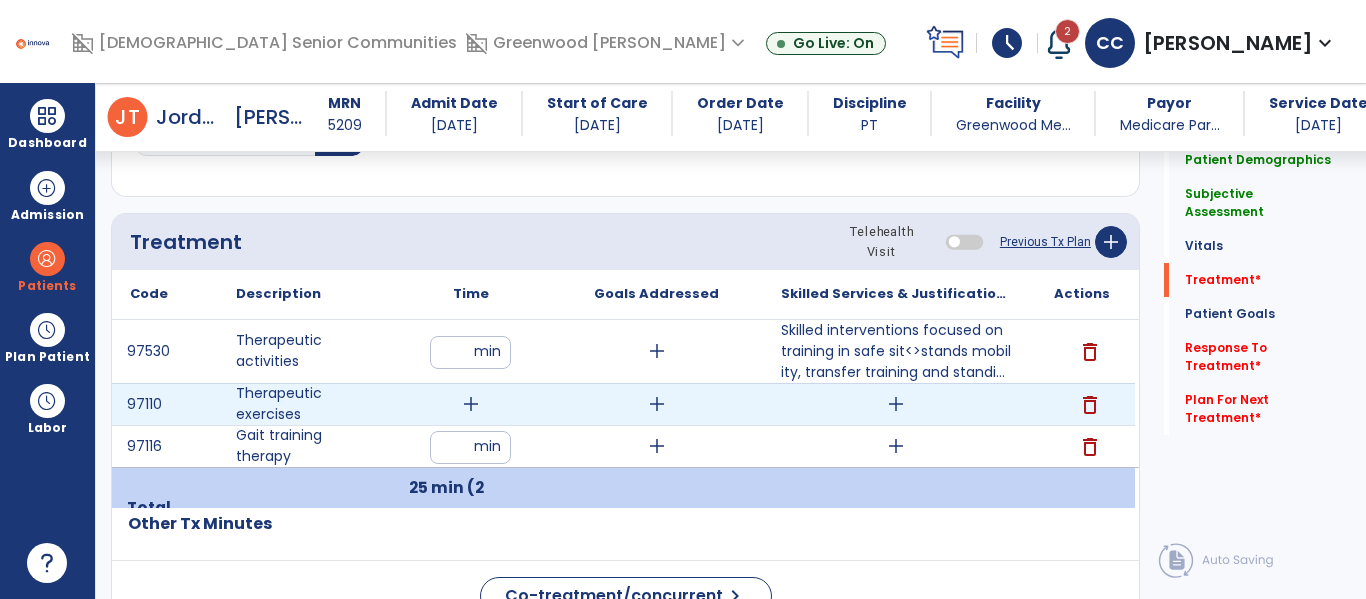 click on "add" at bounding box center [471, 404] 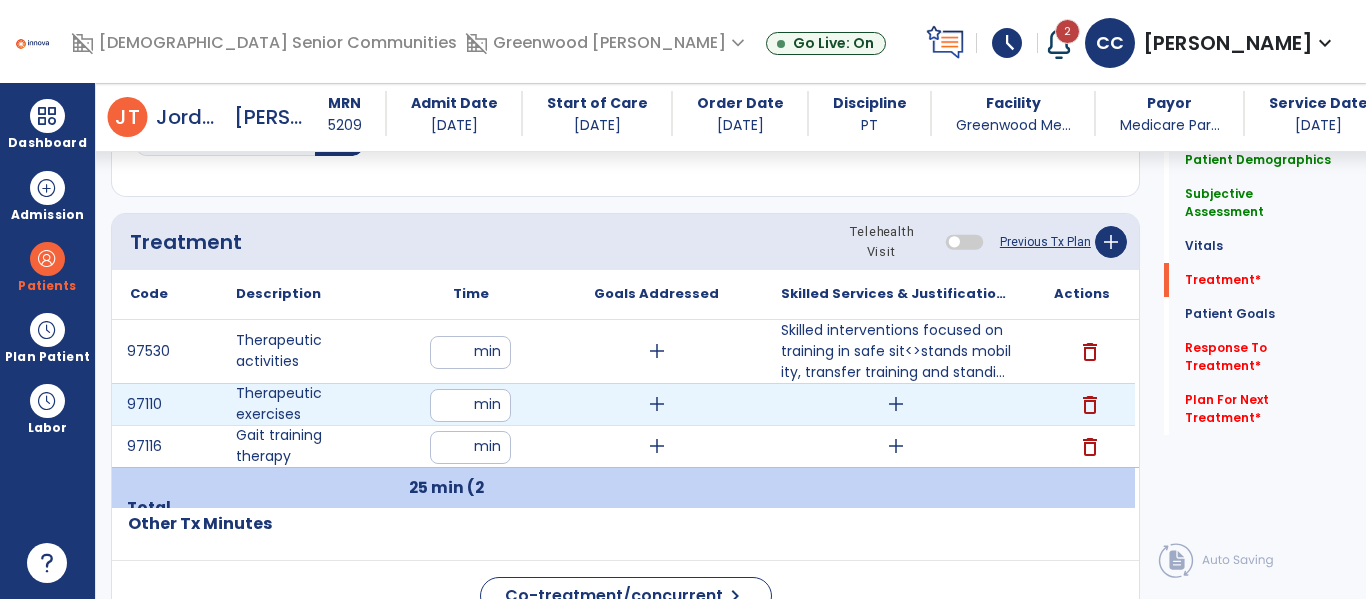 type on "**" 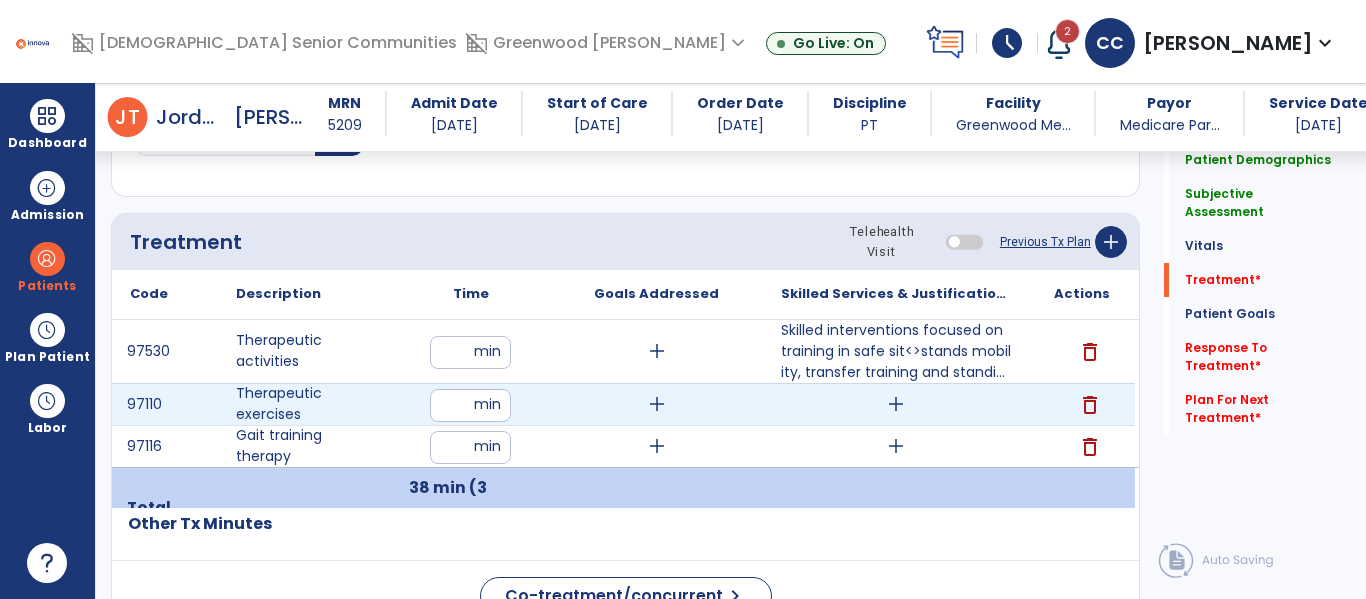 click on "add" at bounding box center [896, 404] 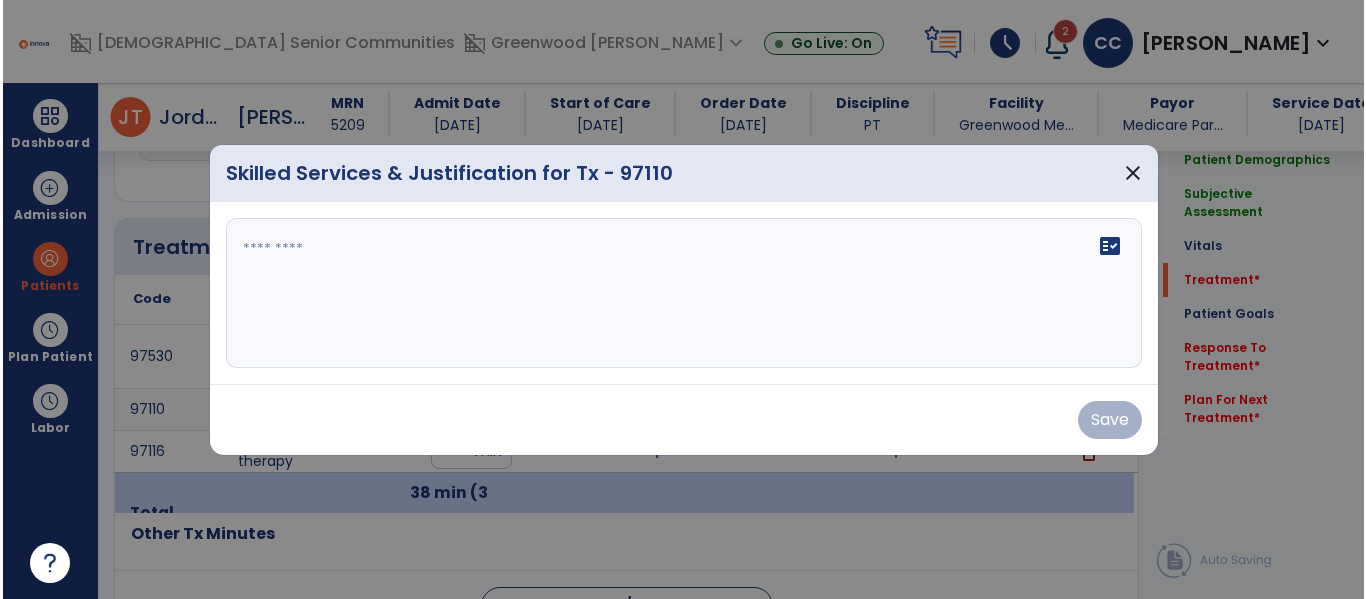 scroll, scrollTop: 1076, scrollLeft: 0, axis: vertical 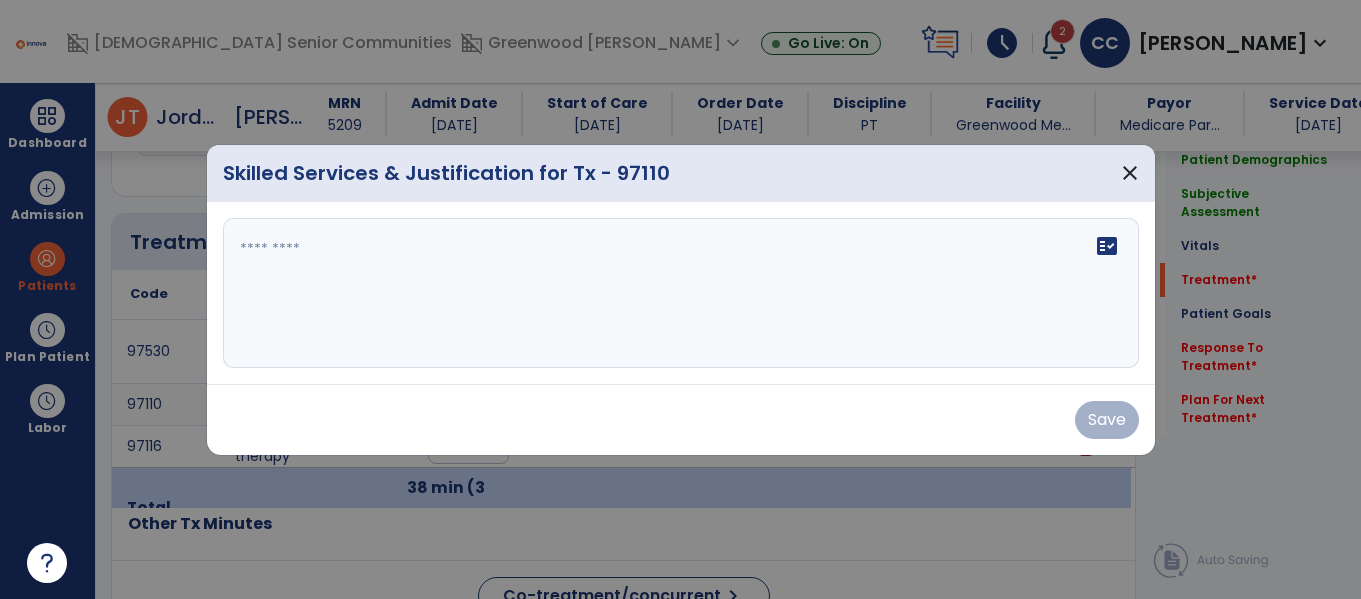 click on "fact_check" at bounding box center (681, 293) 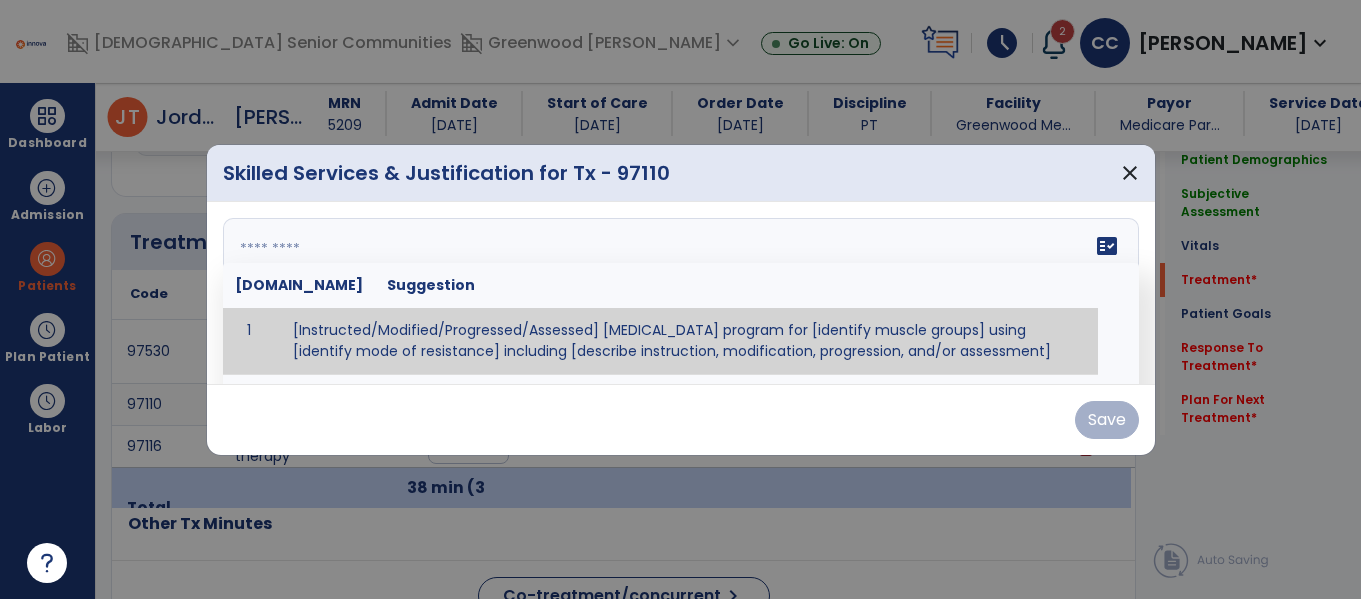 paste on "**********" 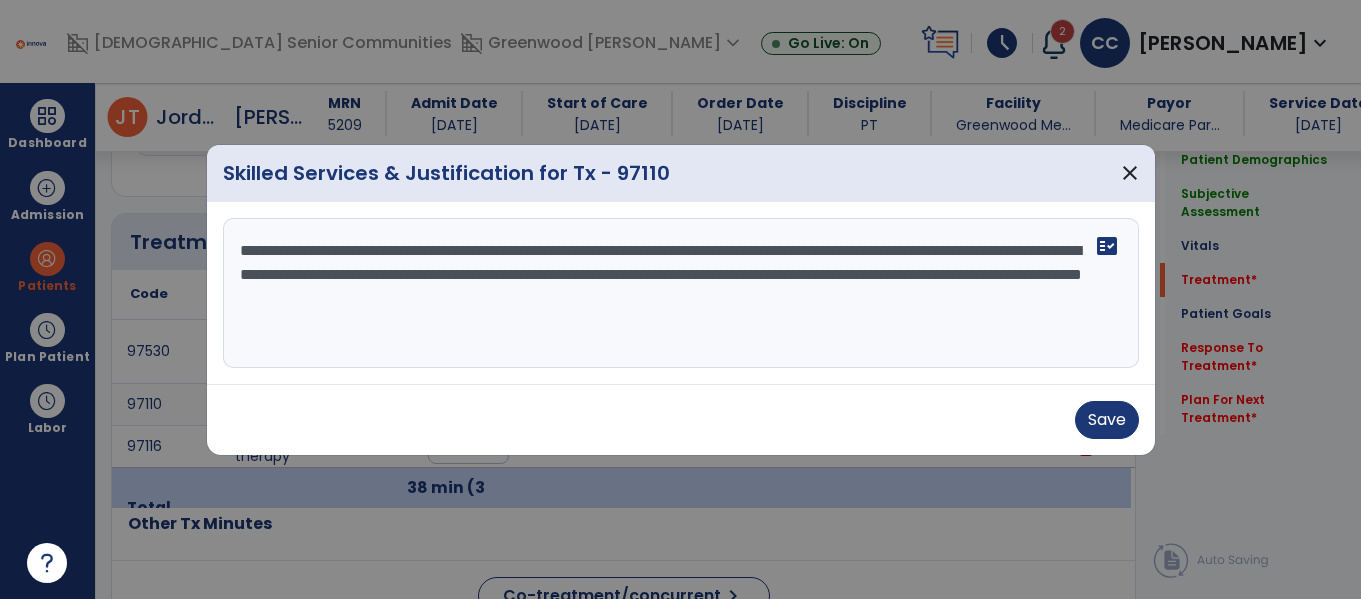 click on "**********" at bounding box center (681, 293) 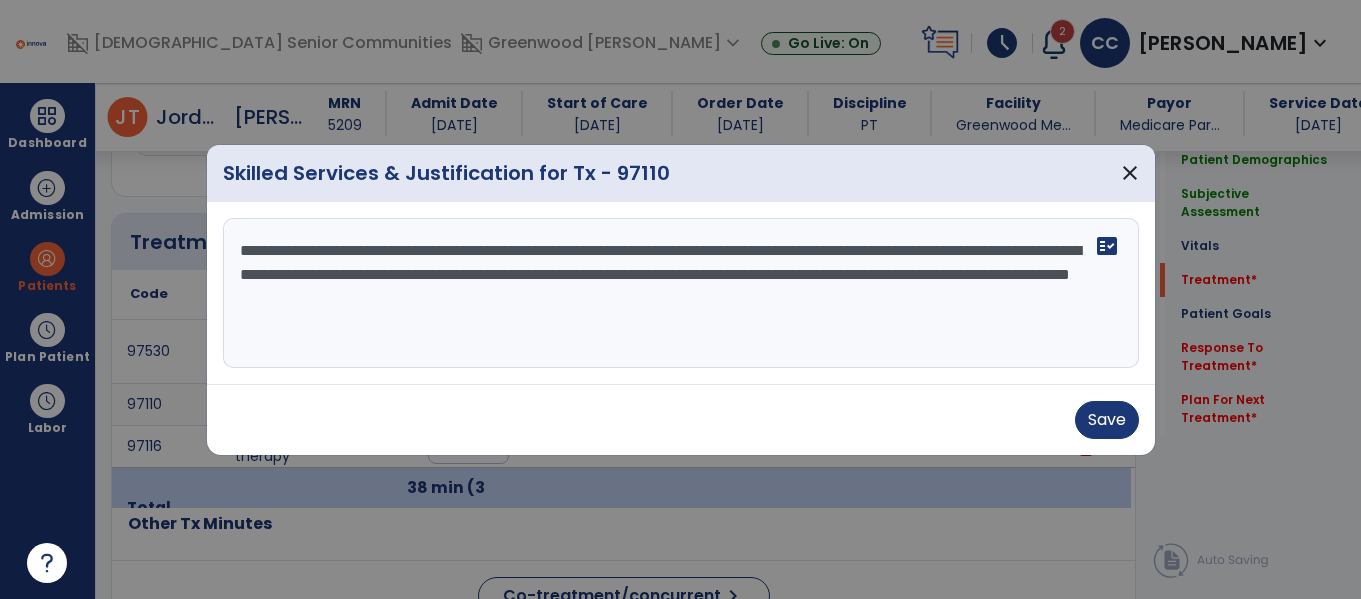 click on "**********" at bounding box center (681, 293) 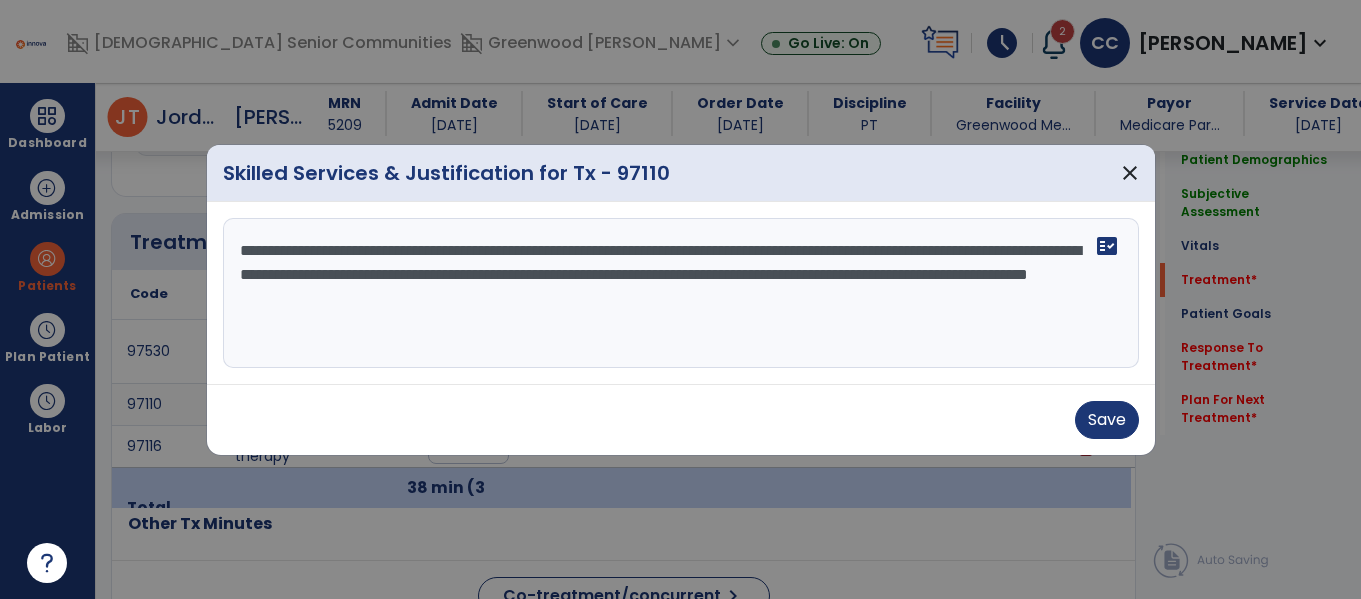 click on "**********" at bounding box center [681, 293] 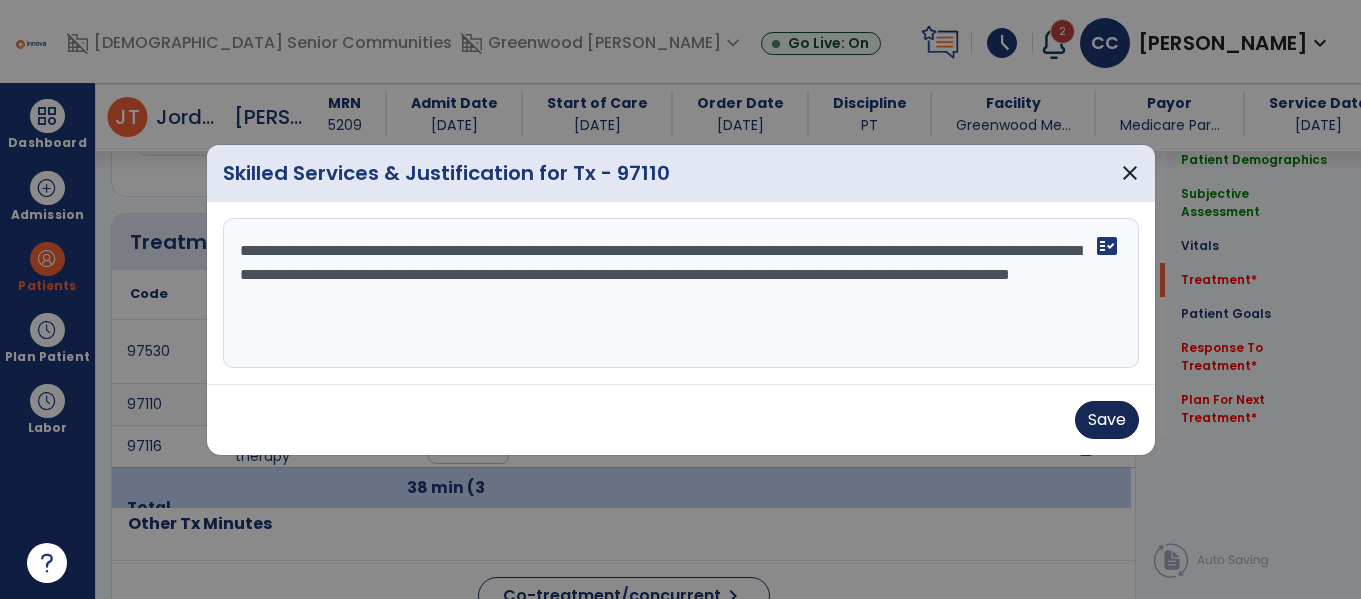 type on "**********" 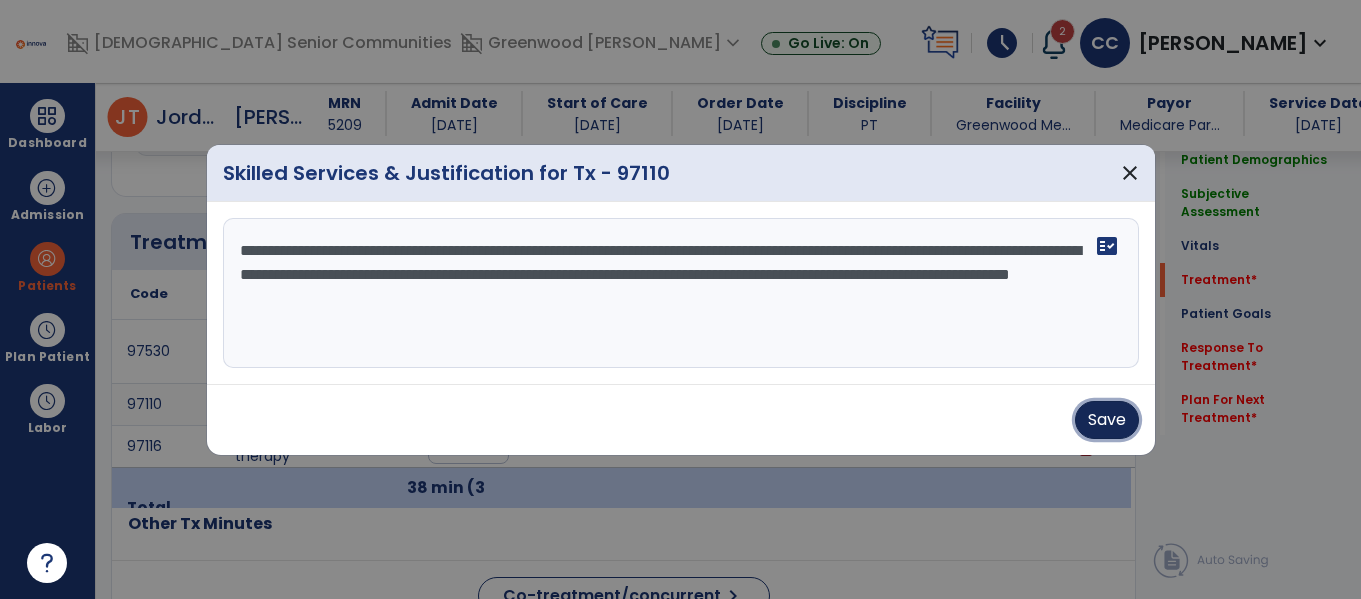 click on "Save" at bounding box center (1107, 420) 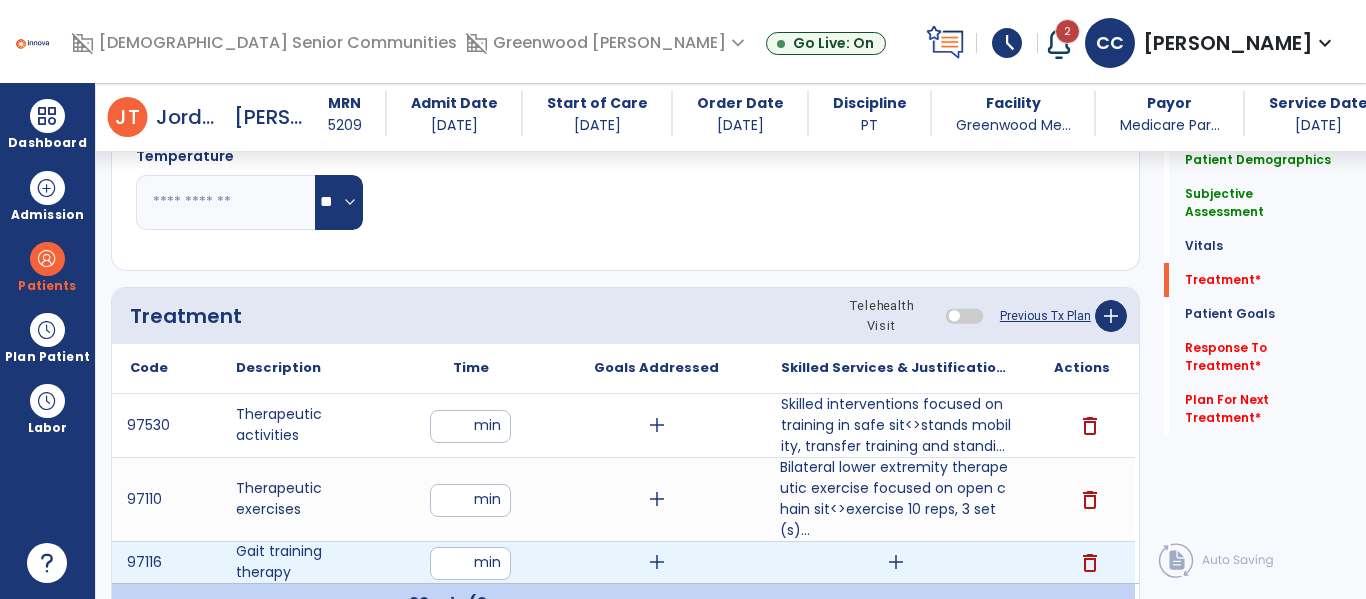 scroll, scrollTop: 1001, scrollLeft: 0, axis: vertical 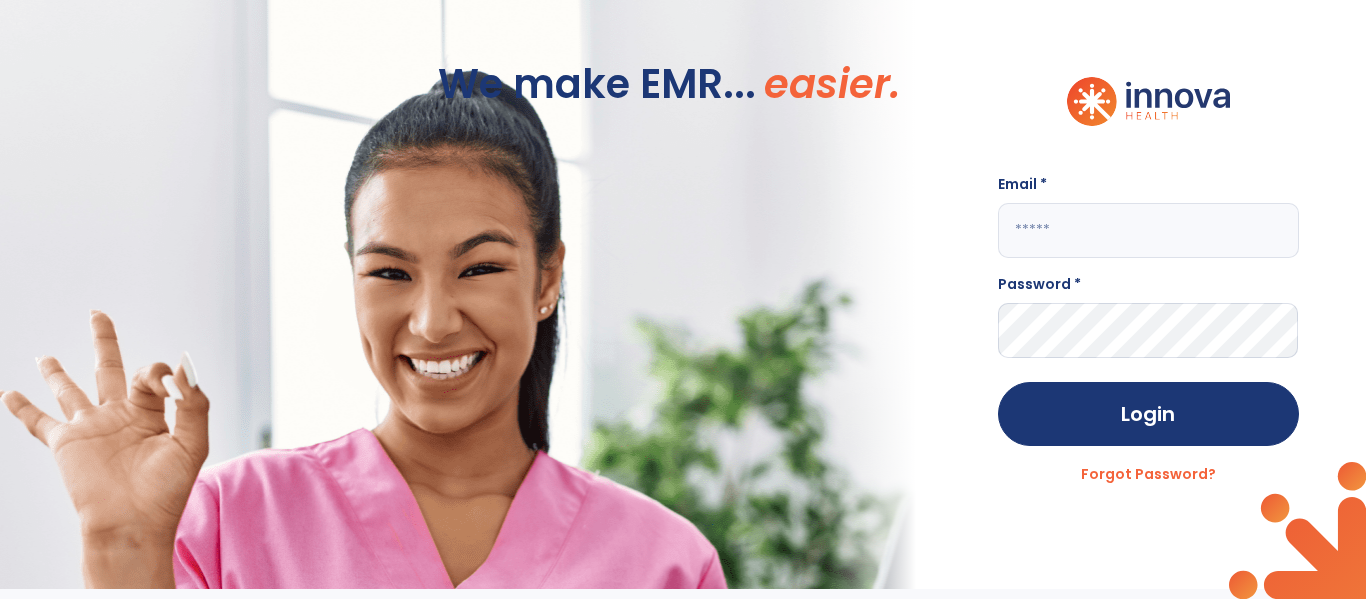 click 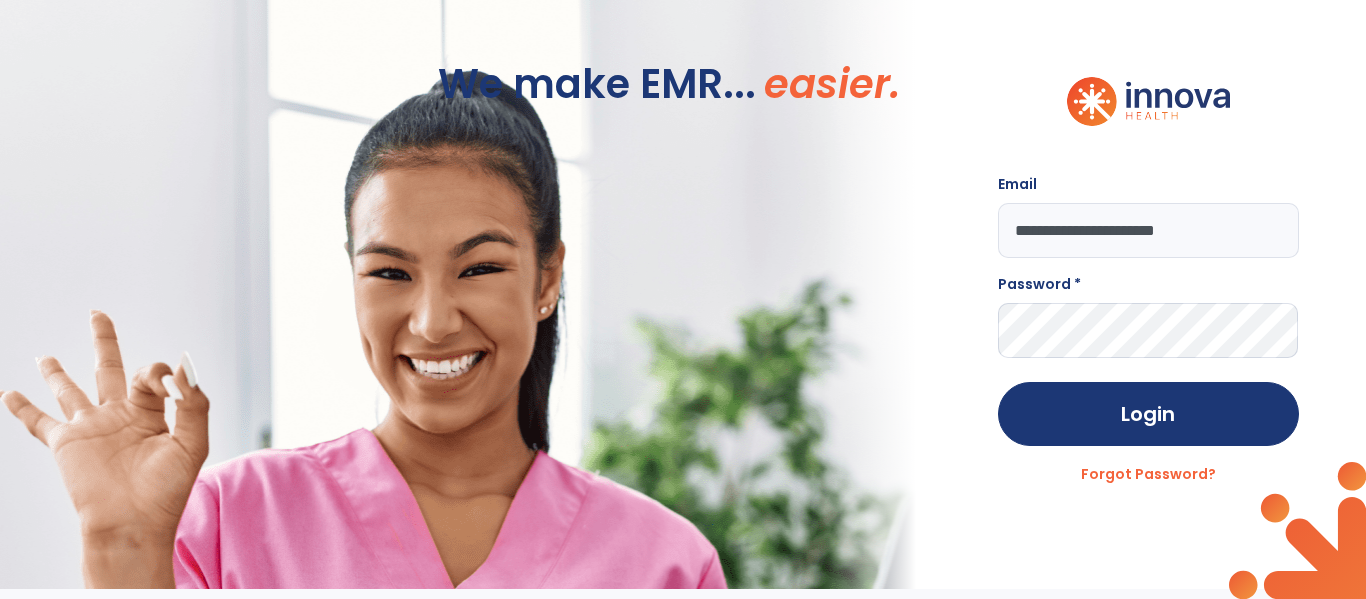 type on "**********" 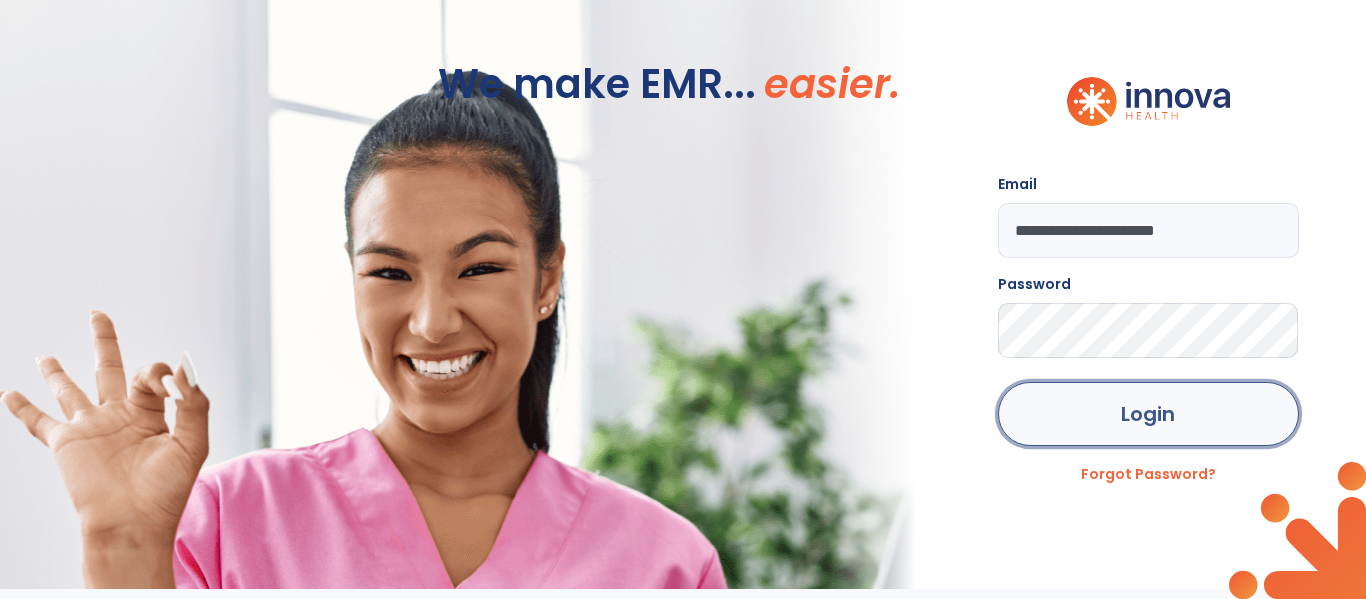 click on "Login" 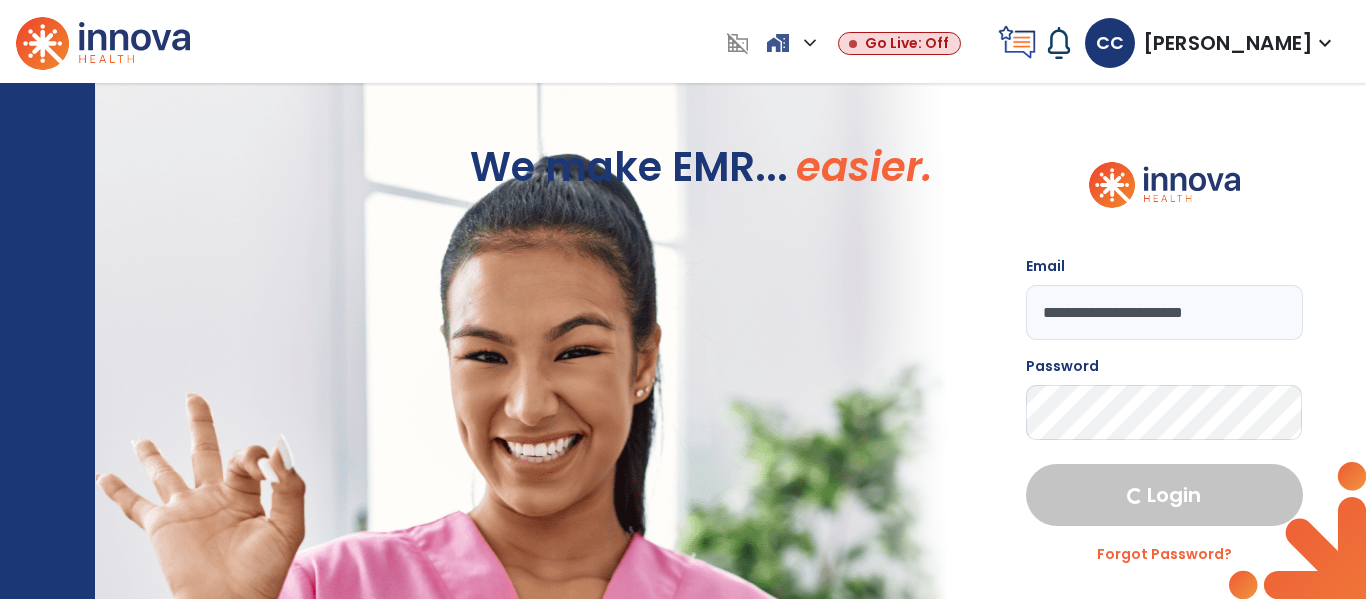 select on "****" 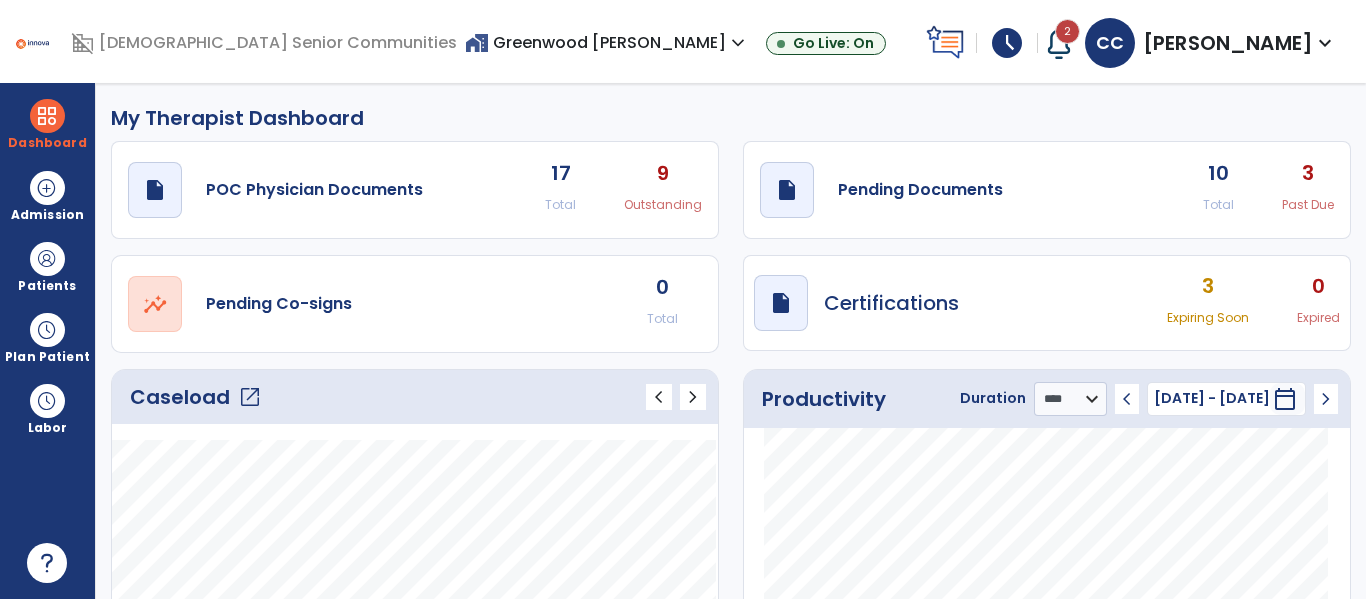 click on "Caseload   open_in_new" 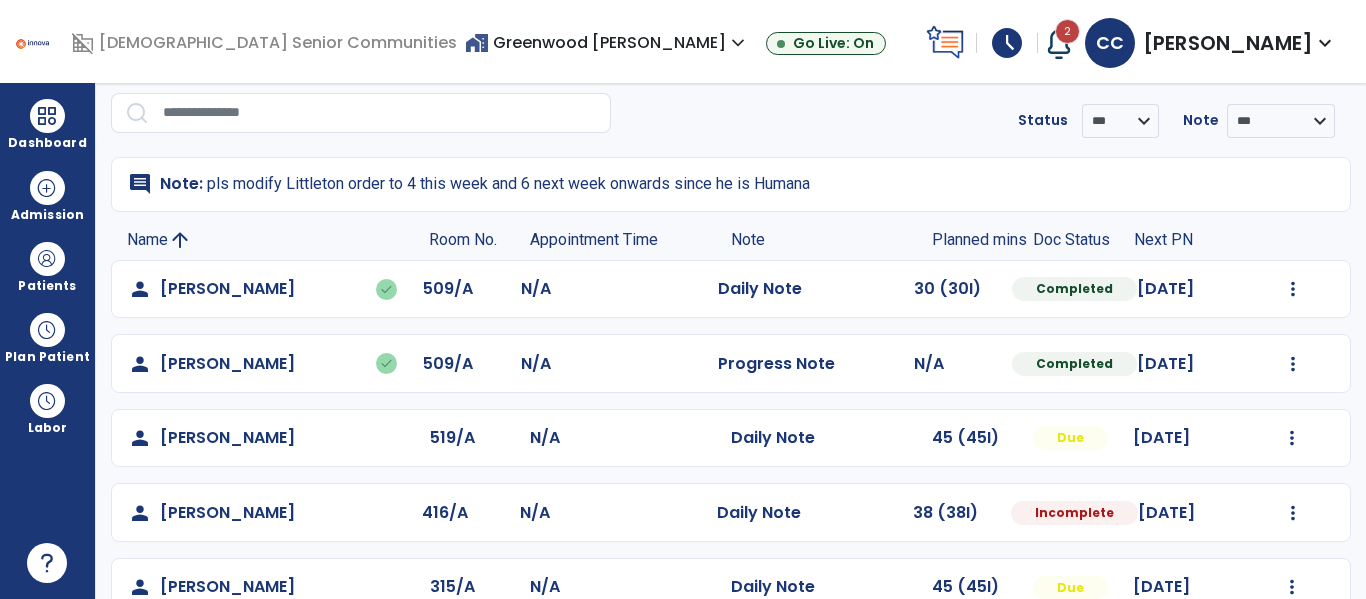 scroll, scrollTop: 69, scrollLeft: 0, axis: vertical 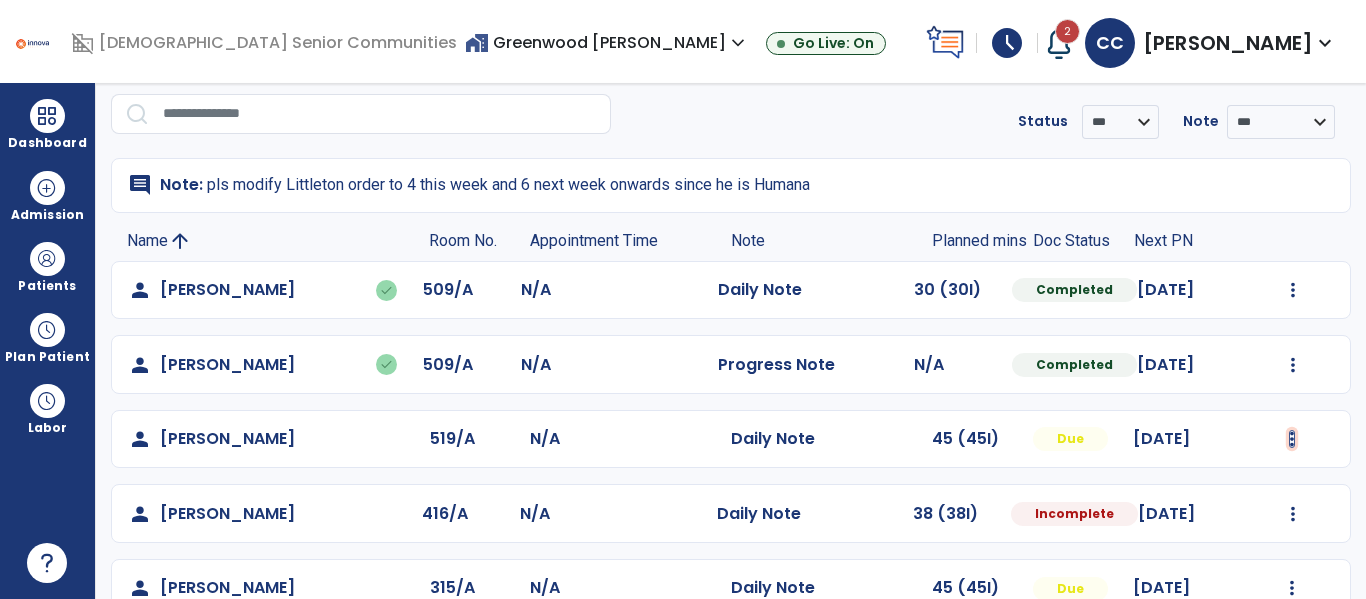 click at bounding box center [1293, 290] 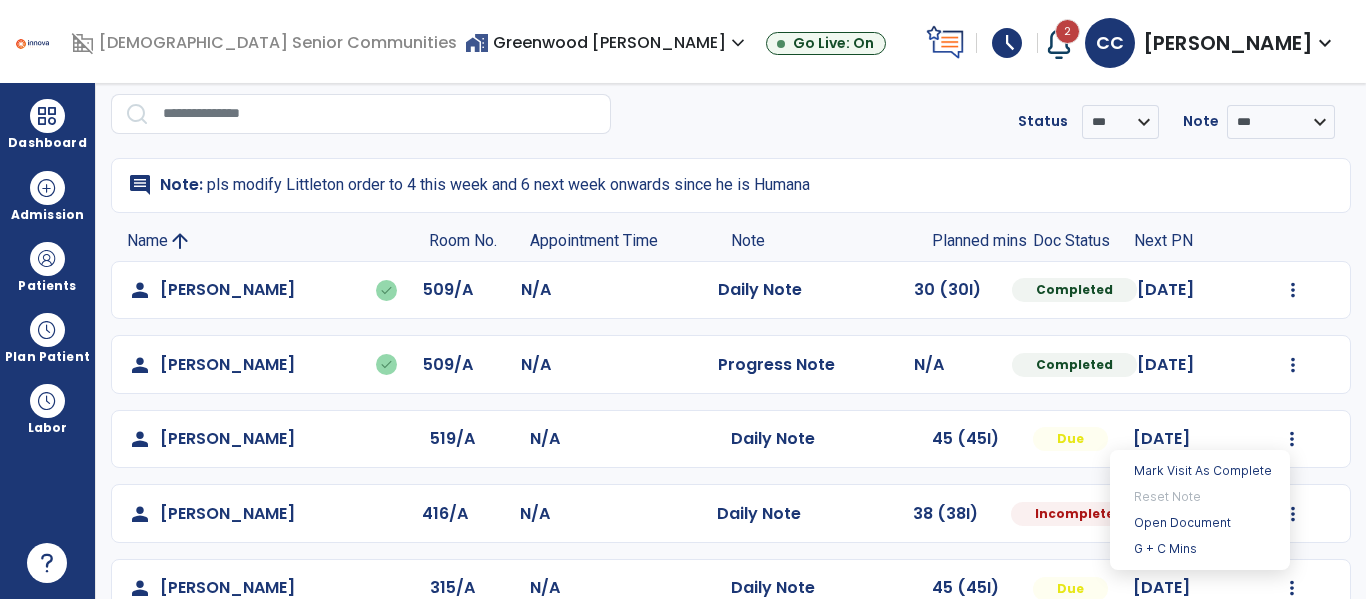 click on "person   [PERSON_NAME]  416/A N/A  Daily Note   38 (38I)  Incomplete [DATE]  Mark Visit As Complete   Reset Note   Open Document   G + C Mins" 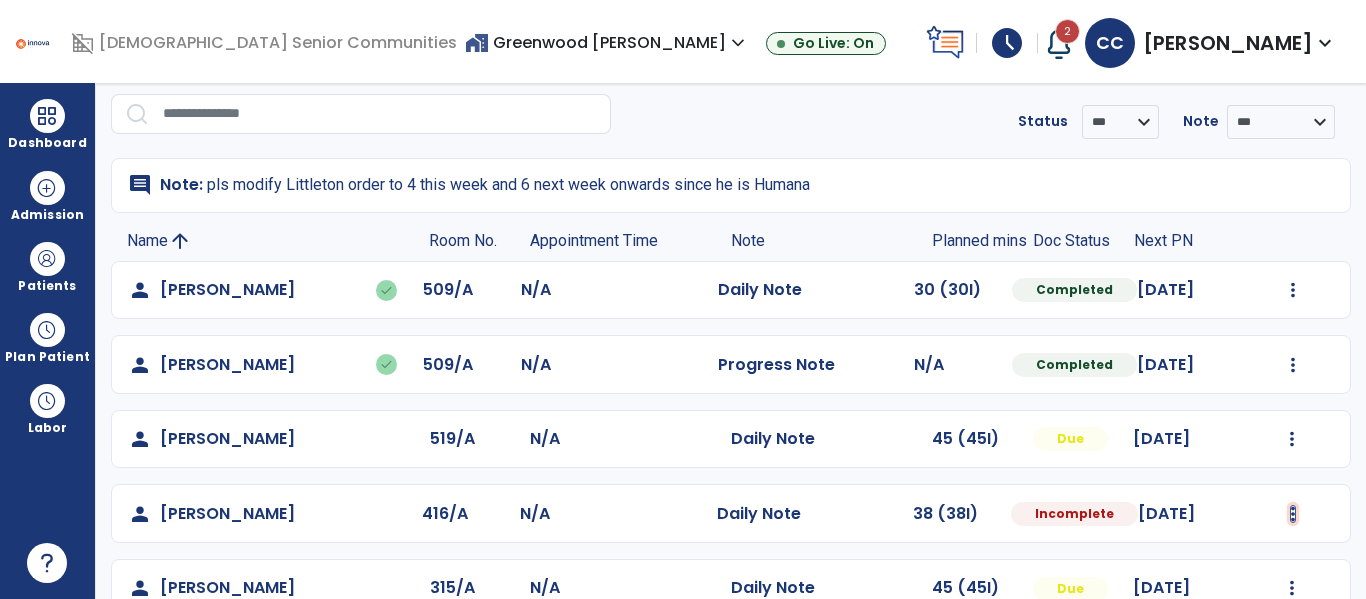 click at bounding box center (1293, 290) 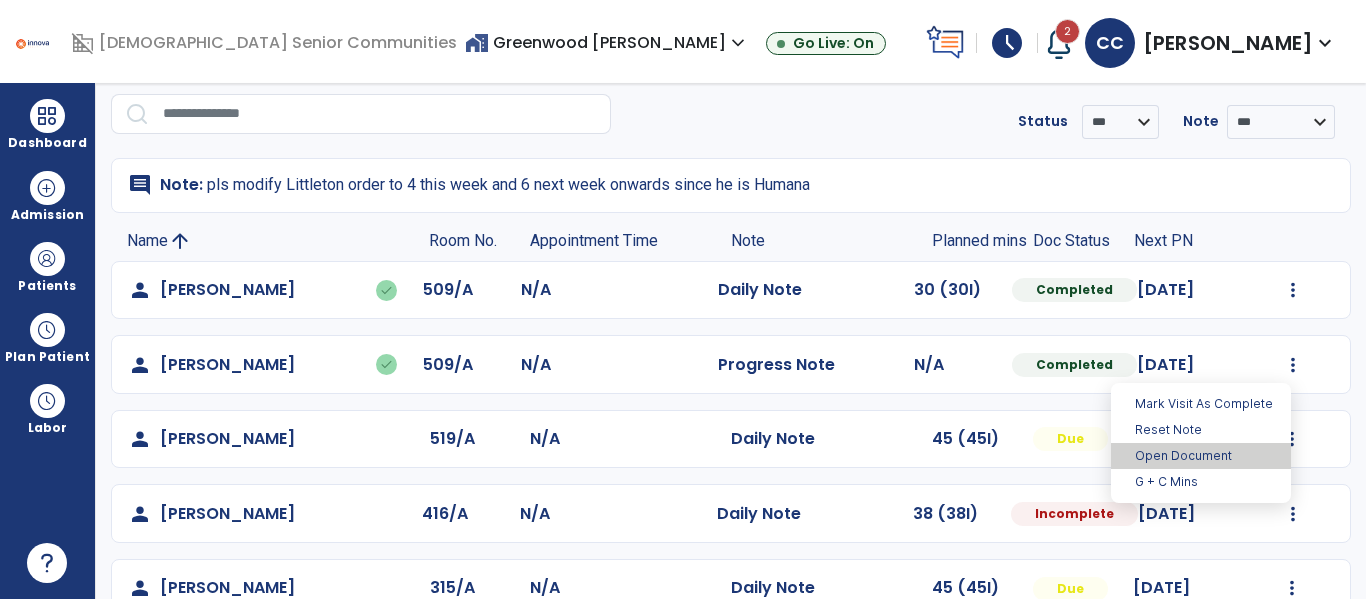 click on "Open Document" at bounding box center [1201, 456] 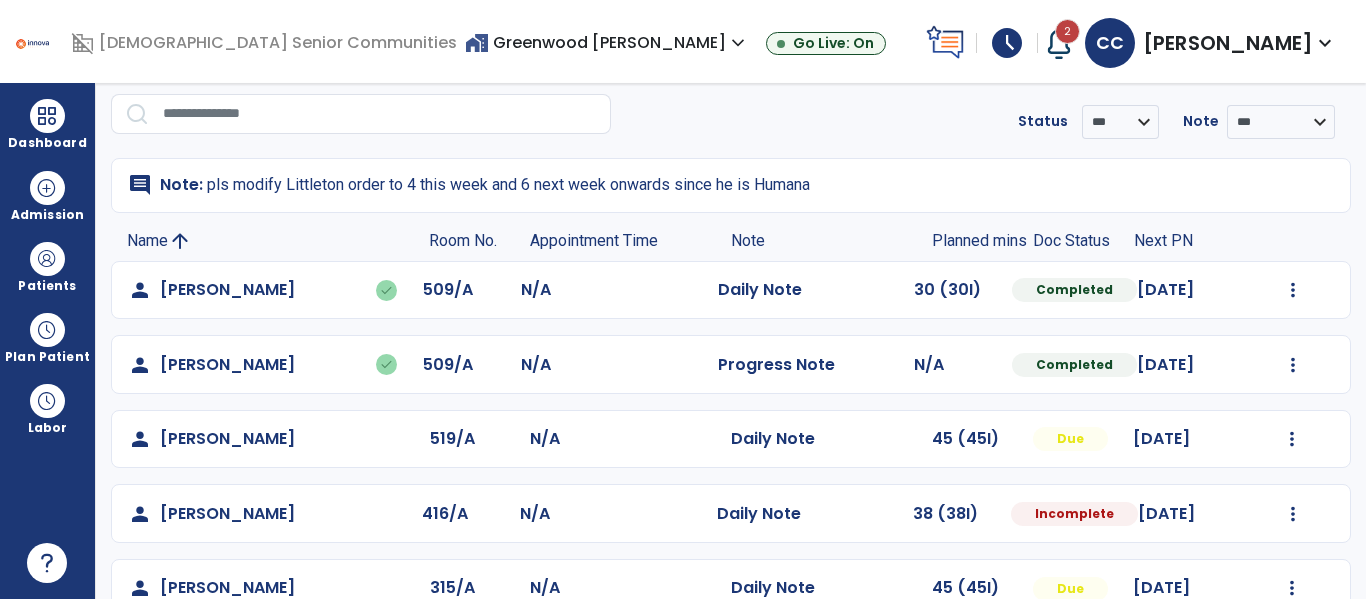 select on "*" 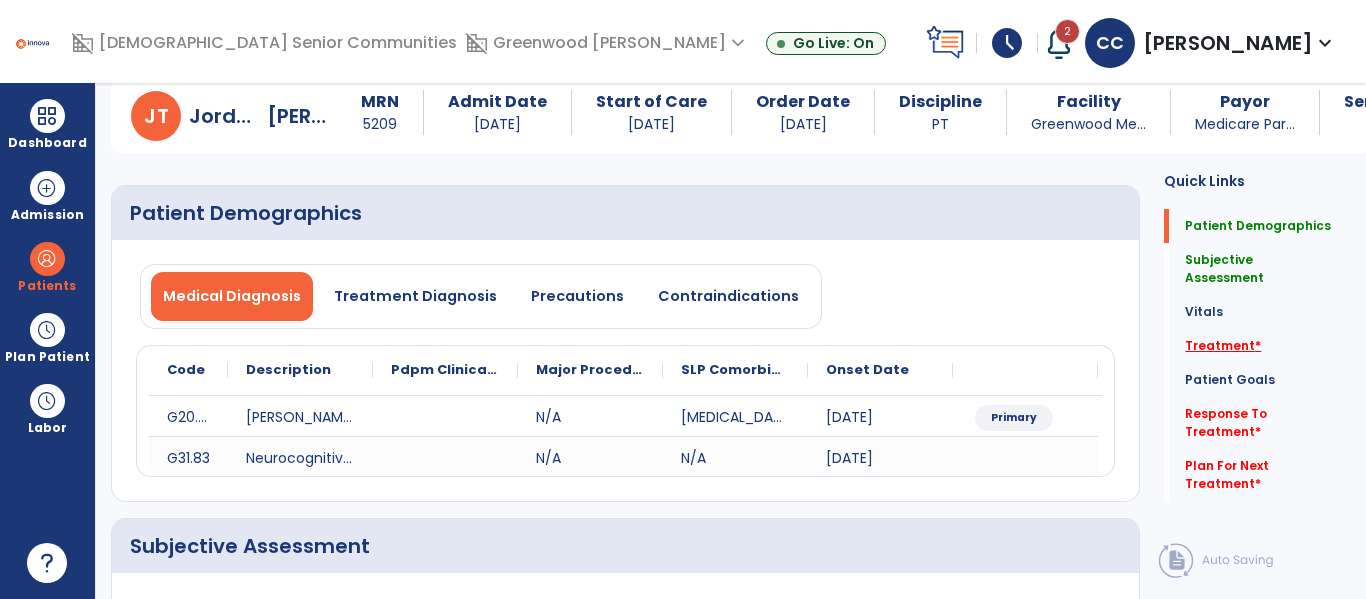 click on "Treatment   *" 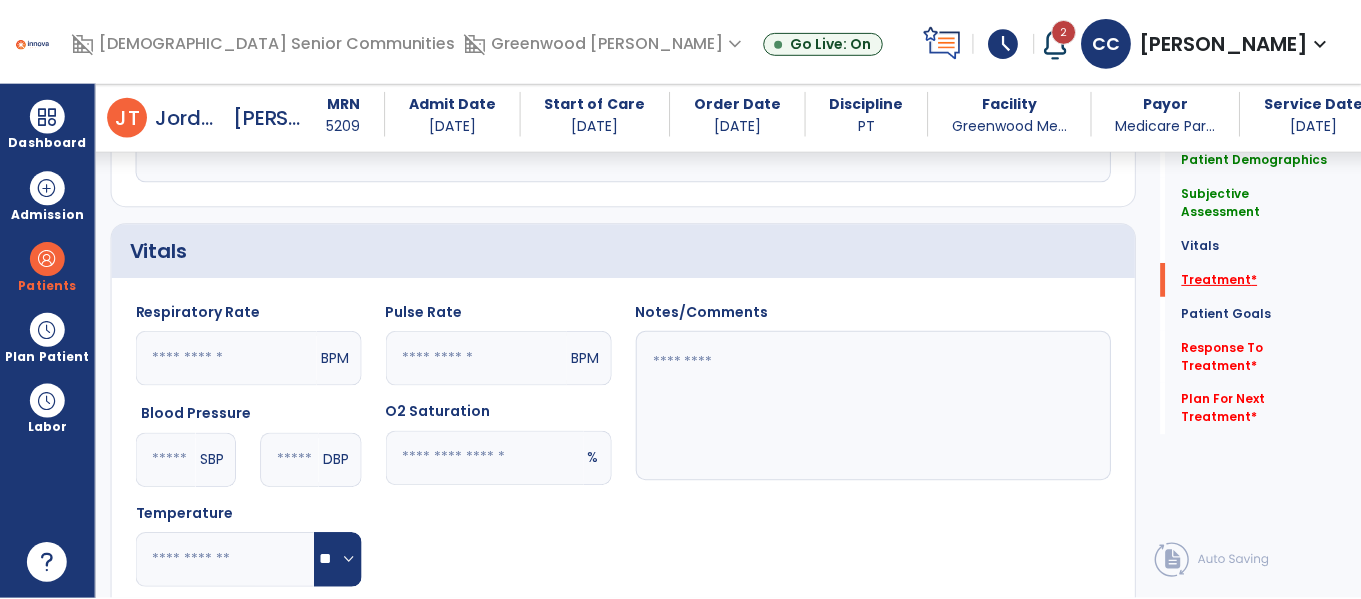 scroll, scrollTop: 1197, scrollLeft: 0, axis: vertical 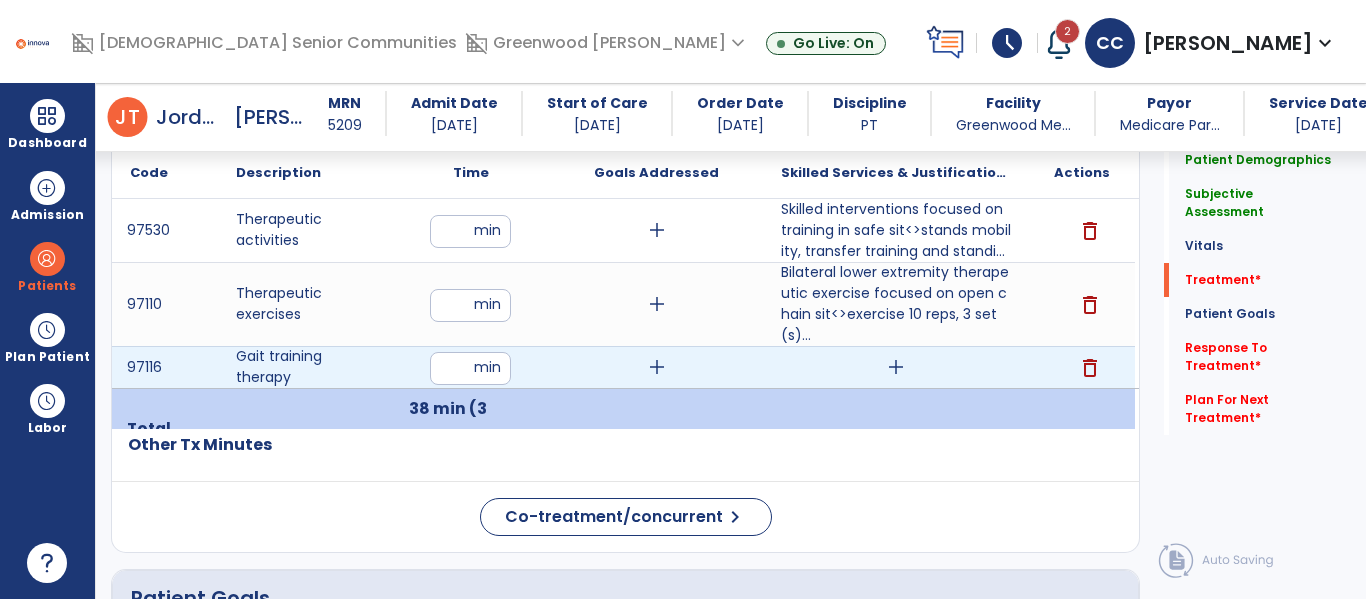 click on "add" at bounding box center (896, 367) 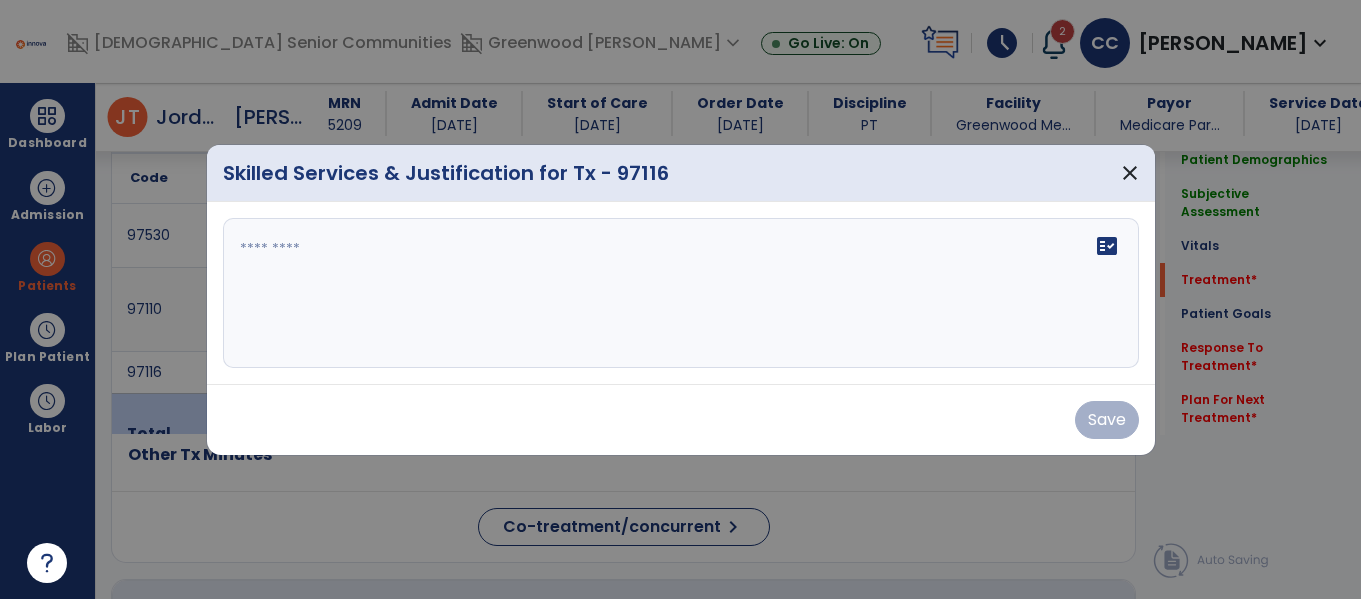 scroll, scrollTop: 1197, scrollLeft: 0, axis: vertical 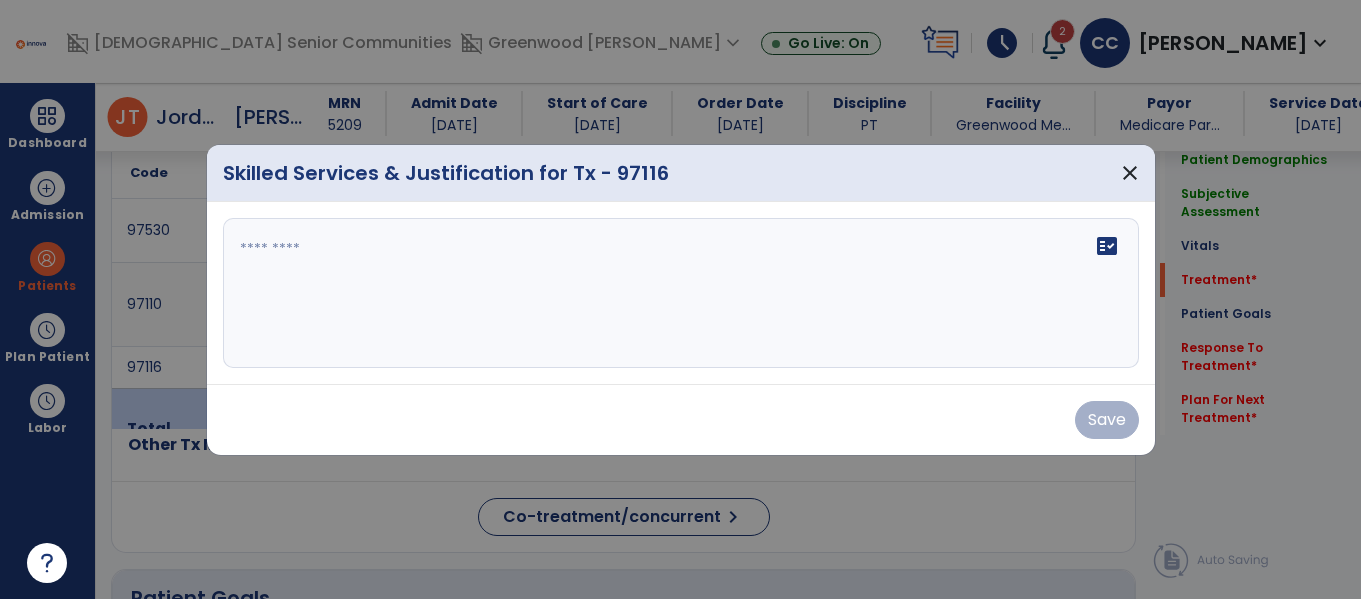 click at bounding box center [681, 293] 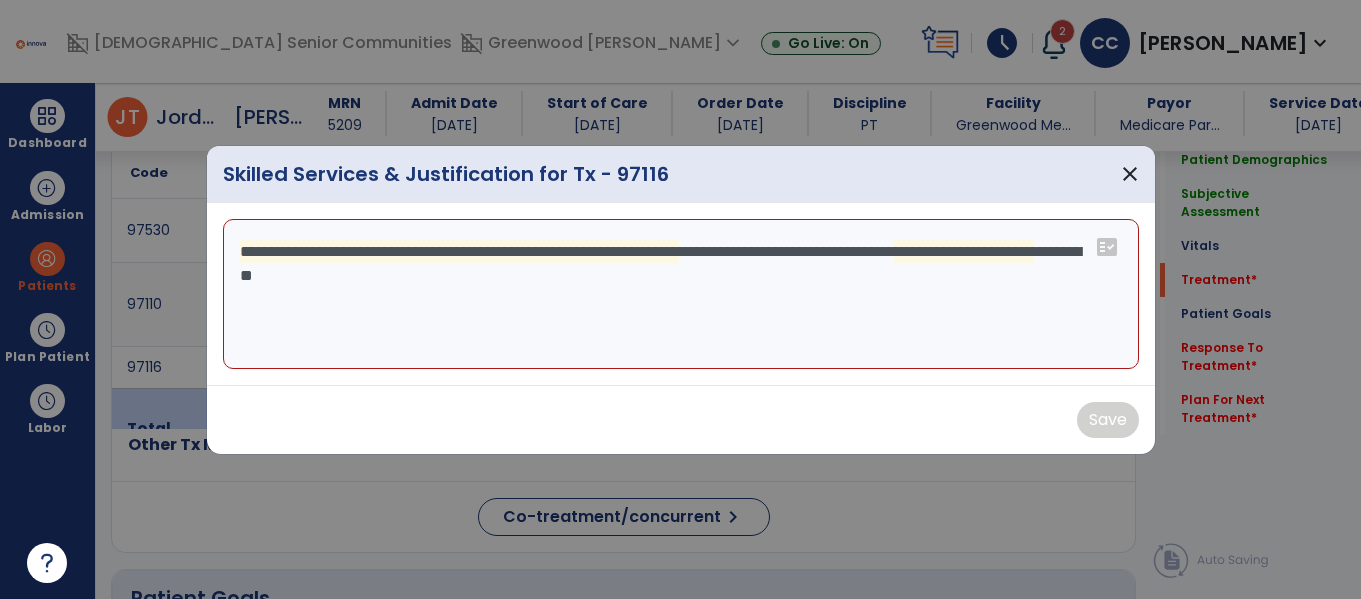 click on "**********" at bounding box center (681, 294) 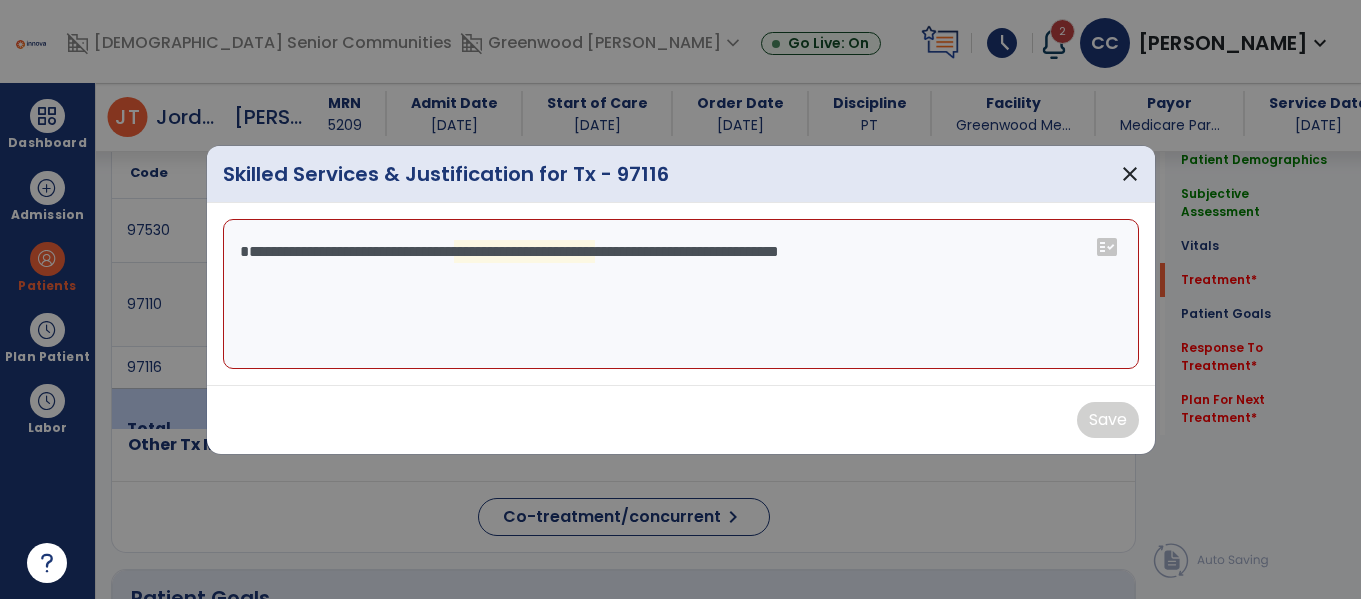click on "**********" at bounding box center (681, 294) 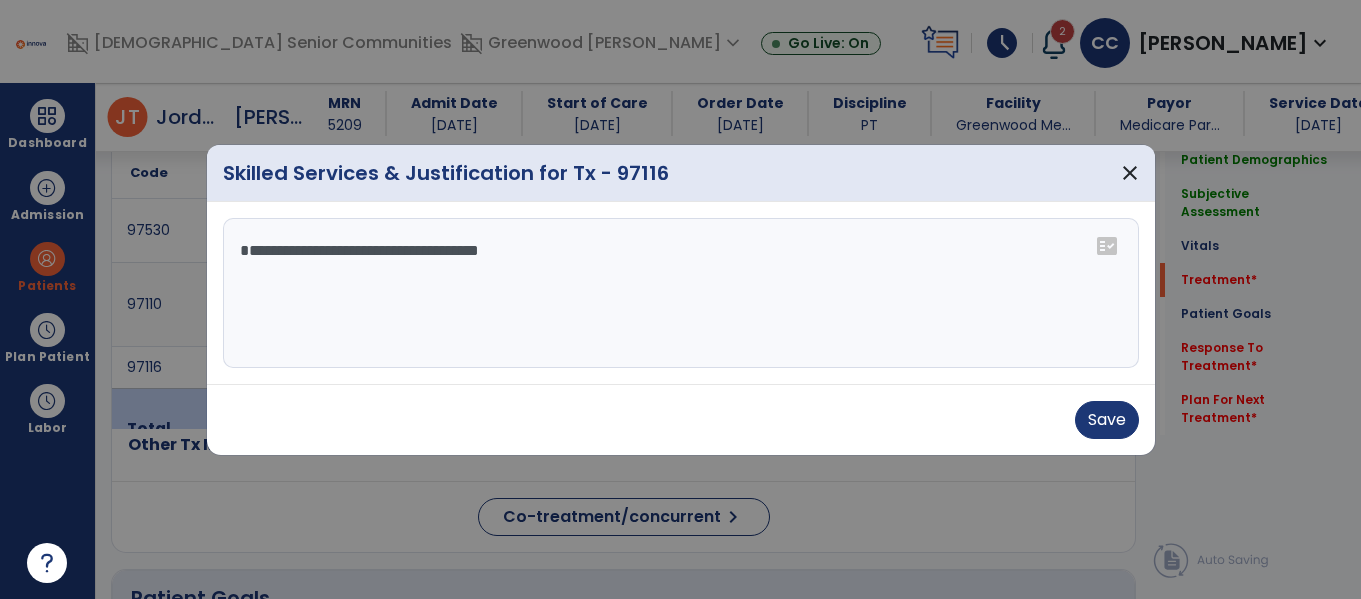 click on "**********" at bounding box center (681, 293) 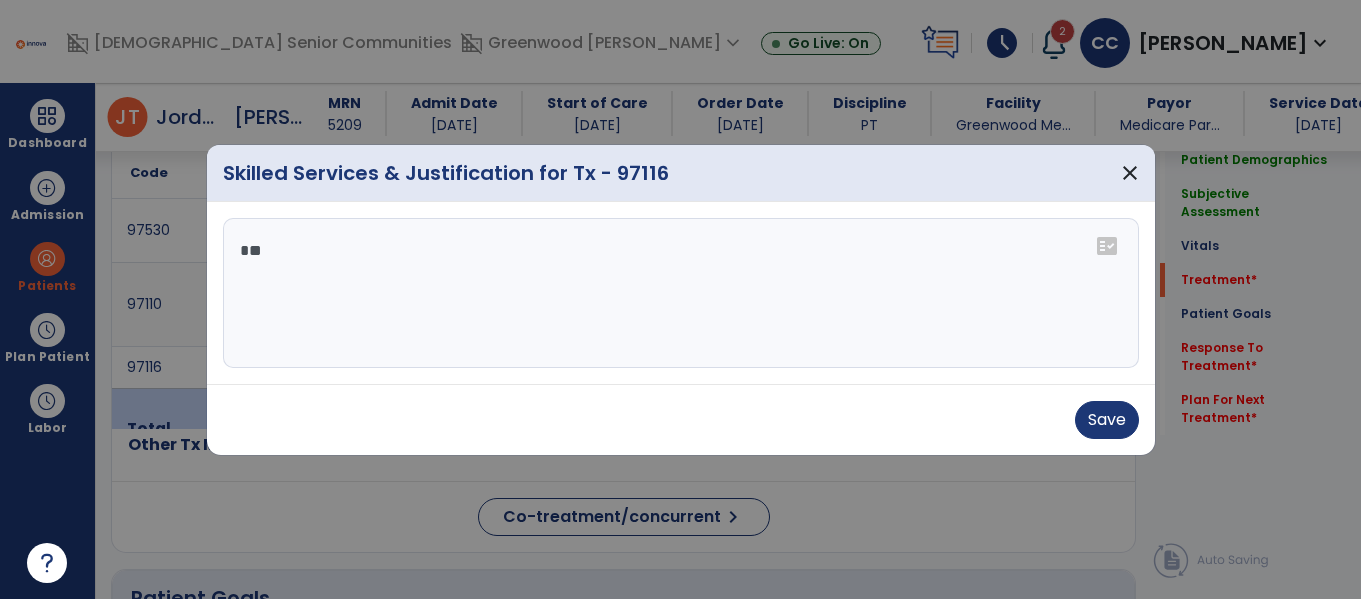 type on "*" 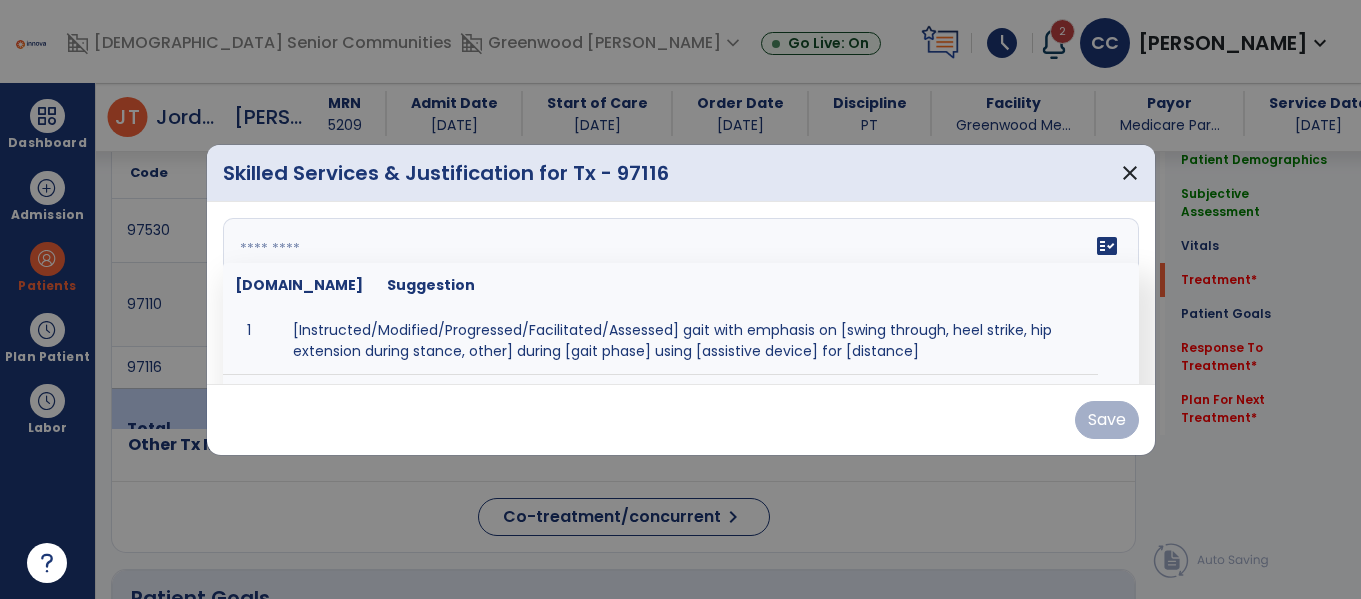 scroll, scrollTop: 73, scrollLeft: 0, axis: vertical 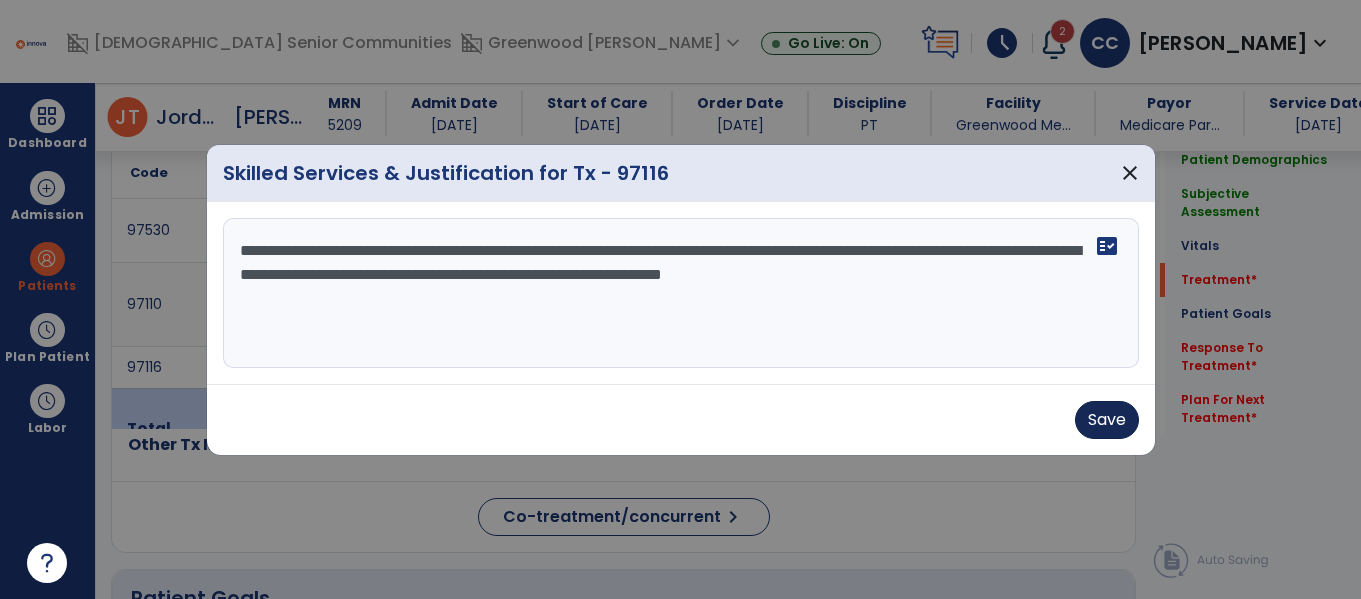type on "**********" 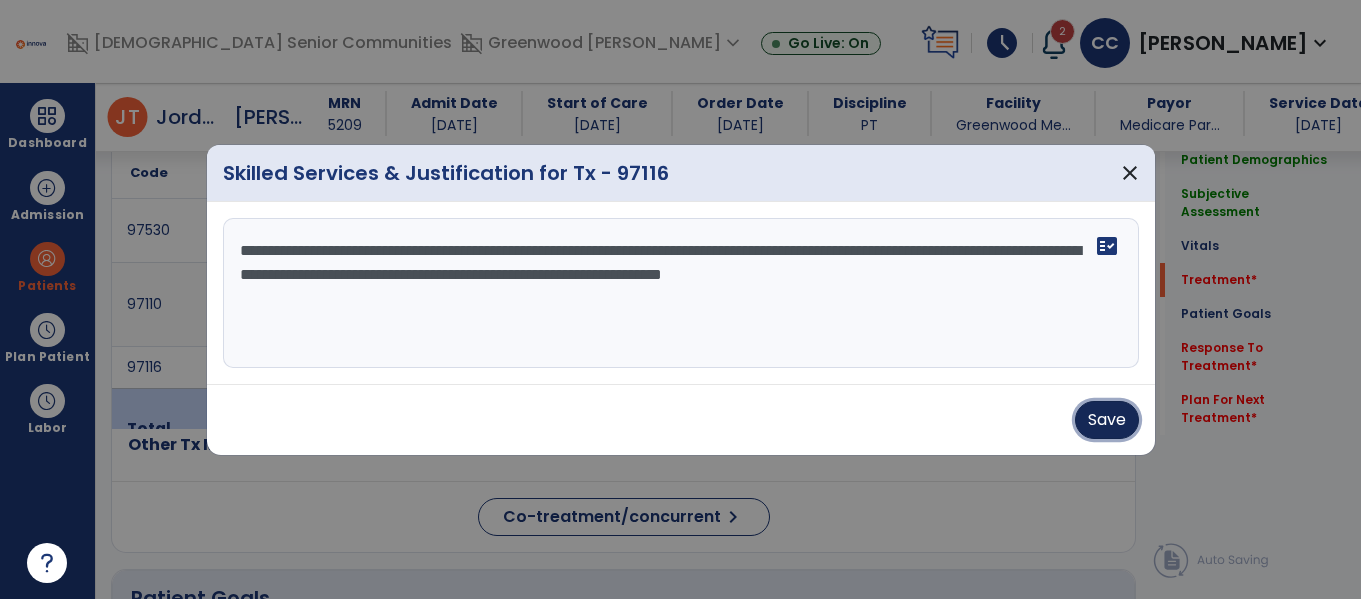 click on "Save" at bounding box center (1107, 420) 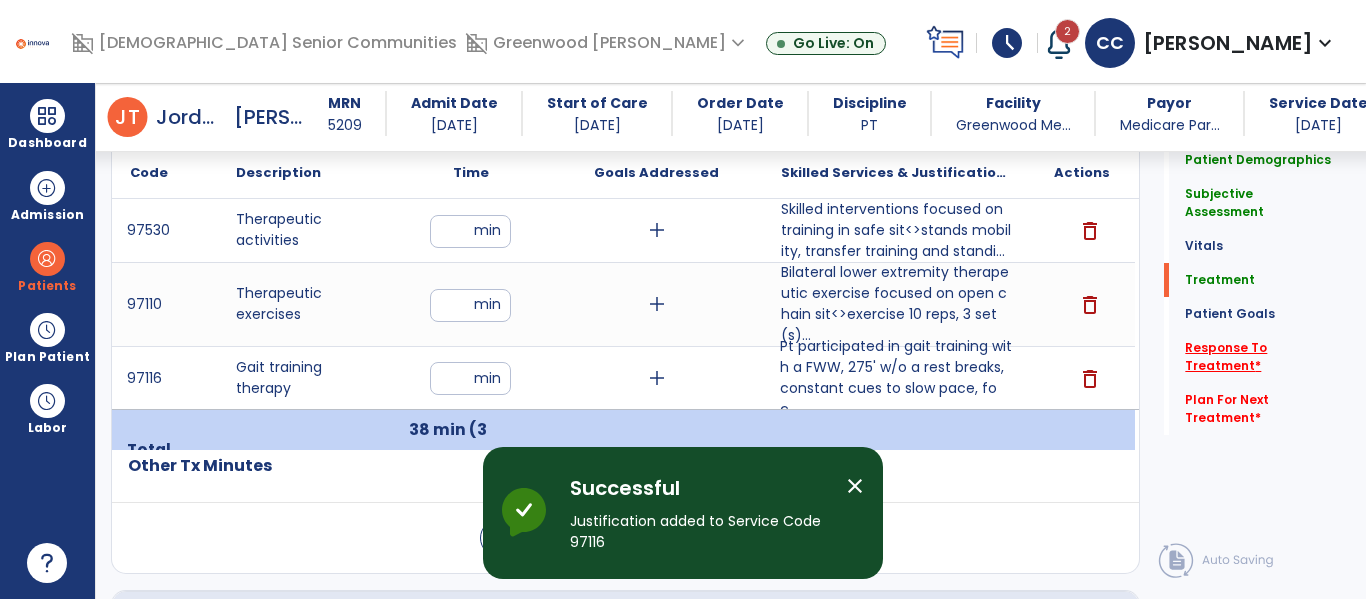 click on "Response To Treatment   *" 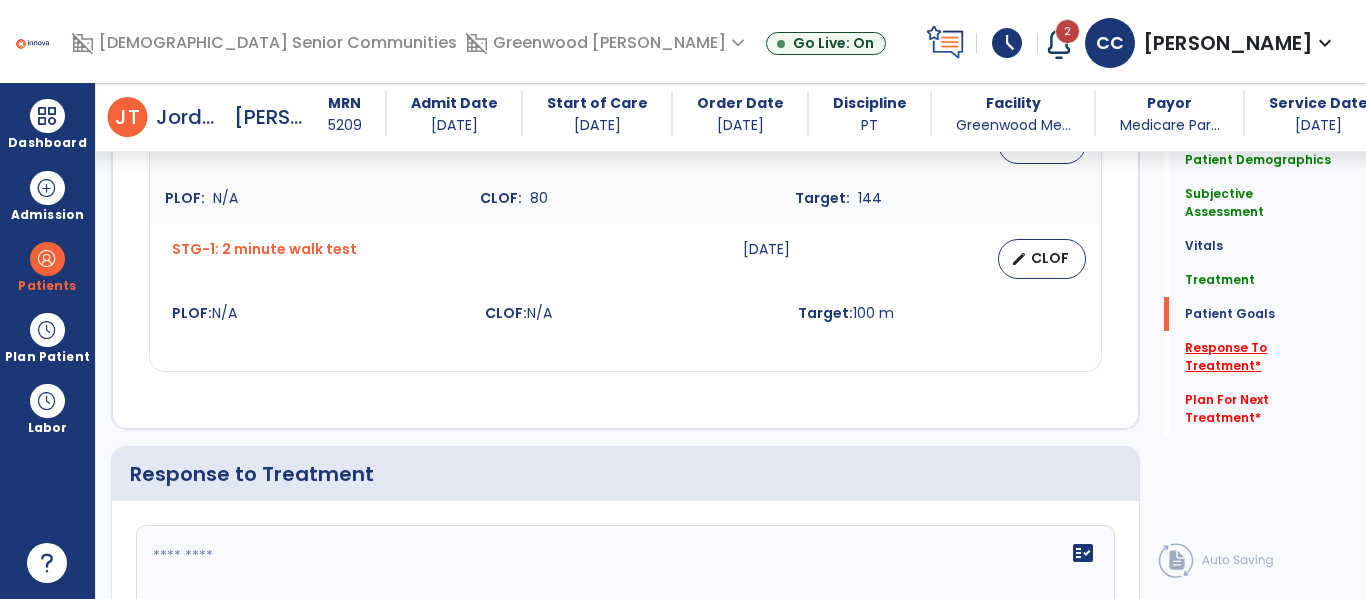 scroll, scrollTop: 3168, scrollLeft: 0, axis: vertical 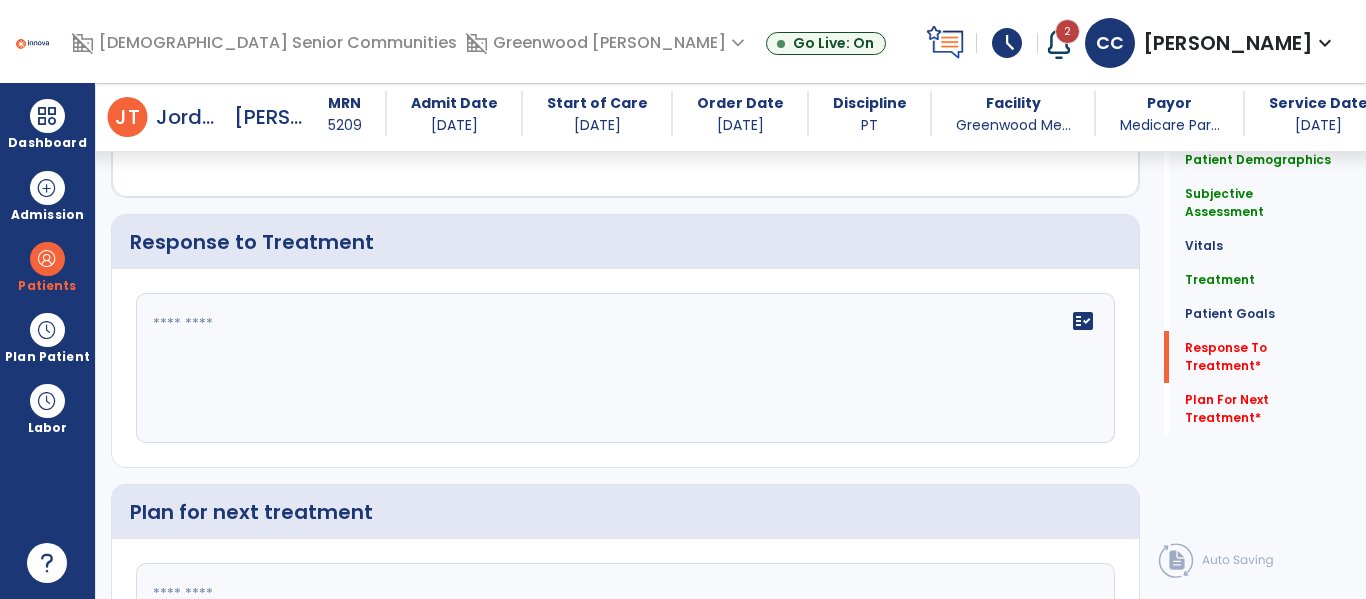 click 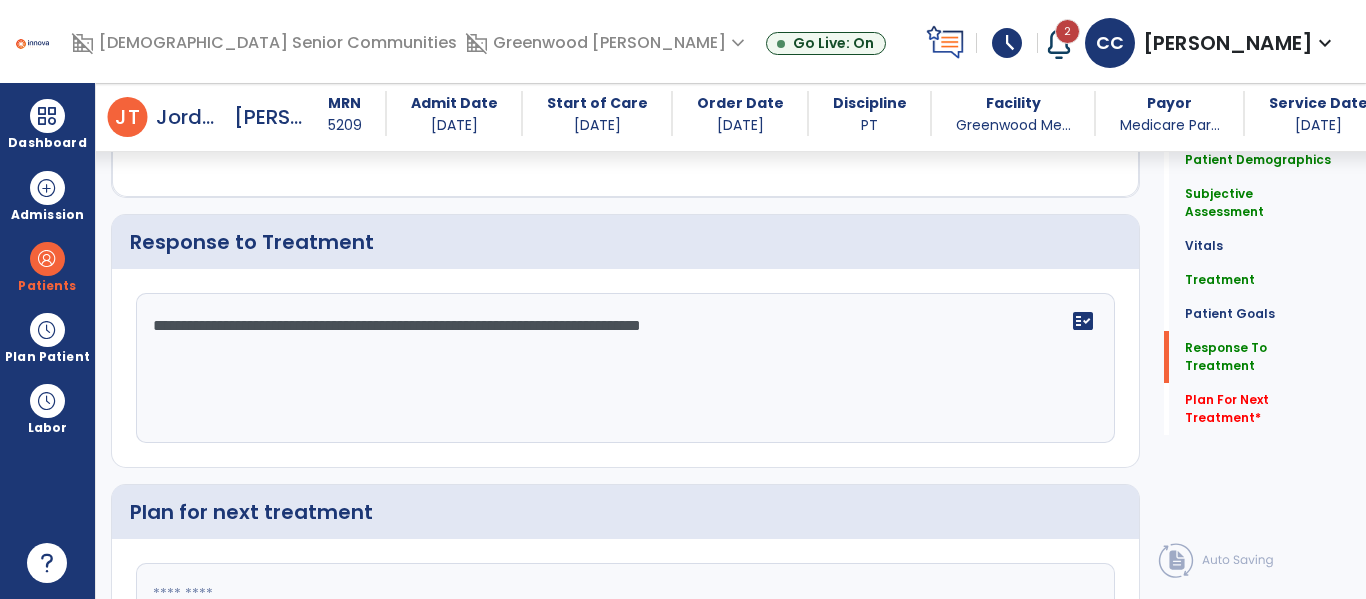 scroll, scrollTop: 3373, scrollLeft: 0, axis: vertical 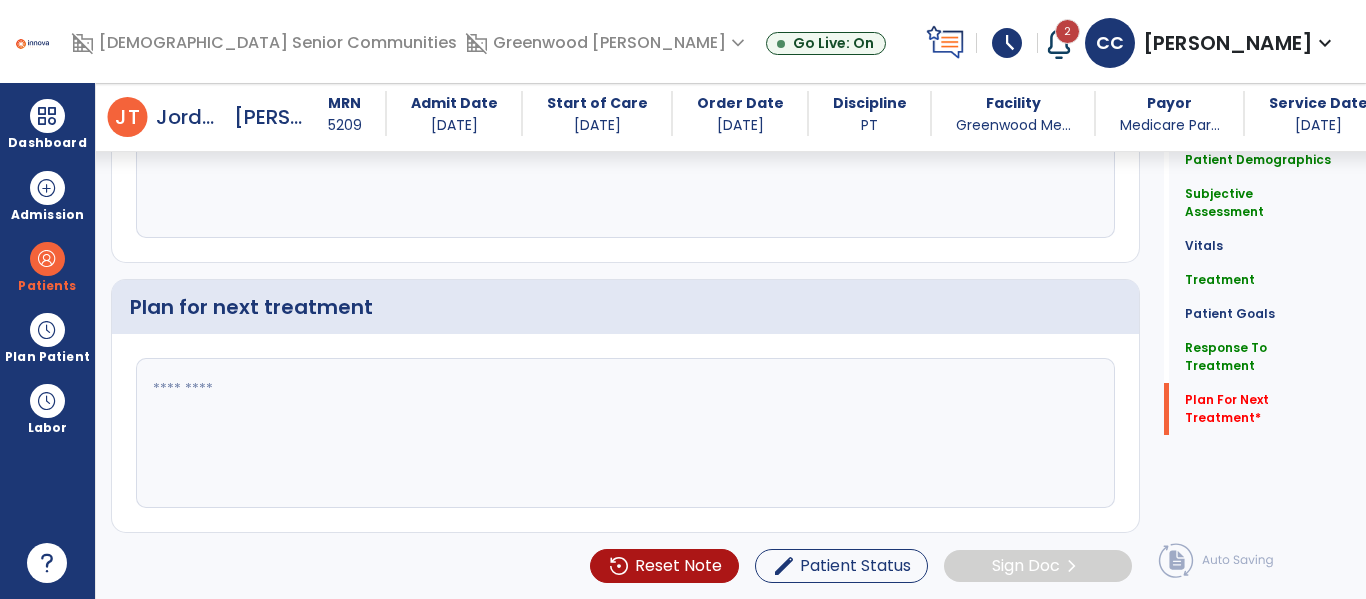 type on "**********" 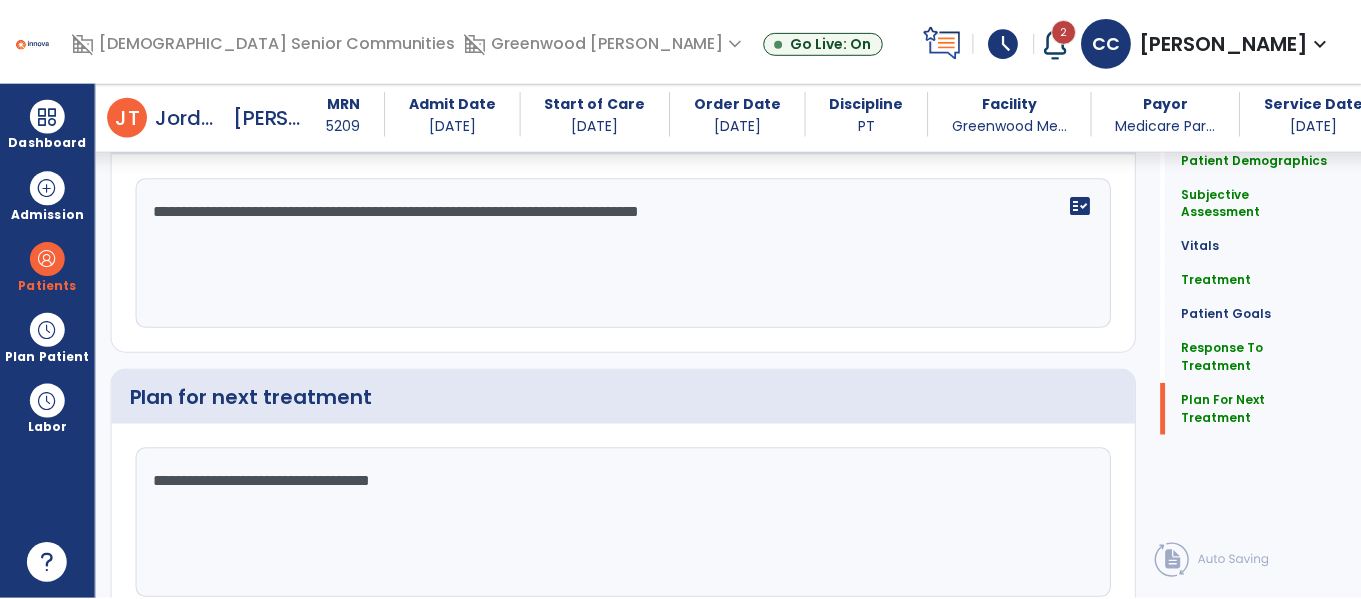 scroll, scrollTop: 3373, scrollLeft: 0, axis: vertical 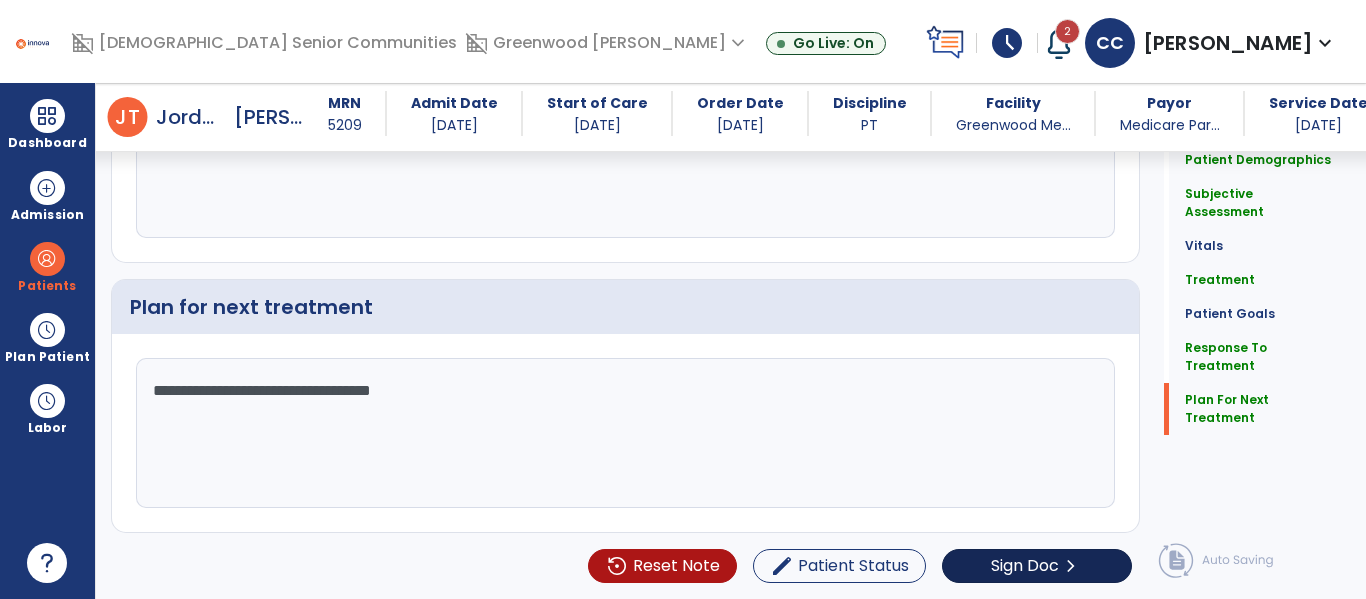 type on "**********" 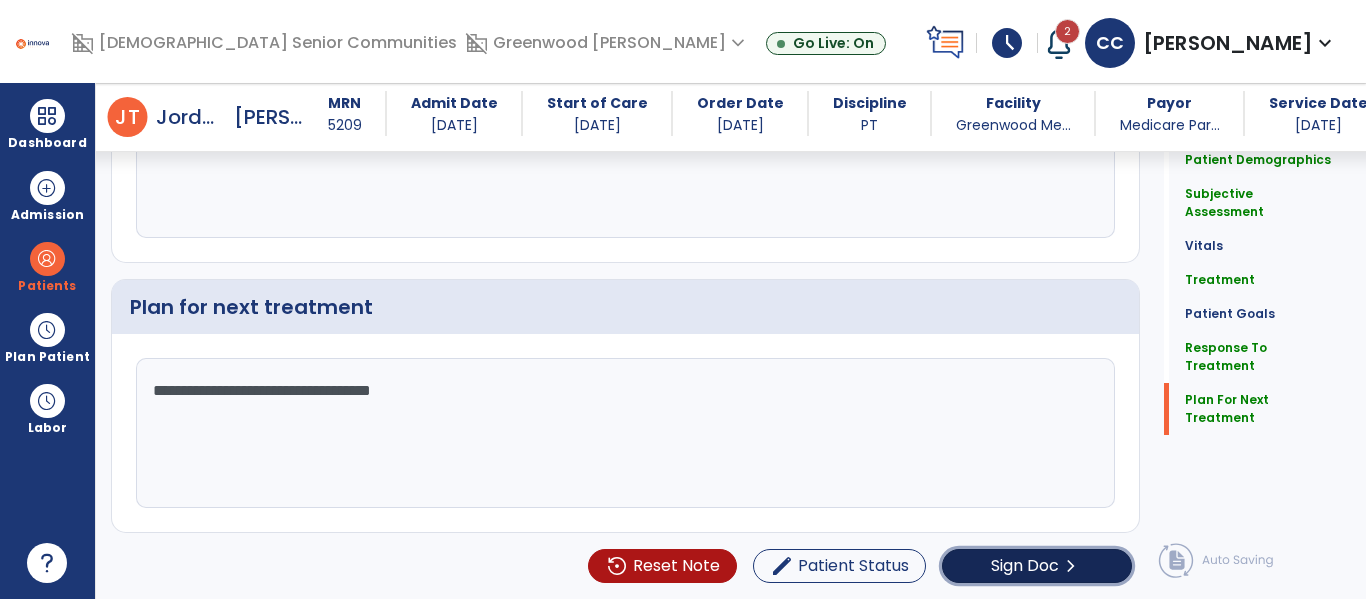 click on "Sign Doc  chevron_right" 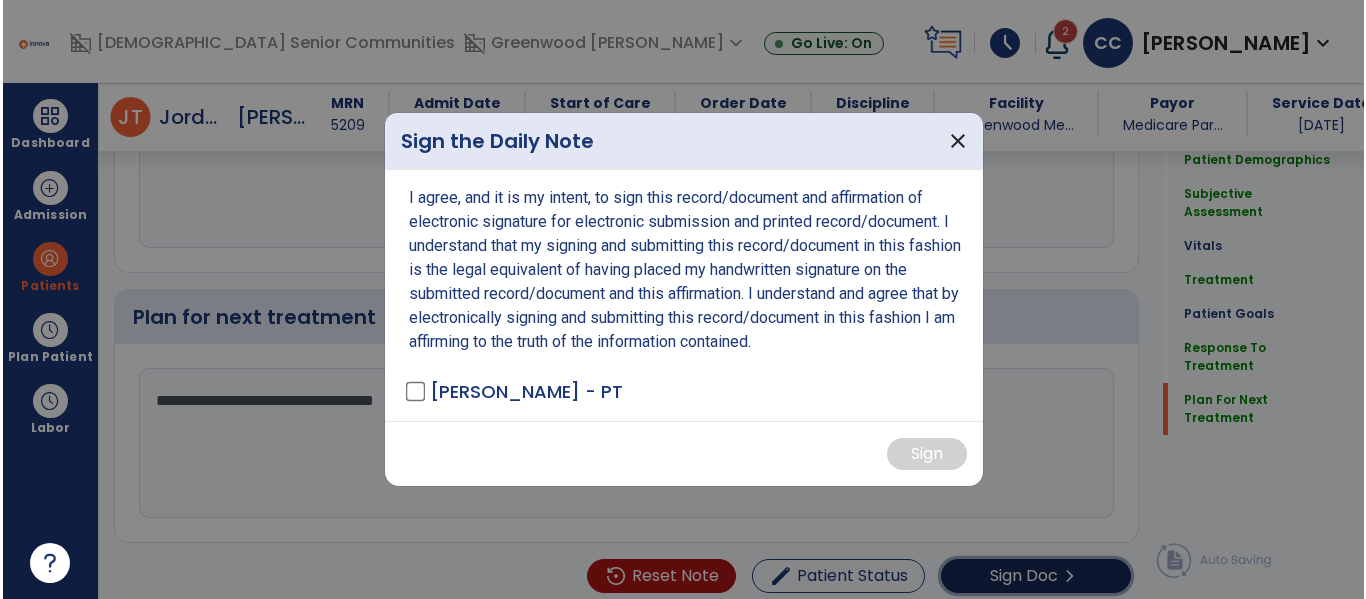 scroll, scrollTop: 3373, scrollLeft: 0, axis: vertical 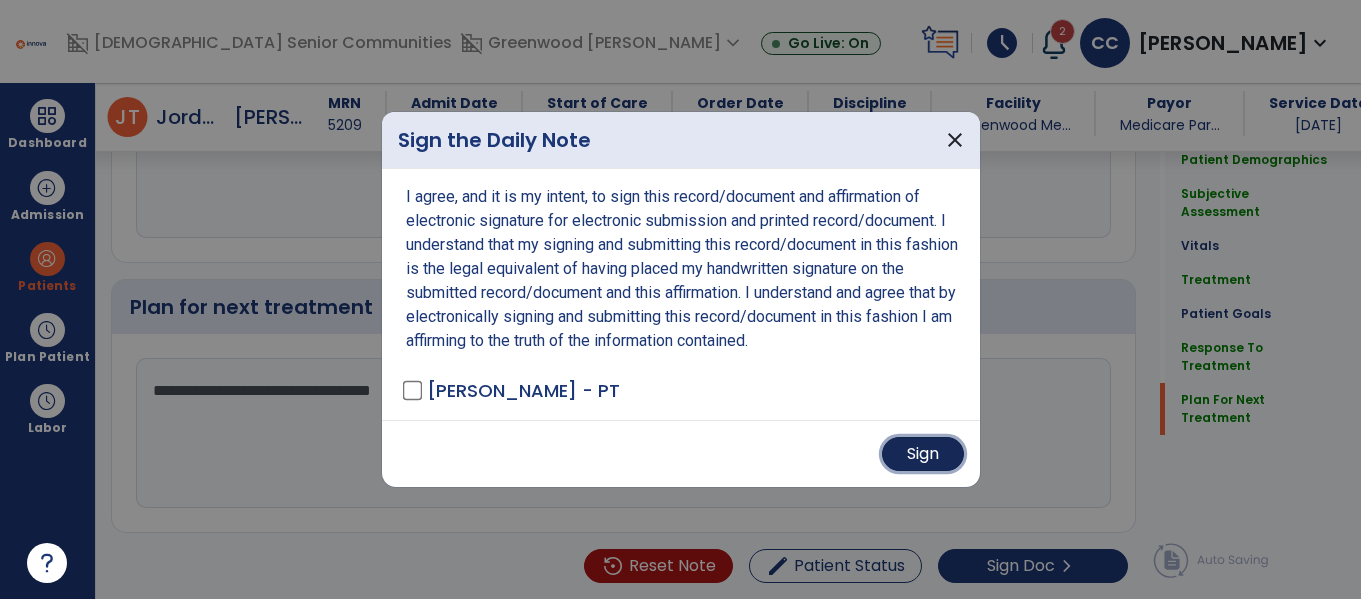 click on "Sign" at bounding box center [923, 454] 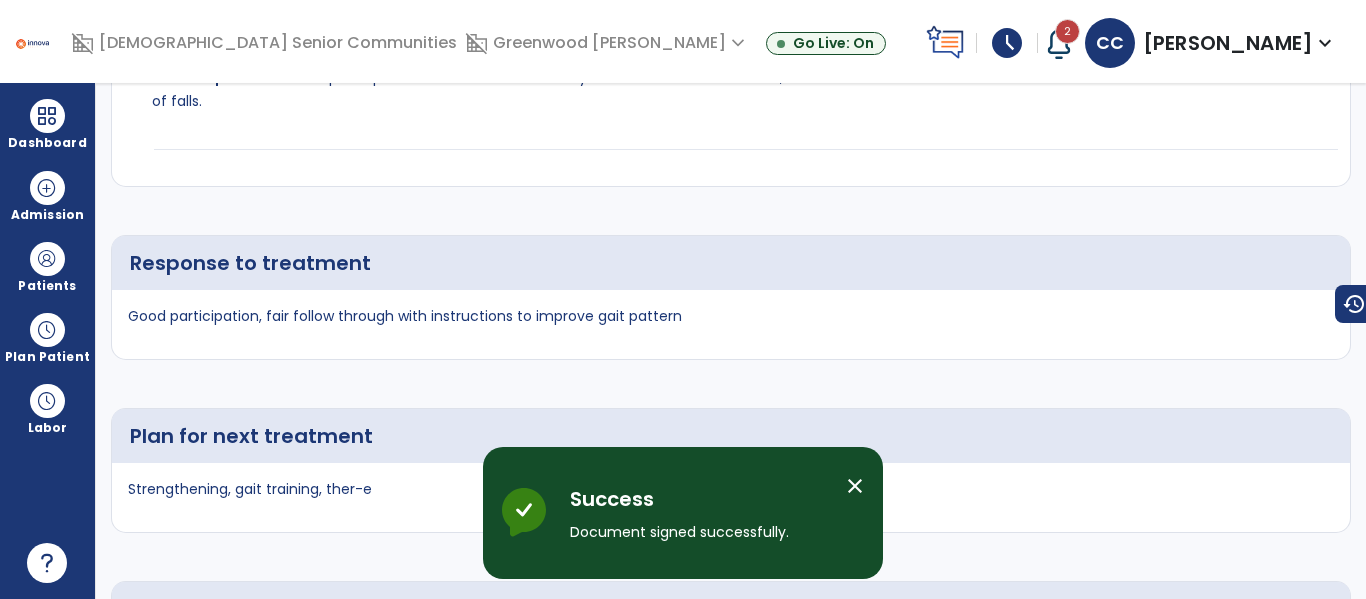 scroll, scrollTop: 0, scrollLeft: 0, axis: both 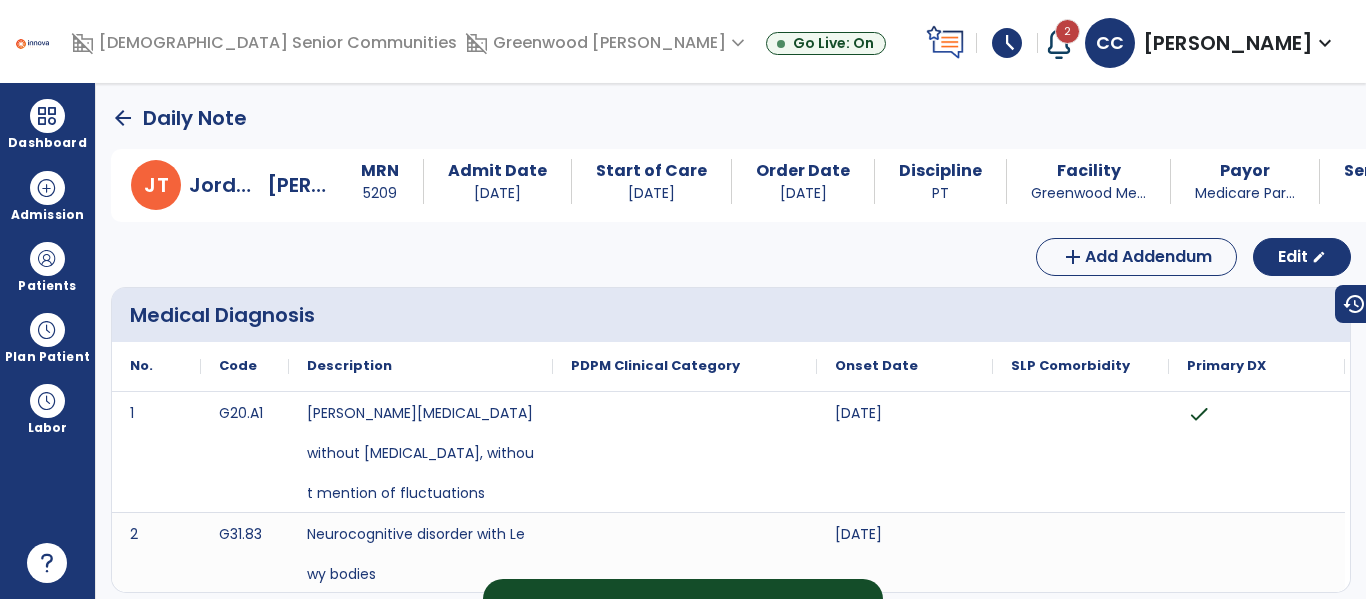 click on "arrow_back" 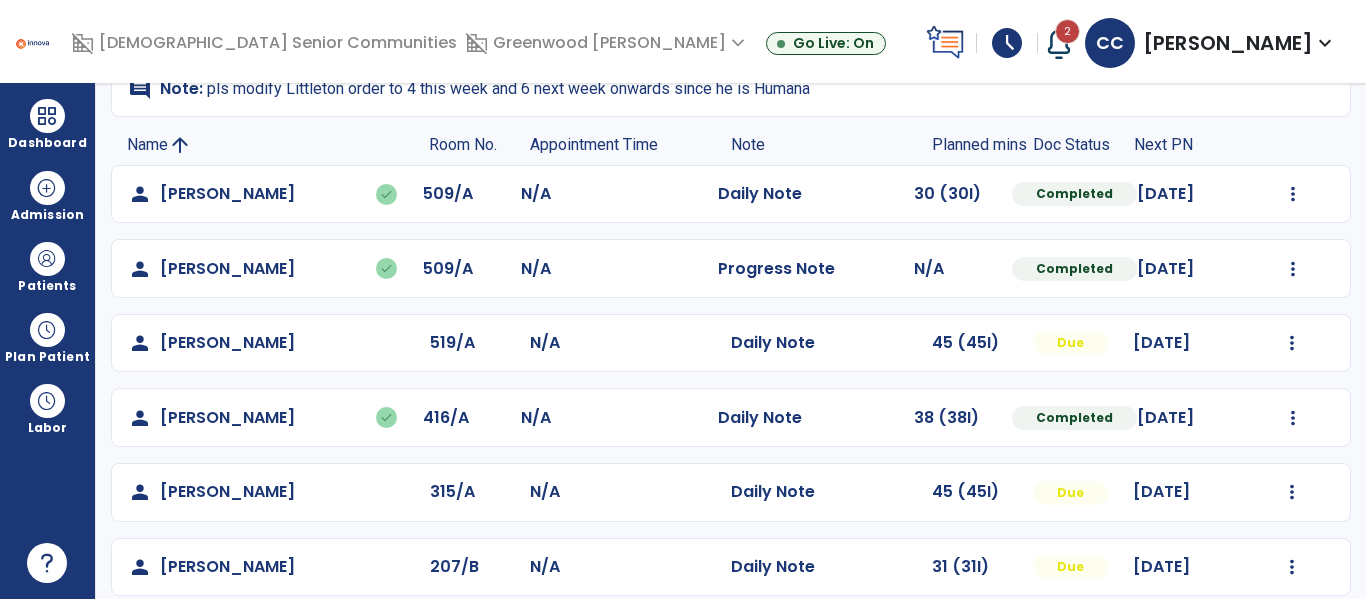 scroll, scrollTop: 167, scrollLeft: 0, axis: vertical 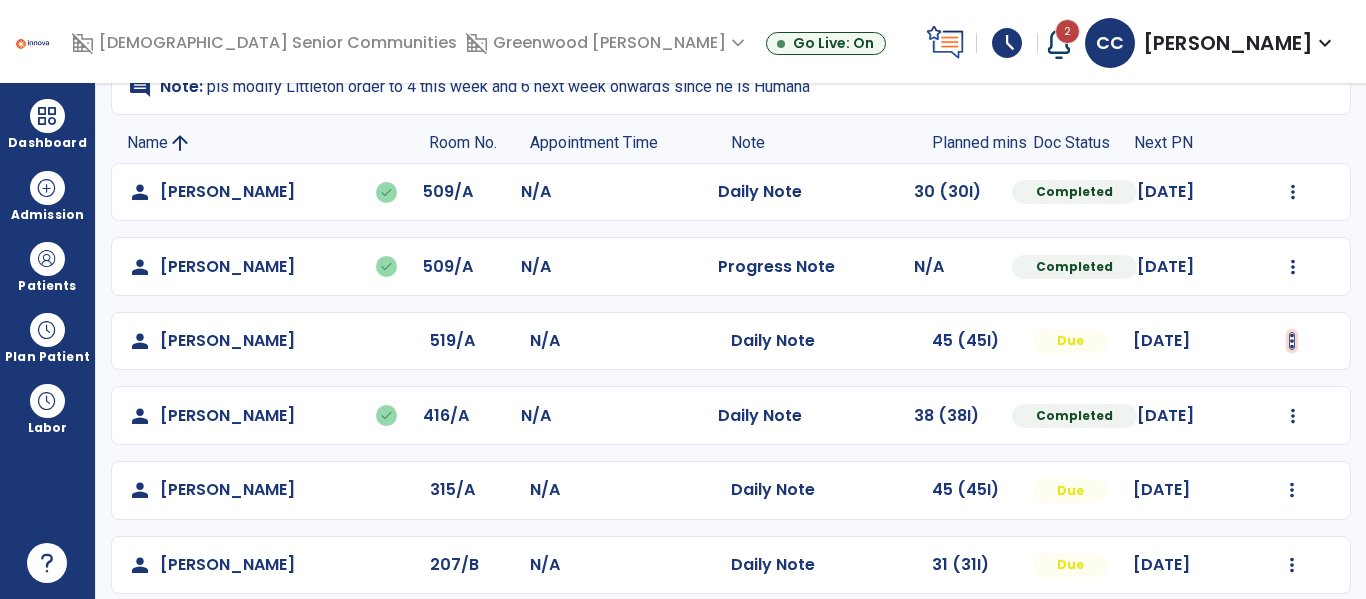click at bounding box center [1293, 192] 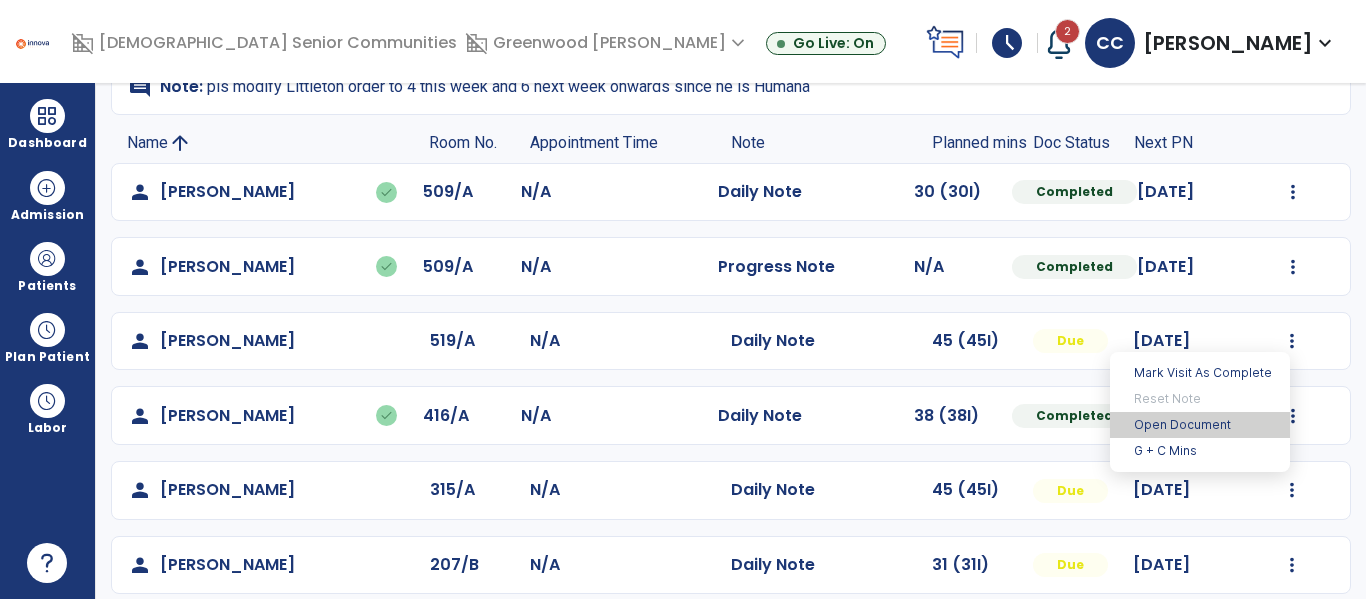 click on "Open Document" at bounding box center (1200, 425) 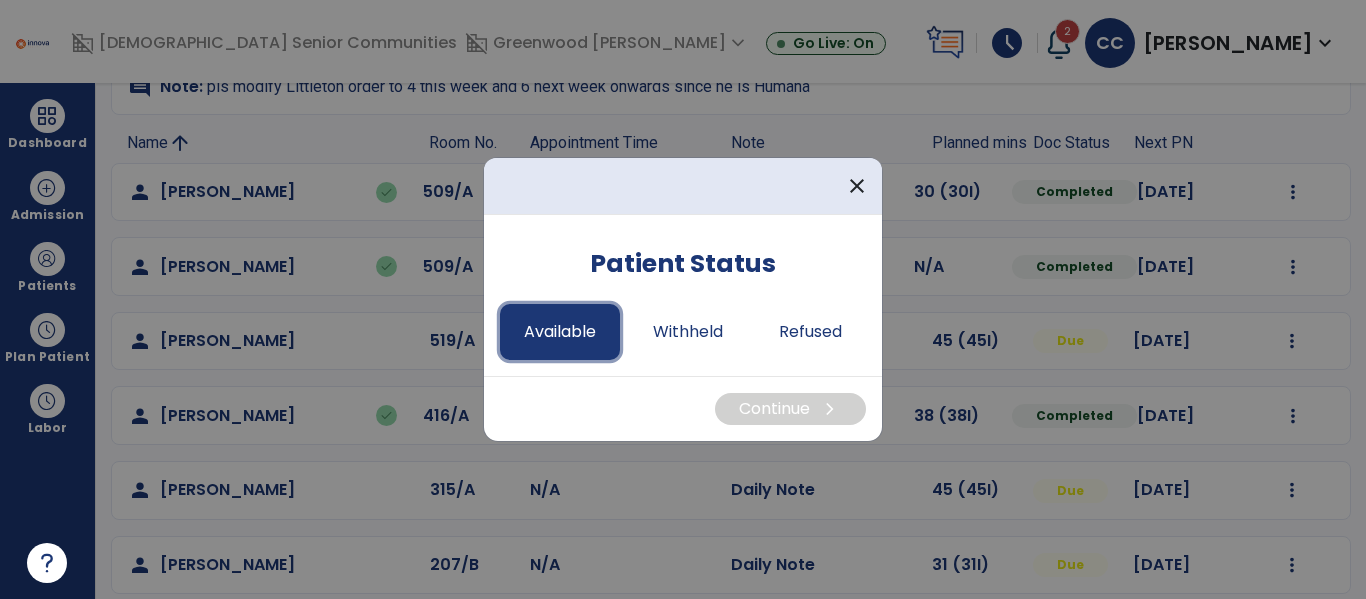 click on "Available" at bounding box center [560, 332] 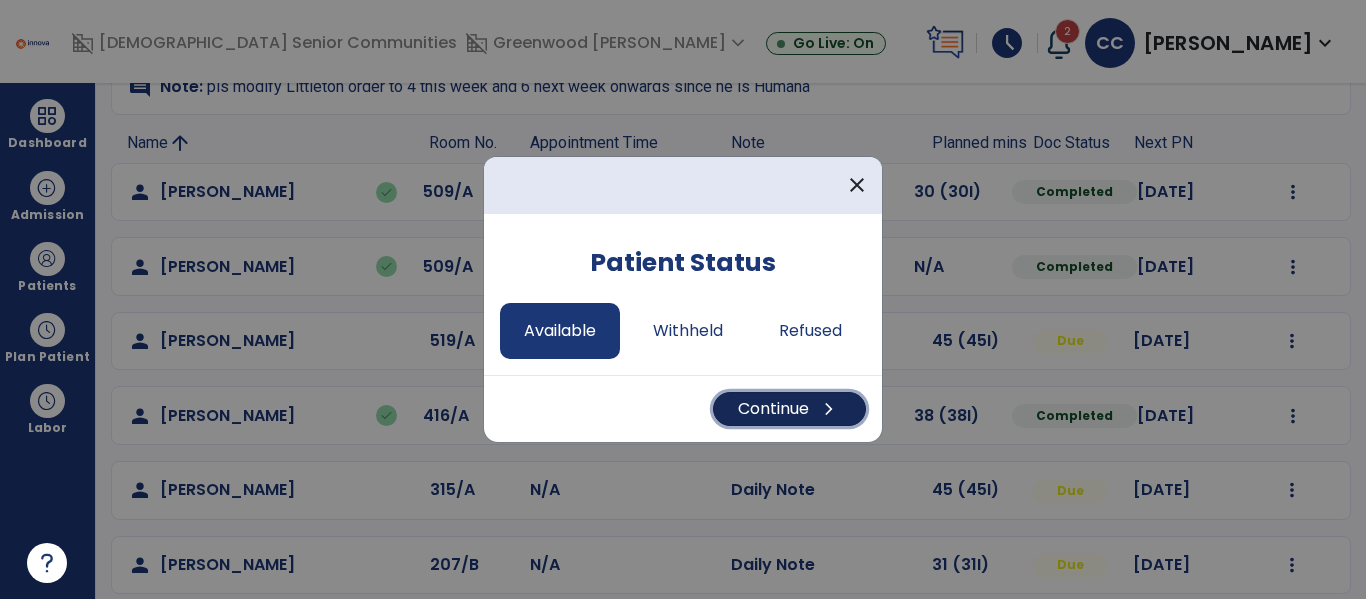 click on "Continue   chevron_right" at bounding box center (789, 409) 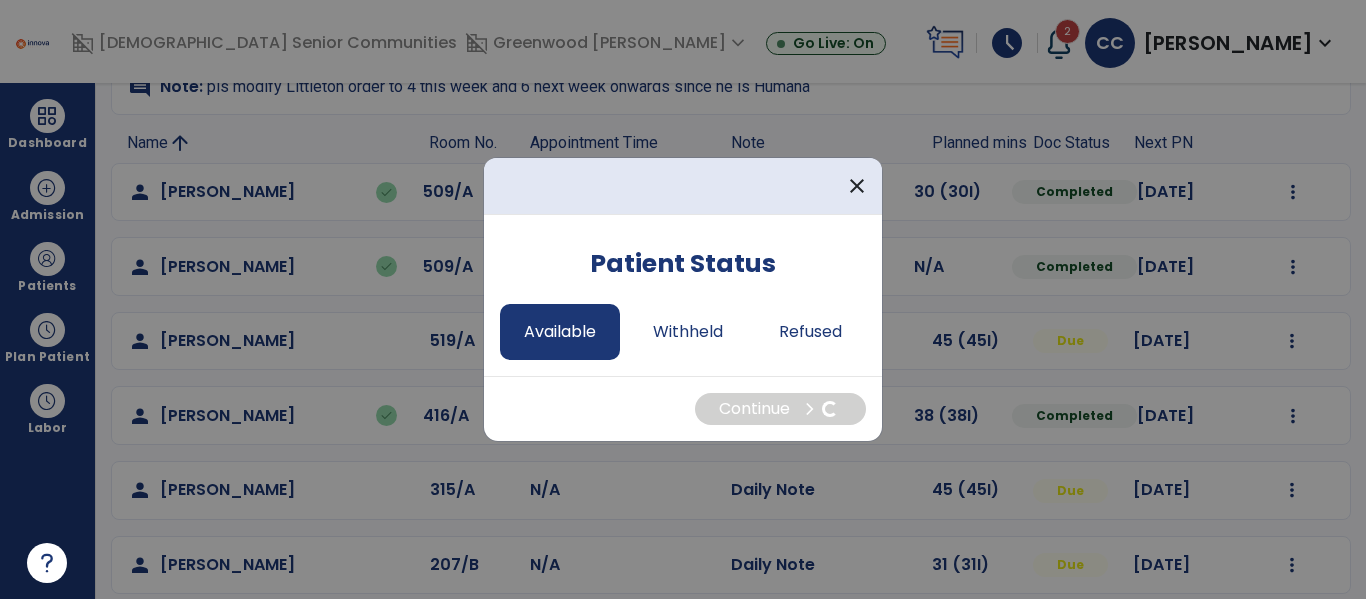 select on "*" 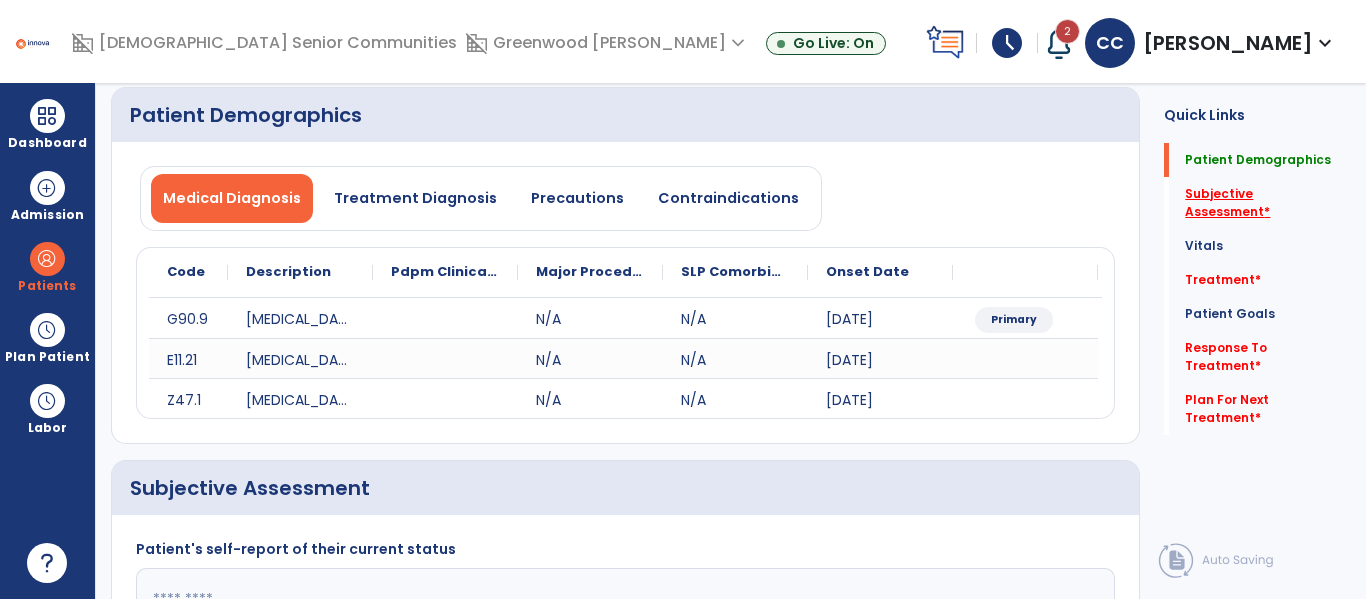 click on "Subjective Assessment   *" 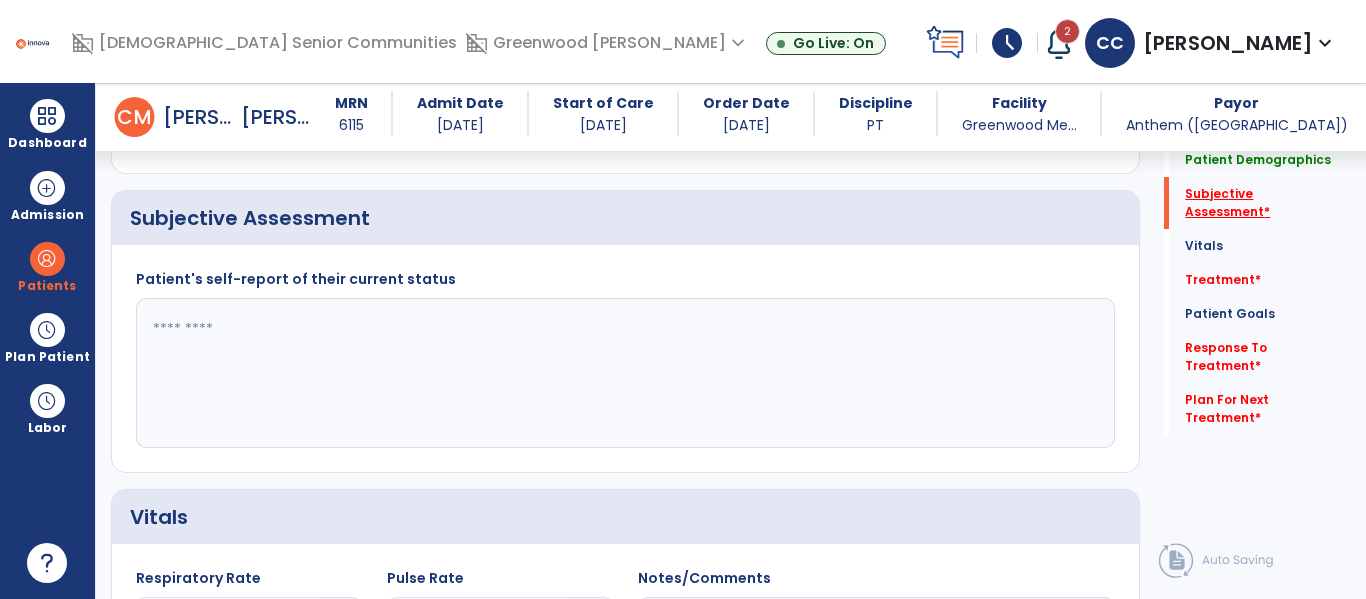 scroll, scrollTop: 427, scrollLeft: 0, axis: vertical 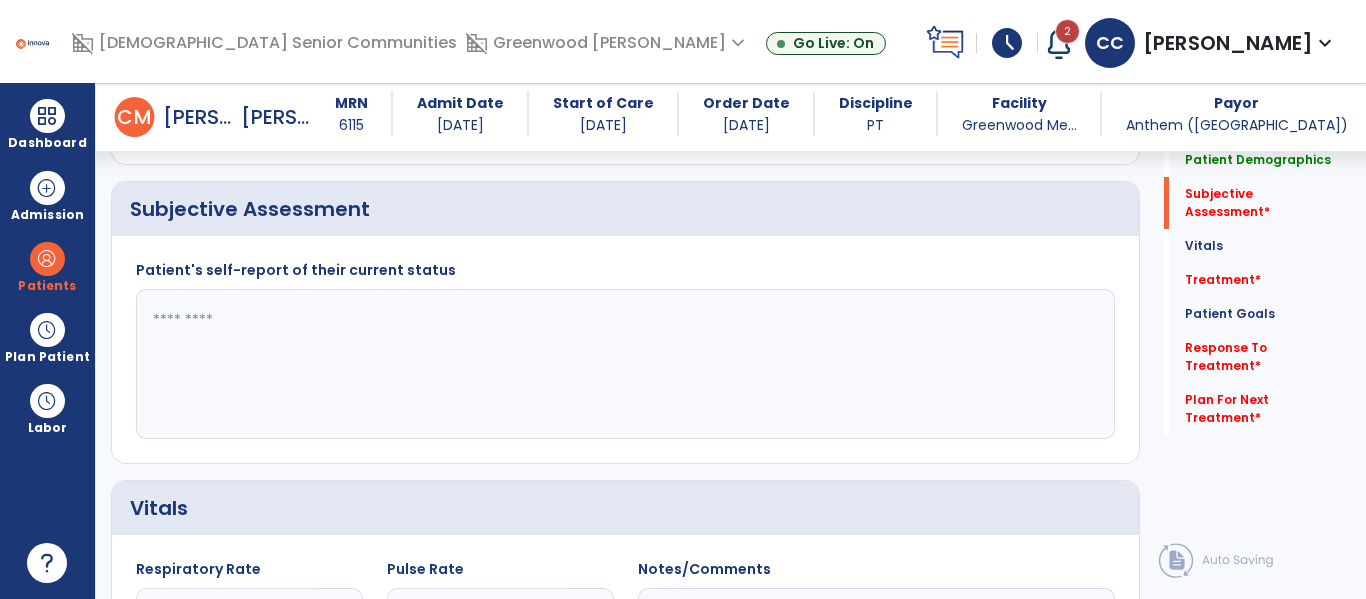 click 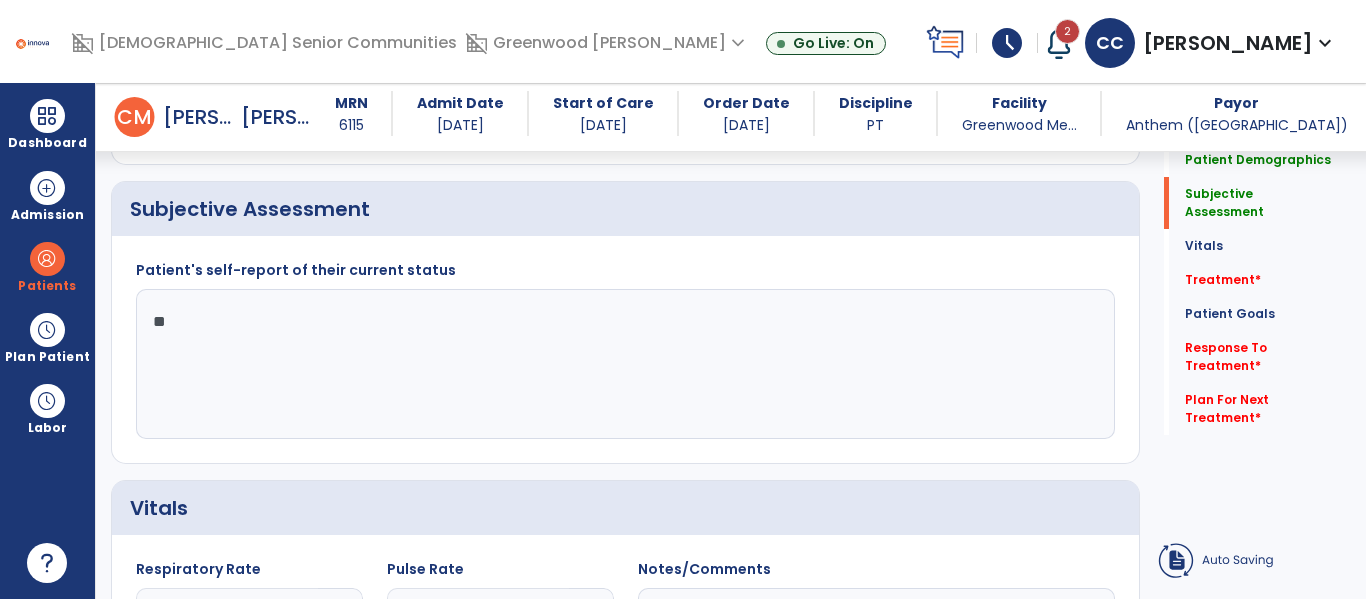 click on "*" 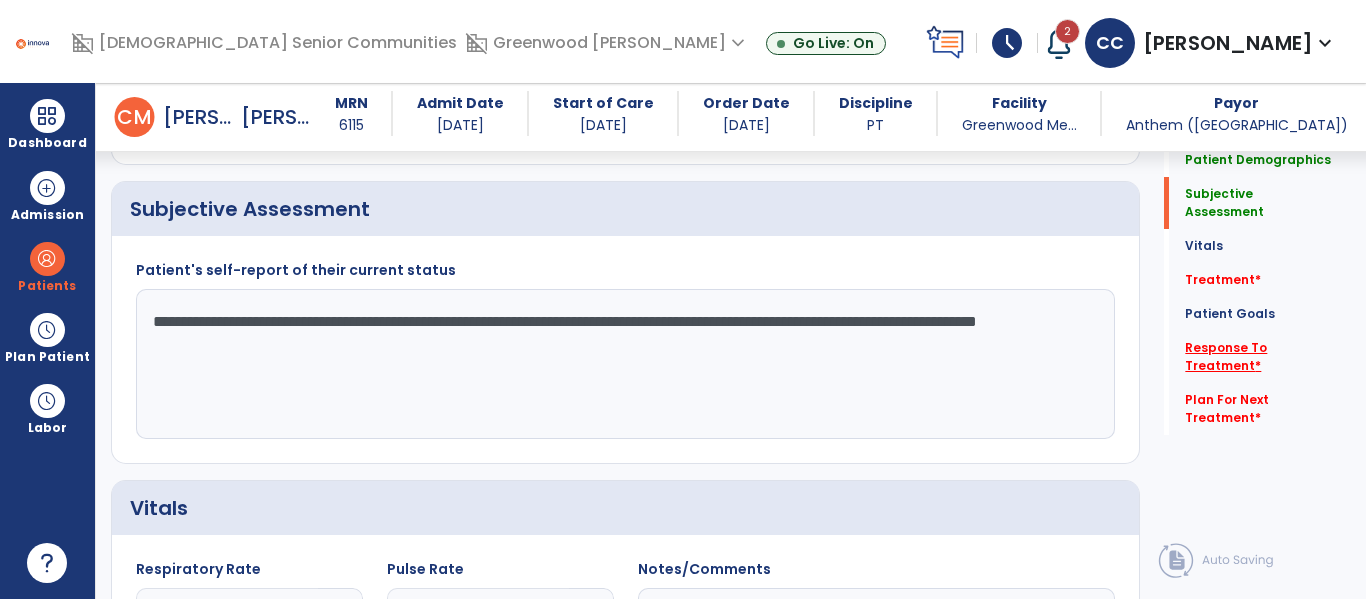type on "**********" 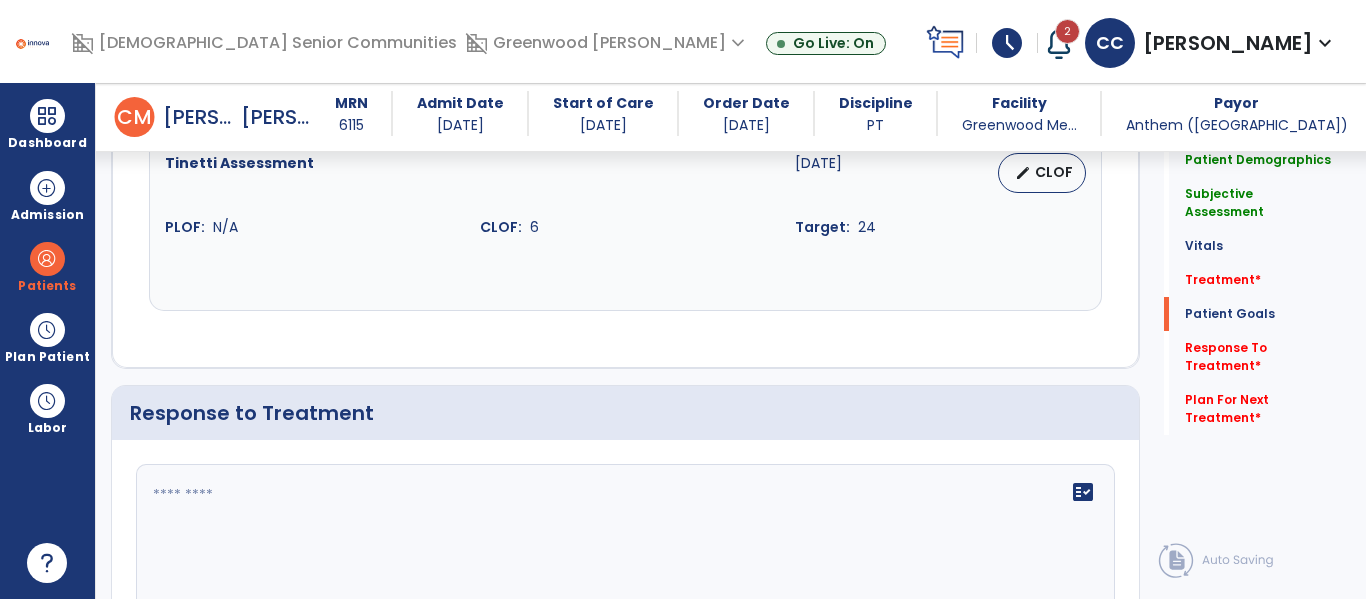 scroll, scrollTop: 2710, scrollLeft: 0, axis: vertical 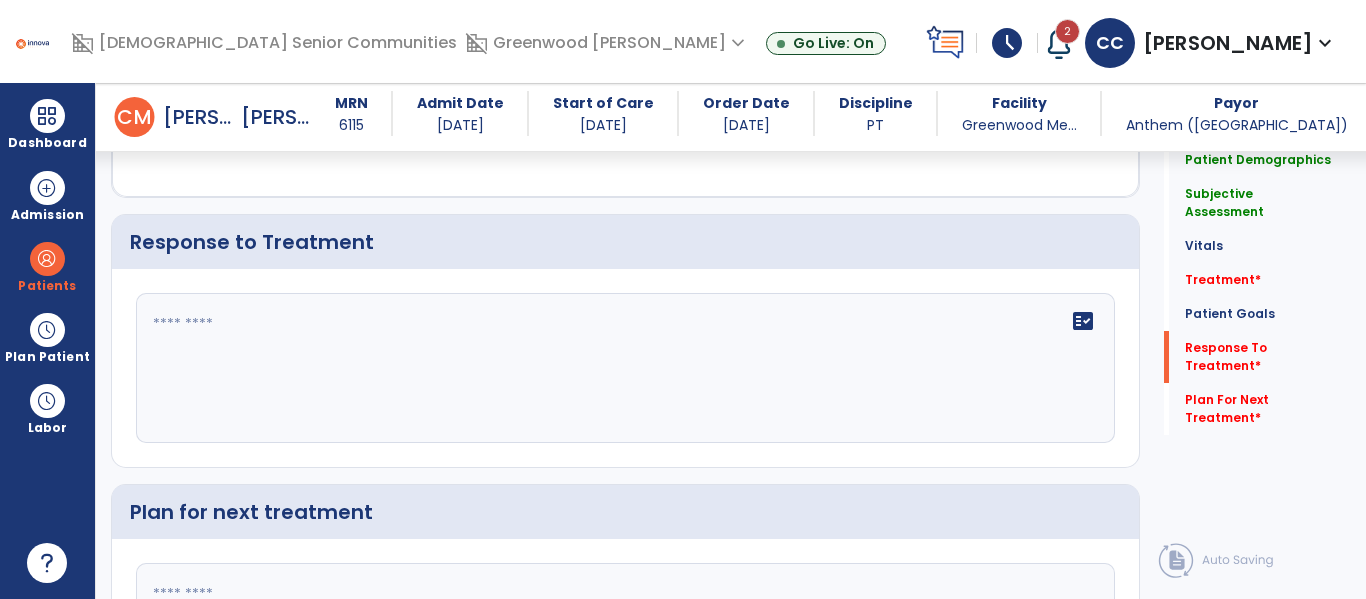click 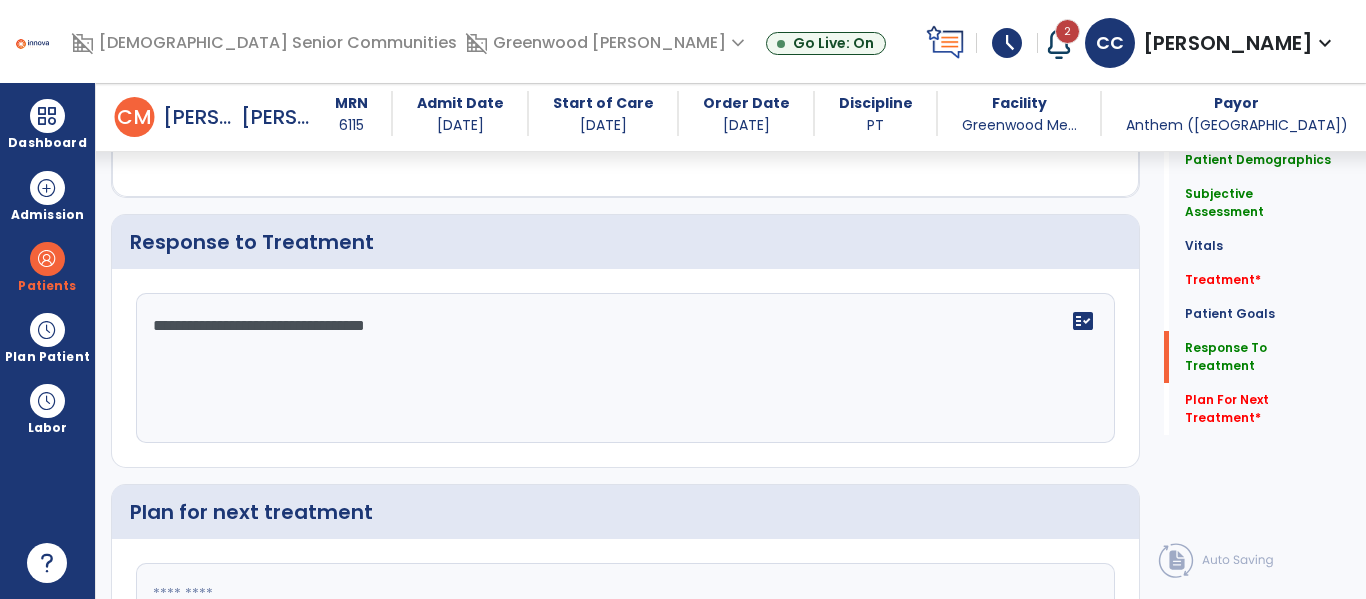 click on "**********" 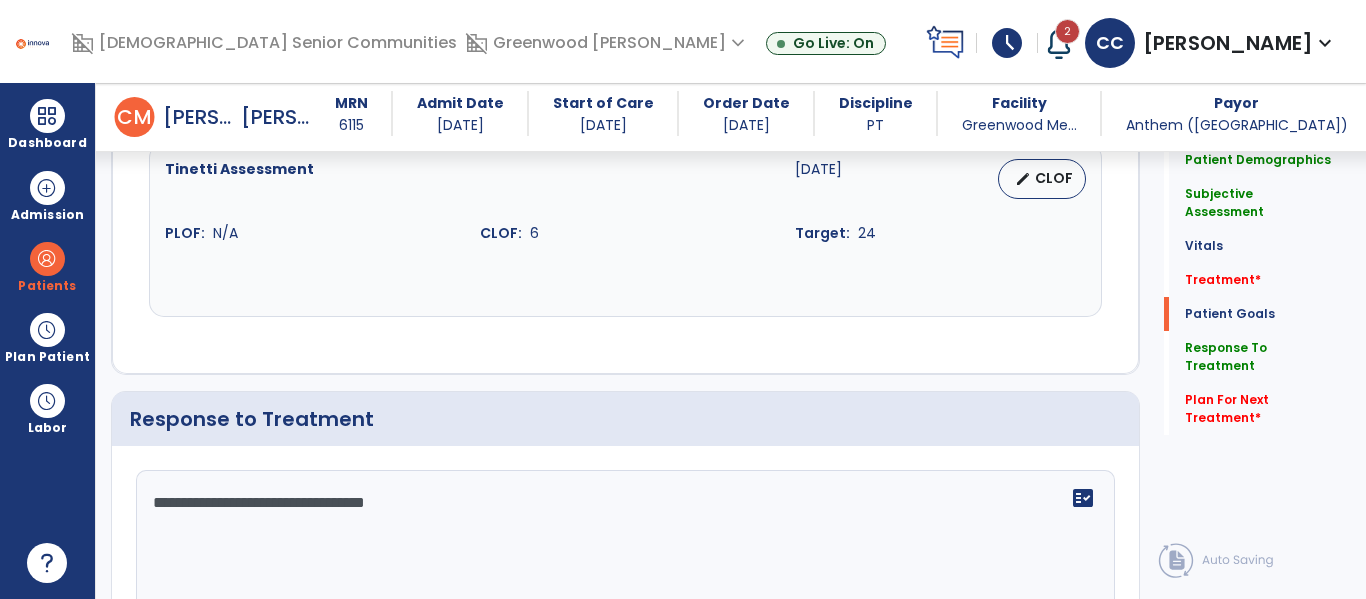 scroll, scrollTop: 2515, scrollLeft: 0, axis: vertical 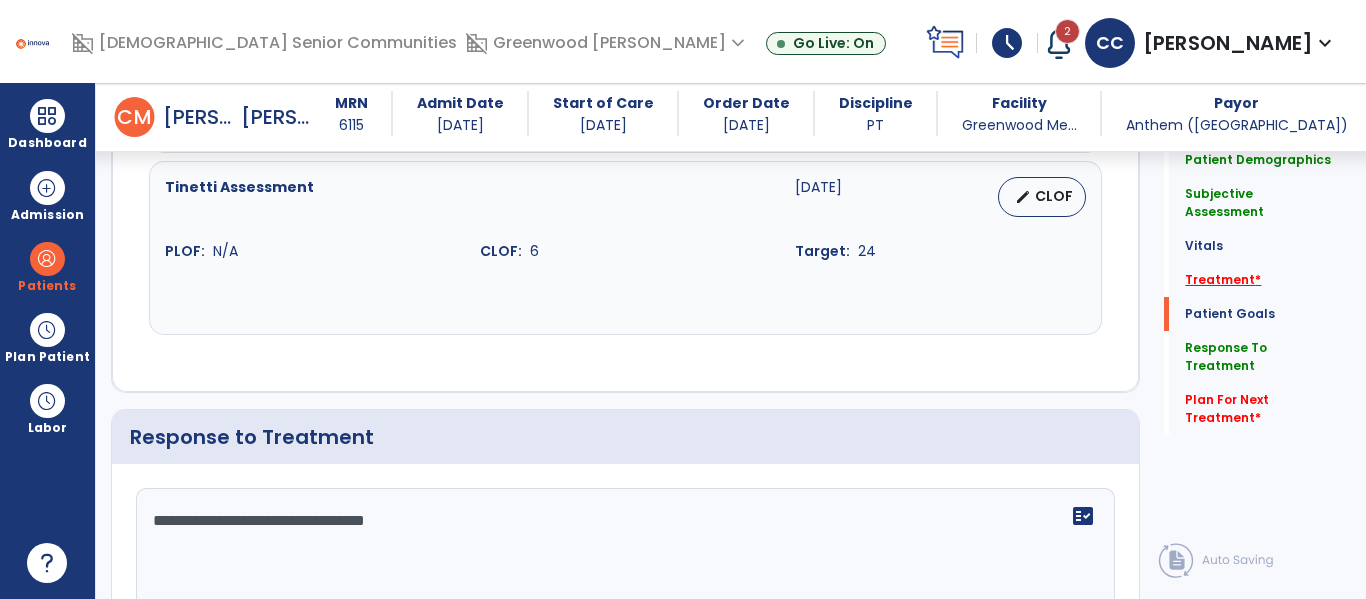 type on "**********" 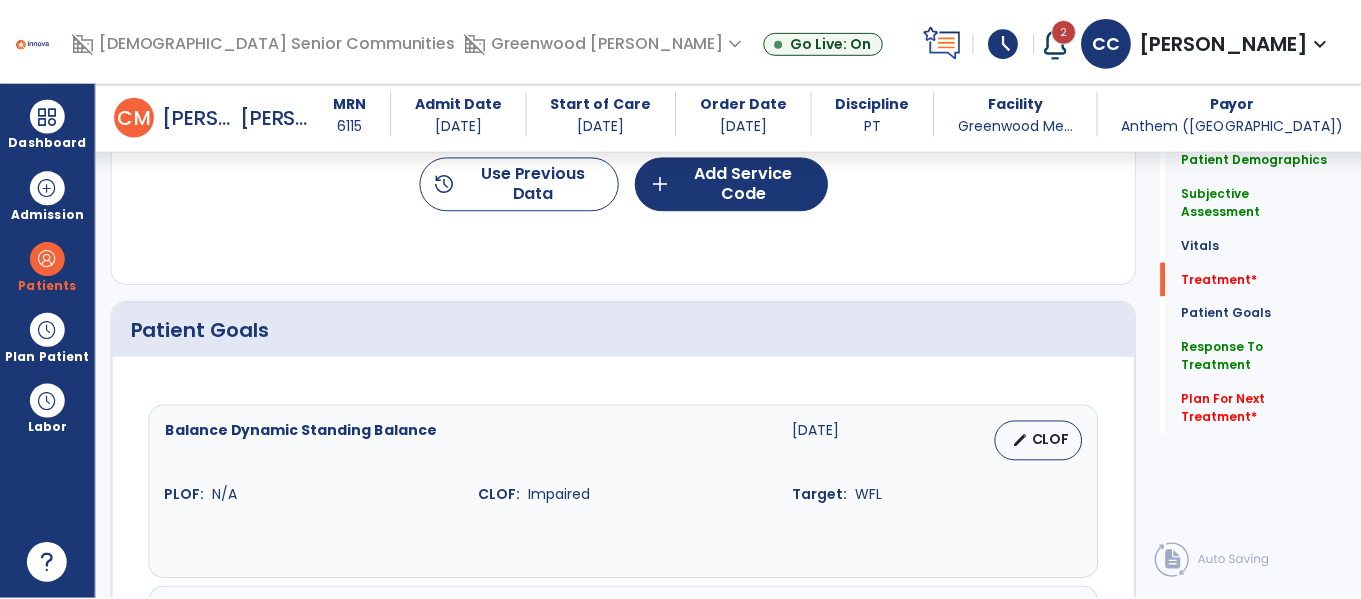 scroll, scrollTop: 1116, scrollLeft: 0, axis: vertical 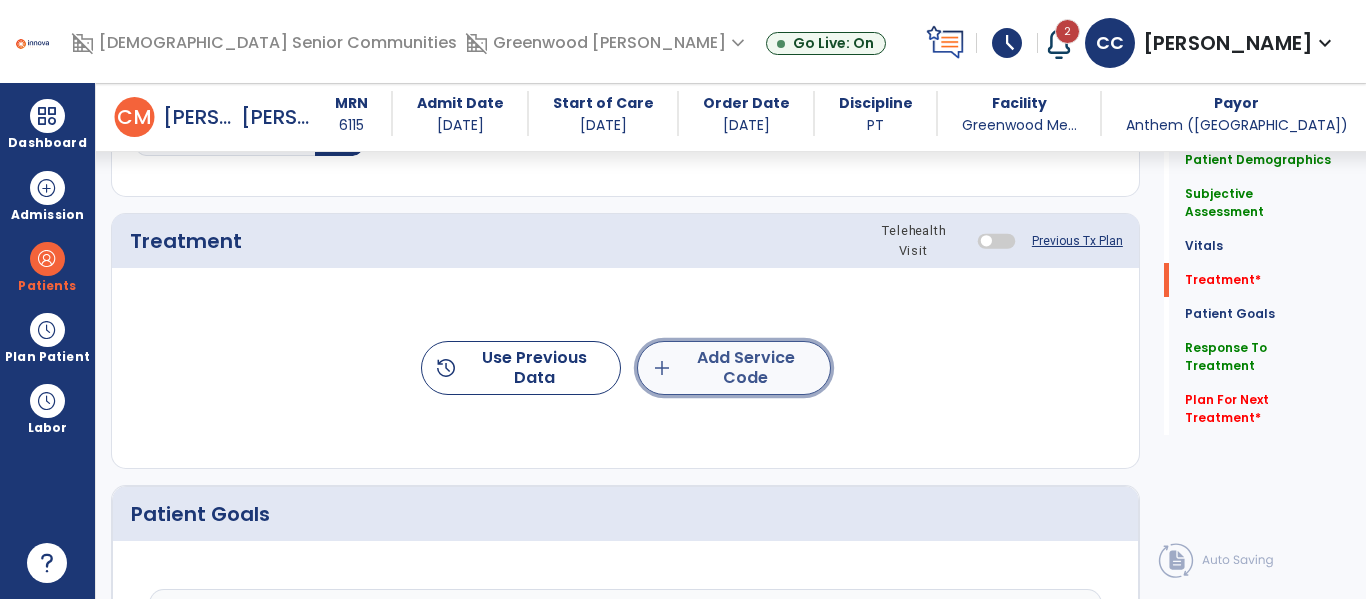 click on "add" 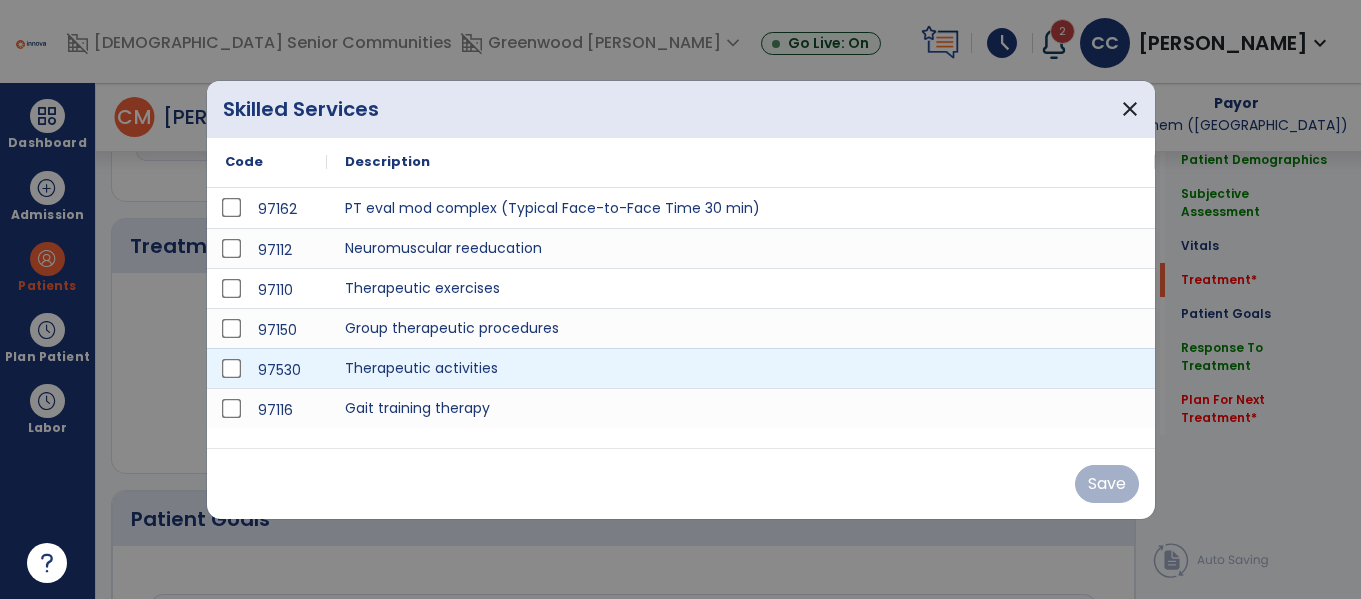 scroll, scrollTop: 1116, scrollLeft: 0, axis: vertical 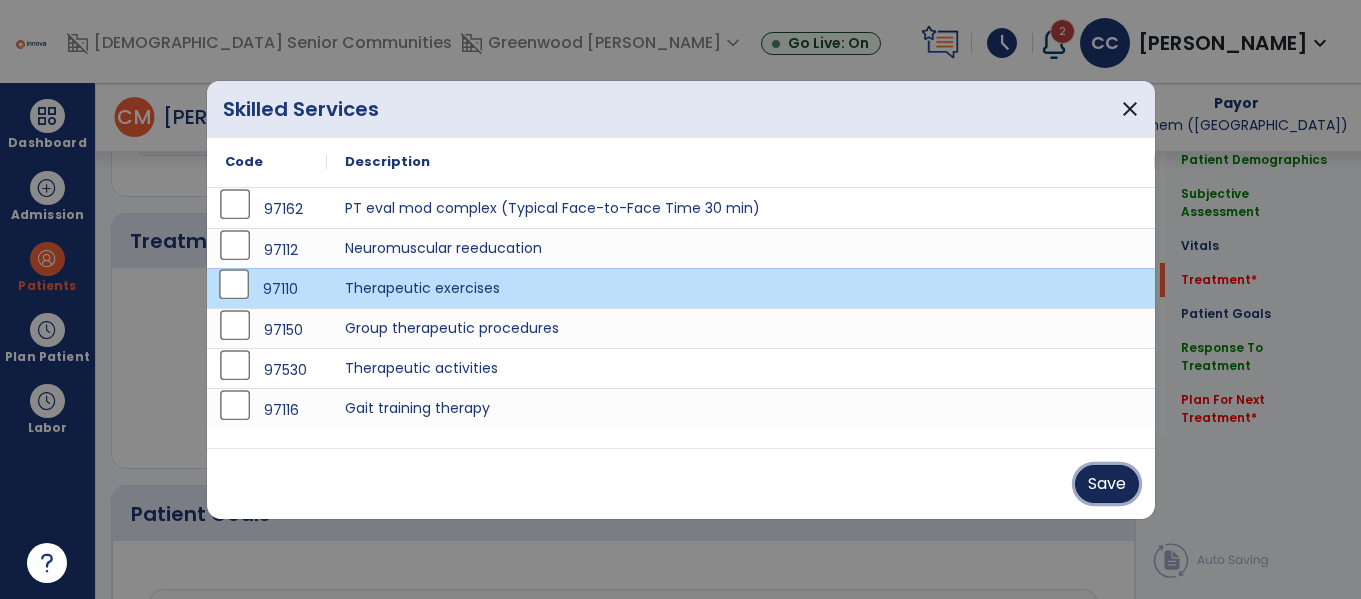 click on "Save" at bounding box center [1107, 484] 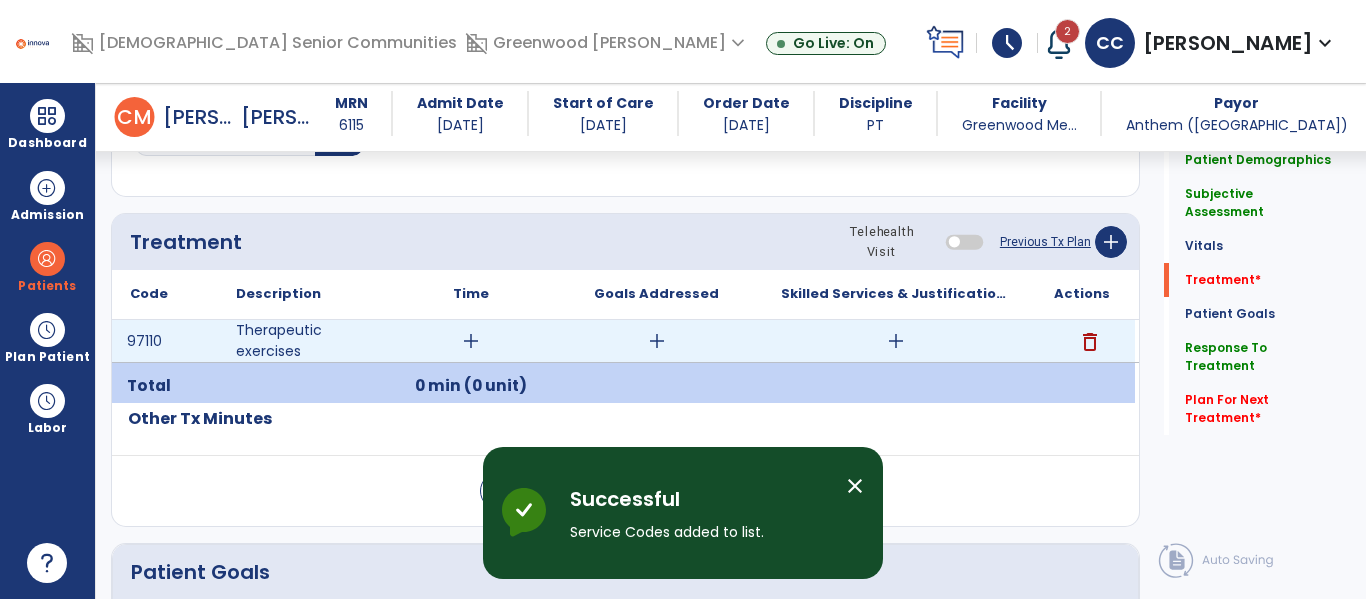 click on "add" at bounding box center [471, 341] 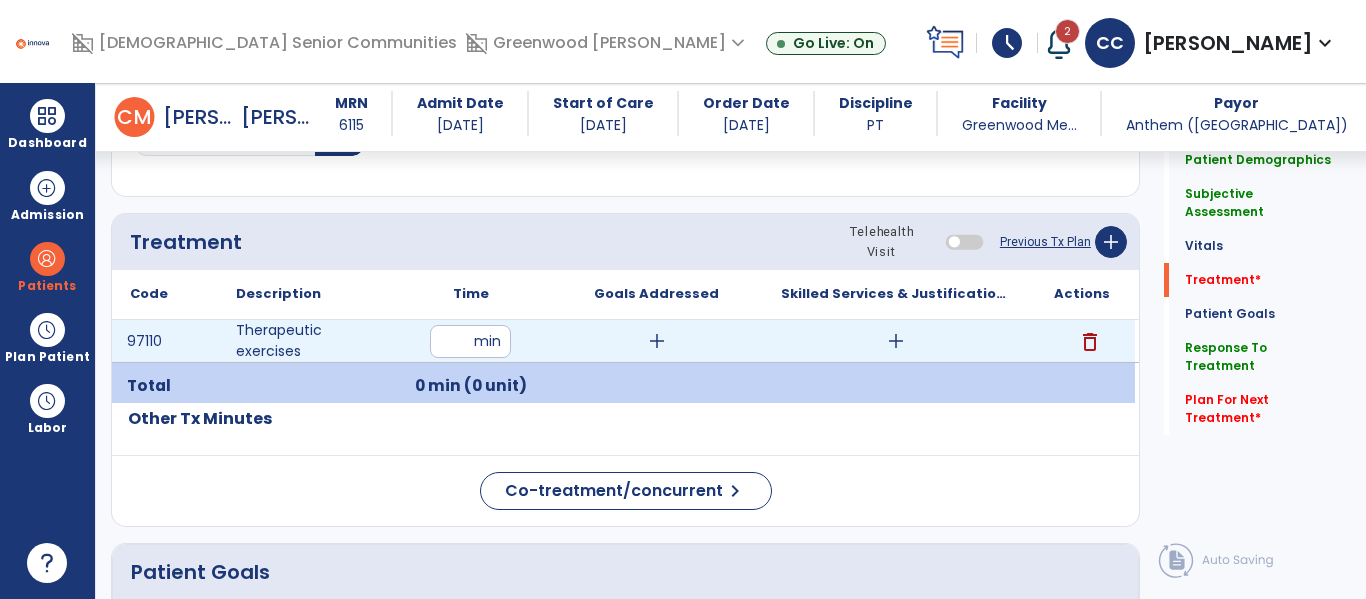 type on "**" 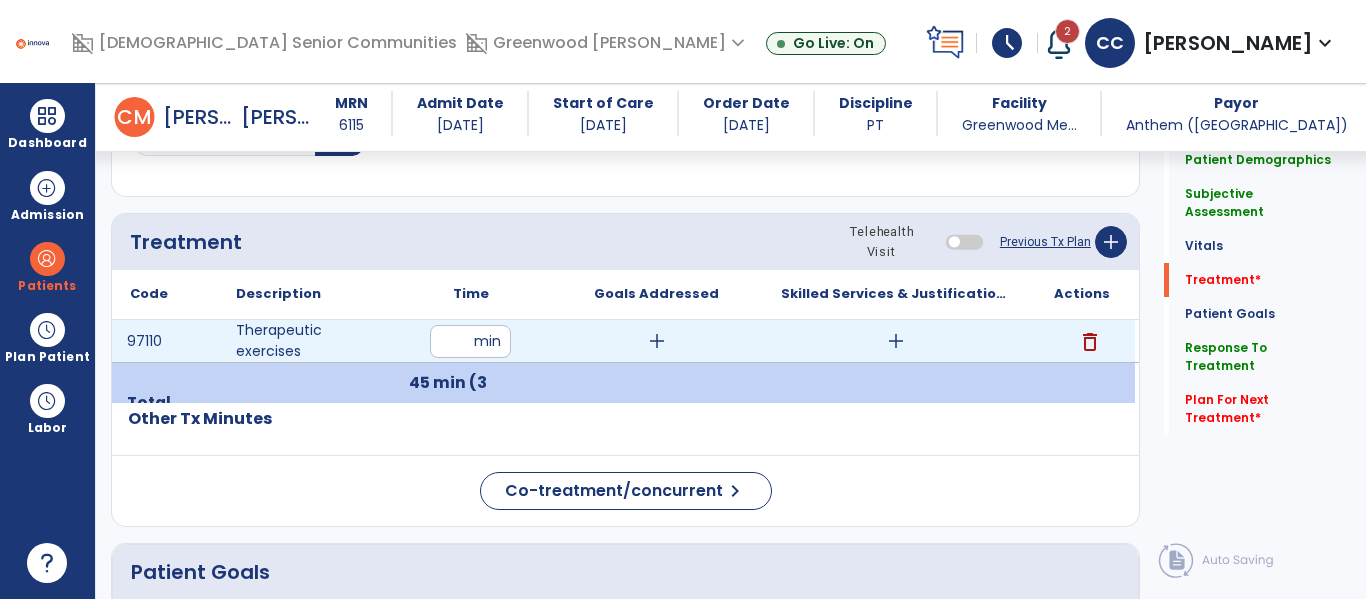 click on "add" at bounding box center [896, 341] 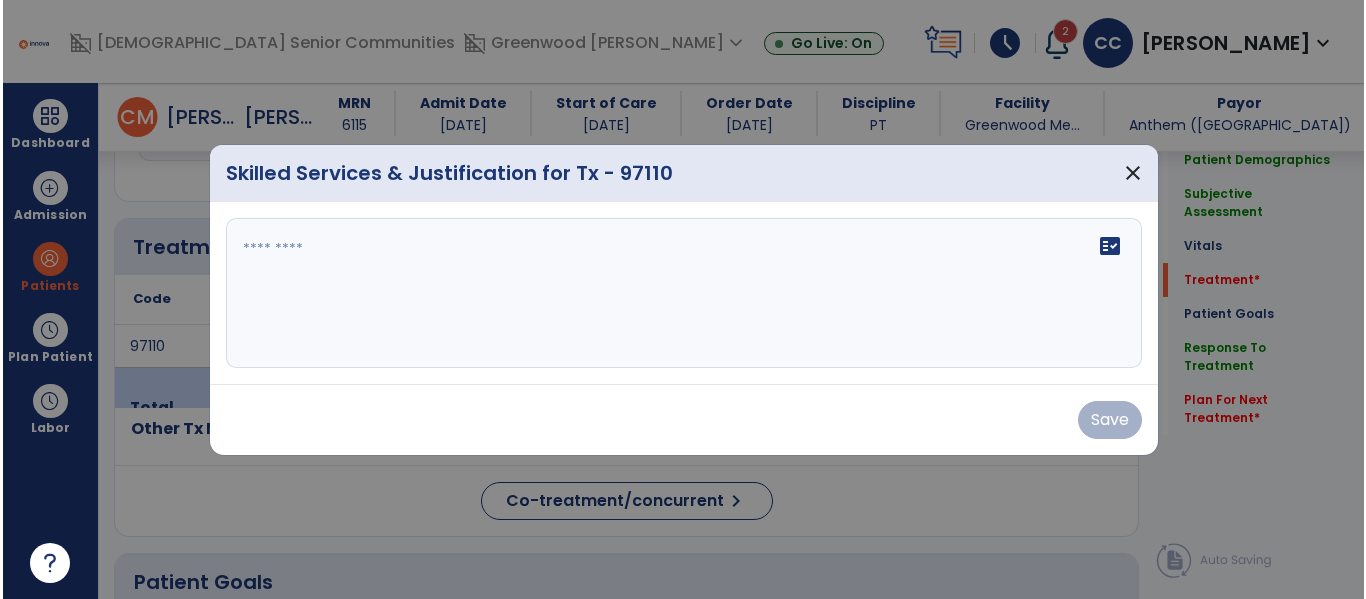 scroll, scrollTop: 1116, scrollLeft: 0, axis: vertical 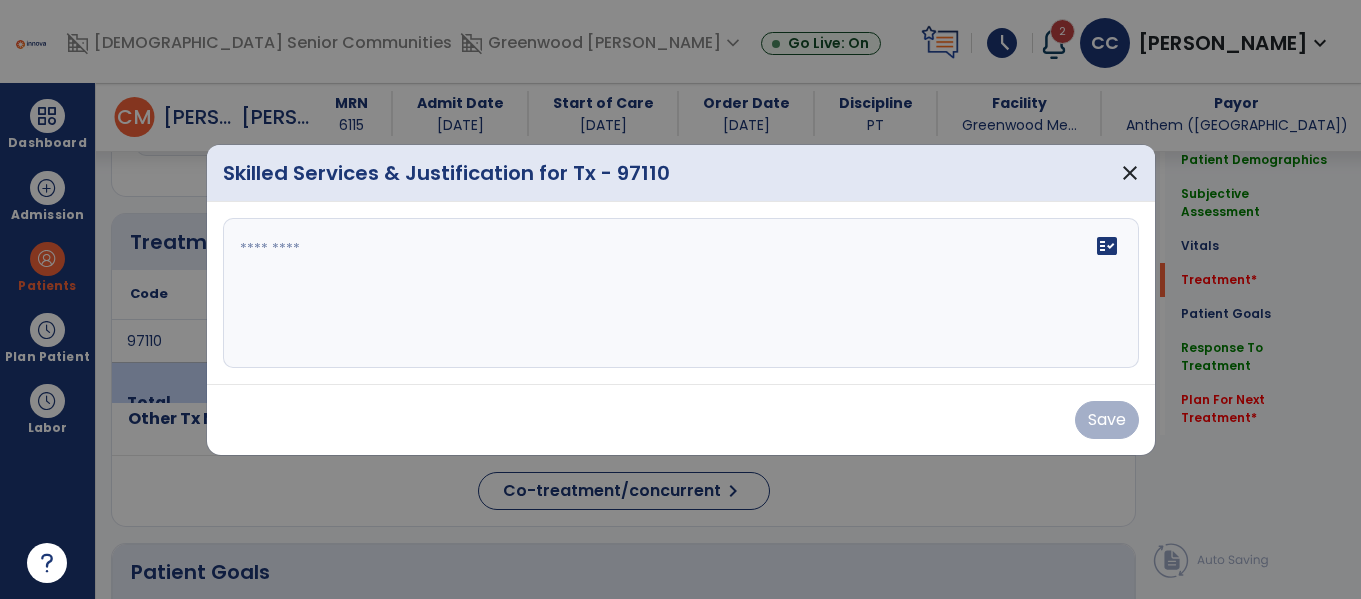 click on "fact_check" at bounding box center [681, 293] 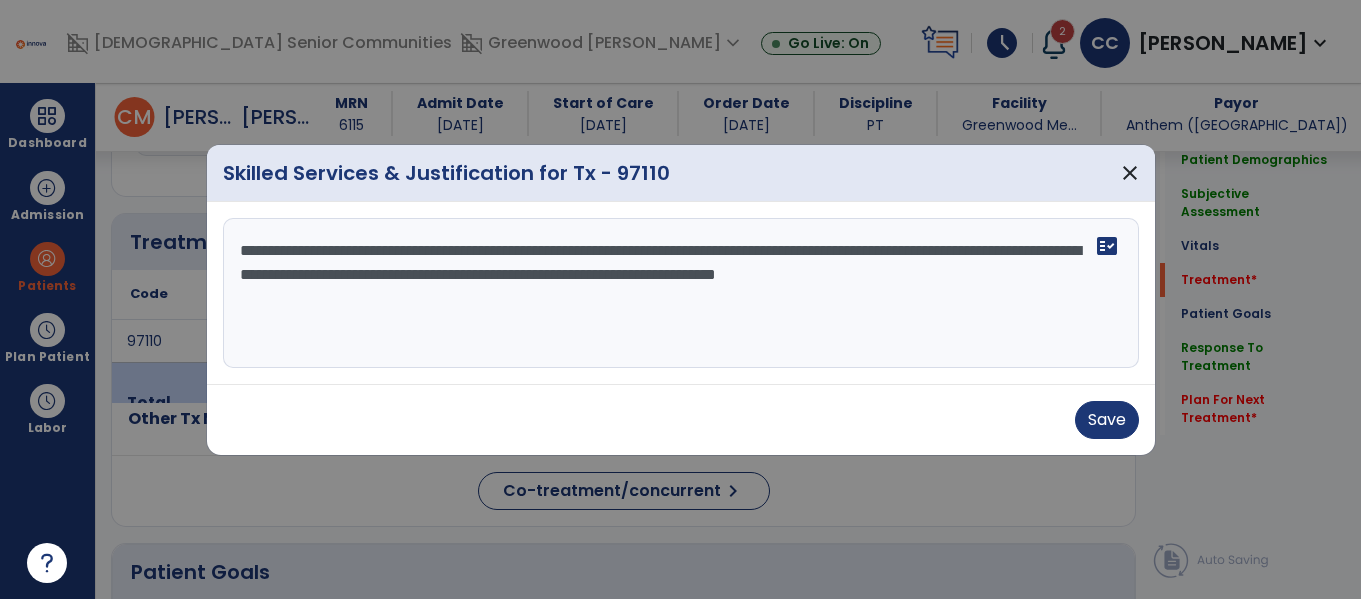 click on "**********" at bounding box center (681, 293) 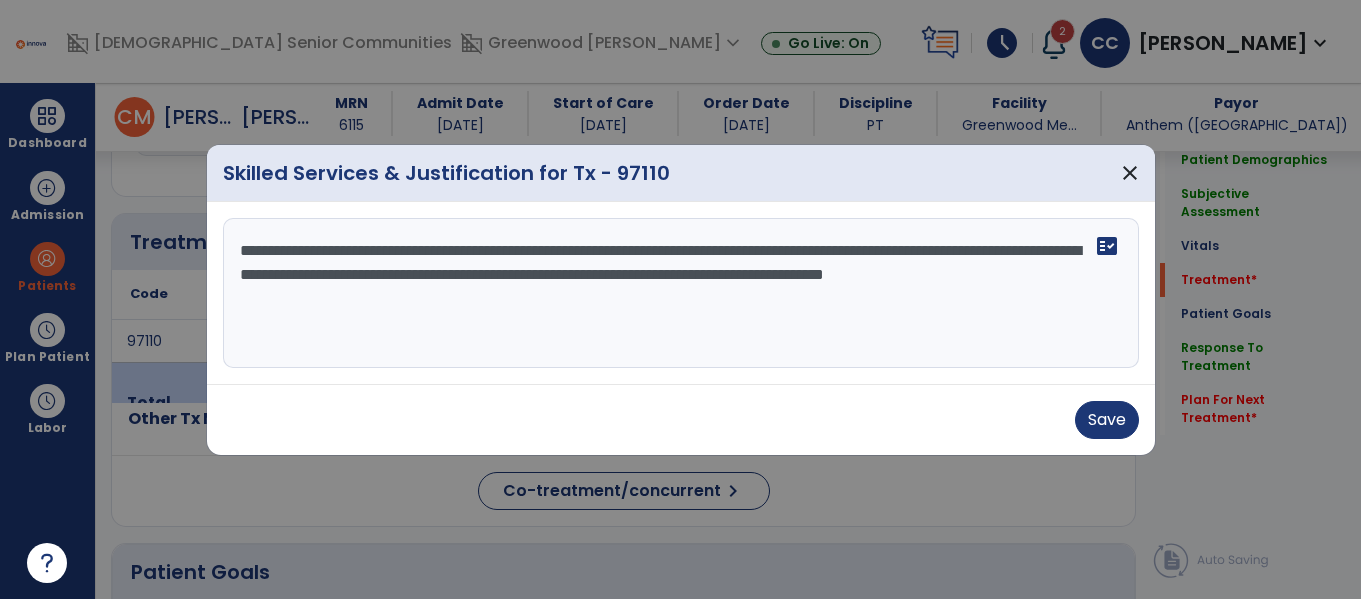 click on "**********" at bounding box center (681, 293) 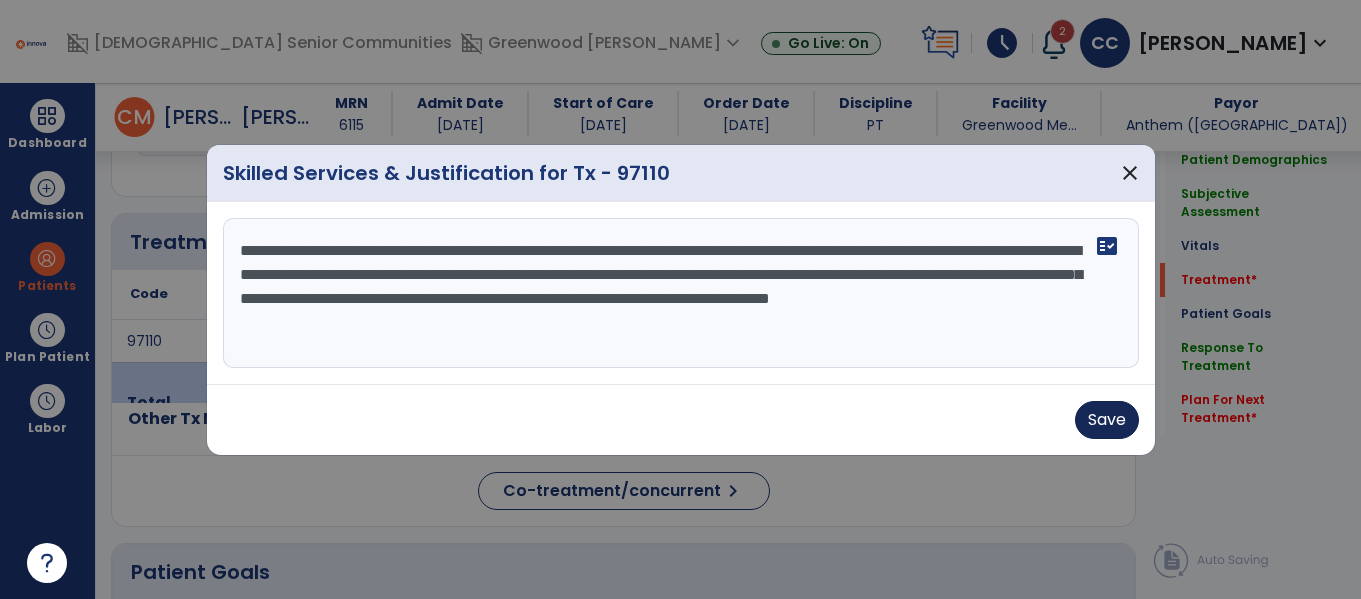 type on "**********" 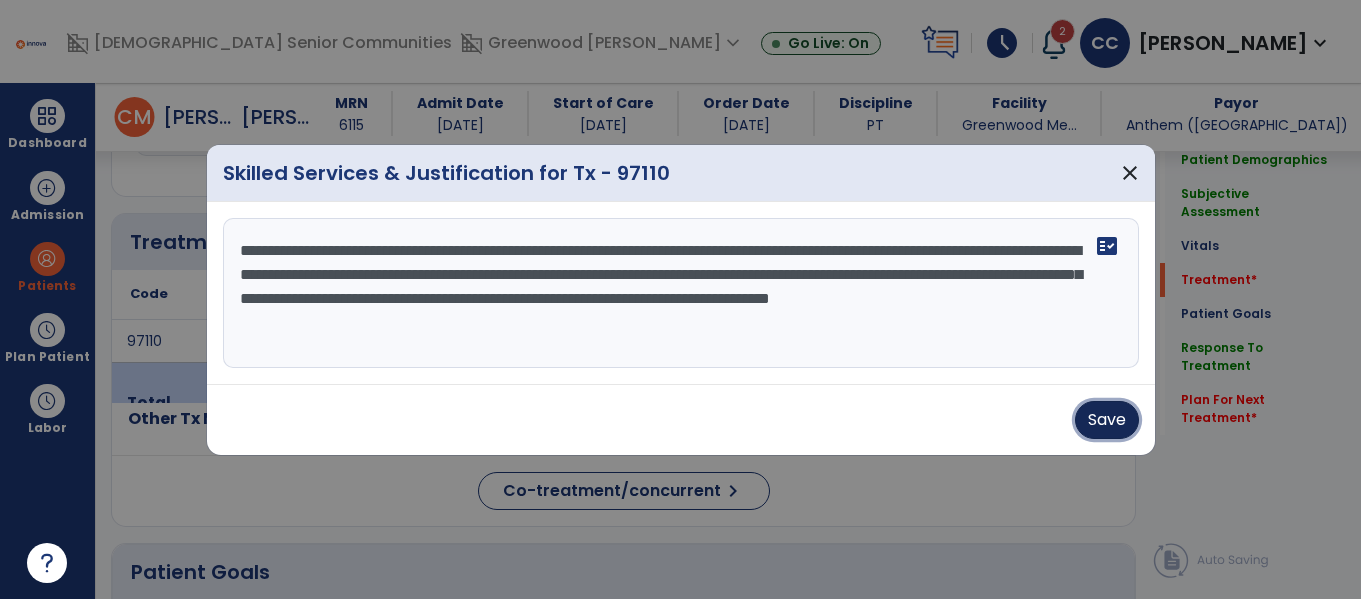 click on "Save" at bounding box center (1107, 420) 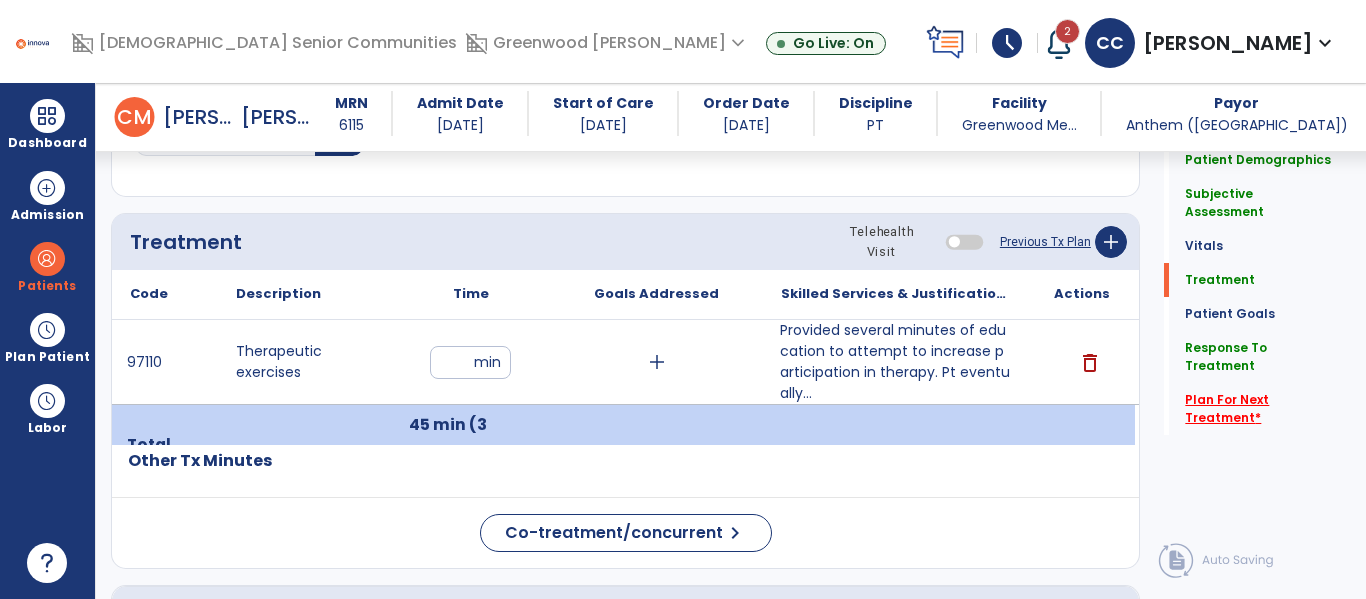 click on "Plan For Next Treatment   *" 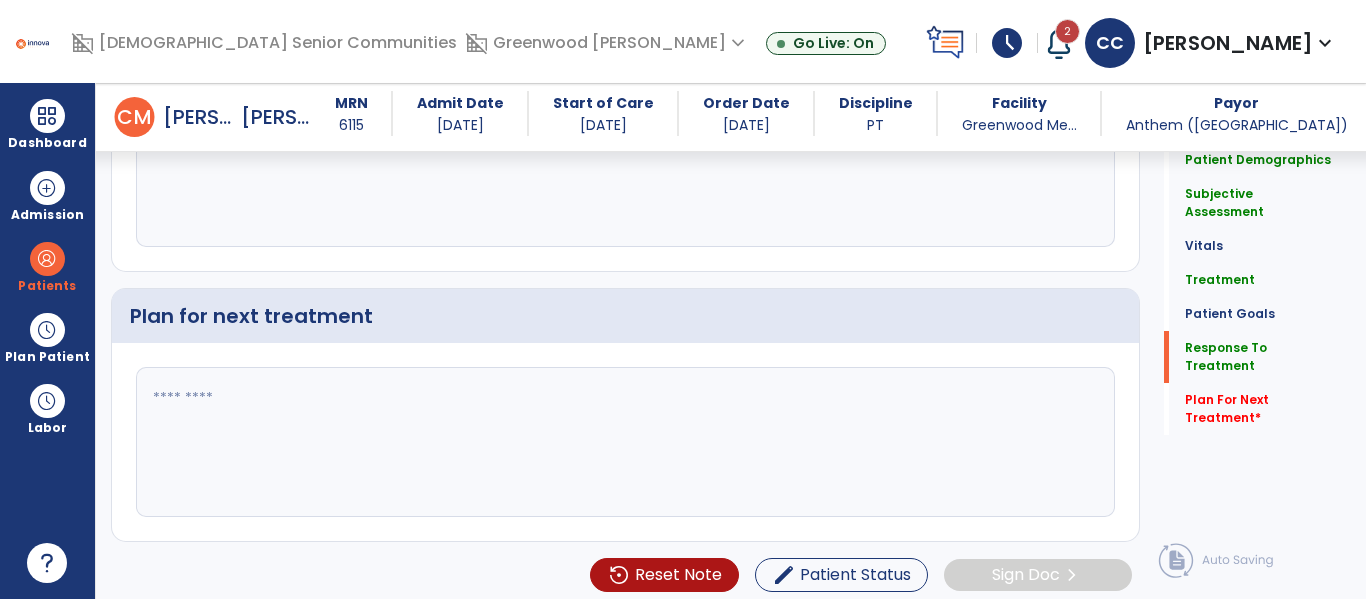 scroll, scrollTop: 3015, scrollLeft: 0, axis: vertical 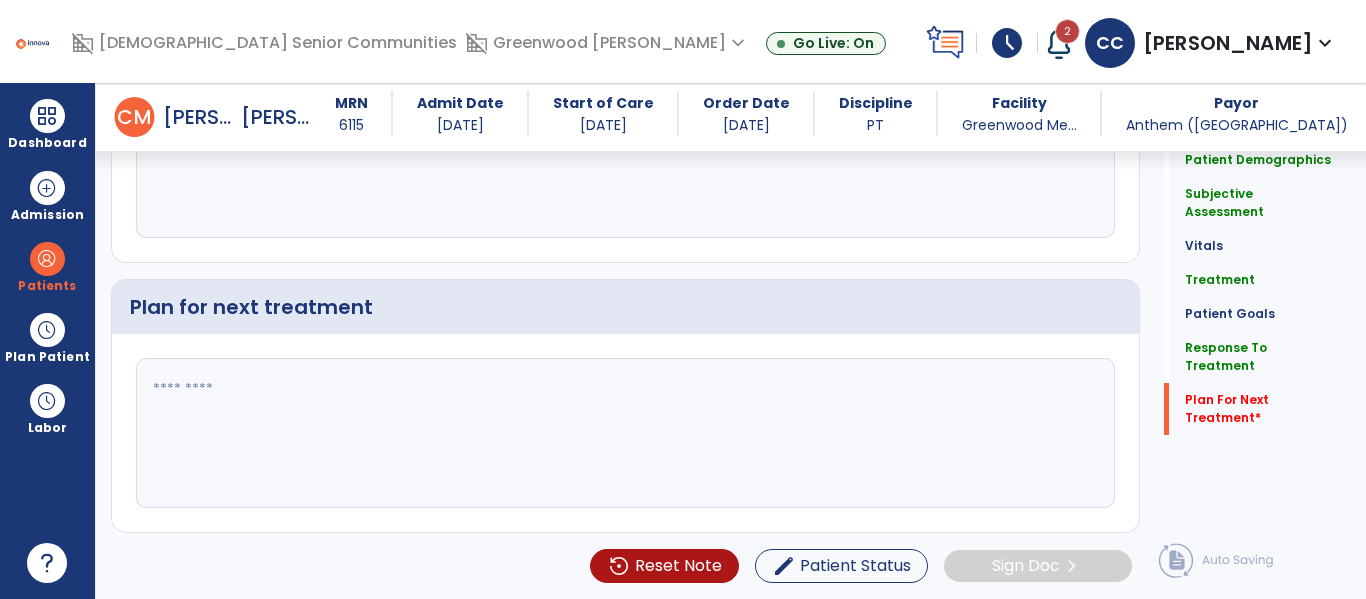 click 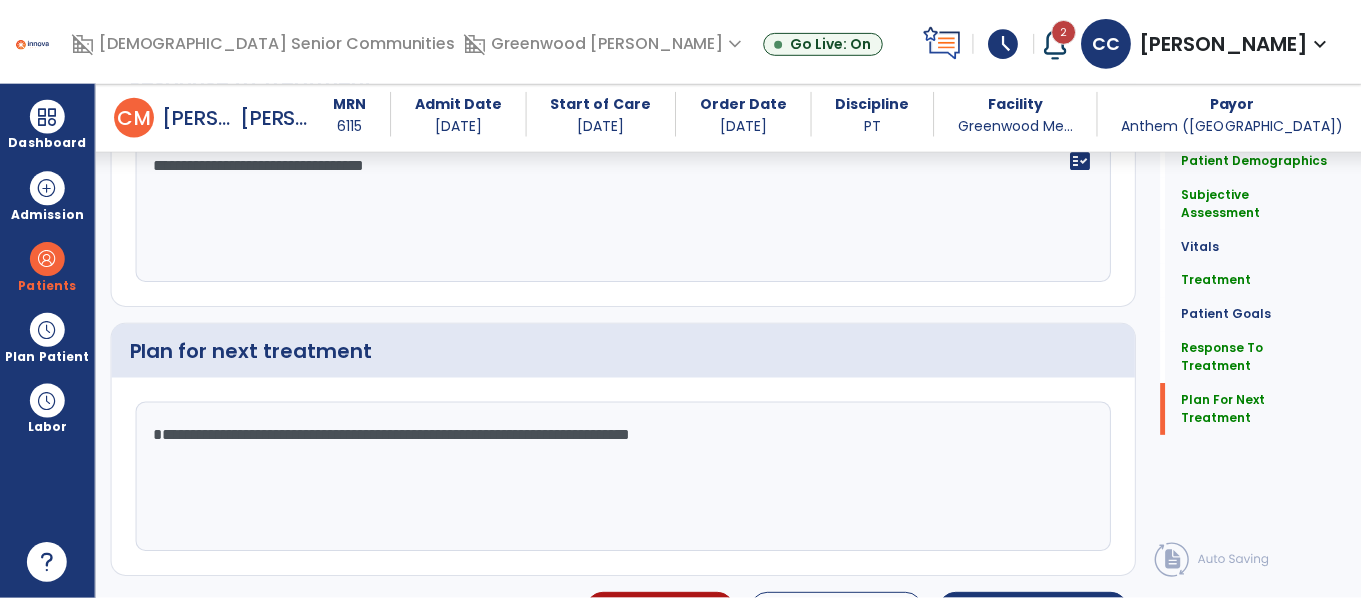 scroll, scrollTop: 3015, scrollLeft: 0, axis: vertical 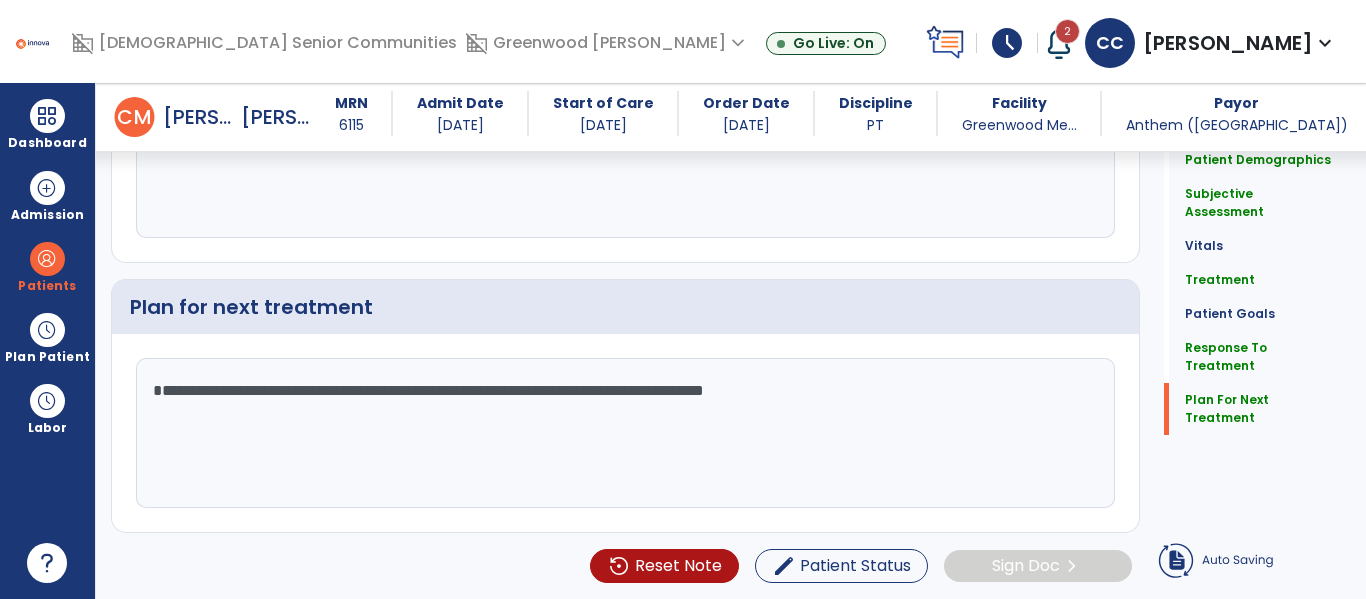 type on "**********" 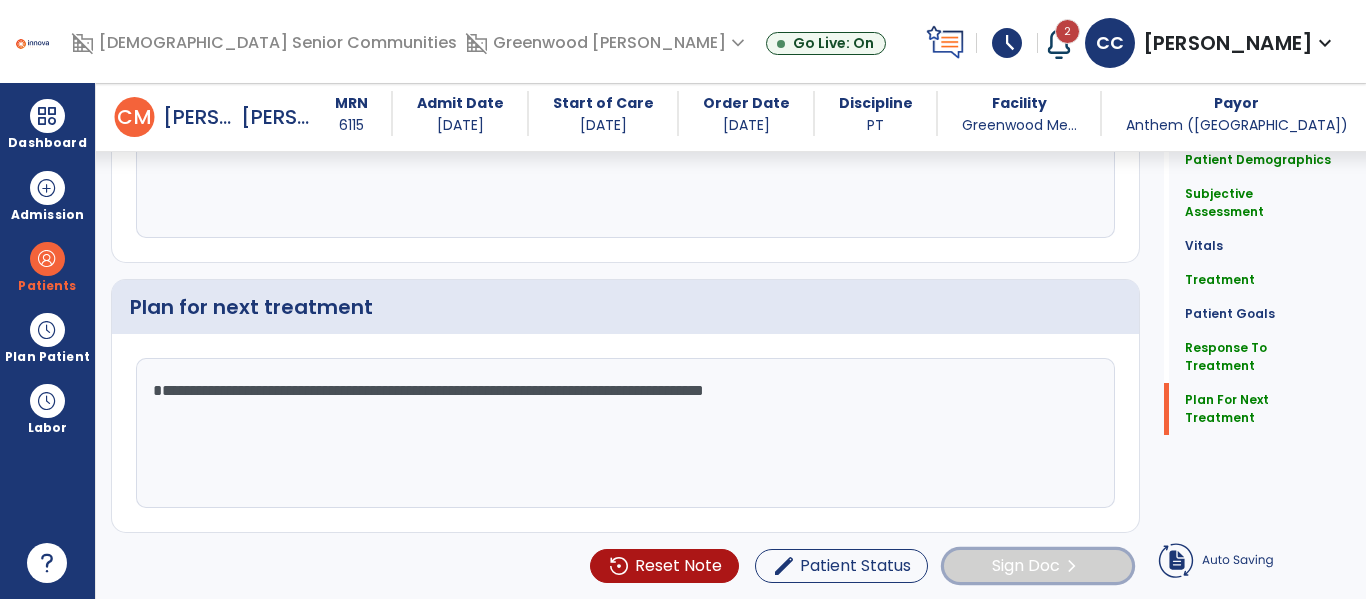 click on "Sign Doc" 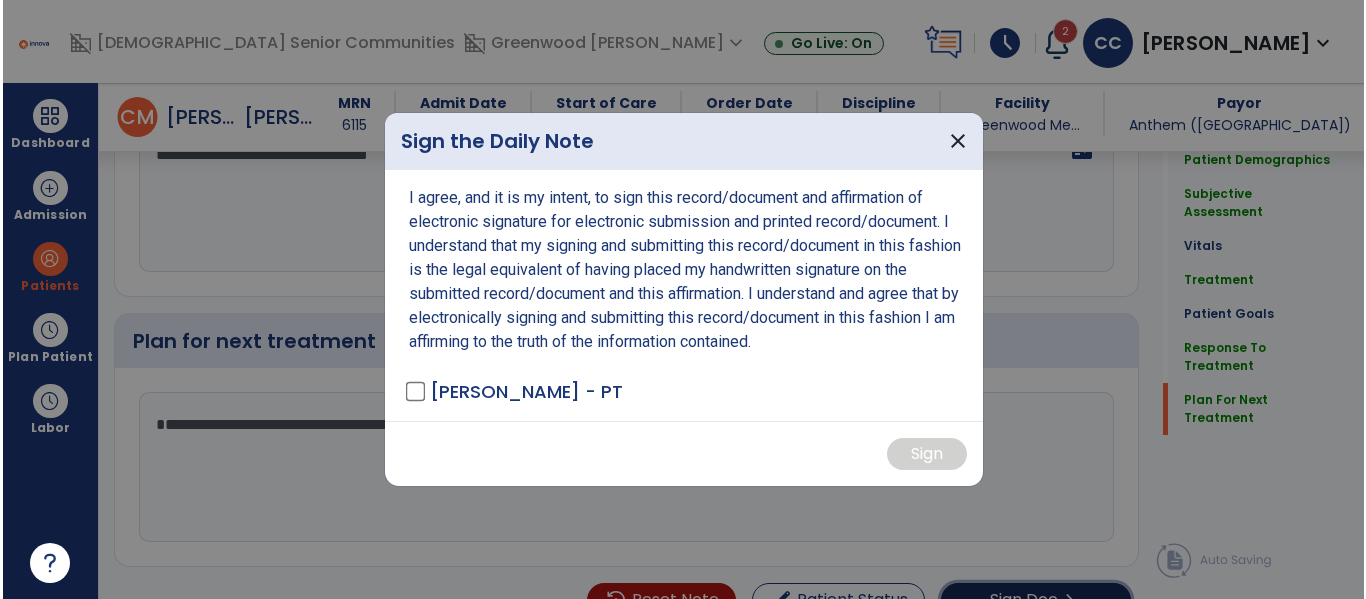 scroll, scrollTop: 3015, scrollLeft: 0, axis: vertical 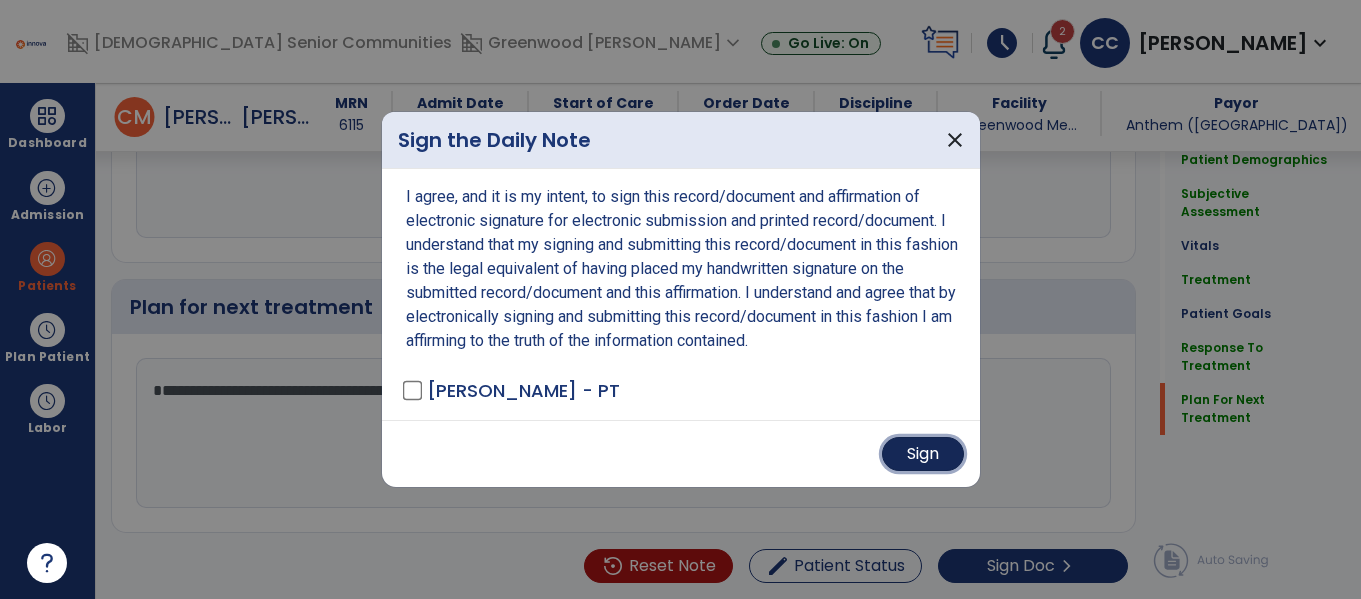 click on "Sign" at bounding box center (923, 454) 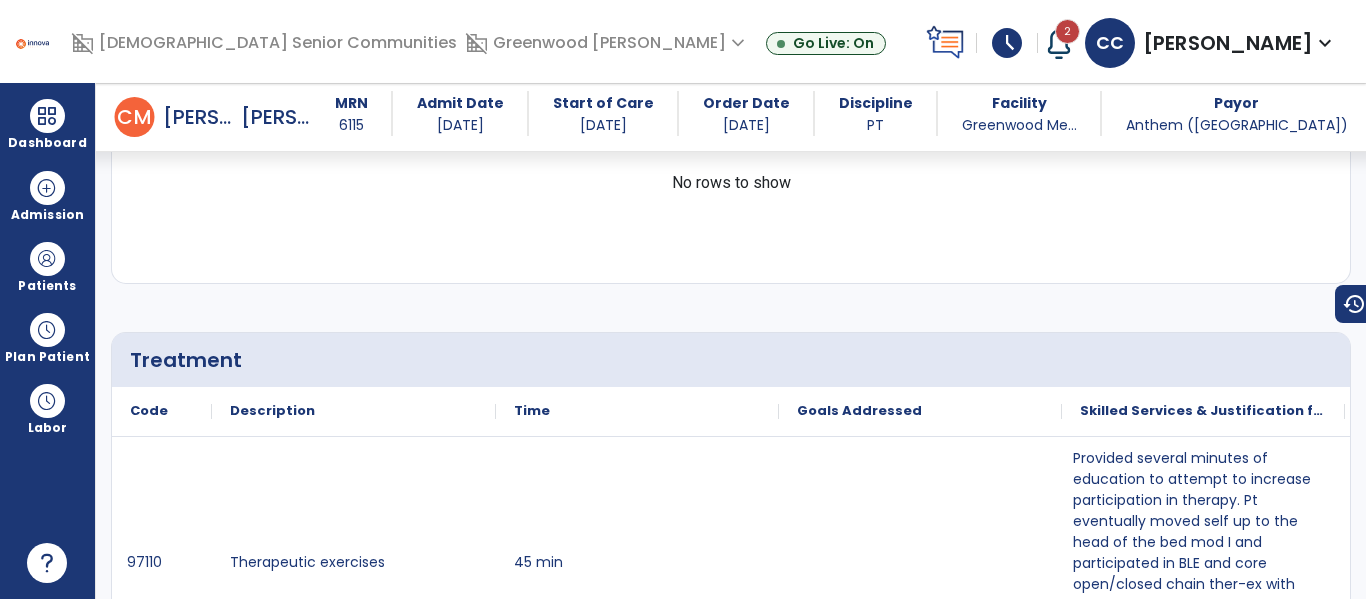scroll, scrollTop: 0, scrollLeft: 0, axis: both 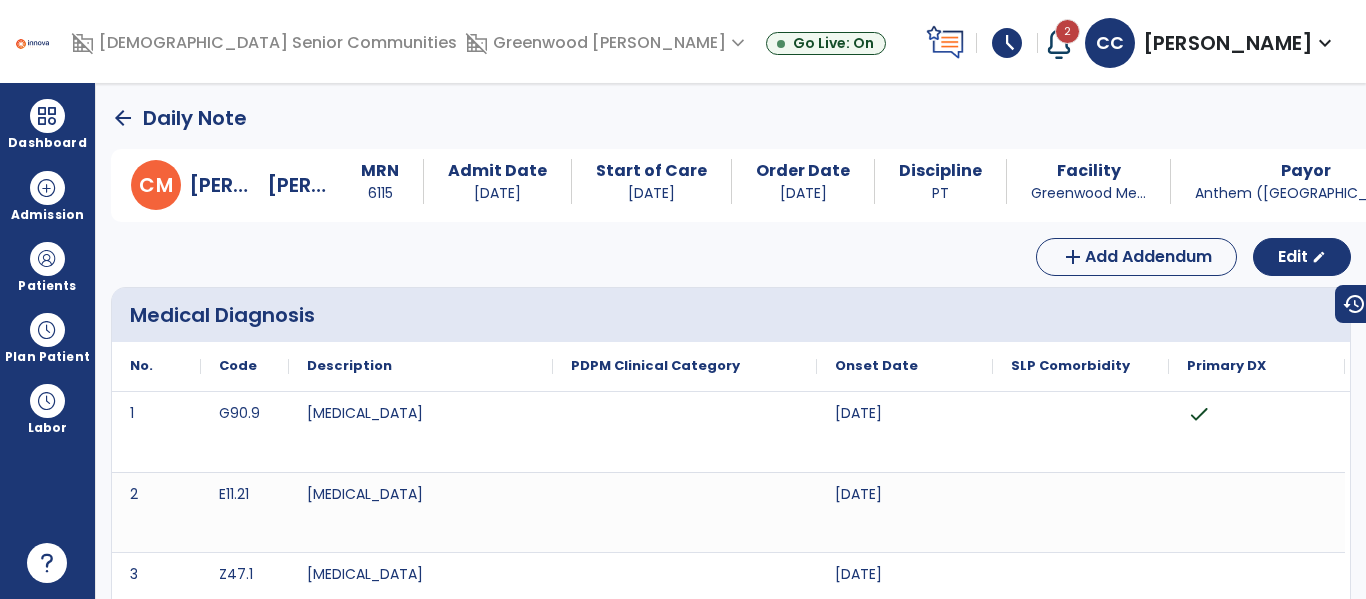 click on "arrow_back" 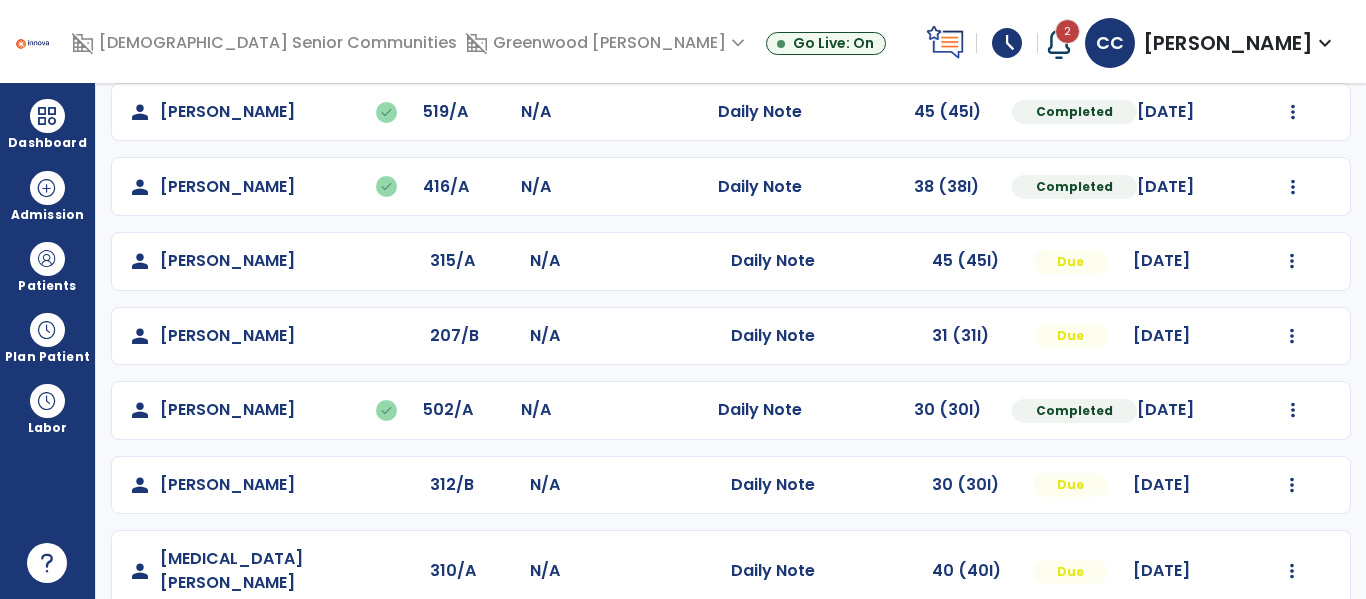 scroll, scrollTop: 410, scrollLeft: 0, axis: vertical 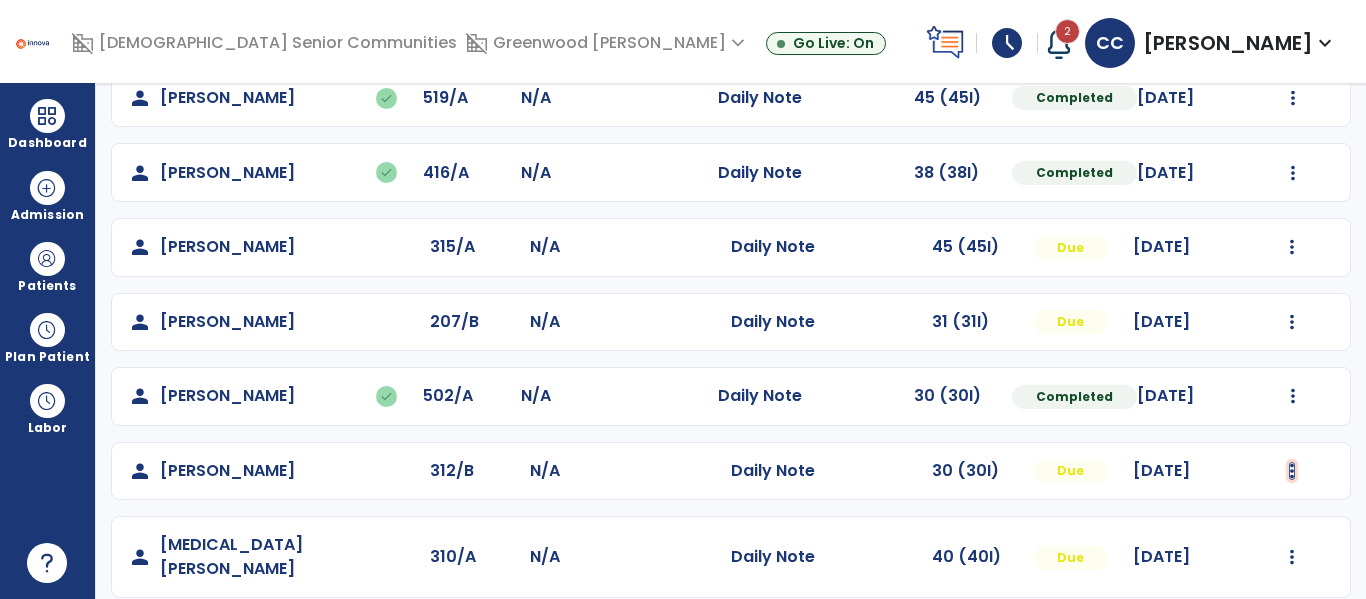 click at bounding box center [1293, -51] 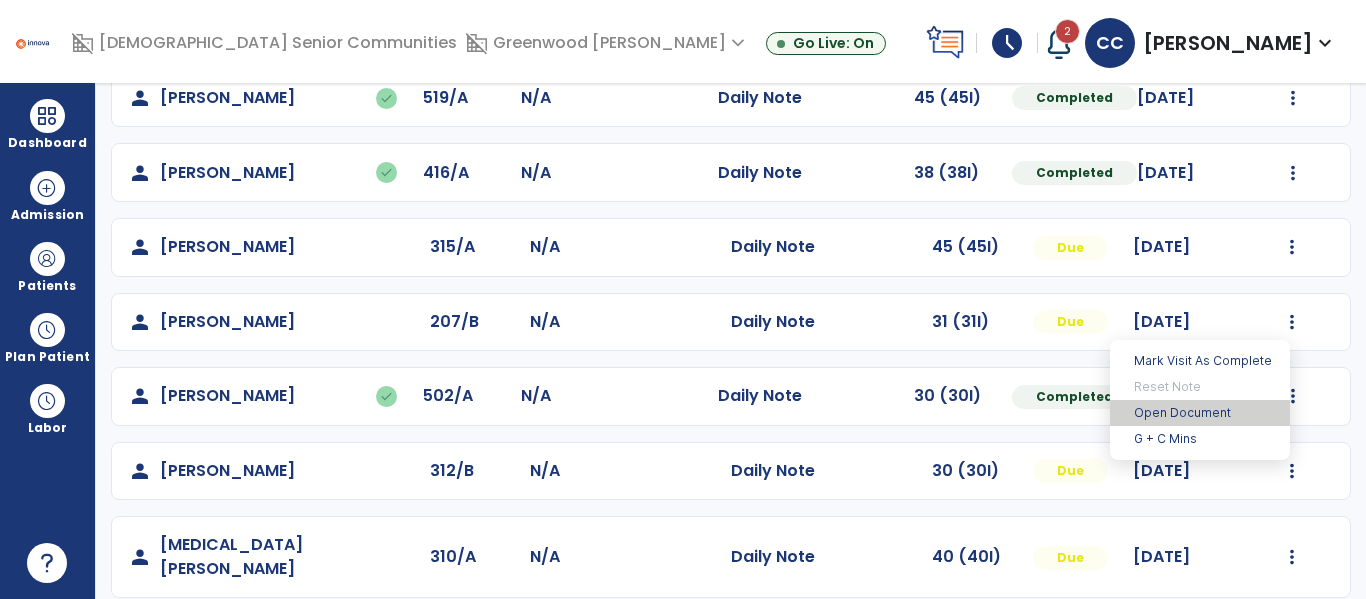 click on "Open Document" at bounding box center (1200, 413) 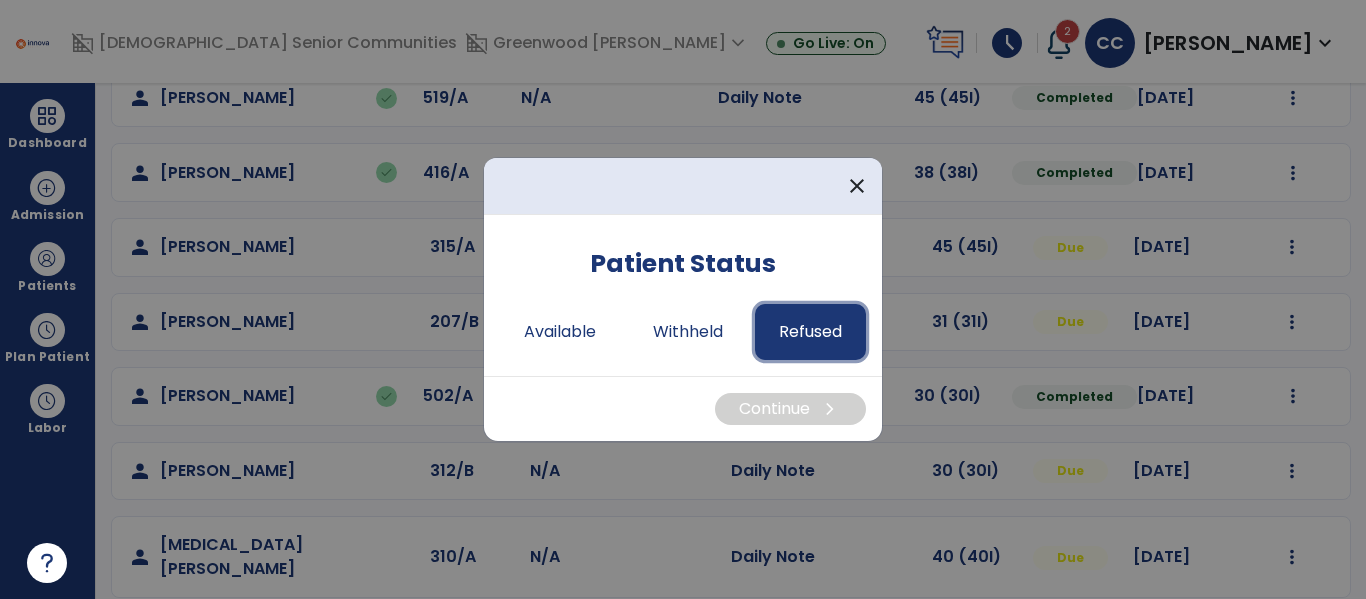 click on "Refused" at bounding box center [810, 332] 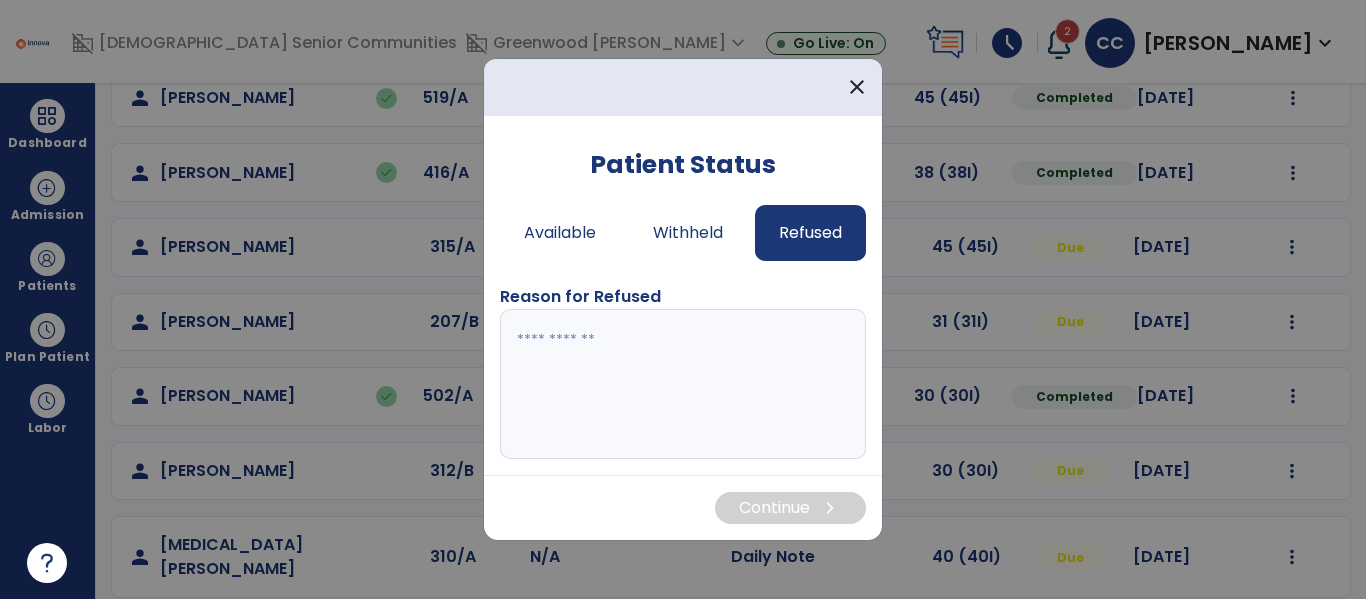 click at bounding box center [683, 384] 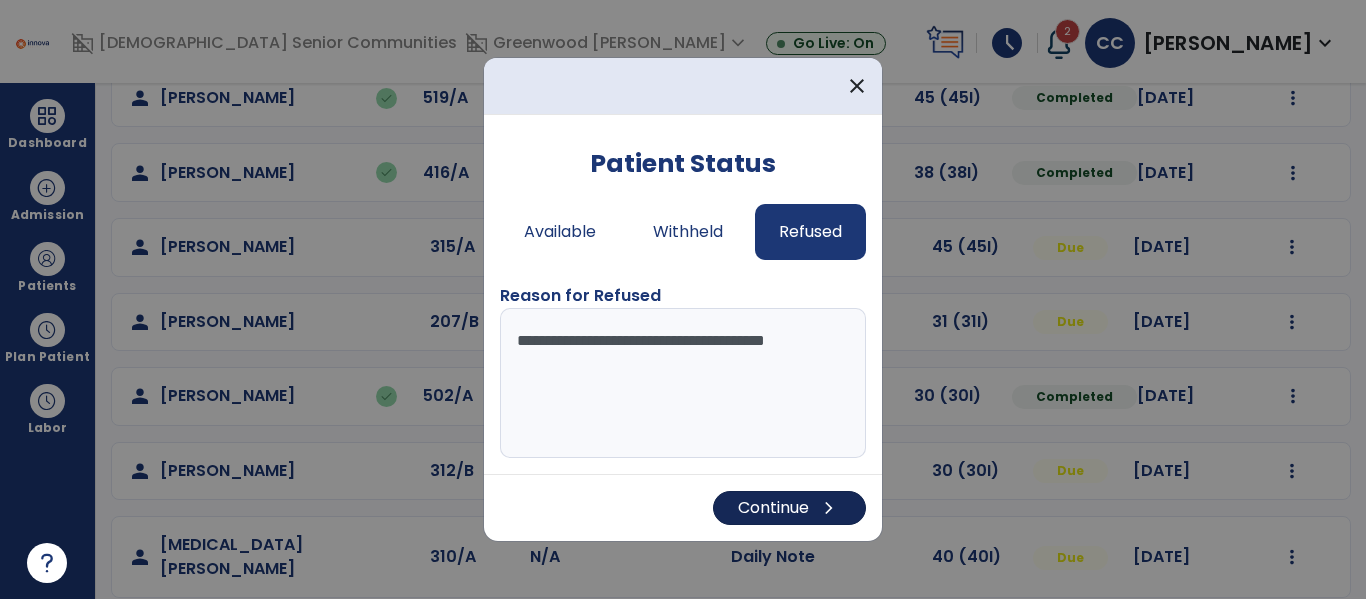 type on "**********" 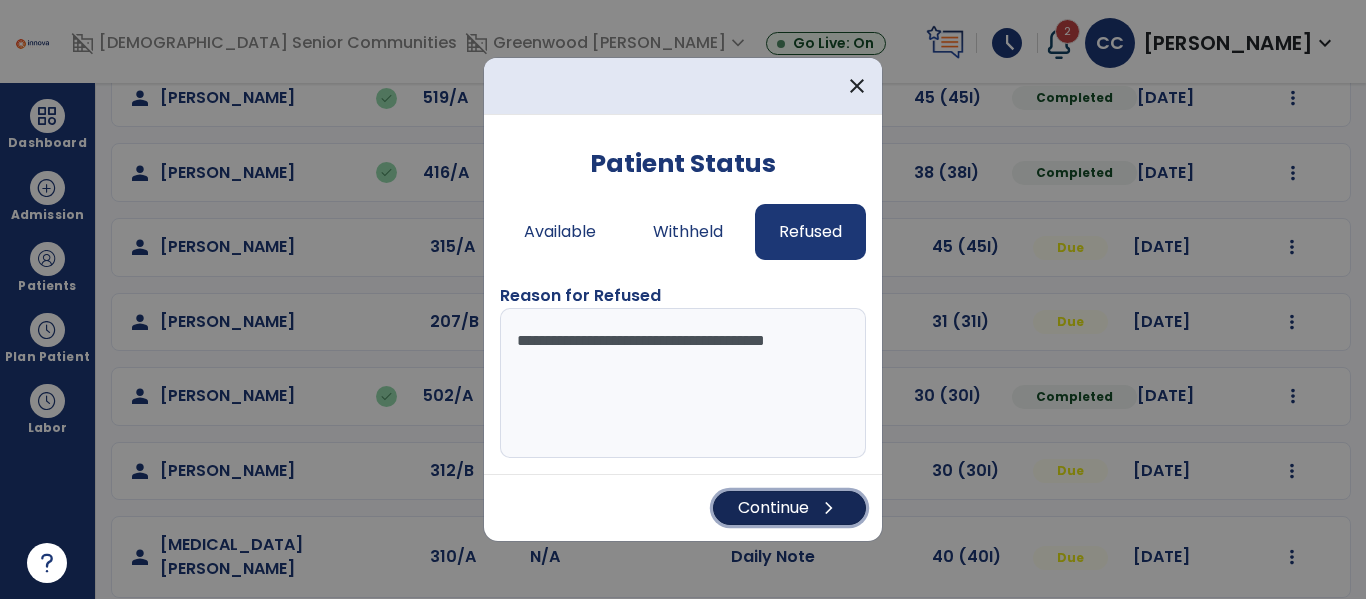 click on "Continue   chevron_right" at bounding box center (789, 508) 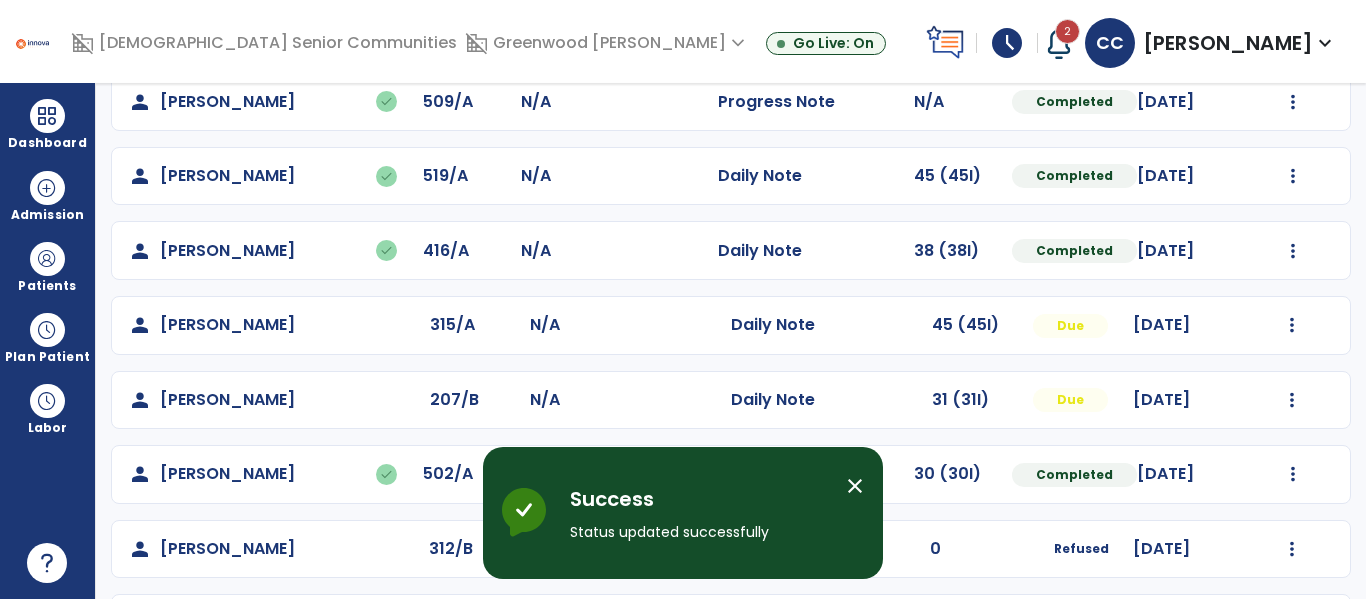 scroll, scrollTop: 326, scrollLeft: 0, axis: vertical 